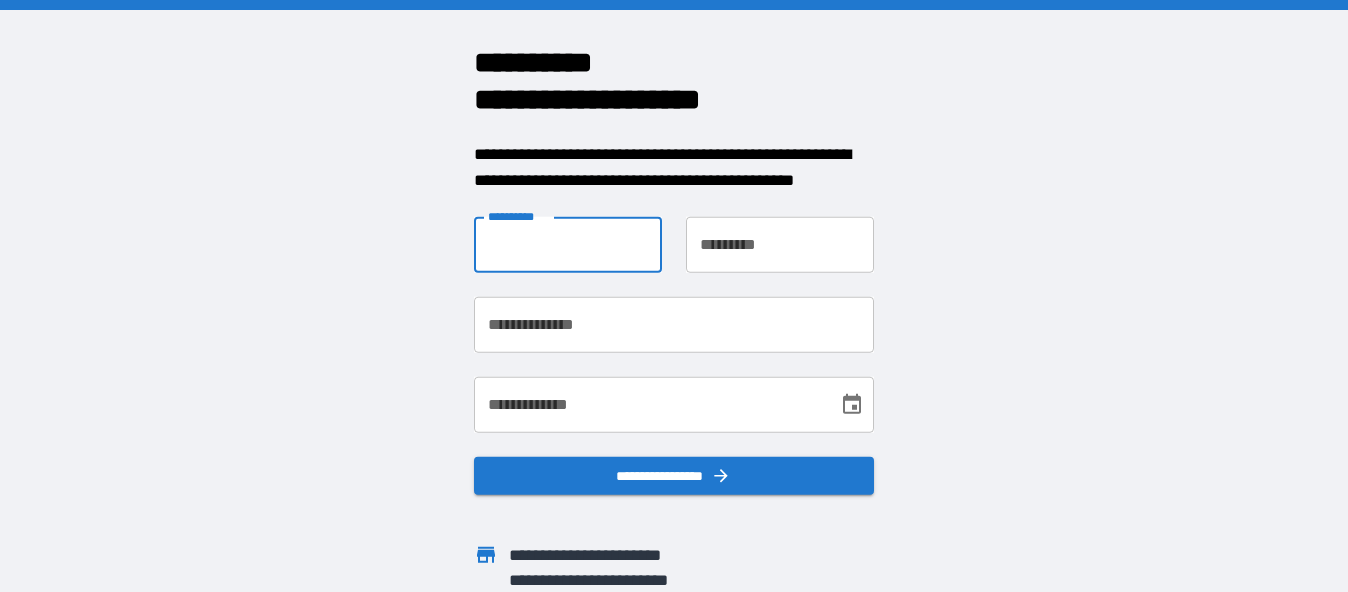 scroll, scrollTop: 0, scrollLeft: 0, axis: both 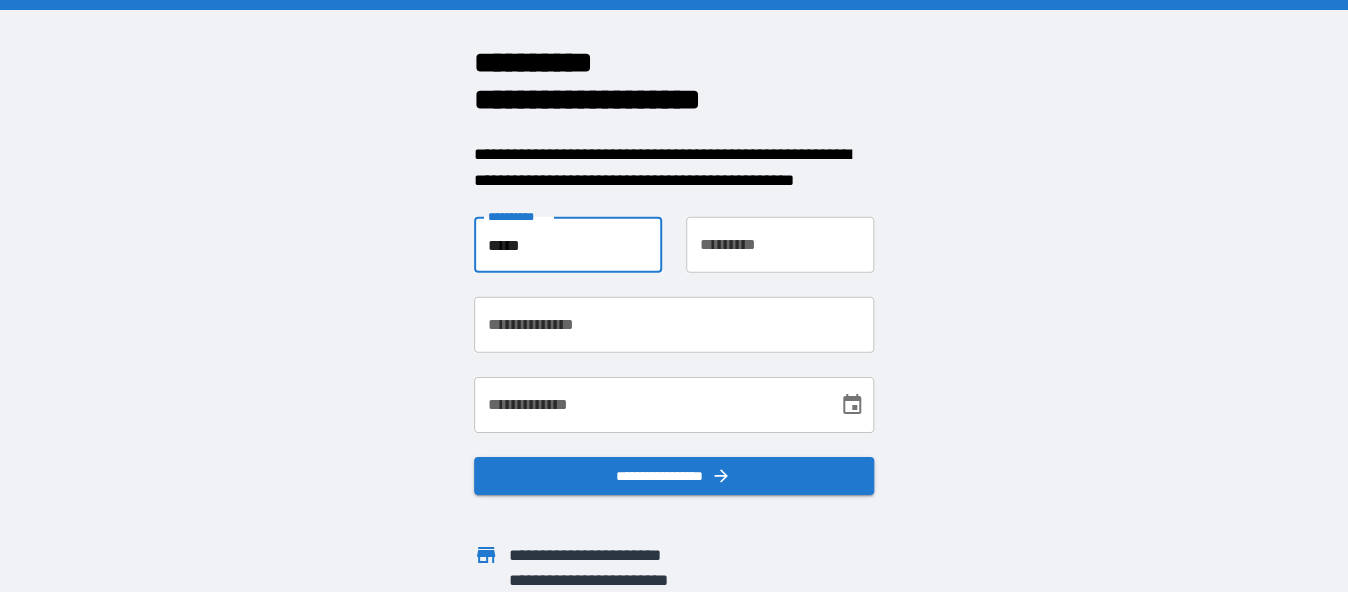 type on "*****" 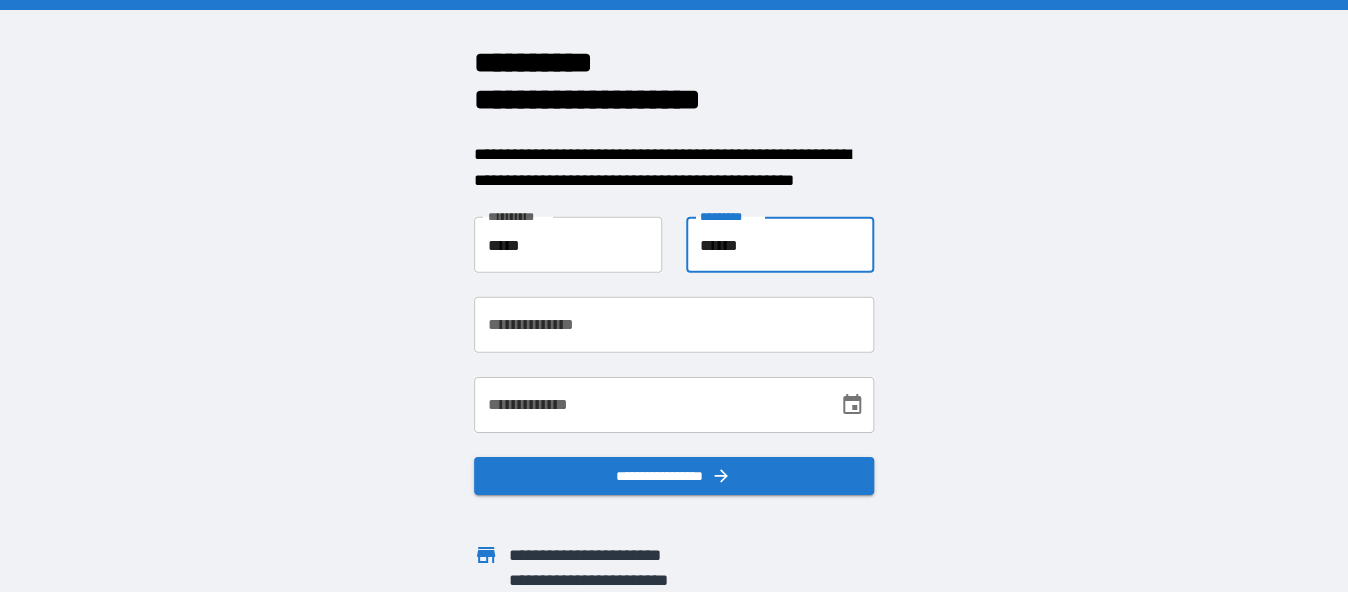 type on "******" 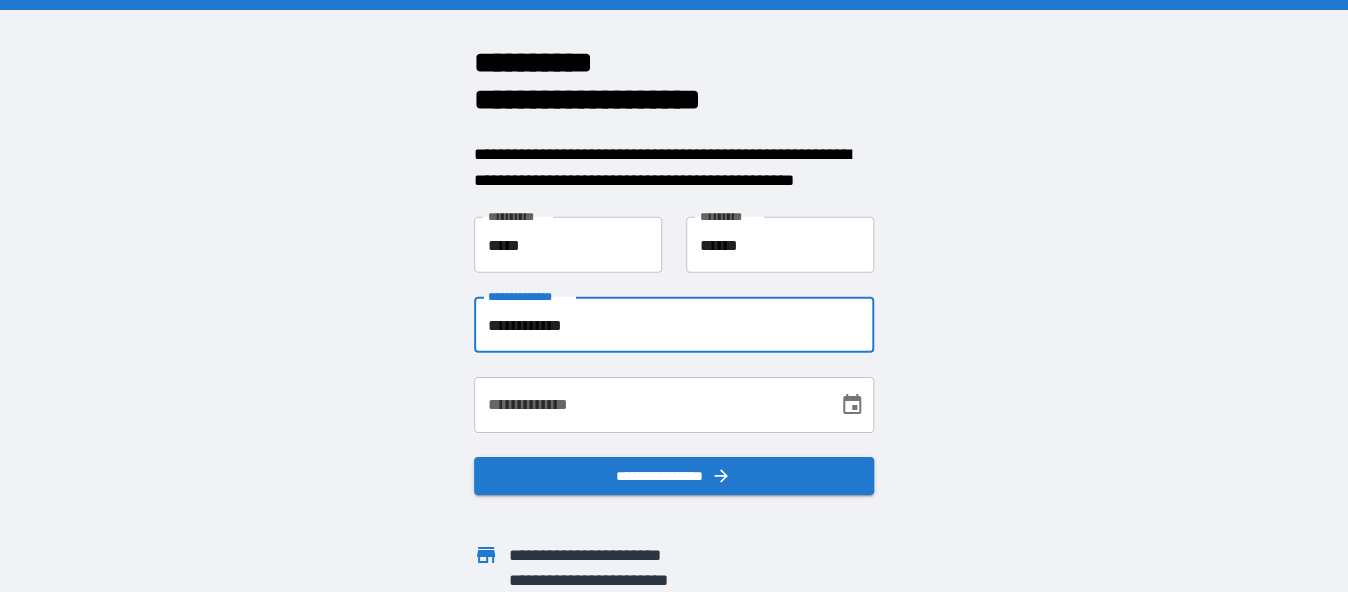 type on "**********" 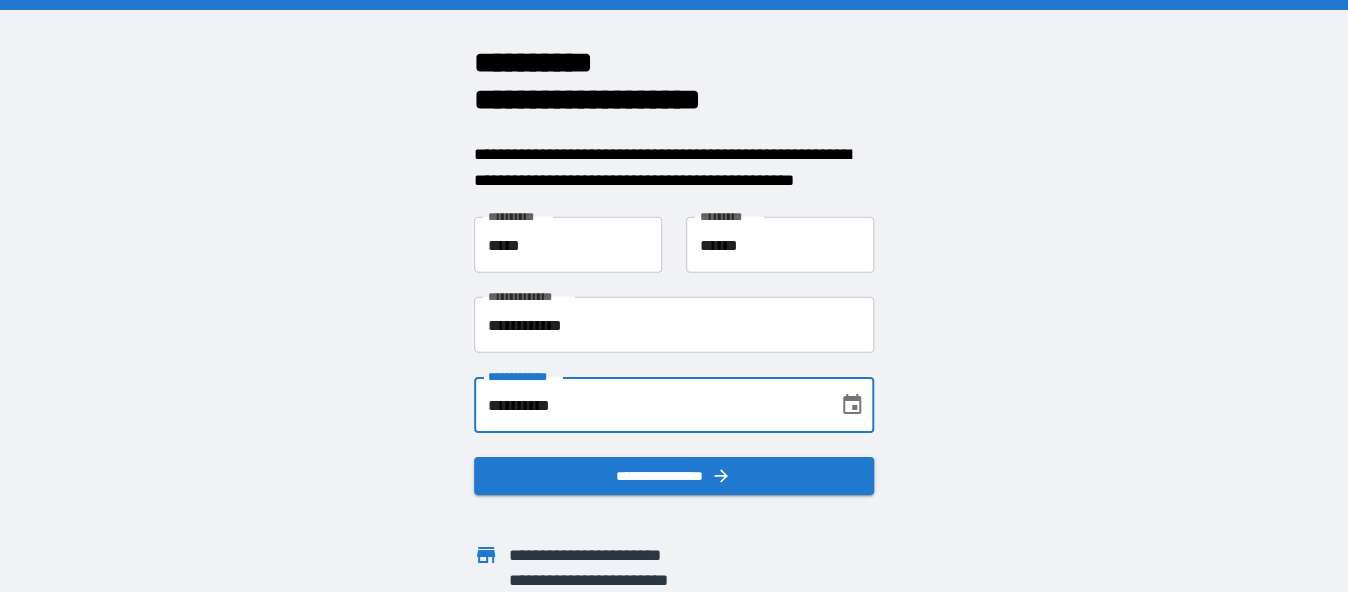 scroll, scrollTop: 52, scrollLeft: 0, axis: vertical 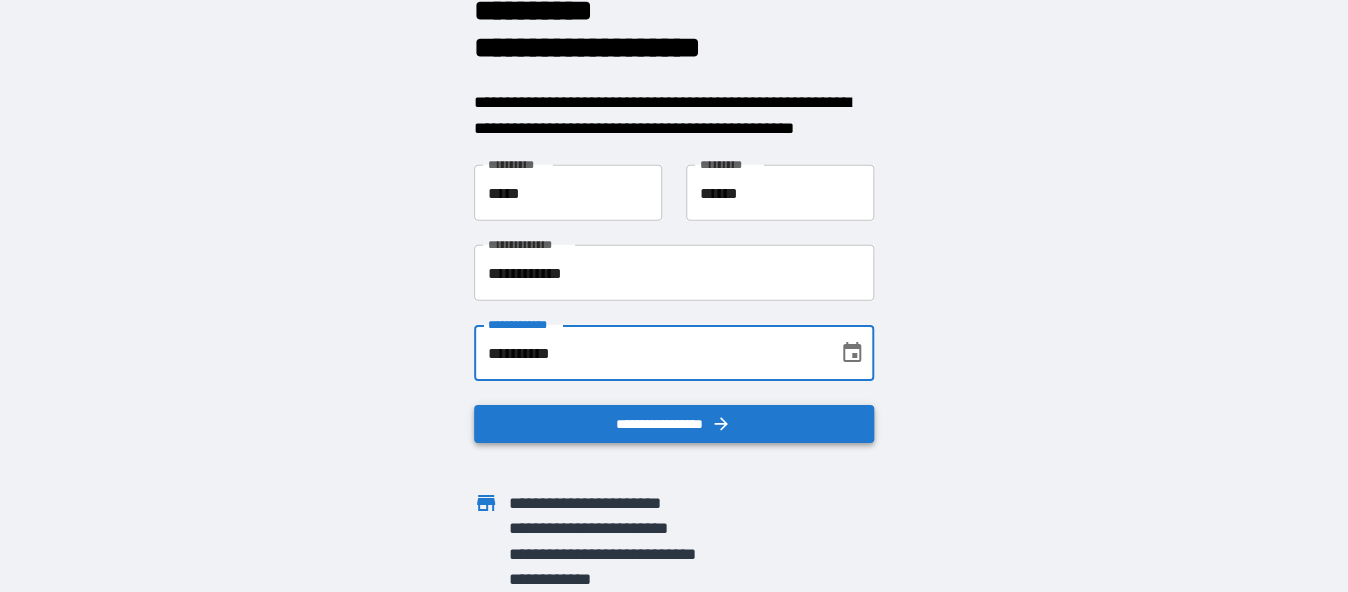 type on "**********" 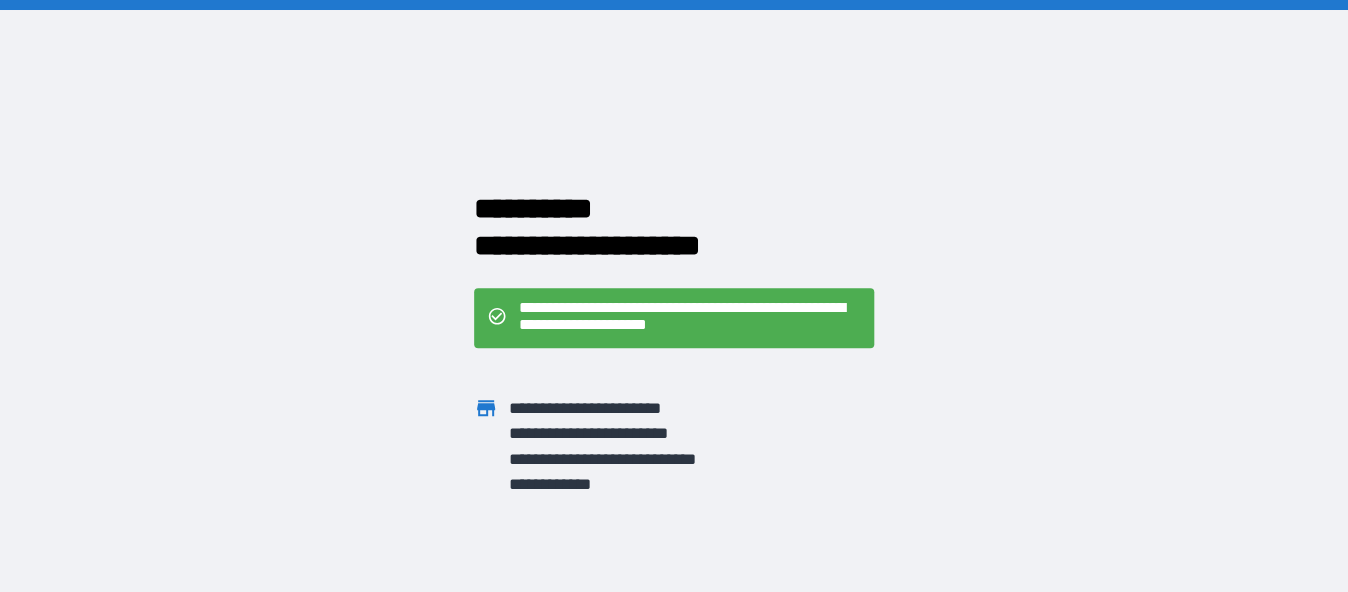 scroll, scrollTop: 0, scrollLeft: 0, axis: both 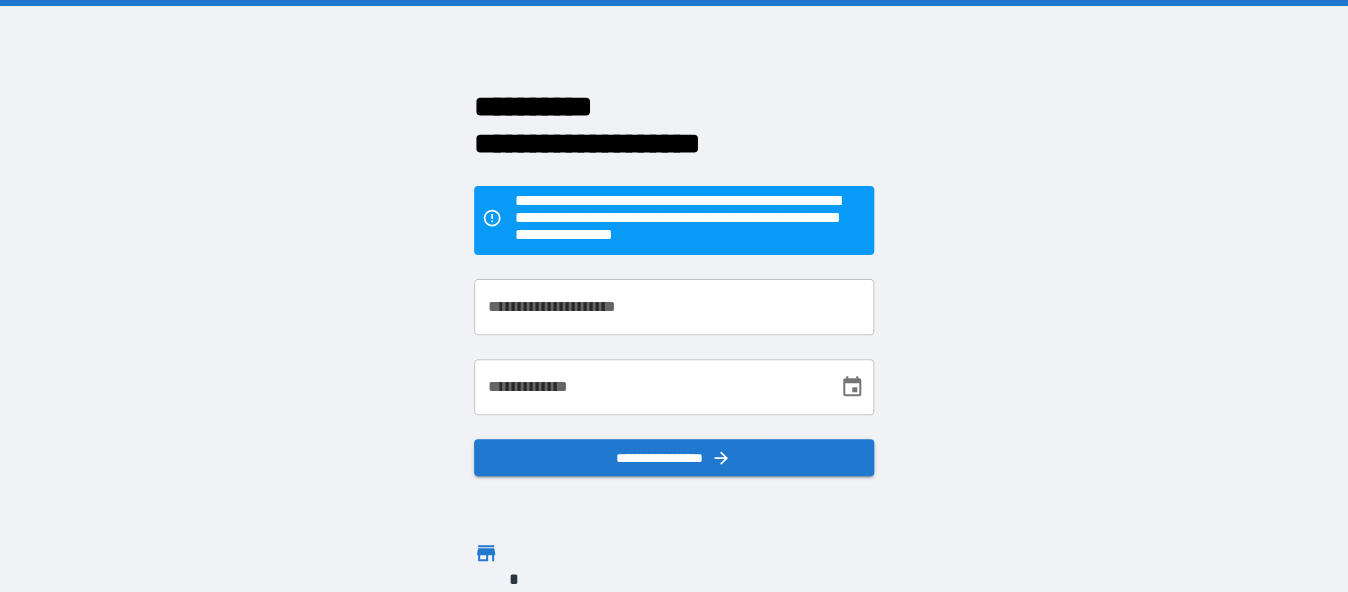 click on "**********" at bounding box center [674, 307] 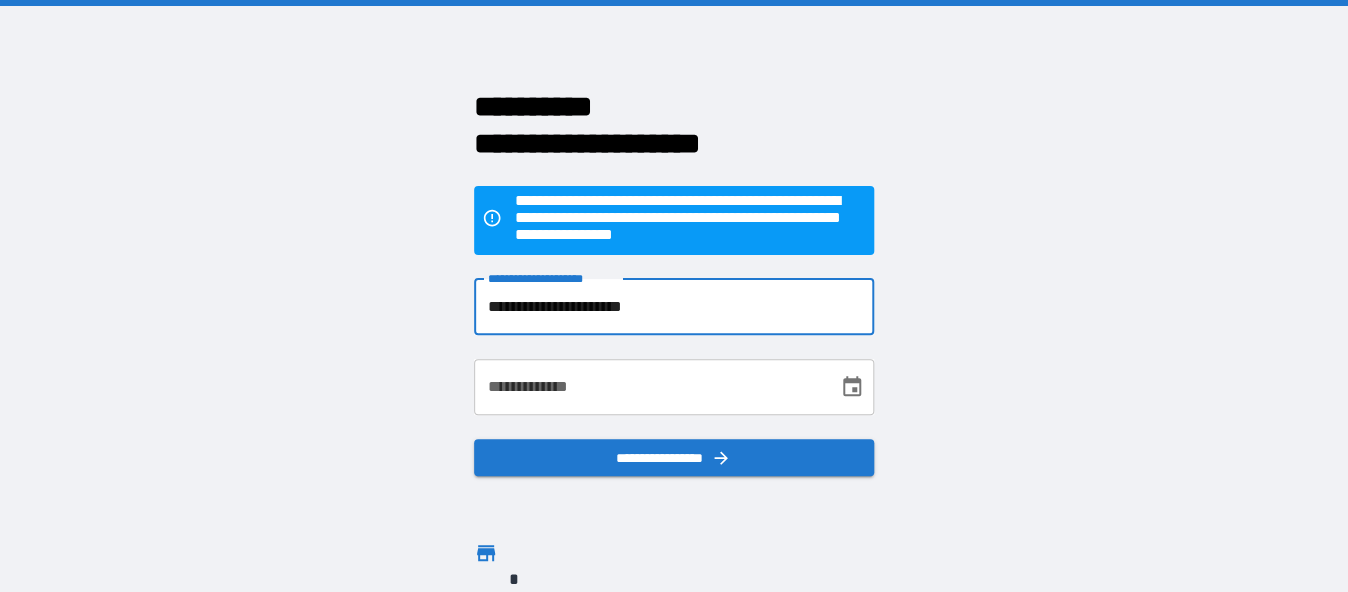 type on "**********" 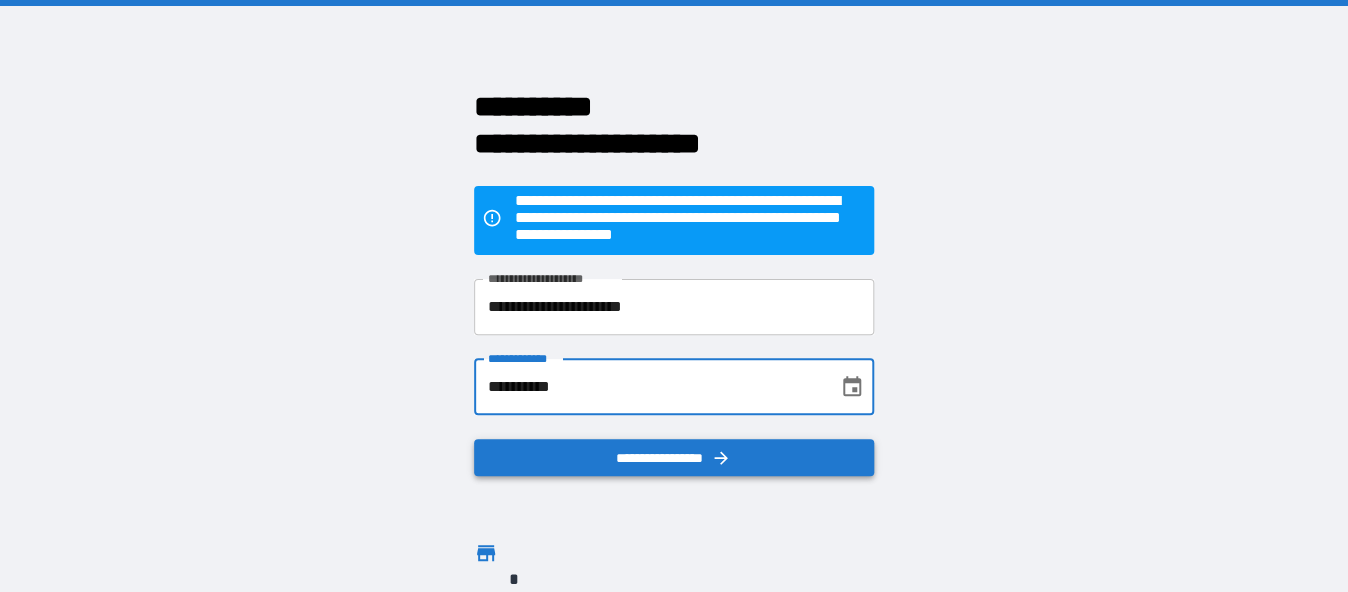 type on "**********" 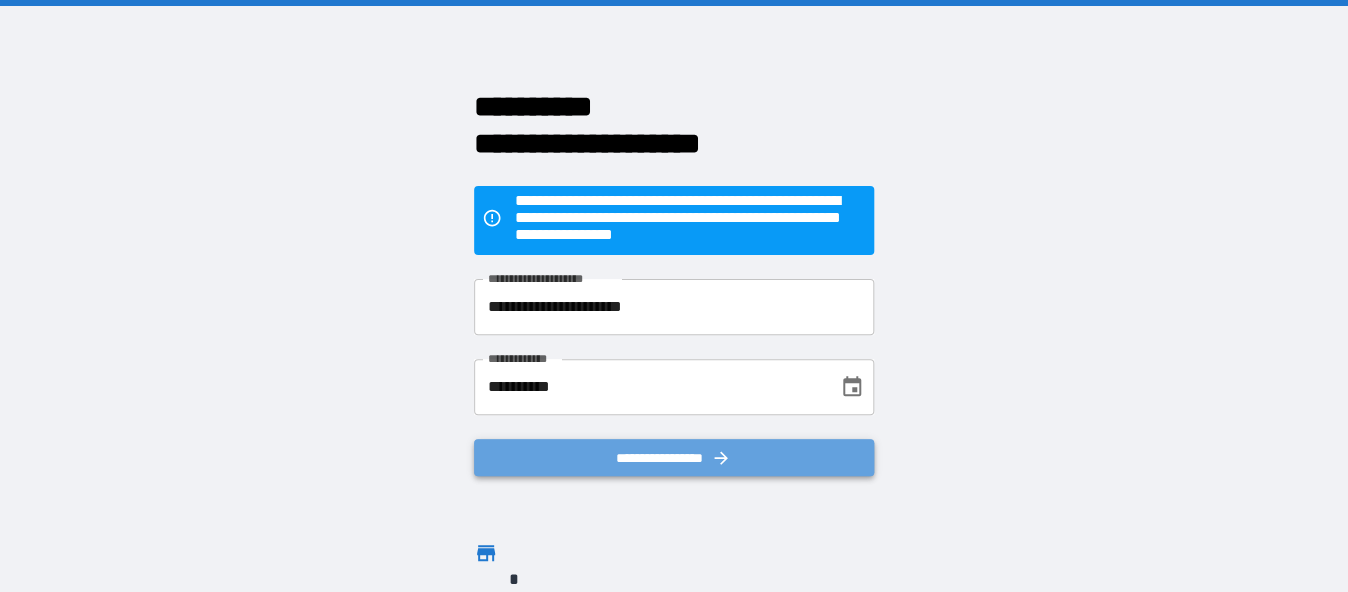 click on "**********" at bounding box center (674, 457) 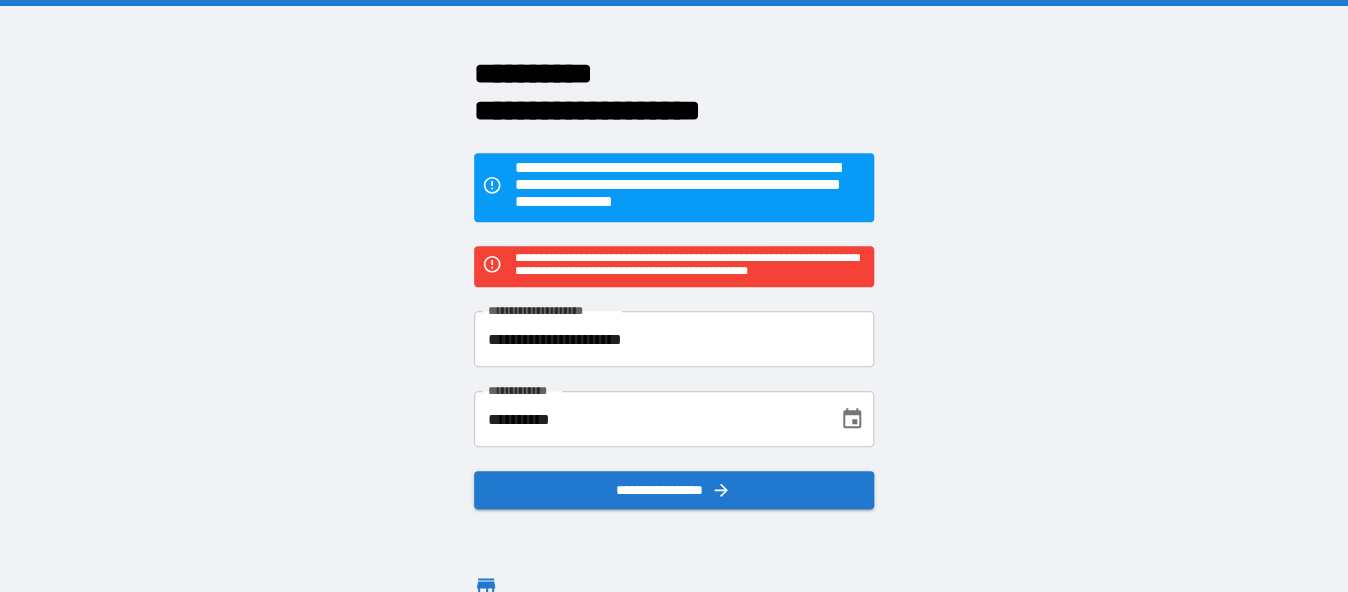click on "**********" at bounding box center (674, 489) 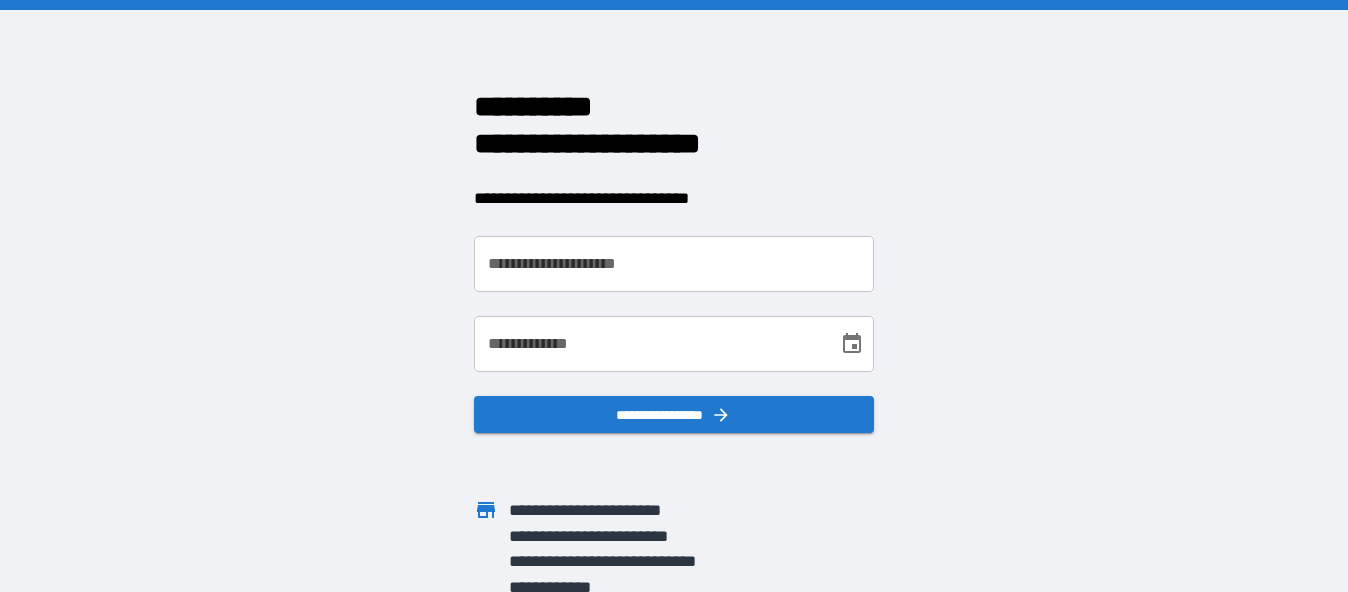 scroll, scrollTop: 0, scrollLeft: 0, axis: both 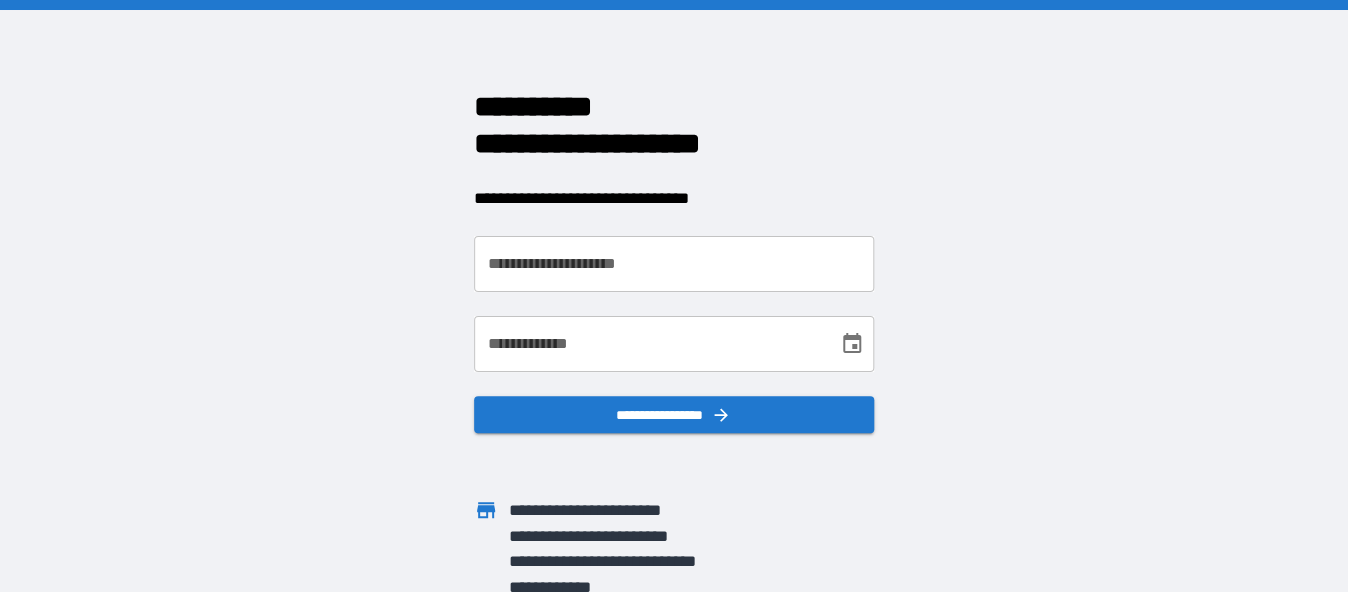 drag, startPoint x: 677, startPoint y: 274, endPoint x: 690, endPoint y: 270, distance: 13.601471 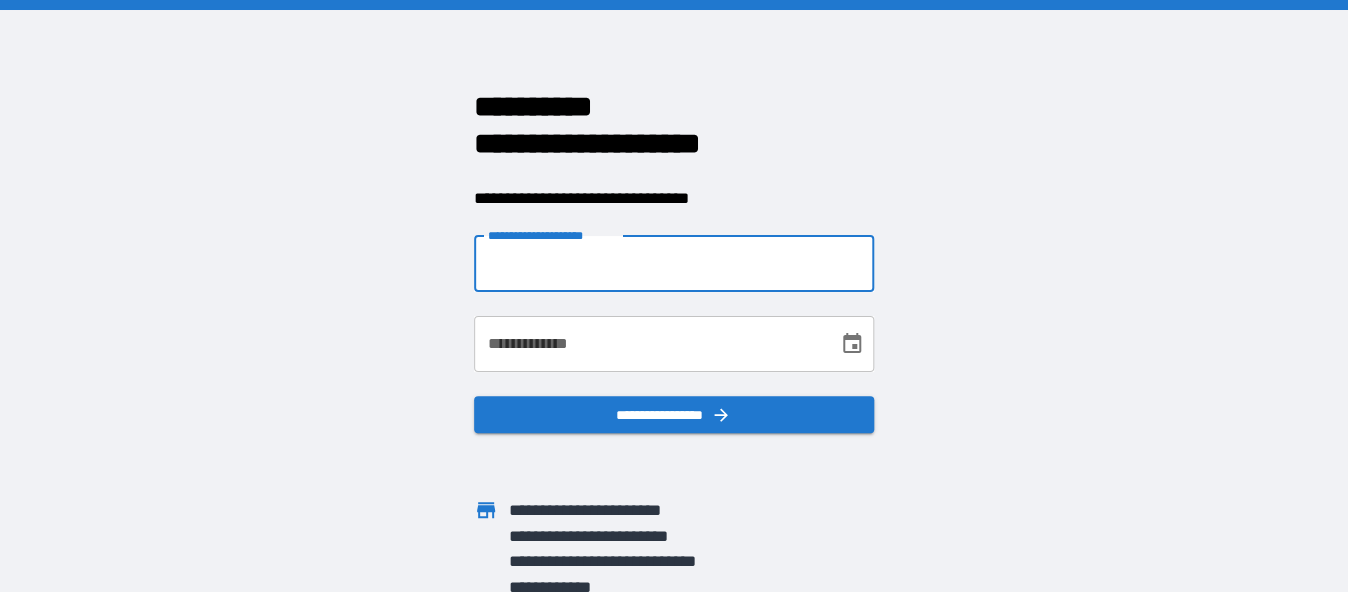 type on "**********" 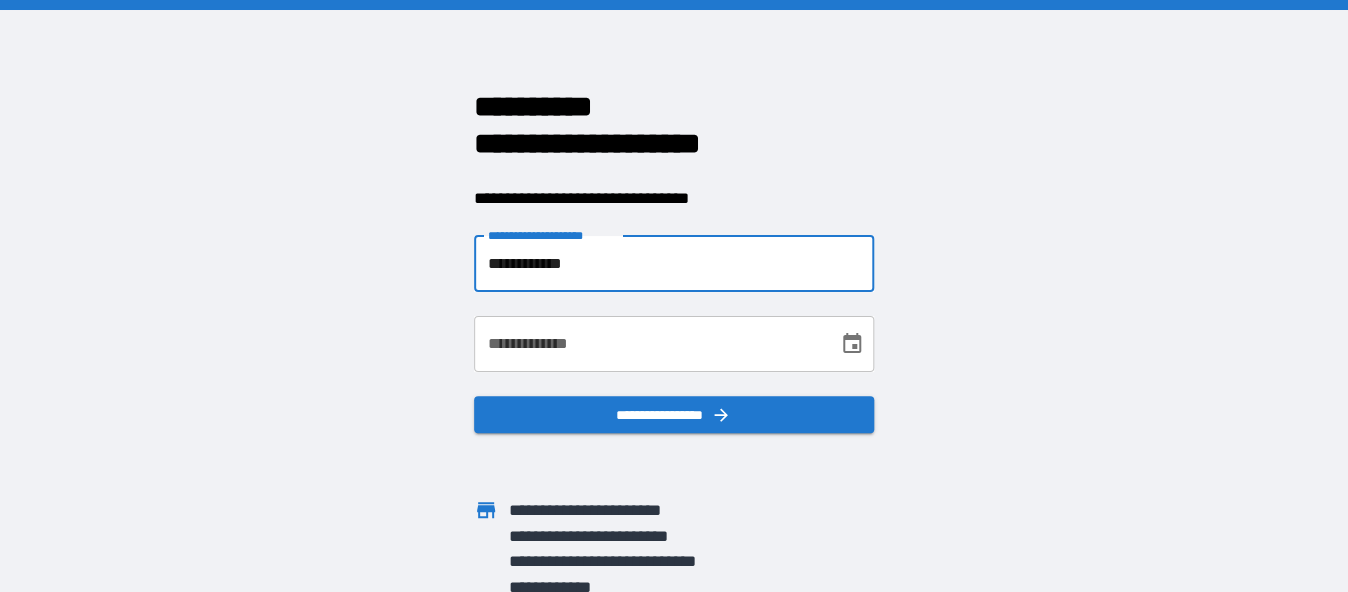 drag, startPoint x: 565, startPoint y: 343, endPoint x: 641, endPoint y: 339, distance: 76.105194 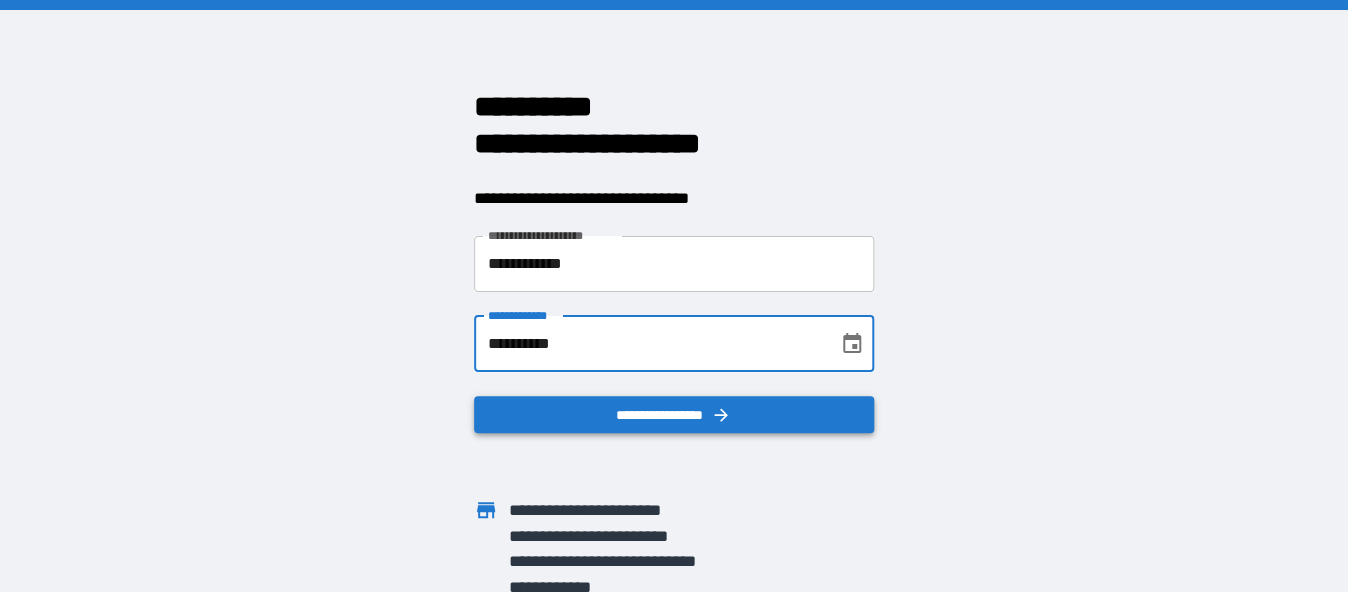 type on "**********" 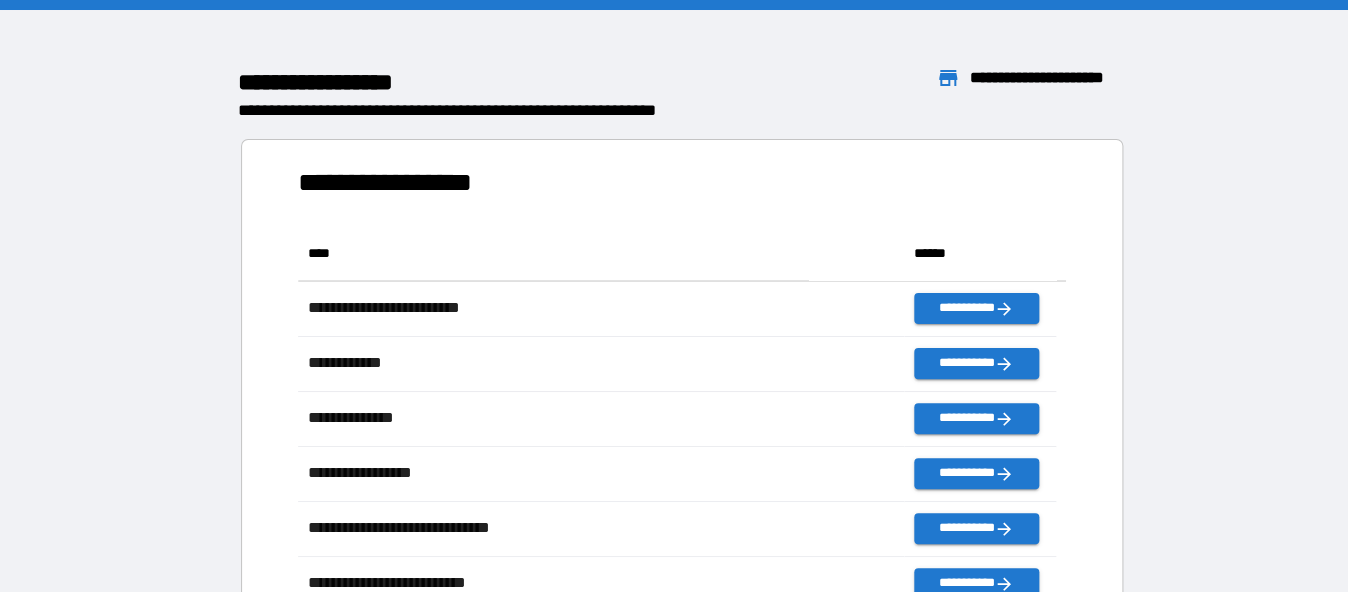 scroll, scrollTop: 15, scrollLeft: 15, axis: both 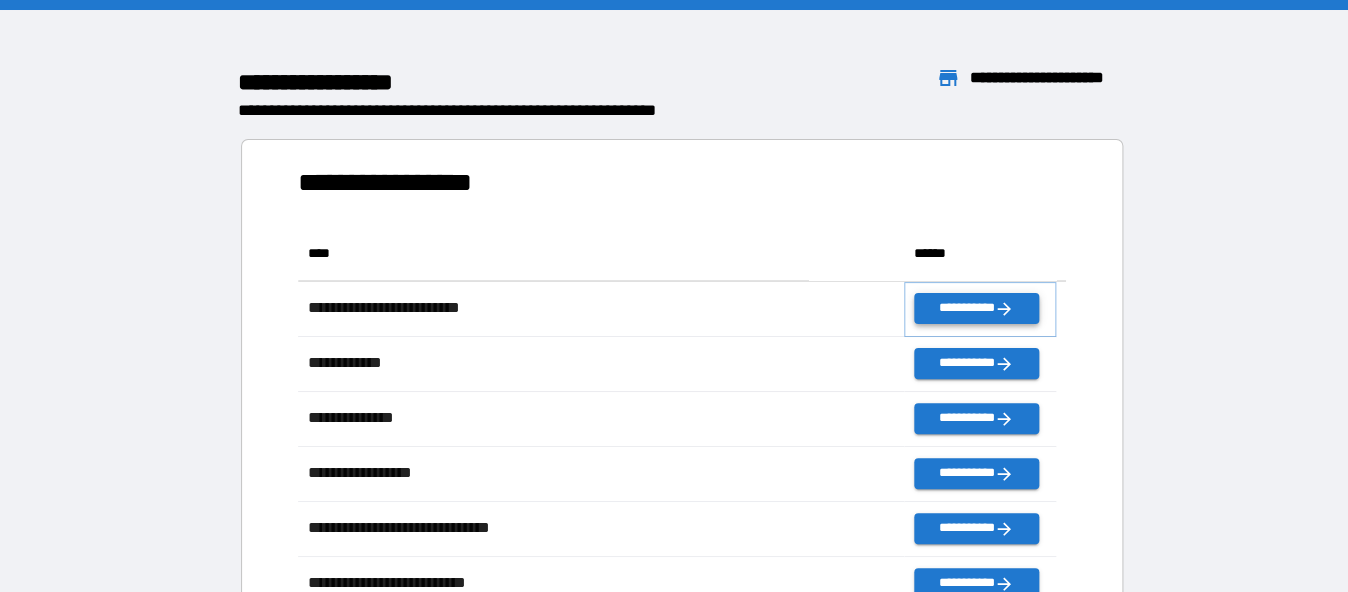 click on "**********" at bounding box center (976, 308) 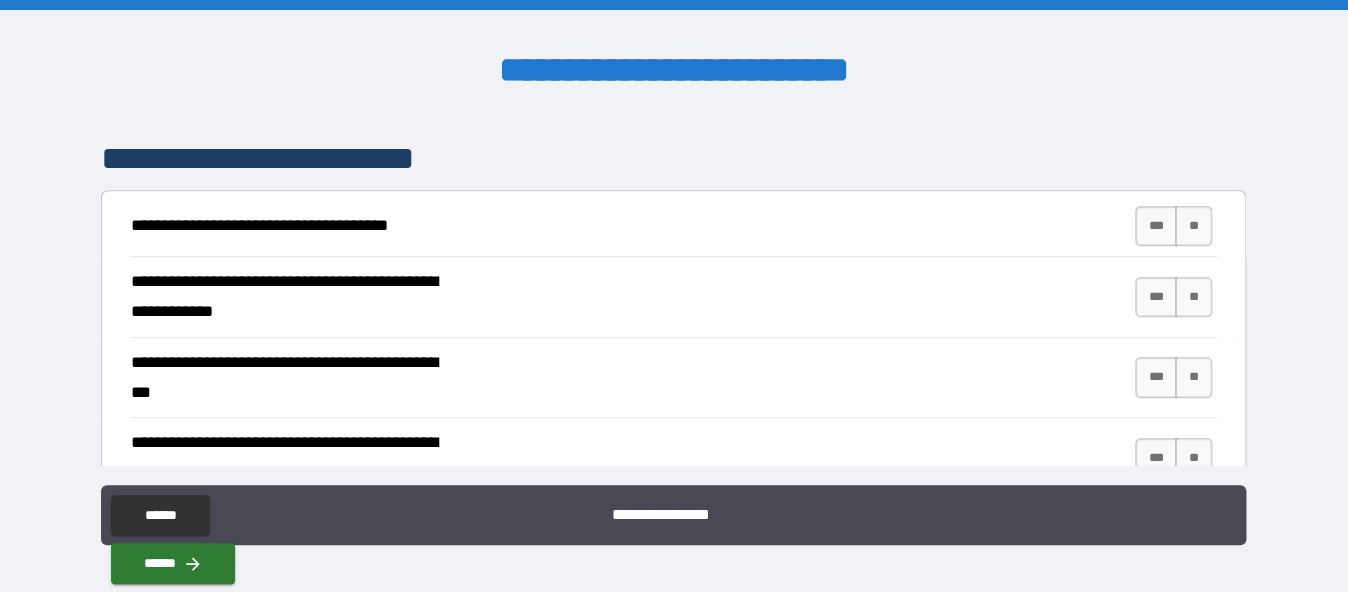 scroll, scrollTop: 300, scrollLeft: 0, axis: vertical 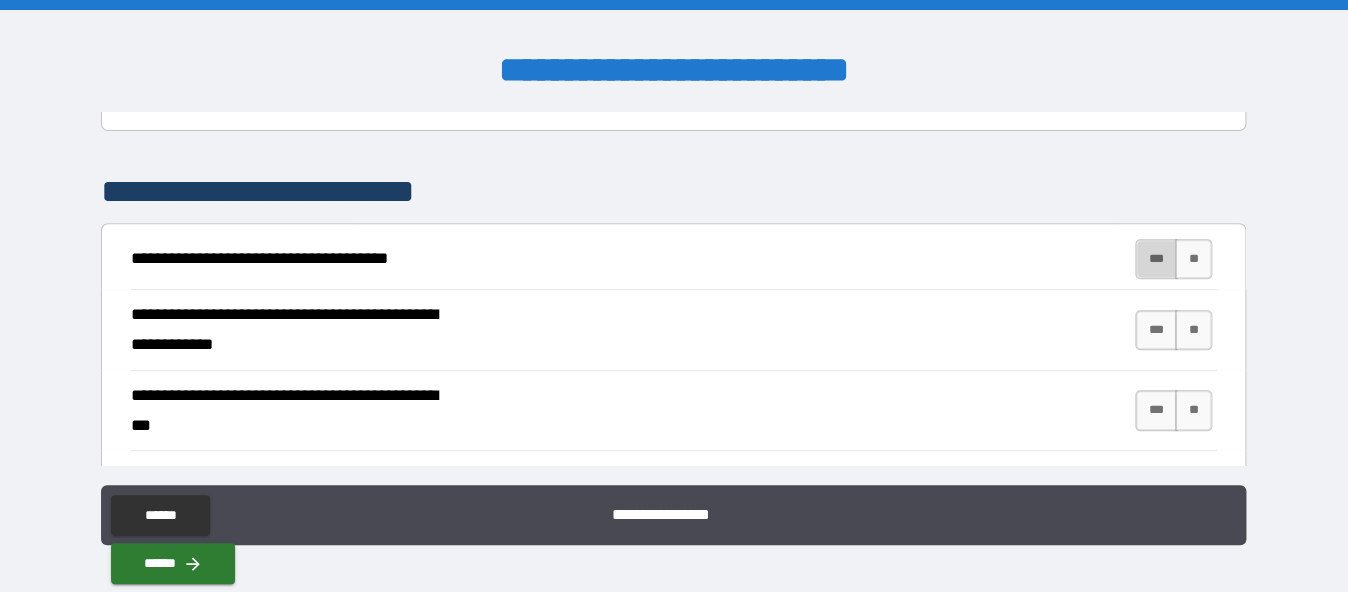 click on "***" at bounding box center (1156, 259) 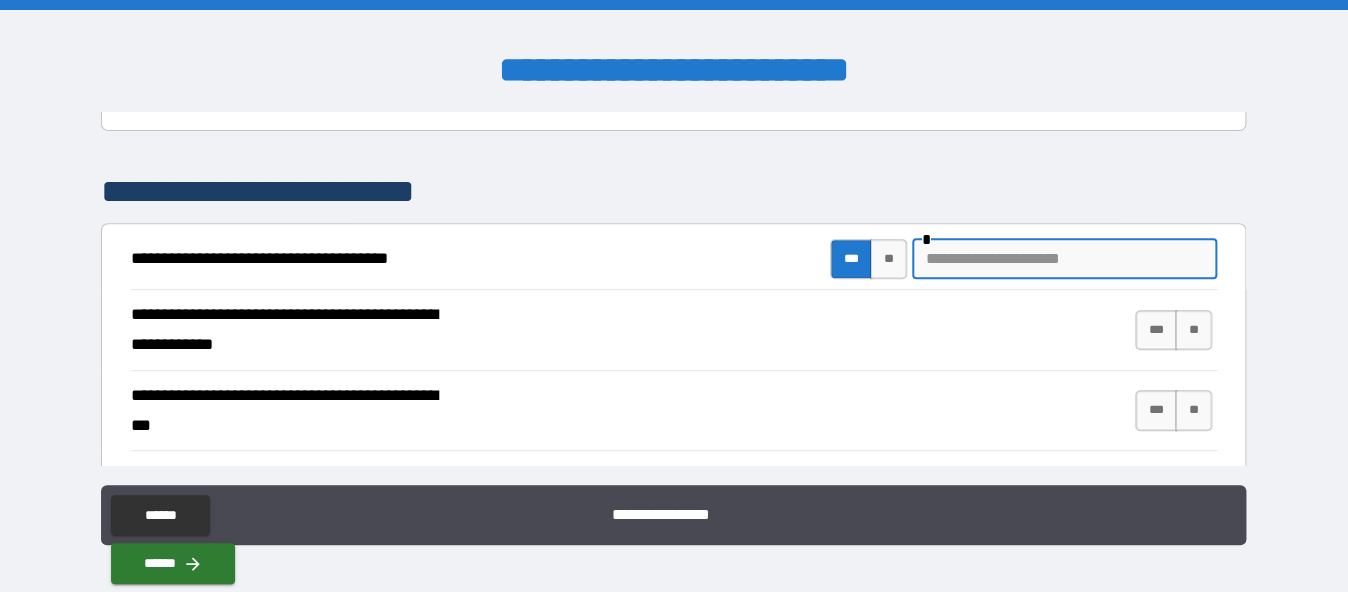 click at bounding box center [1064, 259] 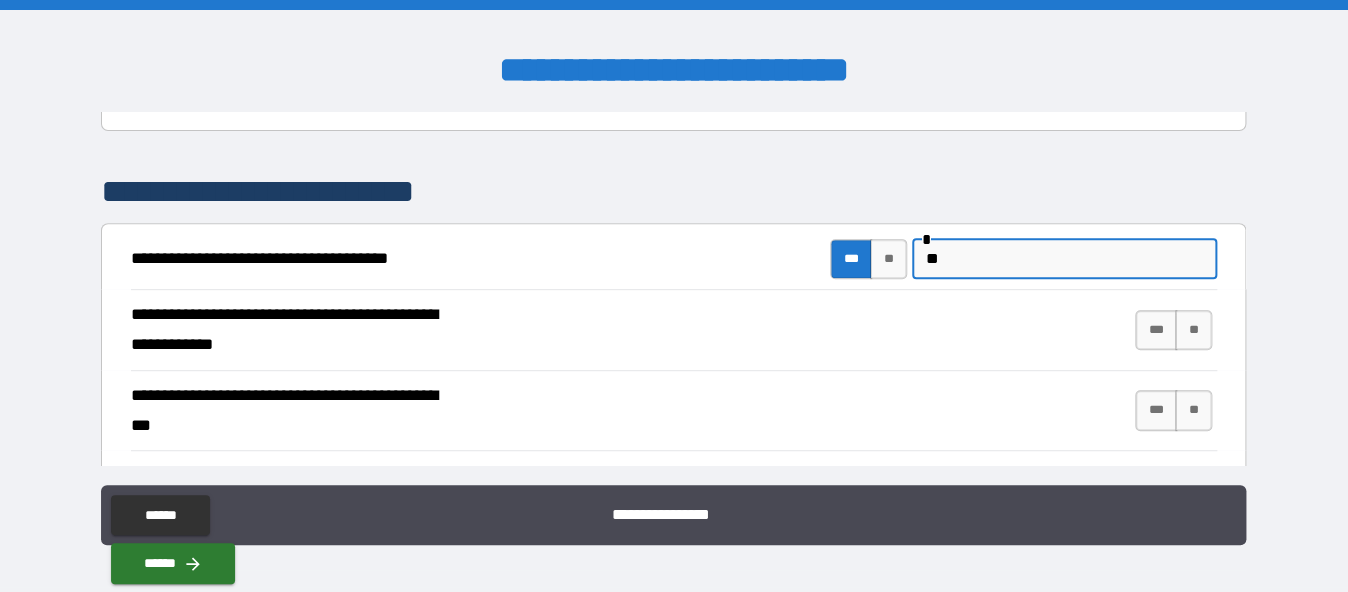 type on "*" 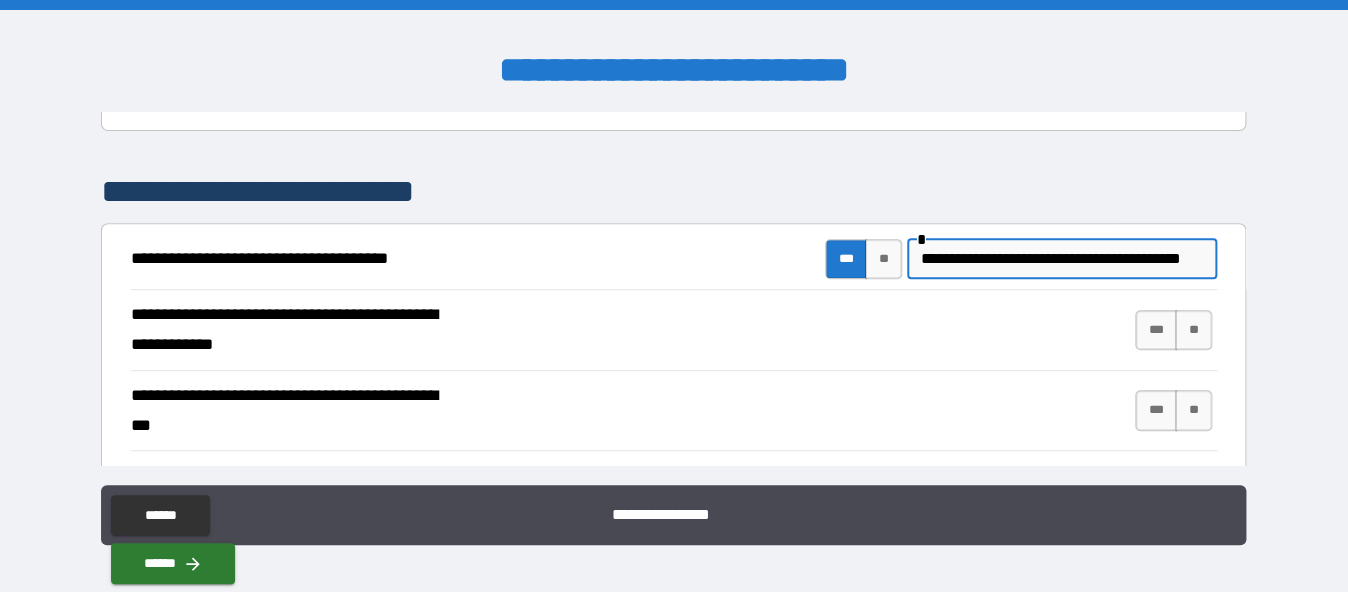 scroll, scrollTop: 0, scrollLeft: 49, axis: horizontal 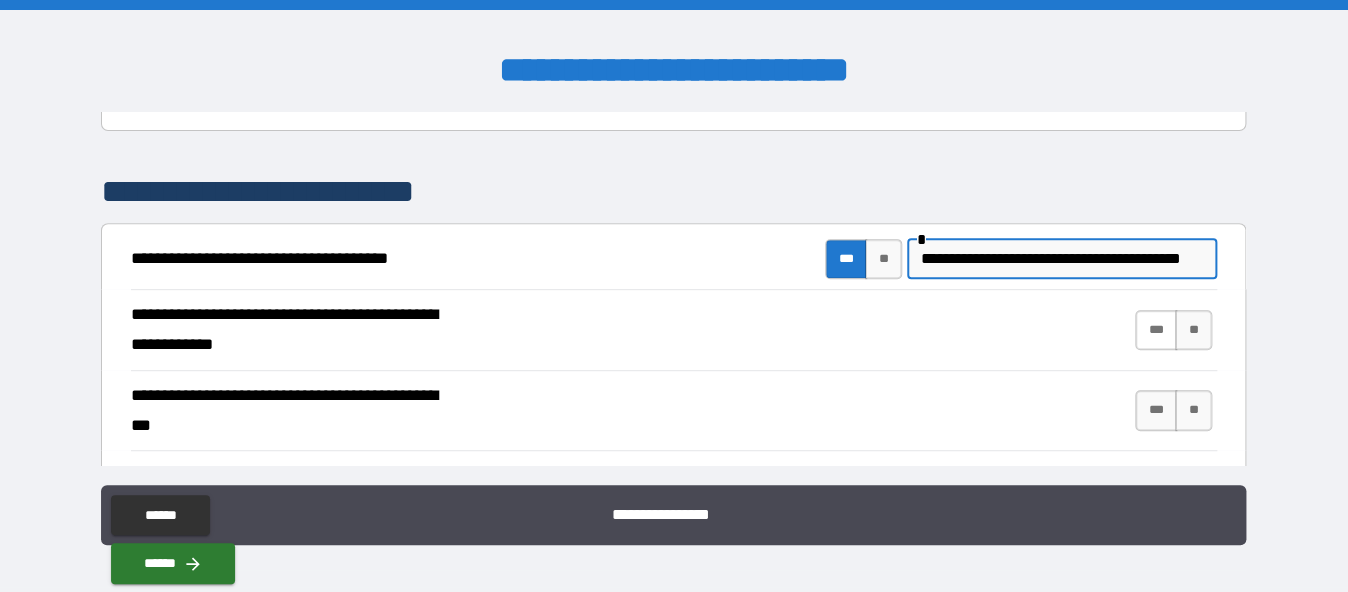type on "**********" 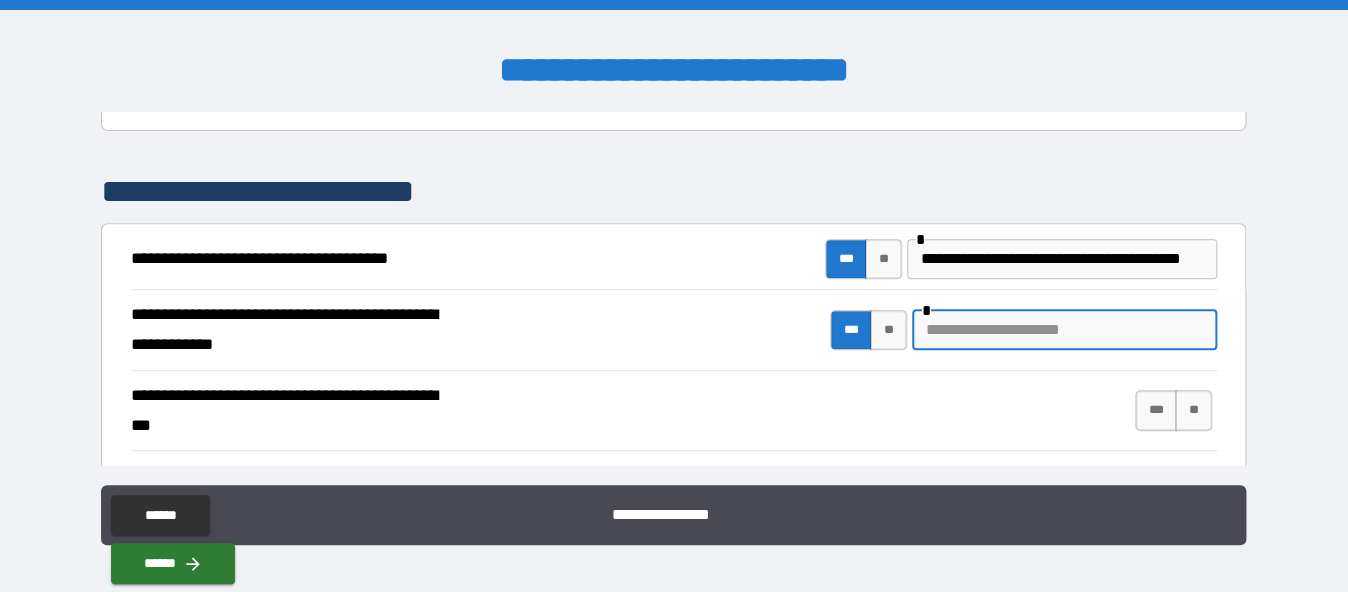 click at bounding box center [1064, 330] 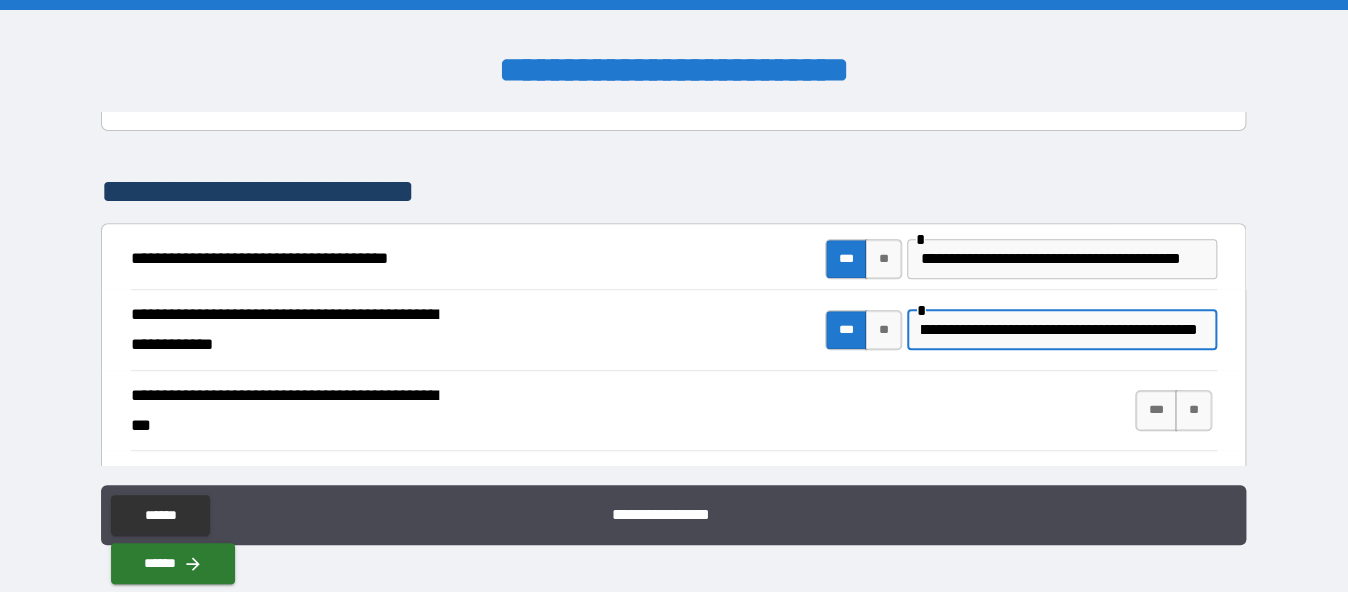 scroll, scrollTop: 0, scrollLeft: 330, axis: horizontal 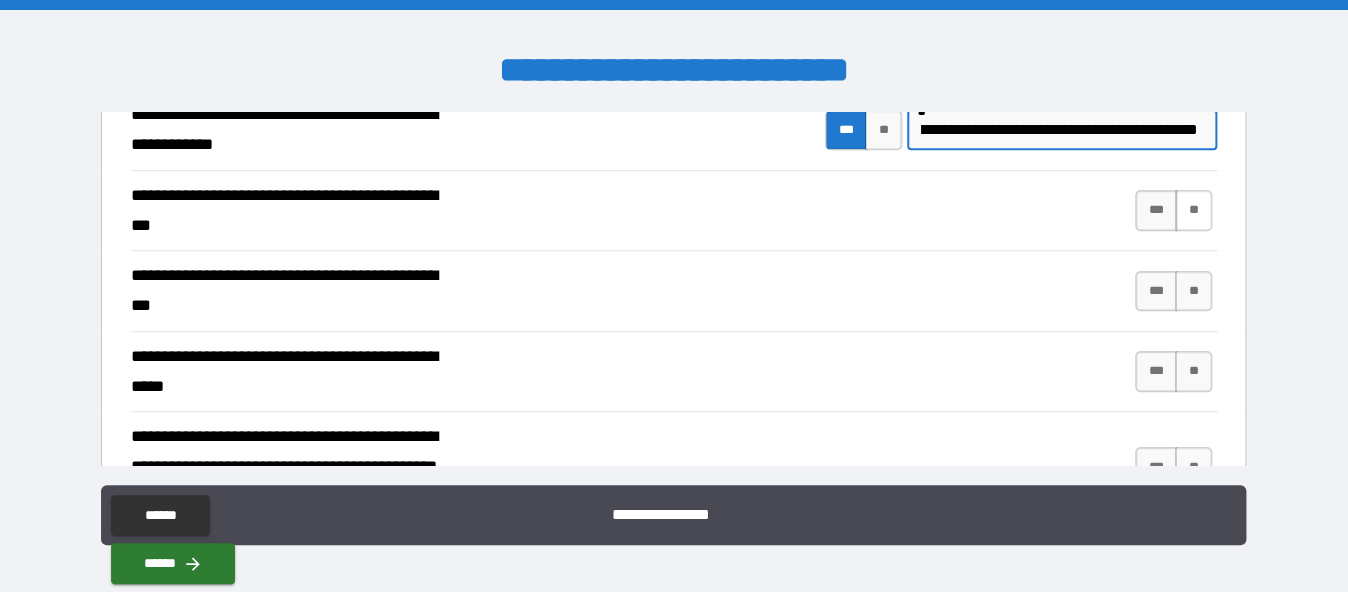 type on "**********" 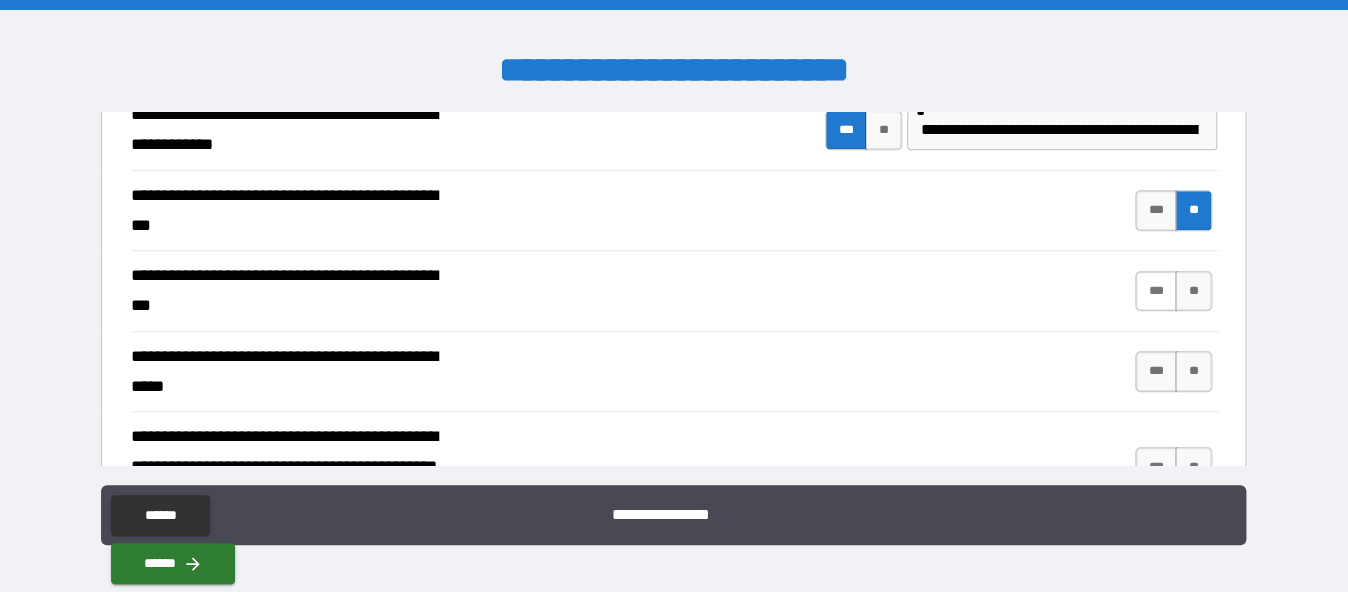 click on "***" at bounding box center [1156, 291] 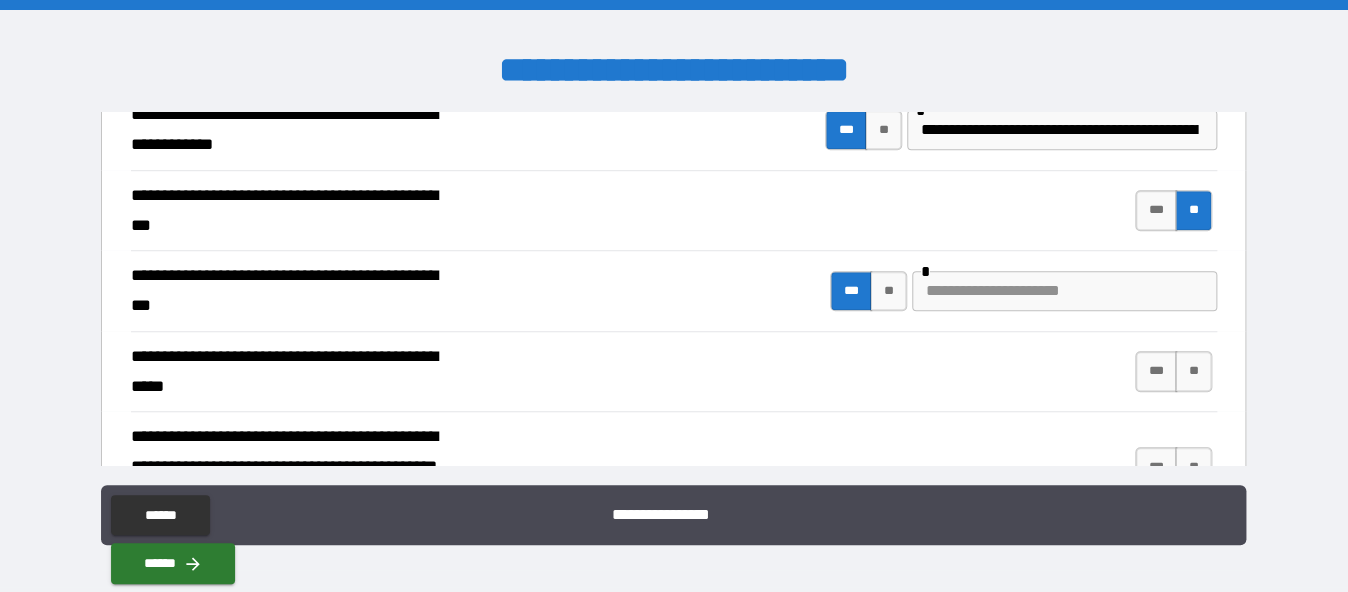 click at bounding box center (1064, 291) 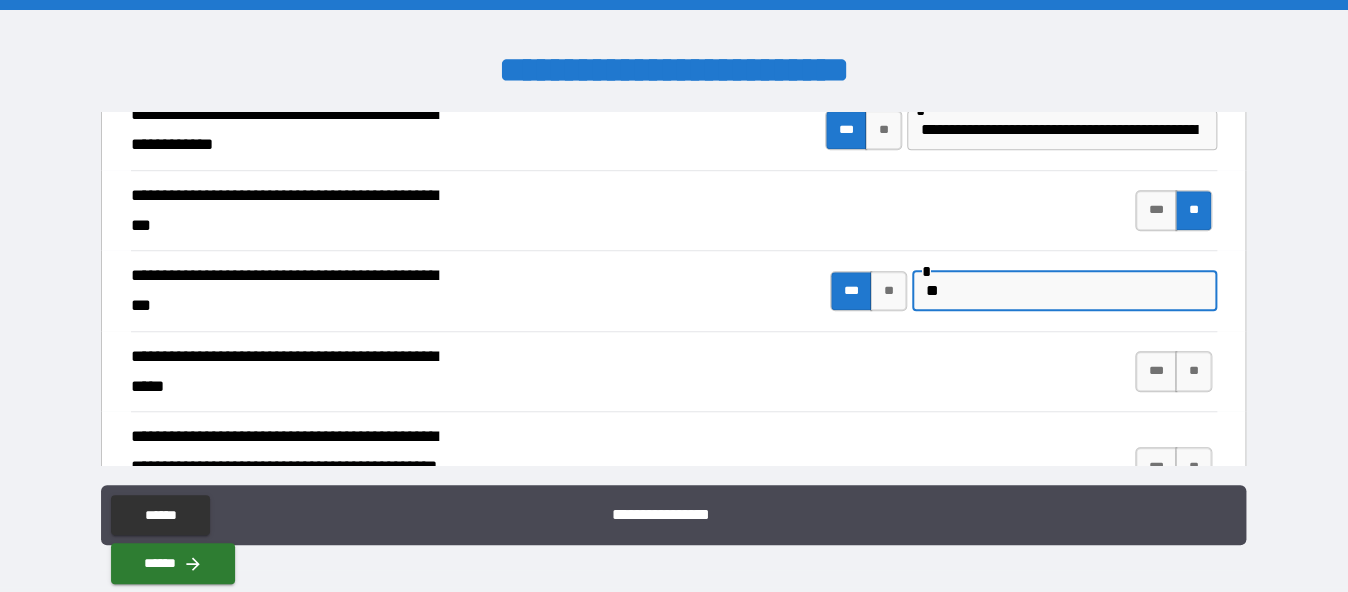 type on "*" 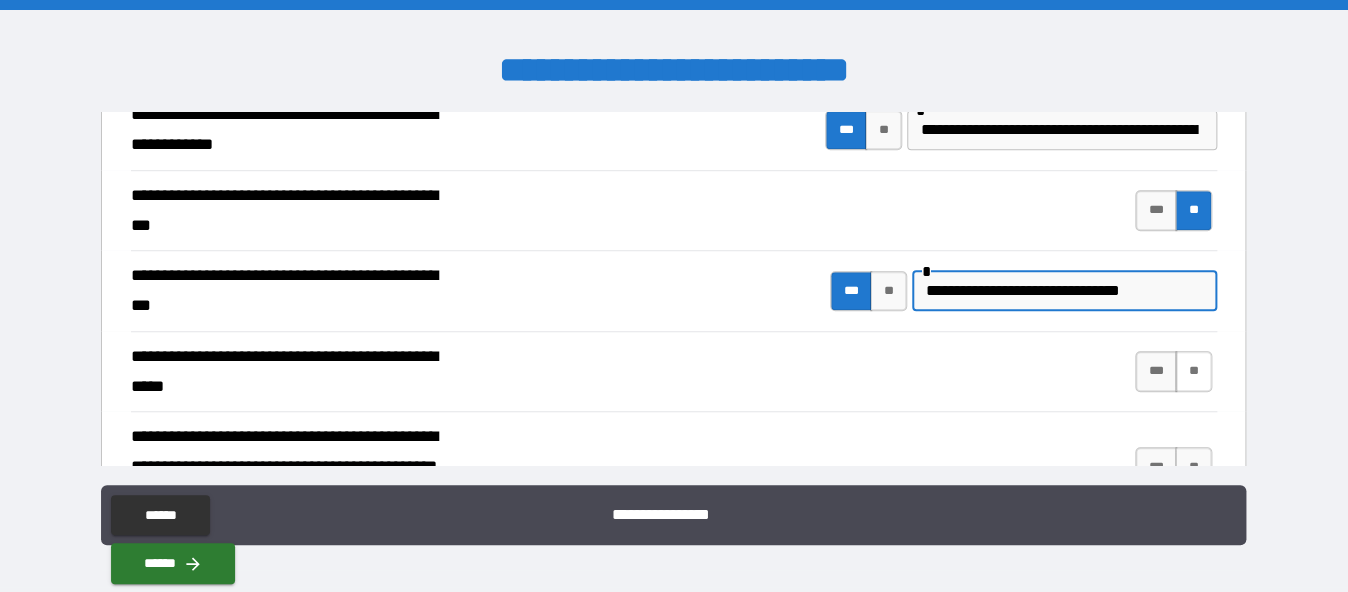 type on "**********" 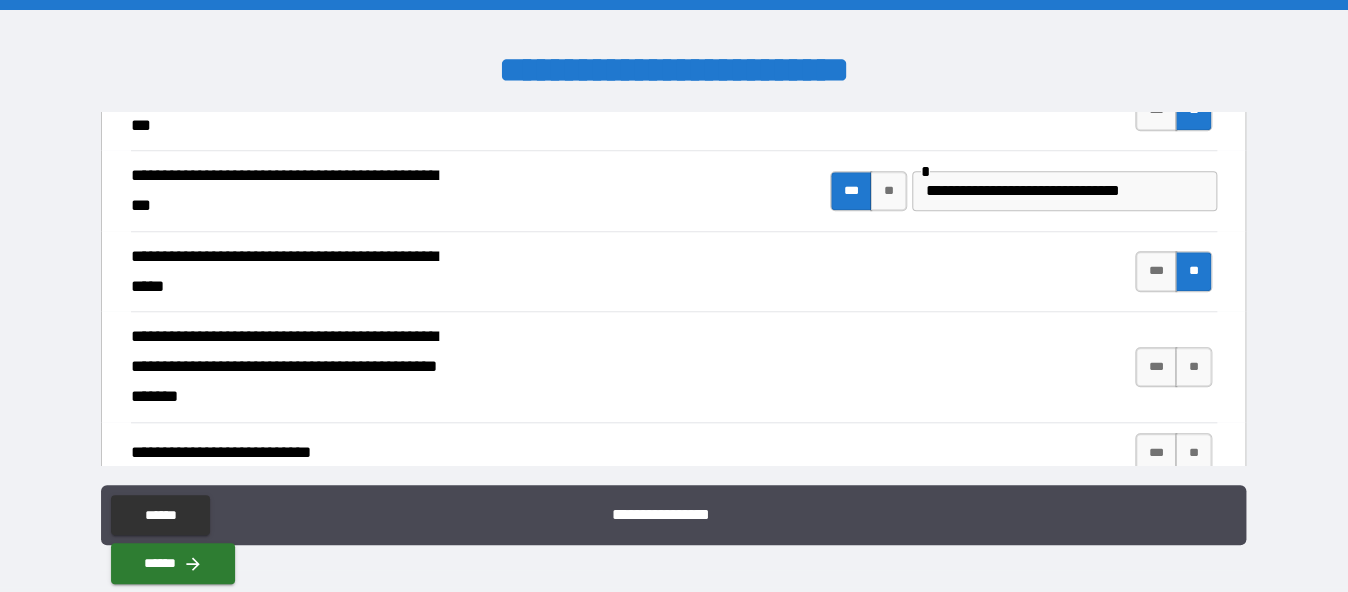 scroll, scrollTop: 700, scrollLeft: 0, axis: vertical 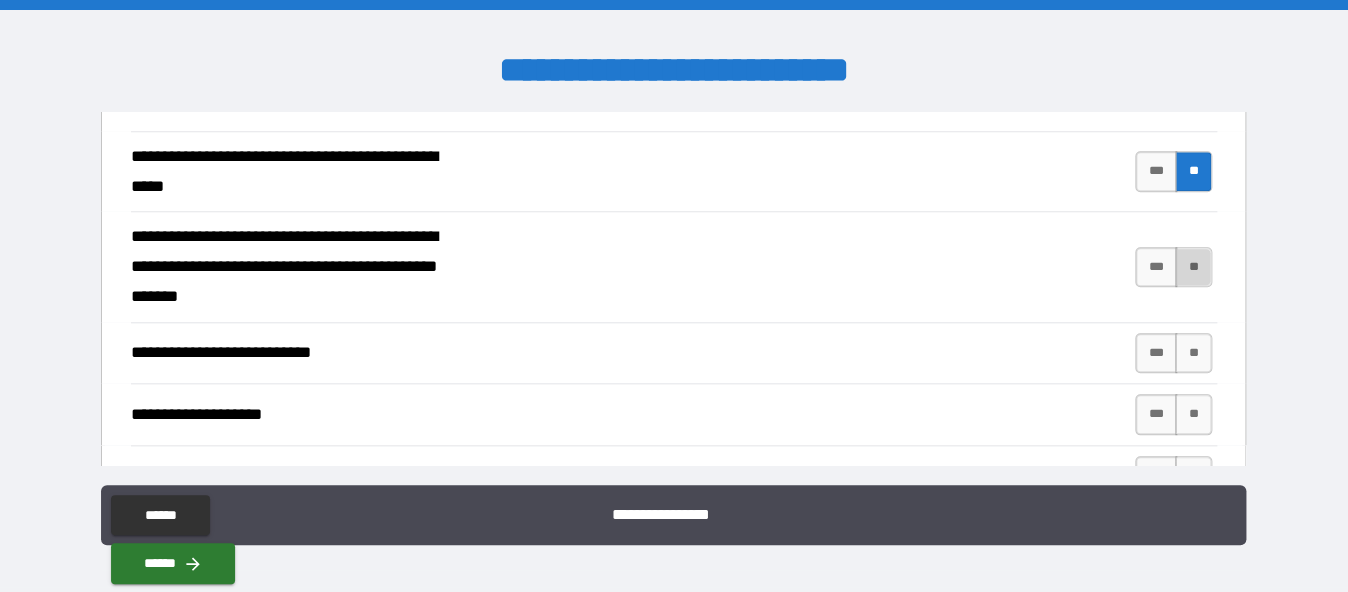 click on "**" at bounding box center (1193, 267) 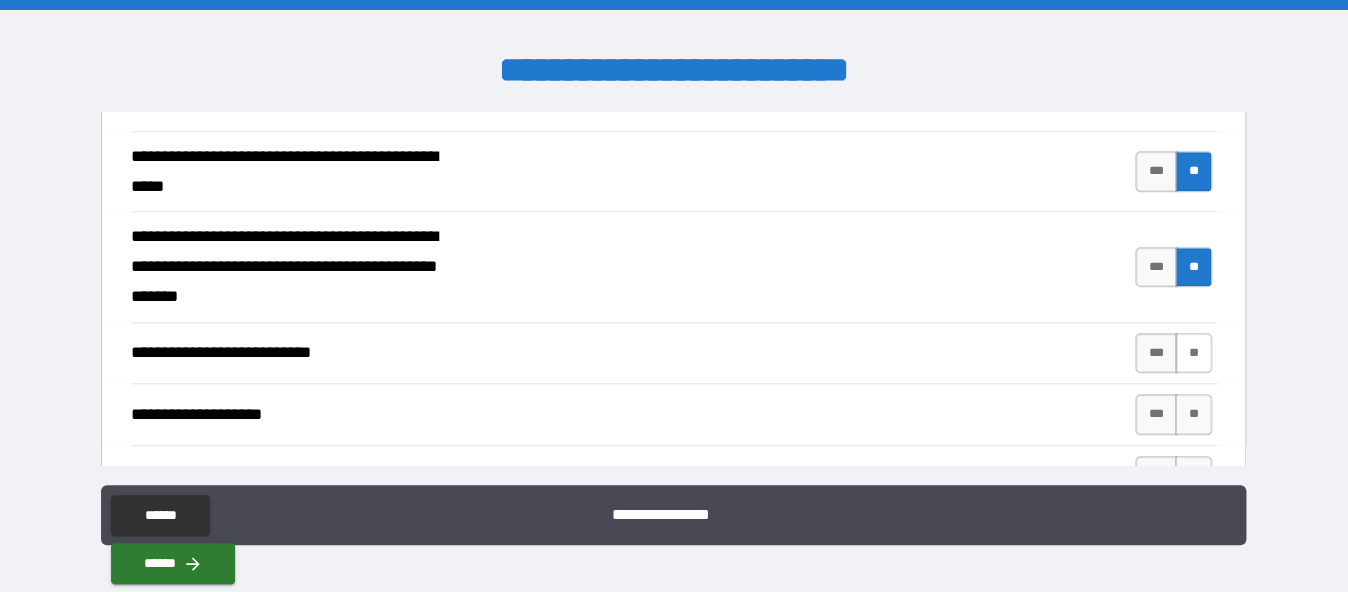 click on "**" at bounding box center (1193, 353) 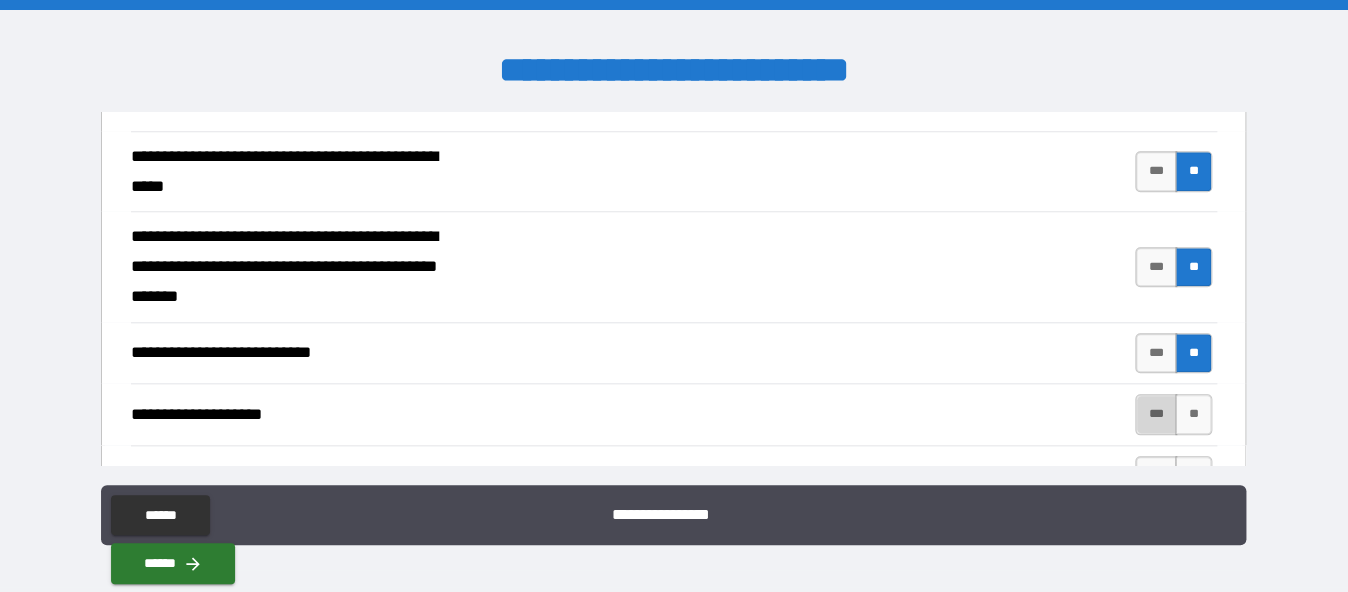click on "***" at bounding box center [1156, 414] 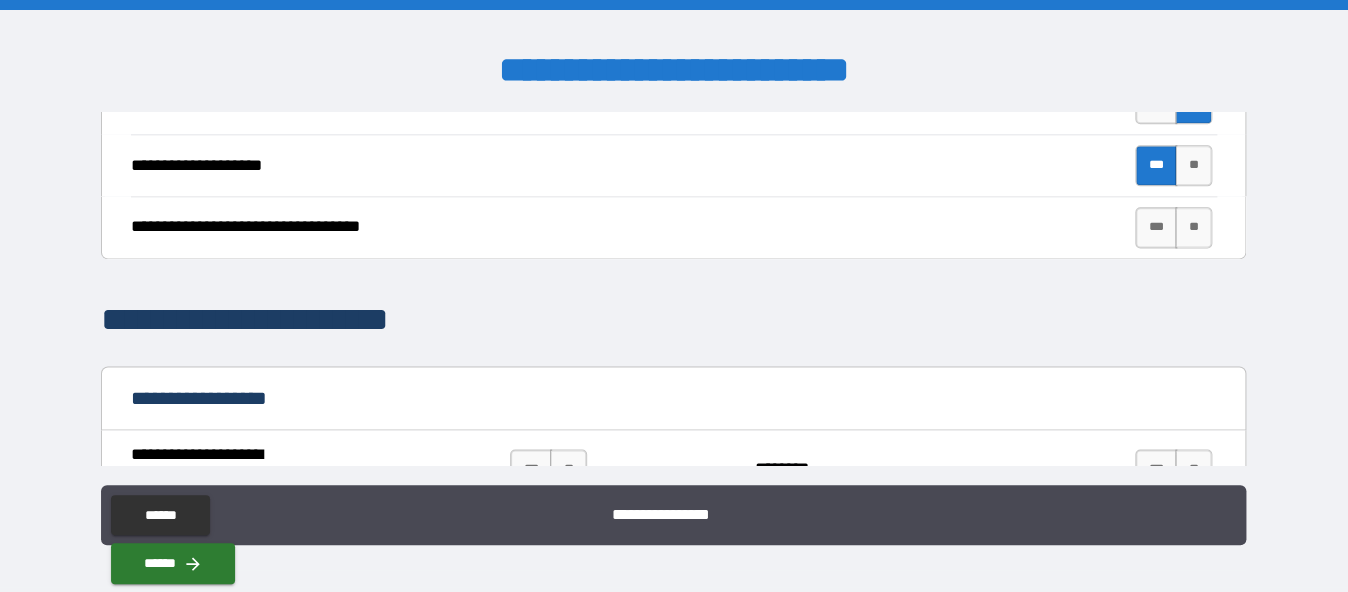 scroll, scrollTop: 1000, scrollLeft: 0, axis: vertical 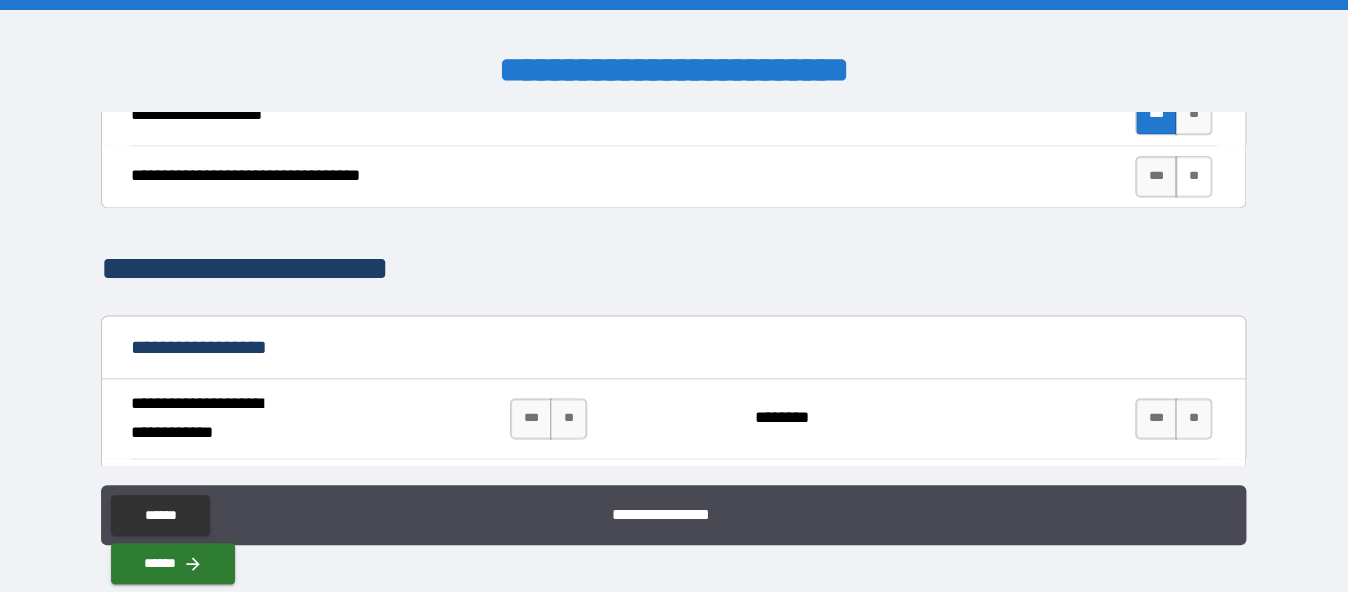 click on "**" at bounding box center [1193, 176] 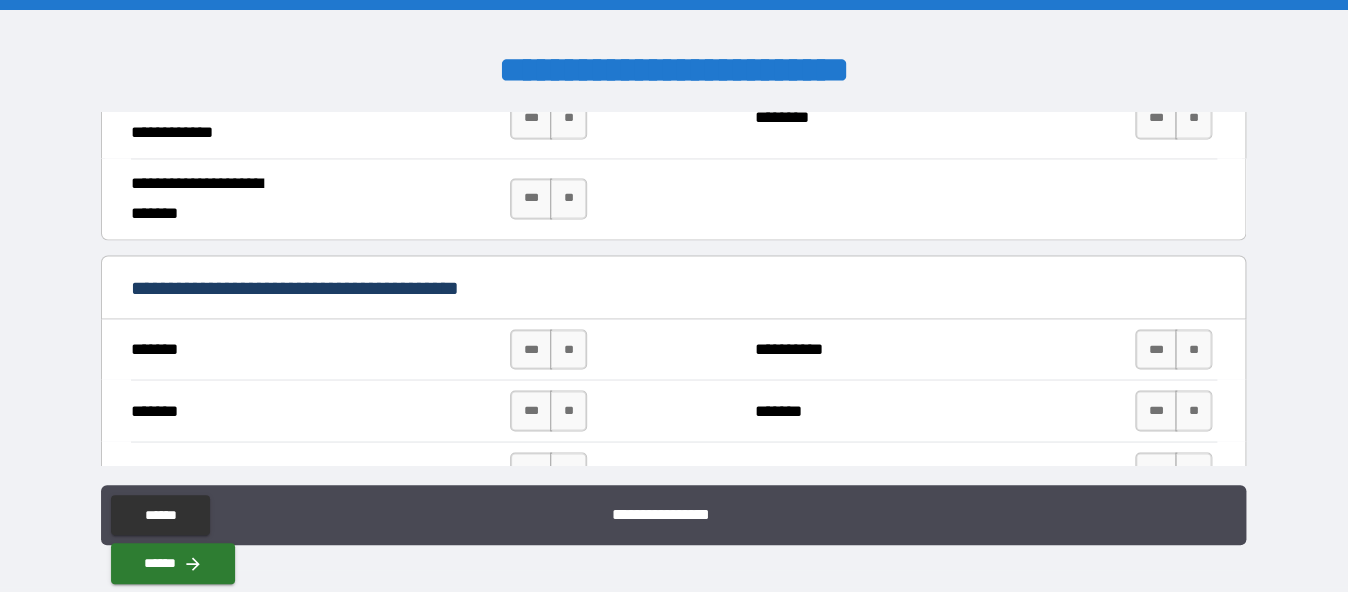 scroll, scrollTop: 1400, scrollLeft: 0, axis: vertical 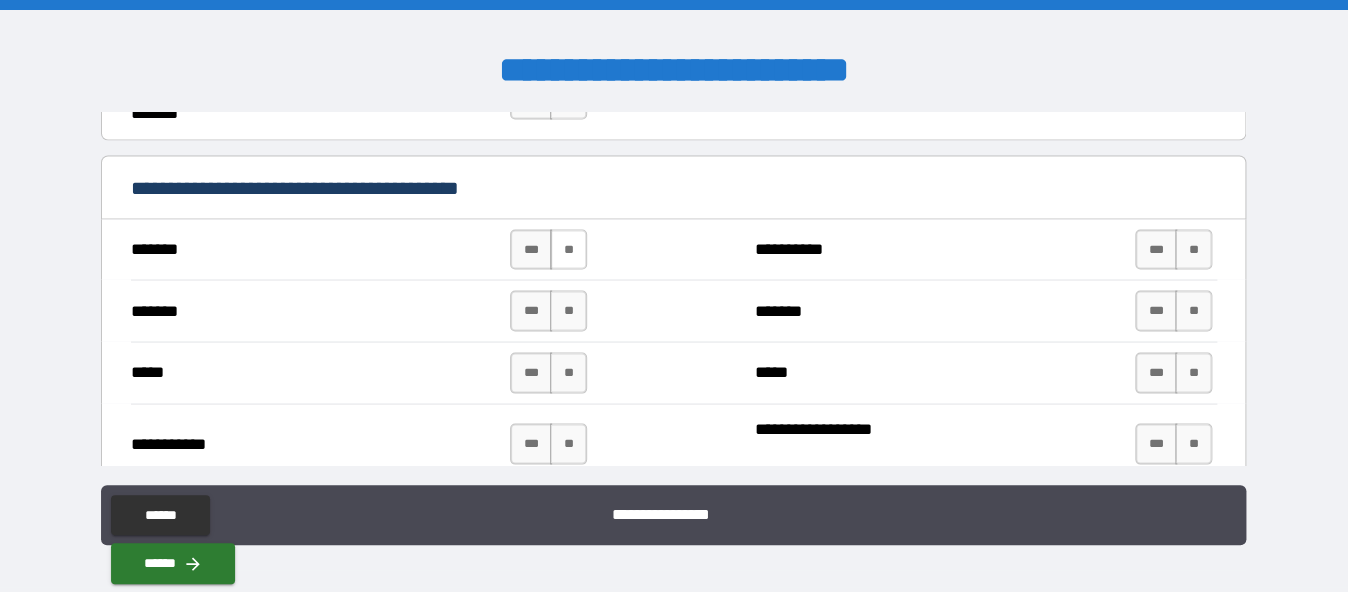 click on "**" at bounding box center (568, 249) 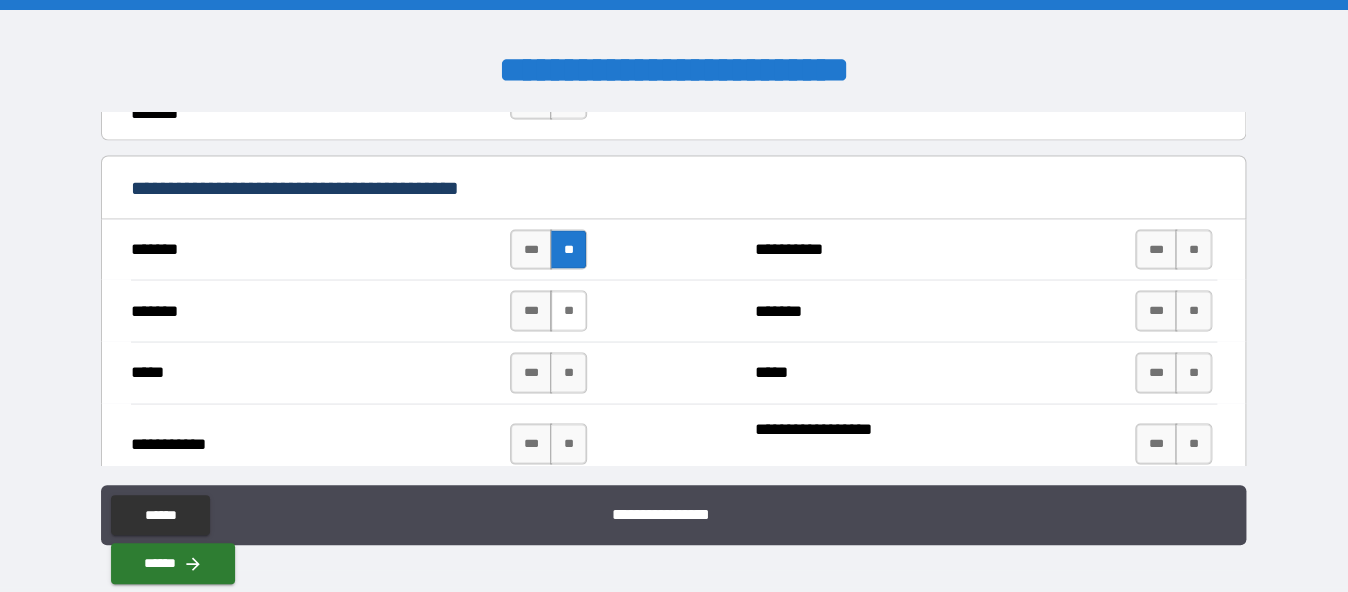 click on "**" at bounding box center (568, 310) 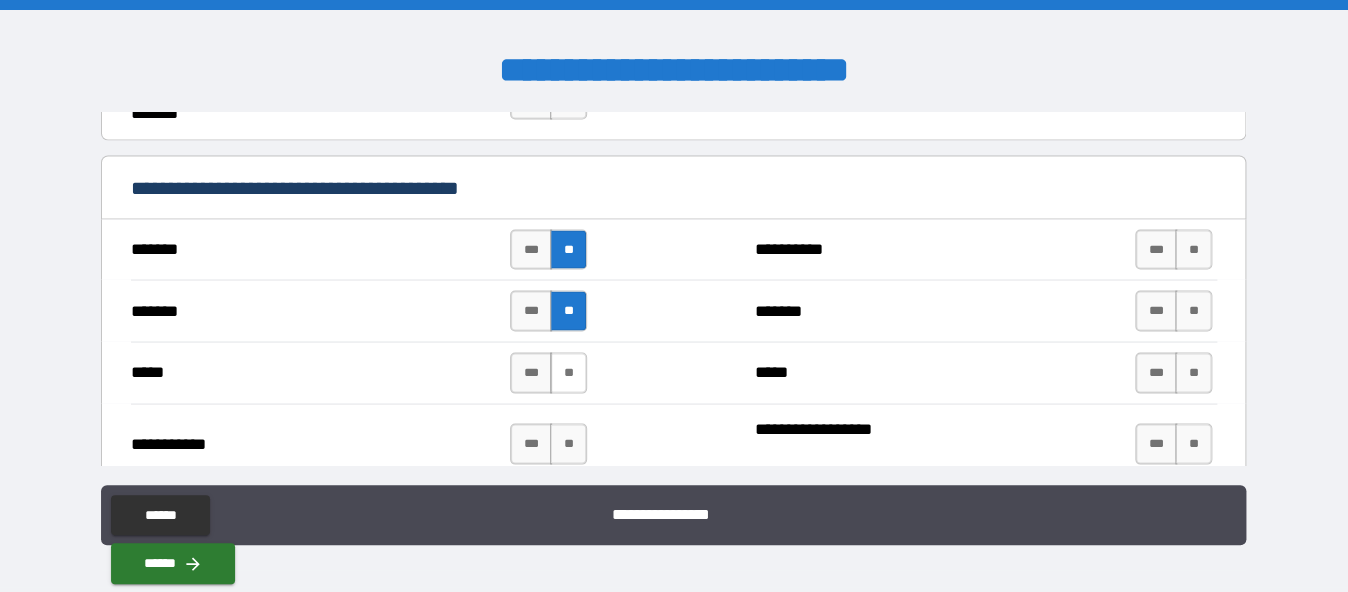 click on "**" at bounding box center (568, 372) 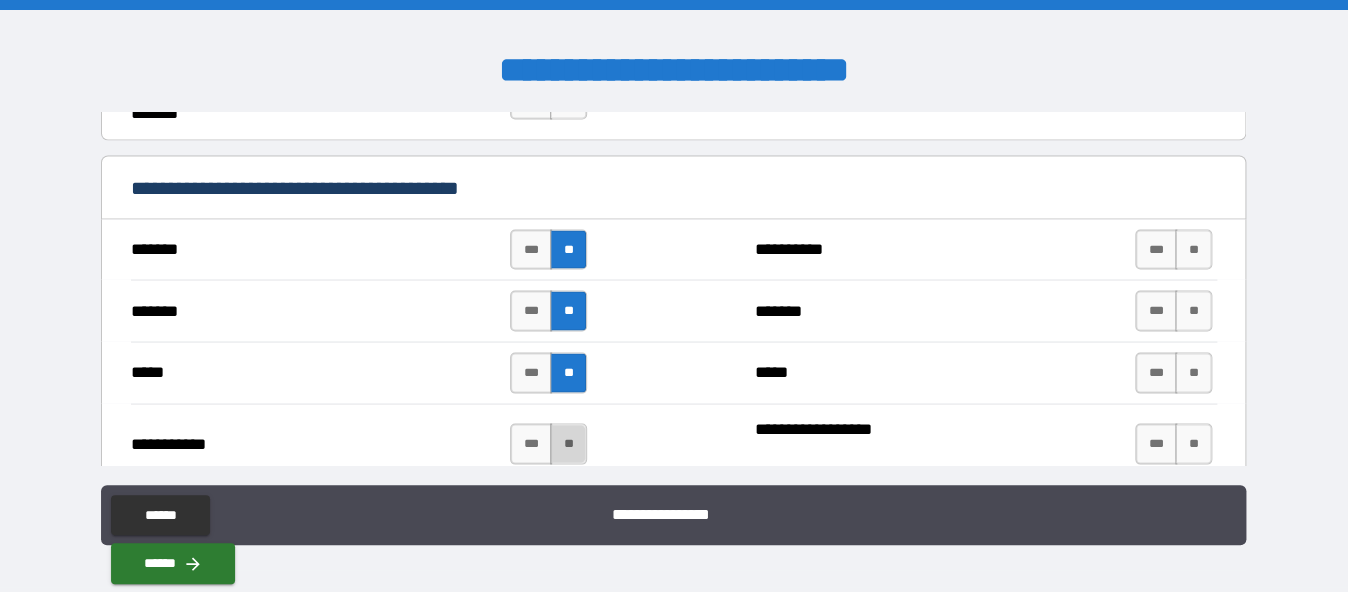 click on "**" at bounding box center [568, 443] 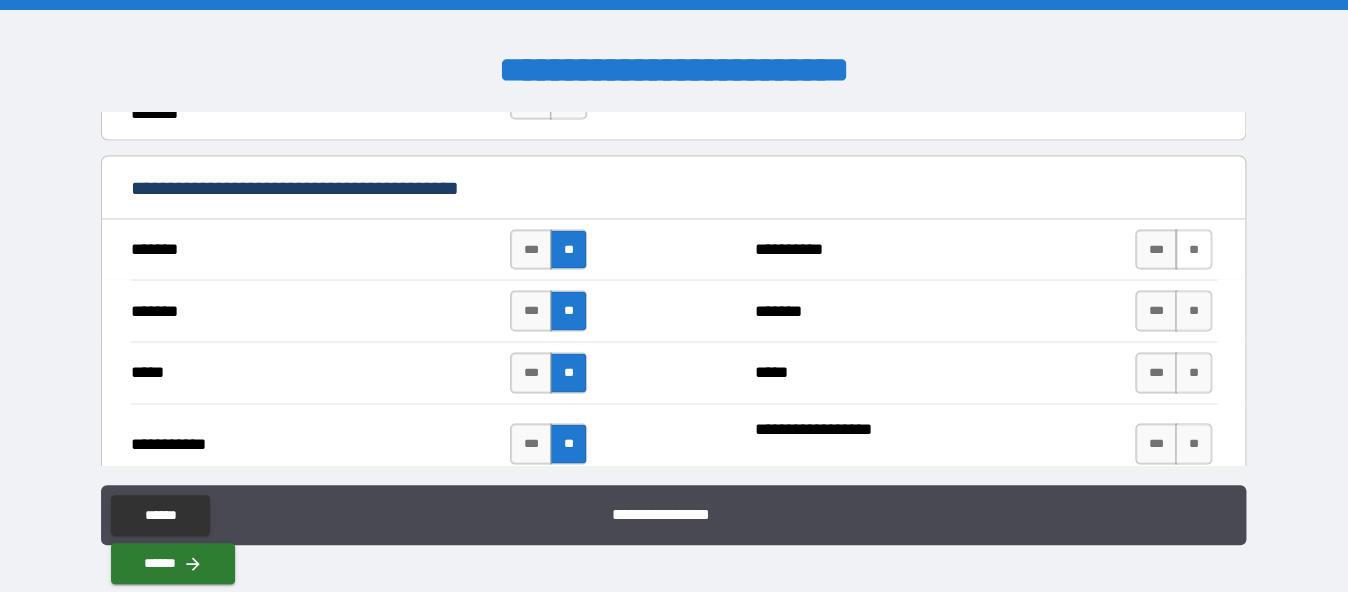 drag, startPoint x: 1189, startPoint y: 245, endPoint x: 1183, endPoint y: 256, distance: 12.529964 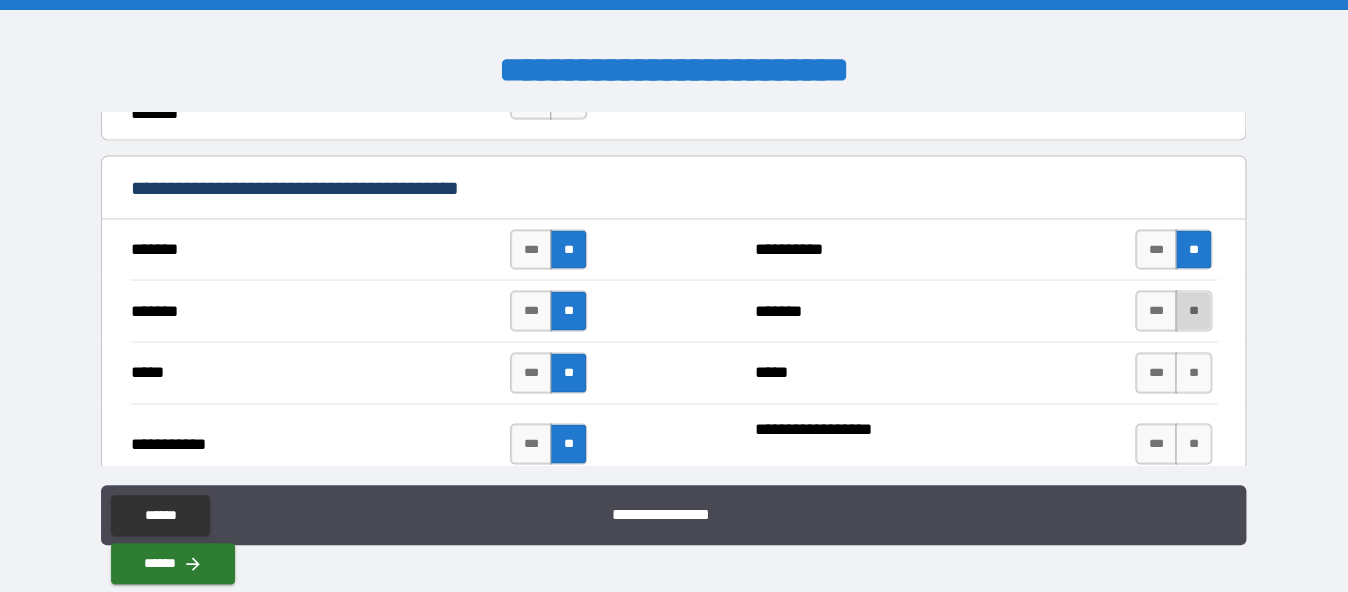 click on "**" at bounding box center (1193, 310) 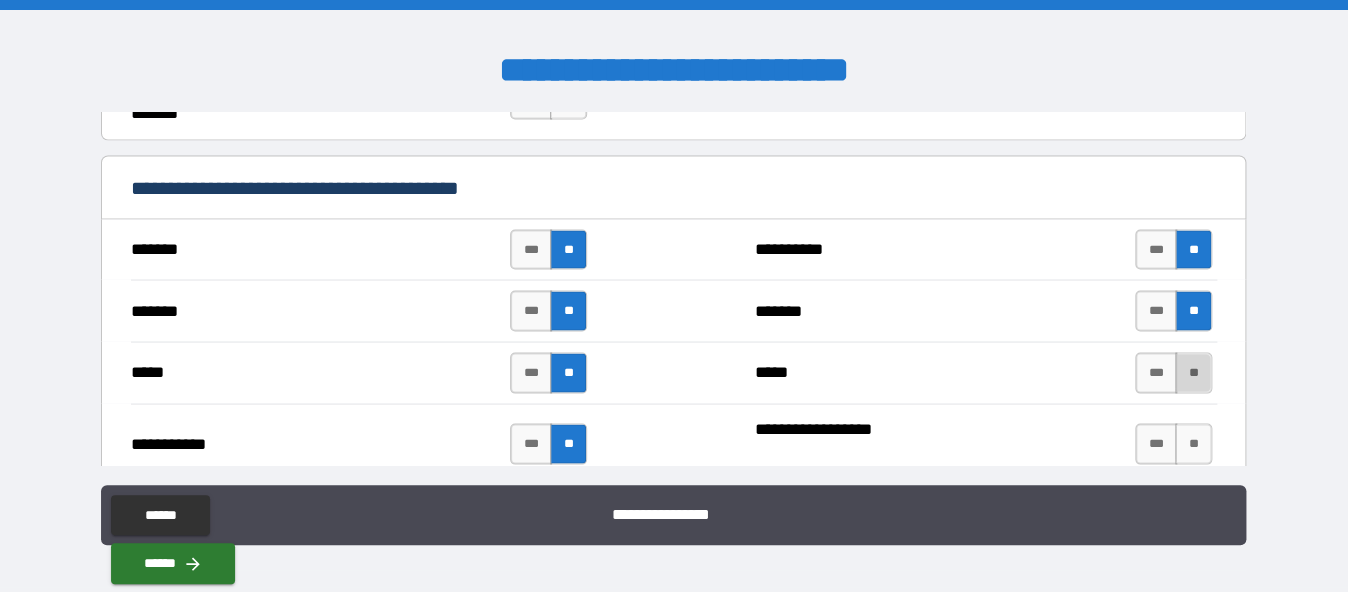 click on "**" at bounding box center [1193, 372] 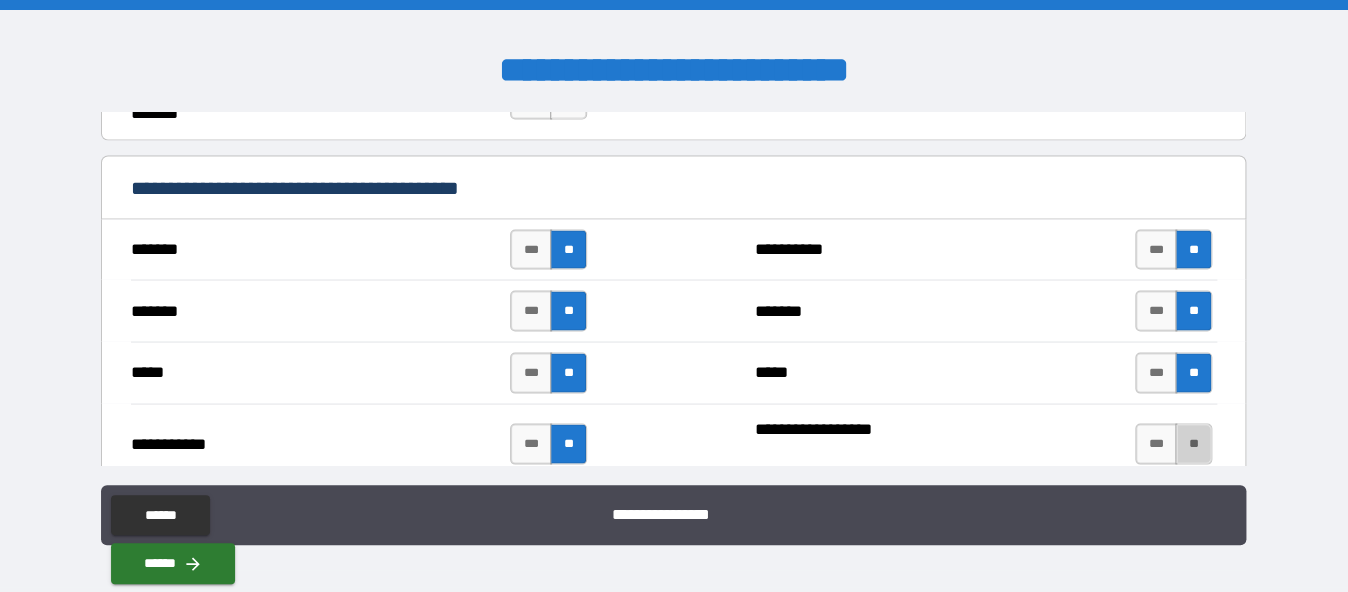 drag, startPoint x: 1177, startPoint y: 432, endPoint x: 956, endPoint y: 363, distance: 231.52106 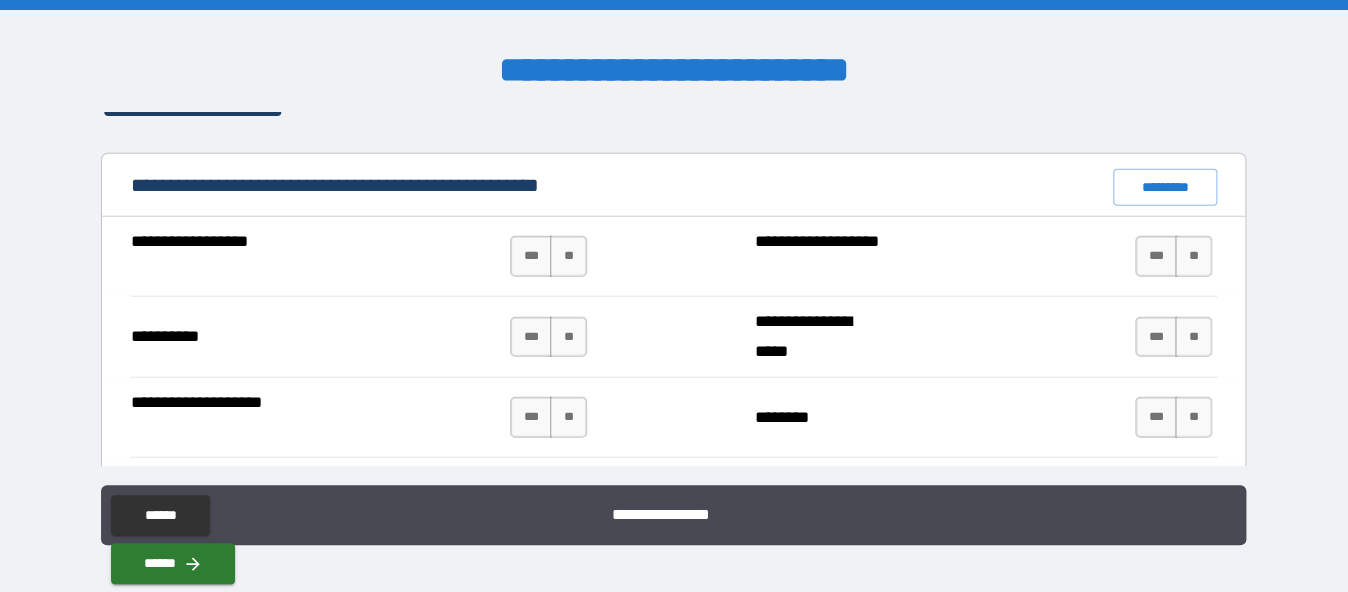 scroll, scrollTop: 2000, scrollLeft: 0, axis: vertical 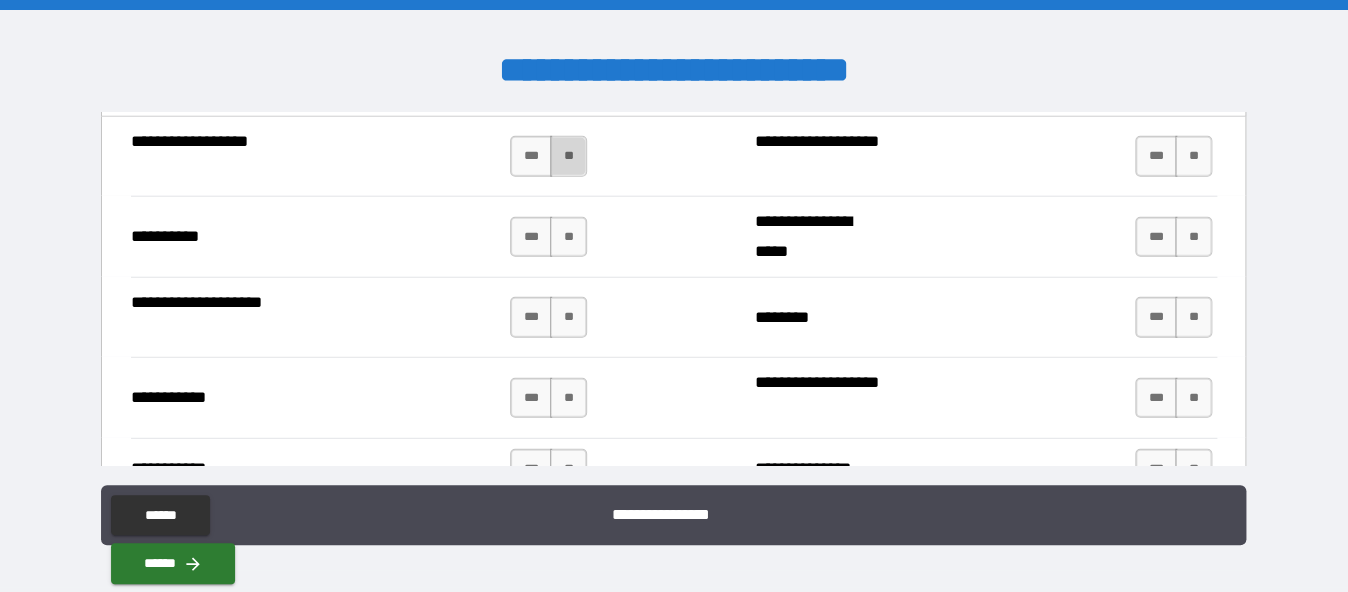 drag, startPoint x: 559, startPoint y: 152, endPoint x: 560, endPoint y: 219, distance: 67.00746 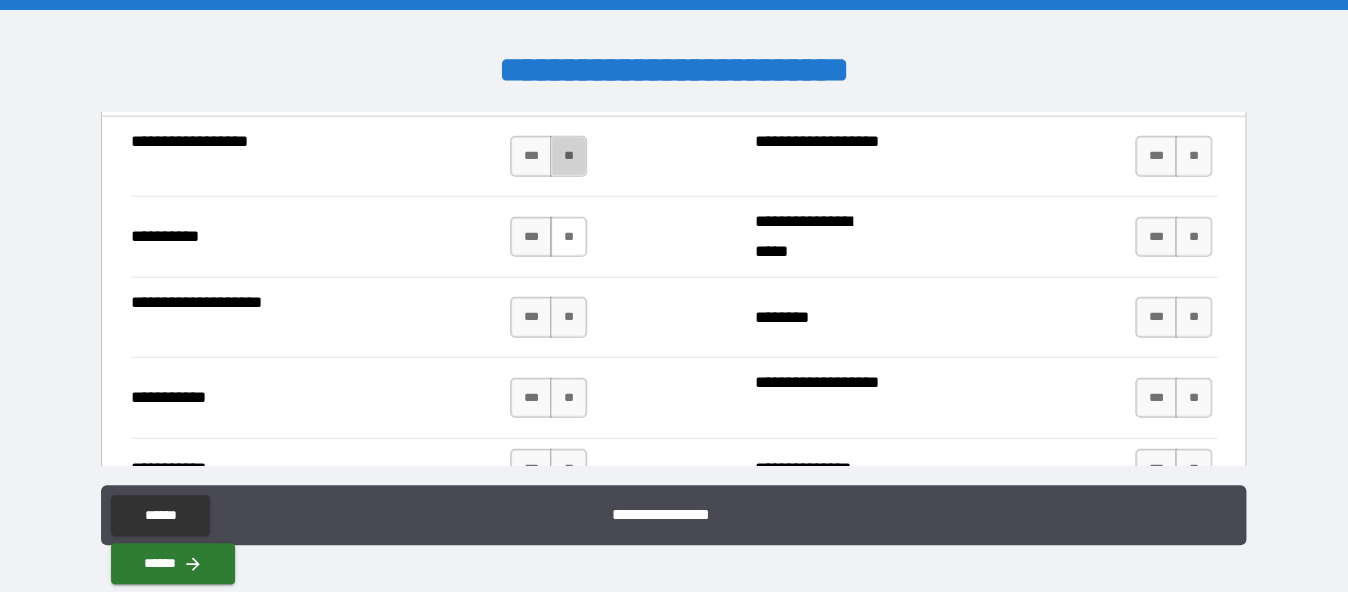 click on "**" at bounding box center (568, 156) 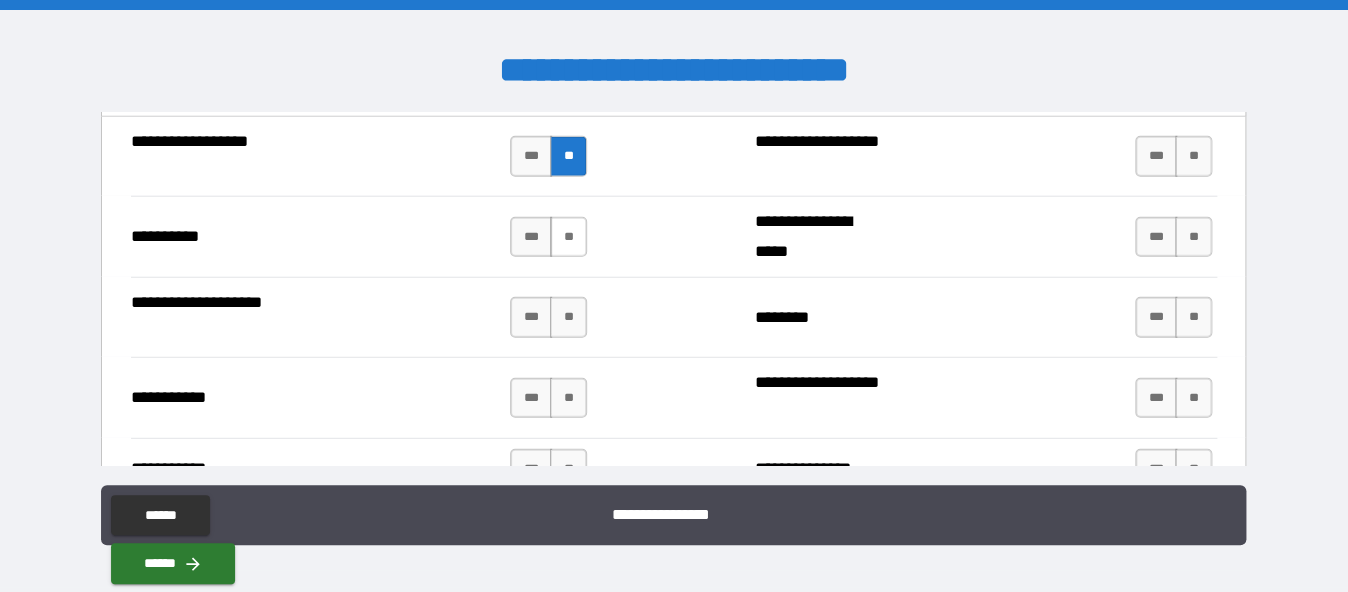 click on "**" at bounding box center [568, 237] 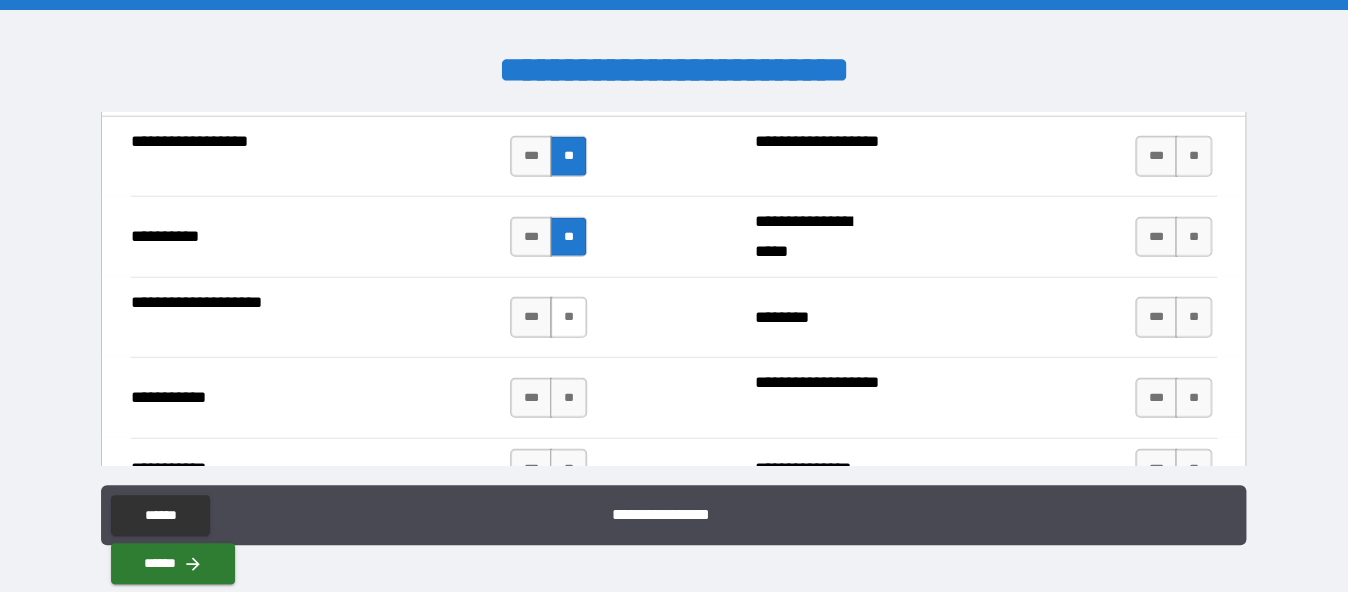click on "**" at bounding box center (568, 317) 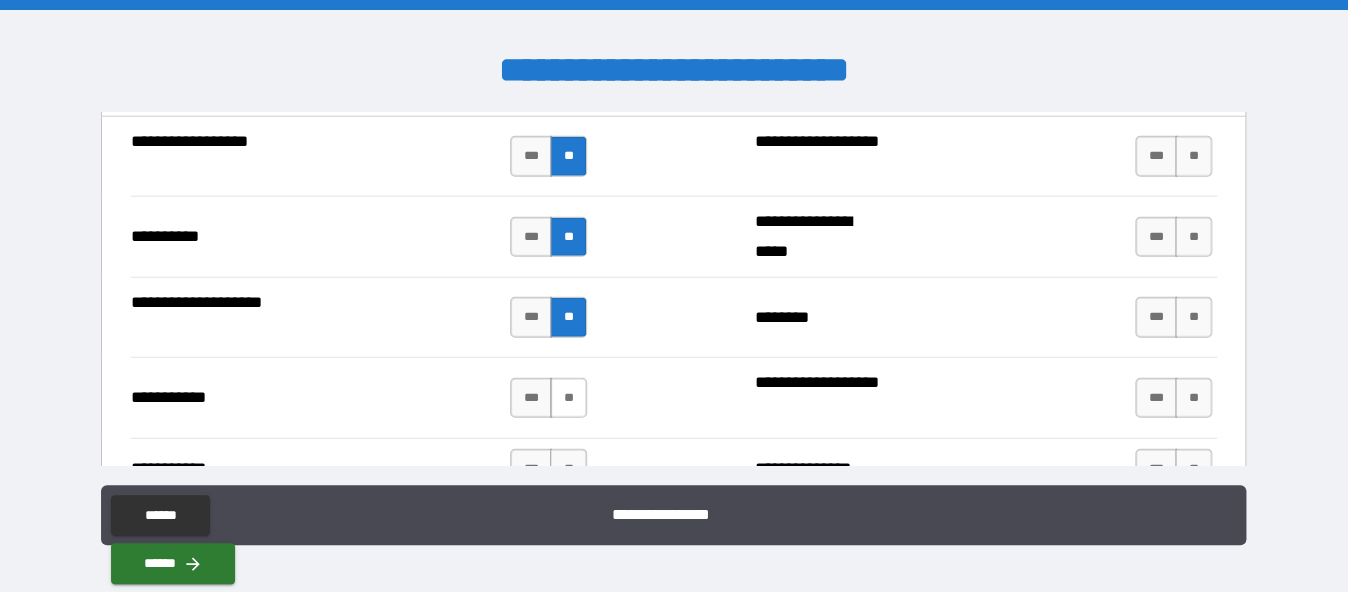 click on "**" at bounding box center [568, 398] 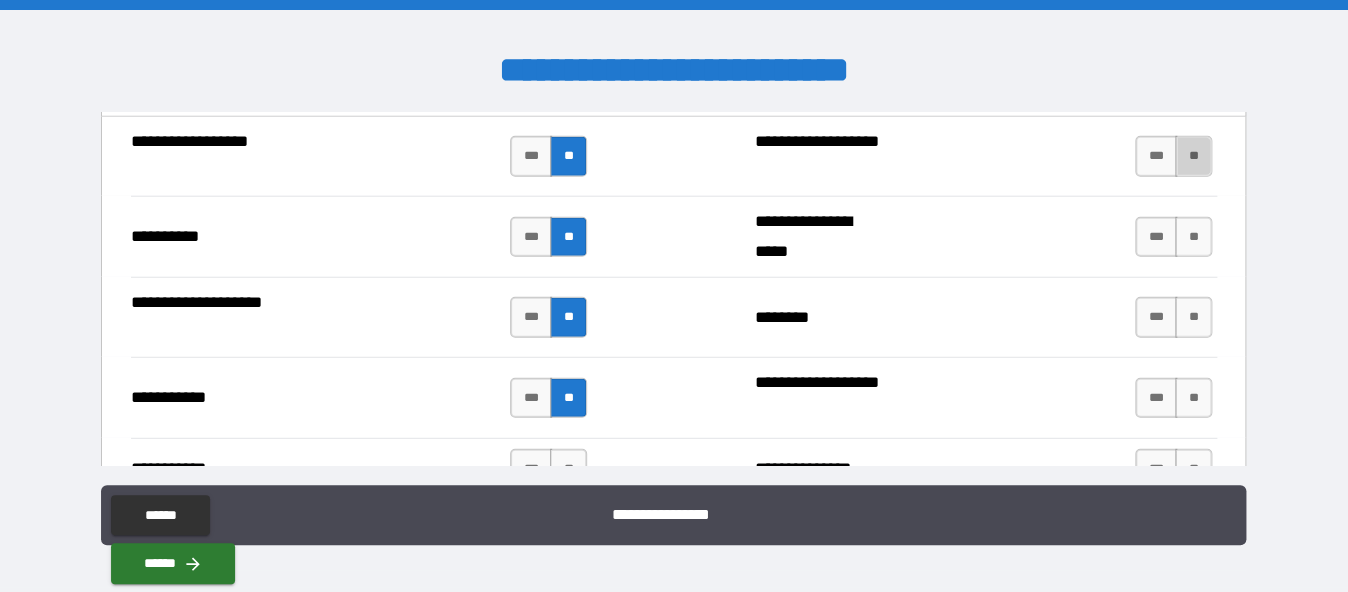 drag, startPoint x: 1179, startPoint y: 157, endPoint x: 1175, endPoint y: 209, distance: 52.153618 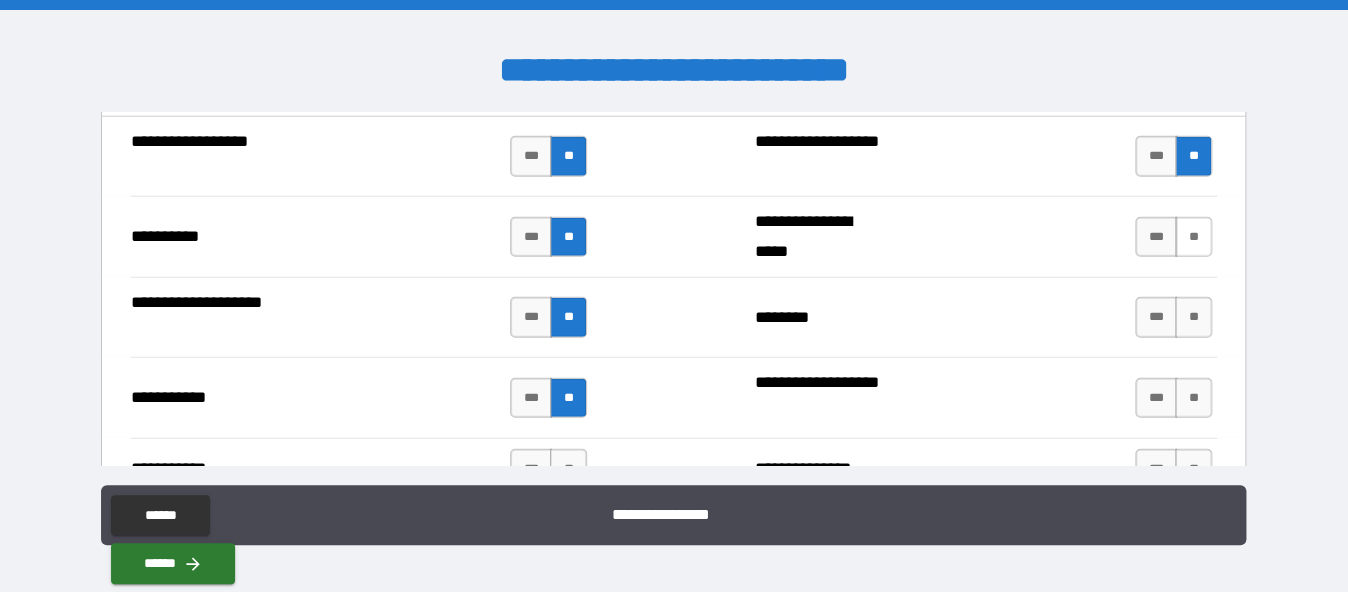 click on "**" at bounding box center [1193, 237] 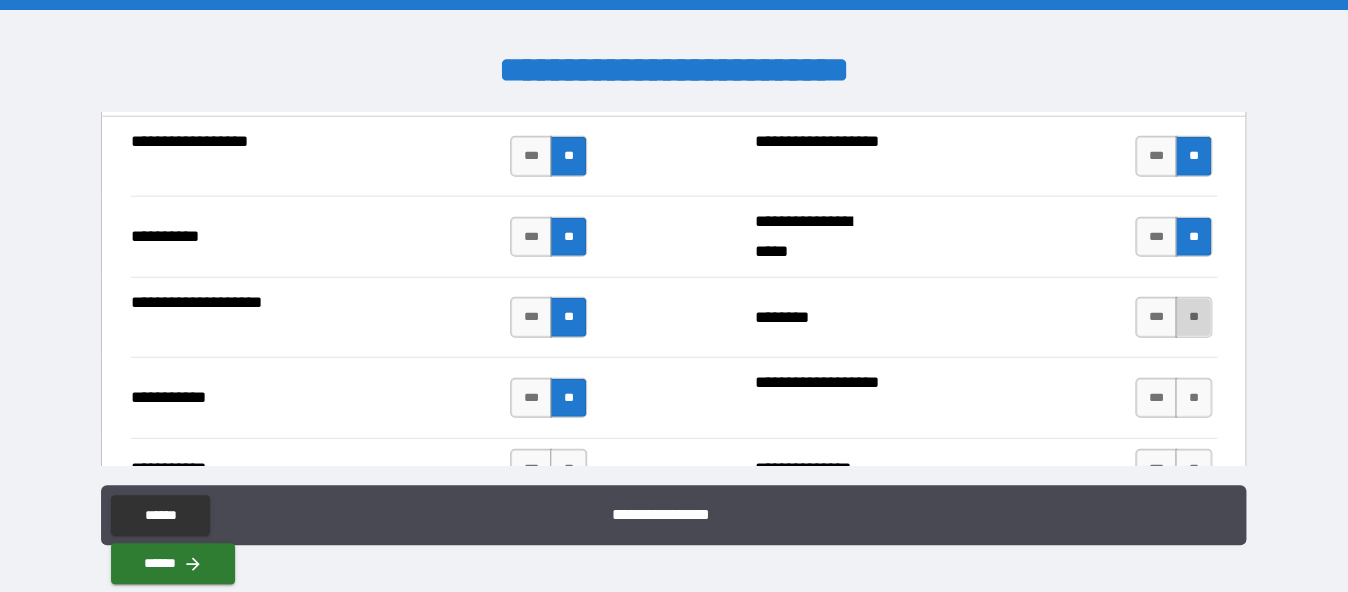 click on "**" at bounding box center (1193, 317) 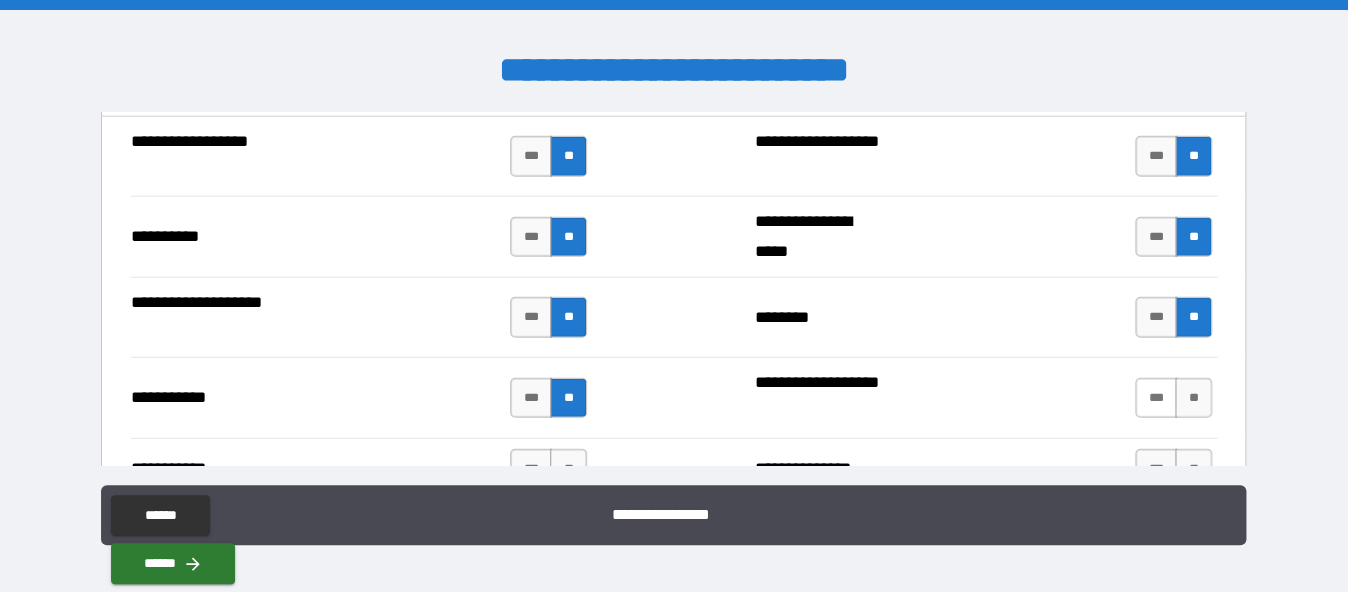 click on "***" at bounding box center [1156, 398] 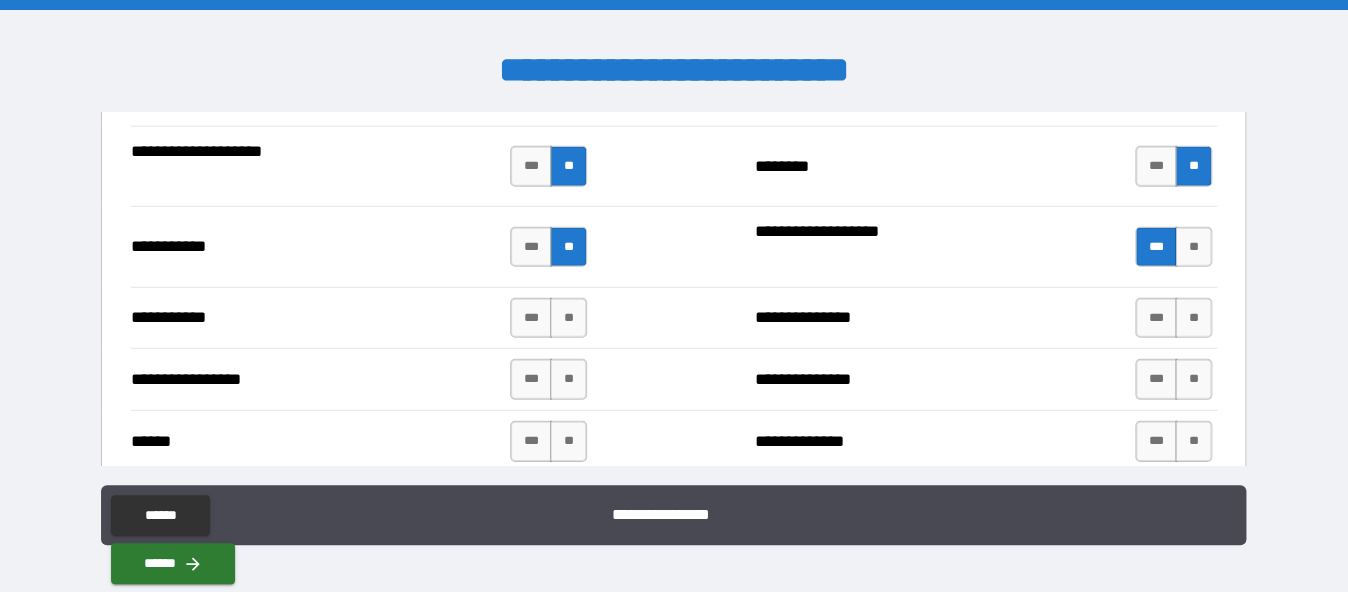 scroll, scrollTop: 2300, scrollLeft: 0, axis: vertical 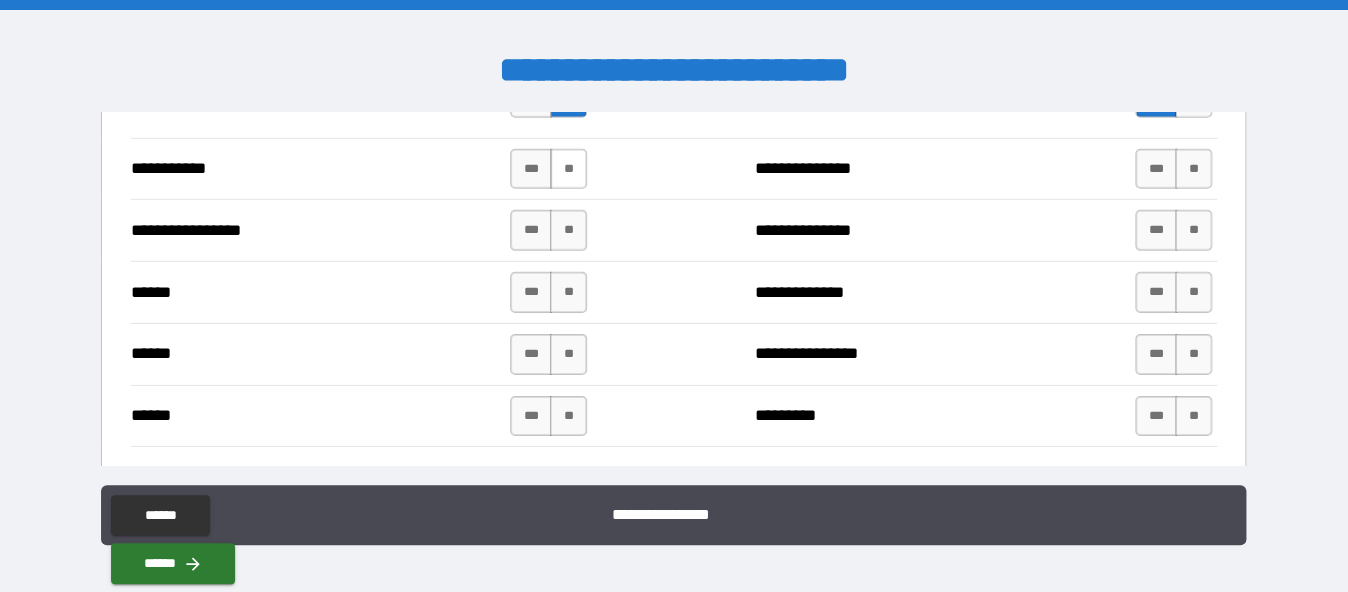 click on "**" at bounding box center (568, 169) 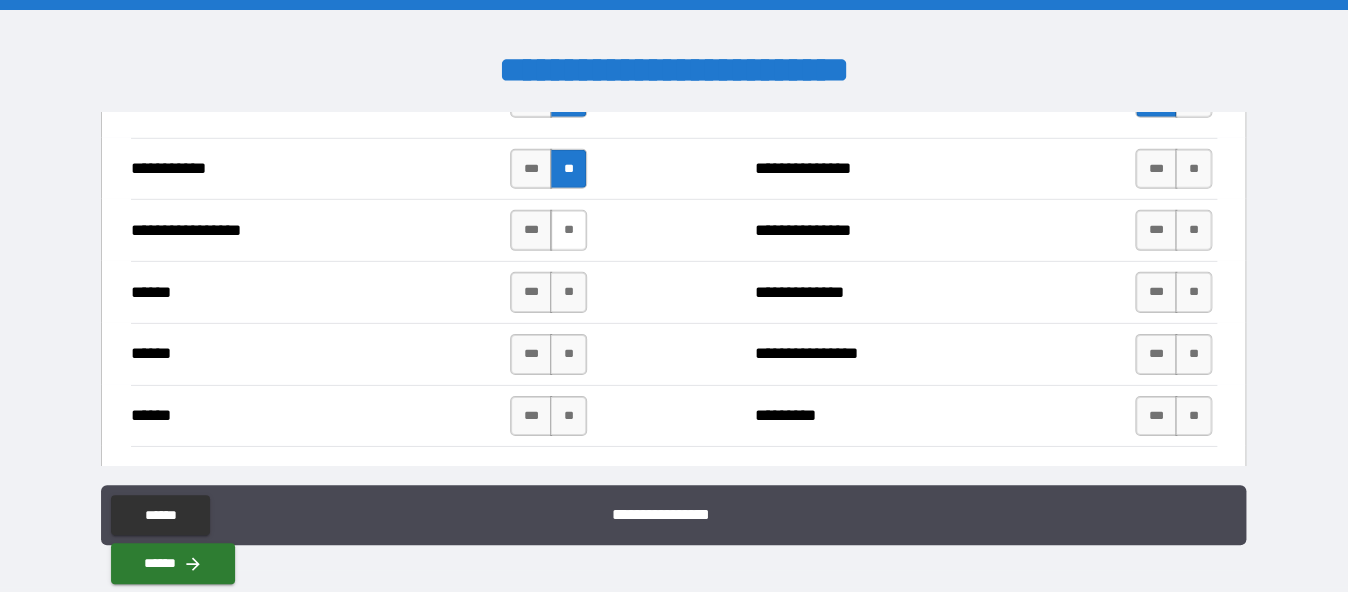 click on "**" at bounding box center [568, 230] 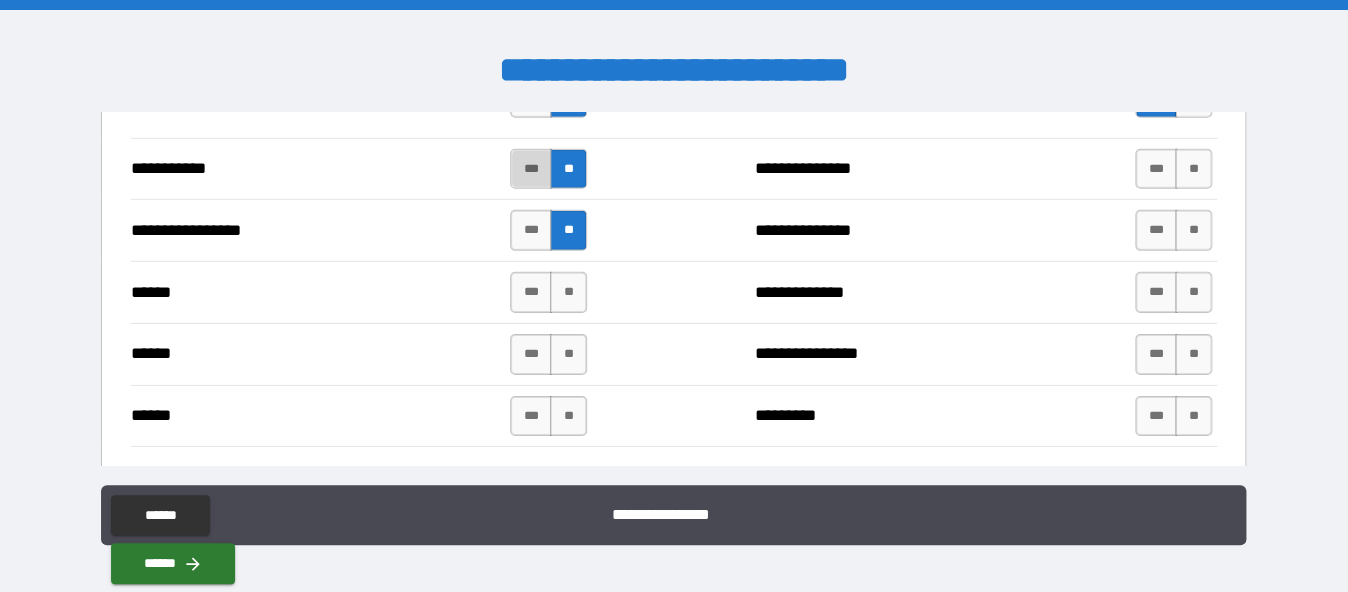 click on "***" at bounding box center [531, 169] 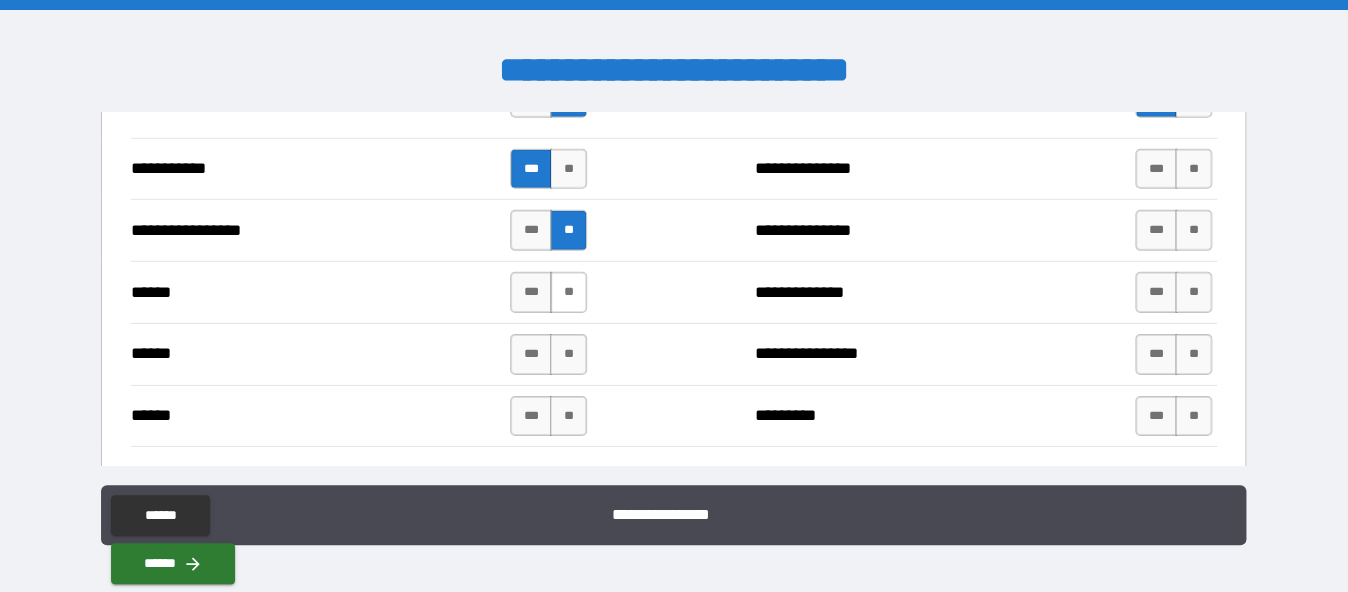 click on "**" at bounding box center [568, 292] 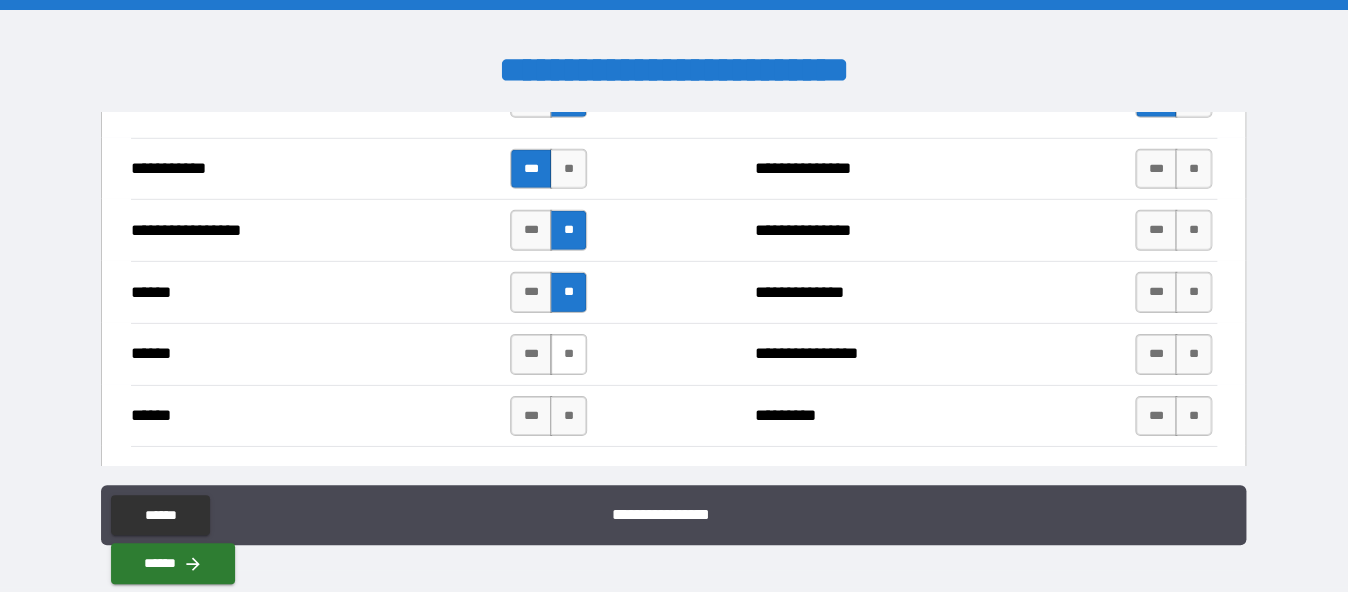 click on "**" at bounding box center [568, 354] 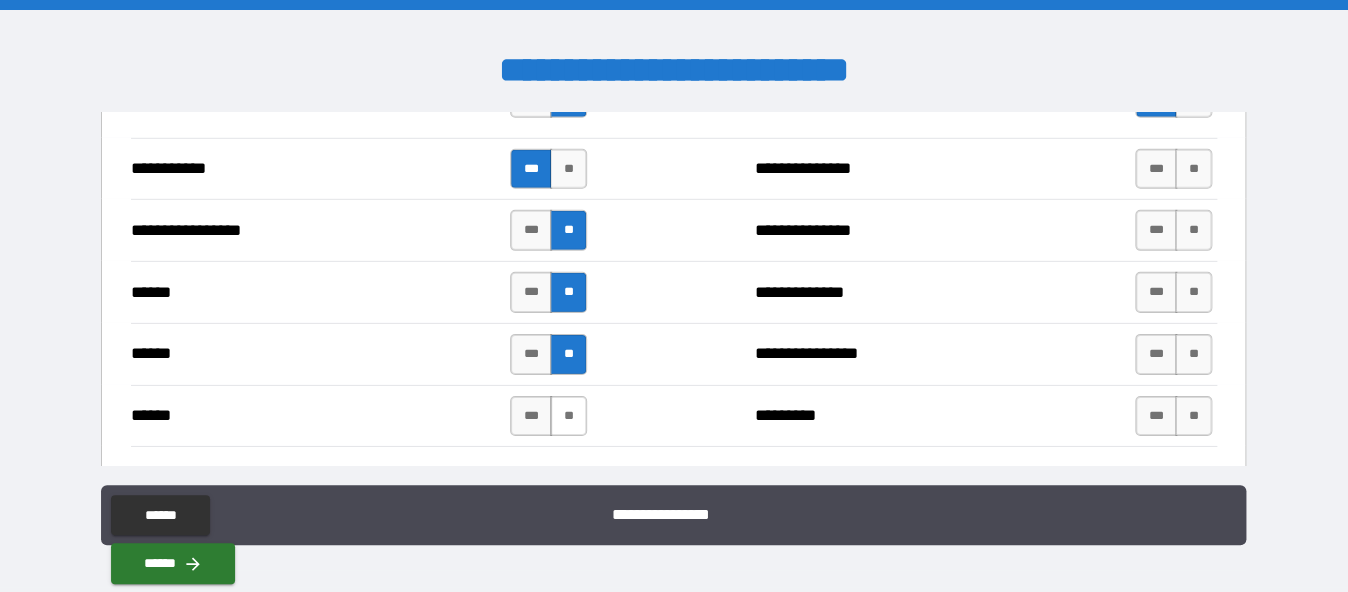 click on "**" at bounding box center [568, 416] 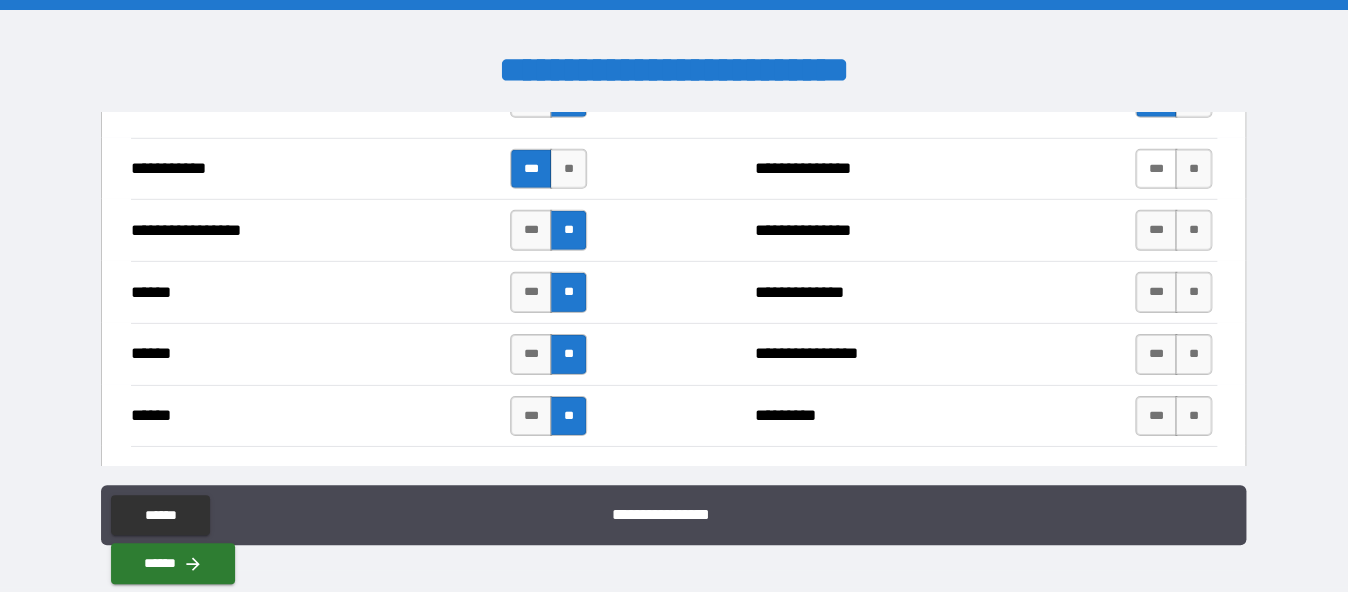 click on "***" at bounding box center (1156, 169) 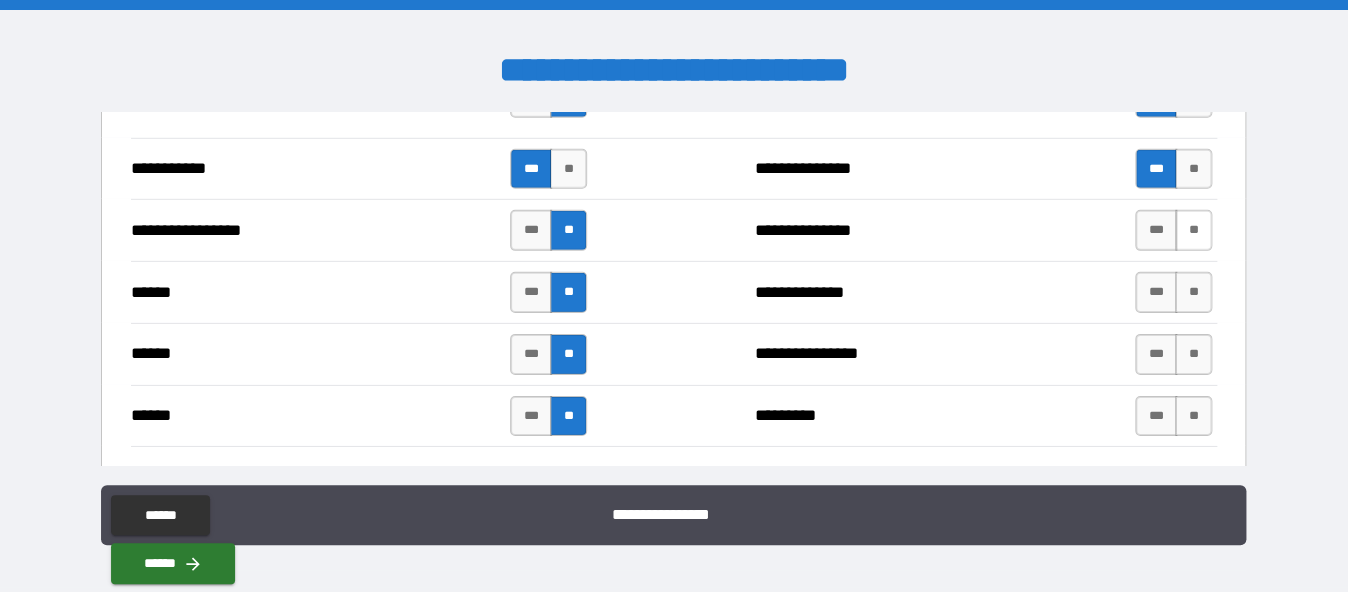 click on "**" at bounding box center [1193, 230] 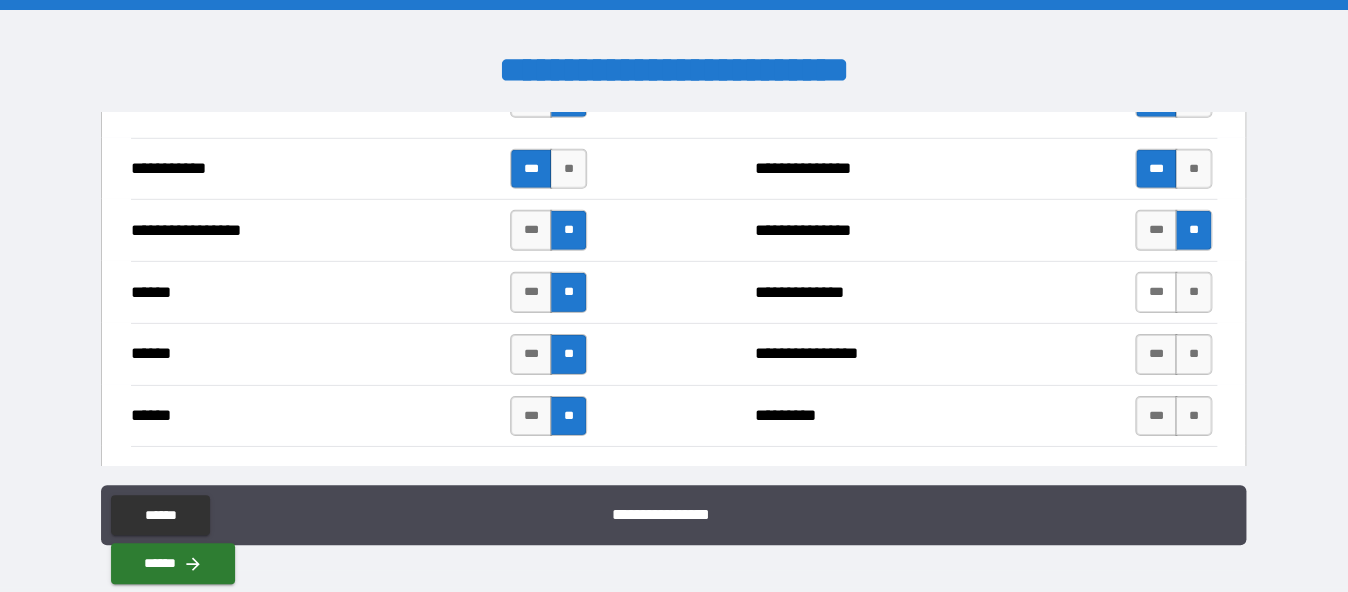 click on "***" at bounding box center (1156, 292) 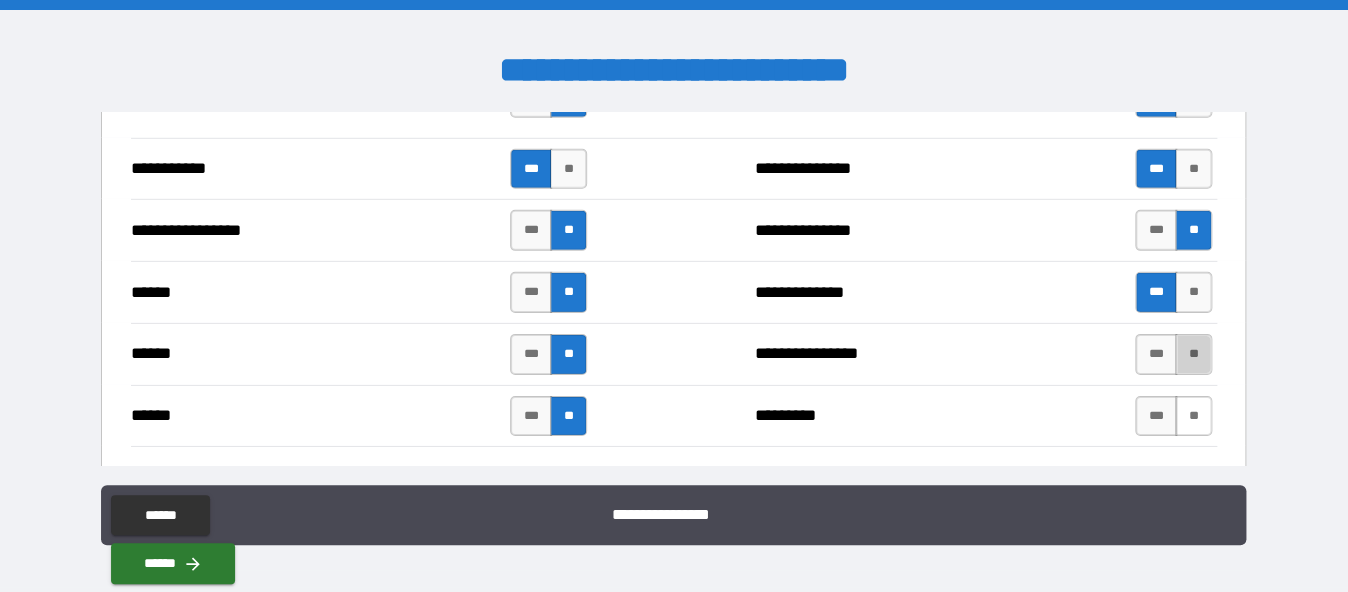 drag, startPoint x: 1181, startPoint y: 352, endPoint x: 1184, endPoint y: 397, distance: 45.099888 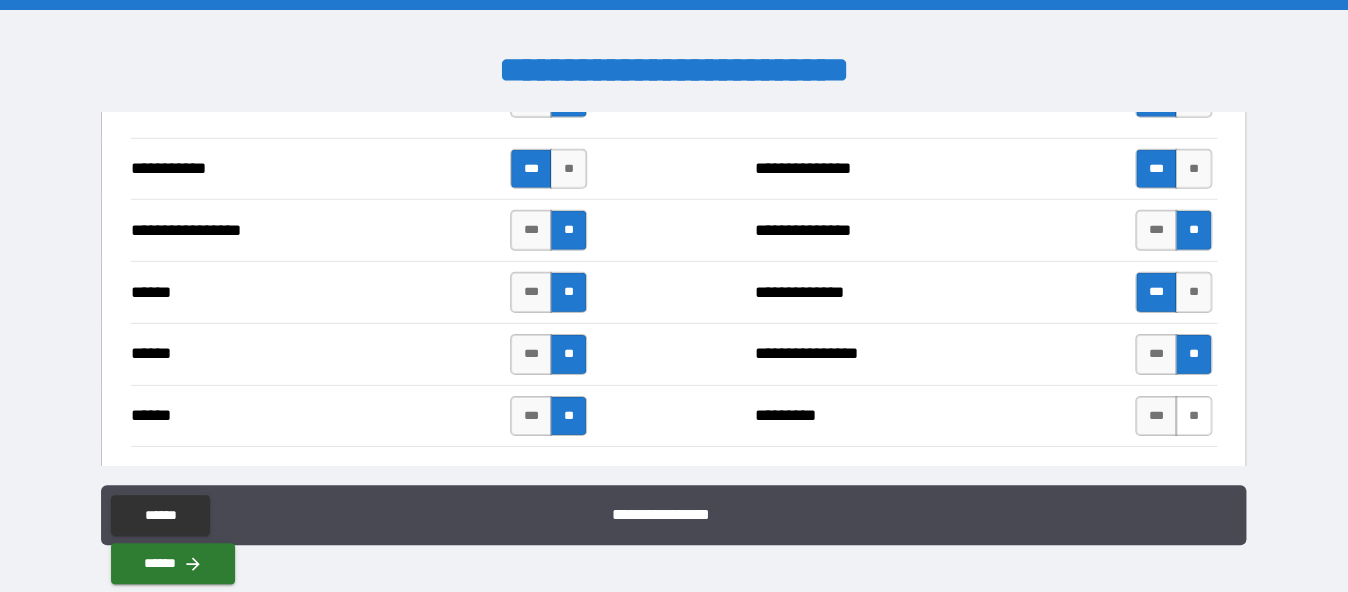 click on "**" at bounding box center [1193, 416] 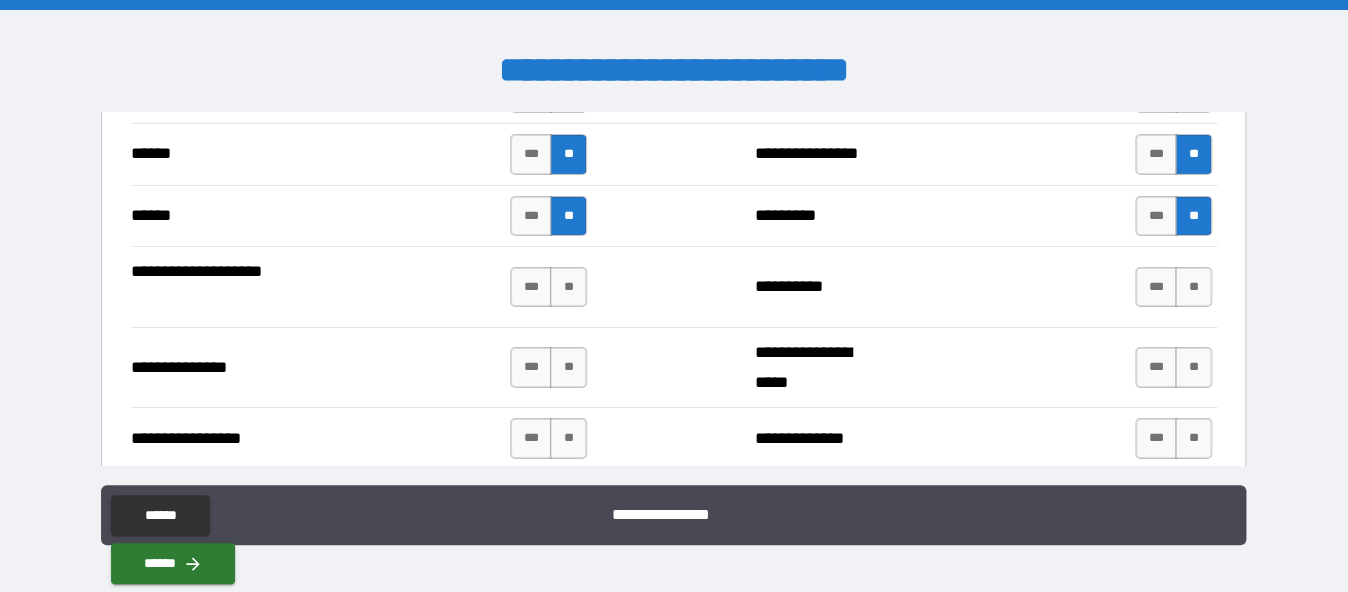 scroll, scrollTop: 2600, scrollLeft: 0, axis: vertical 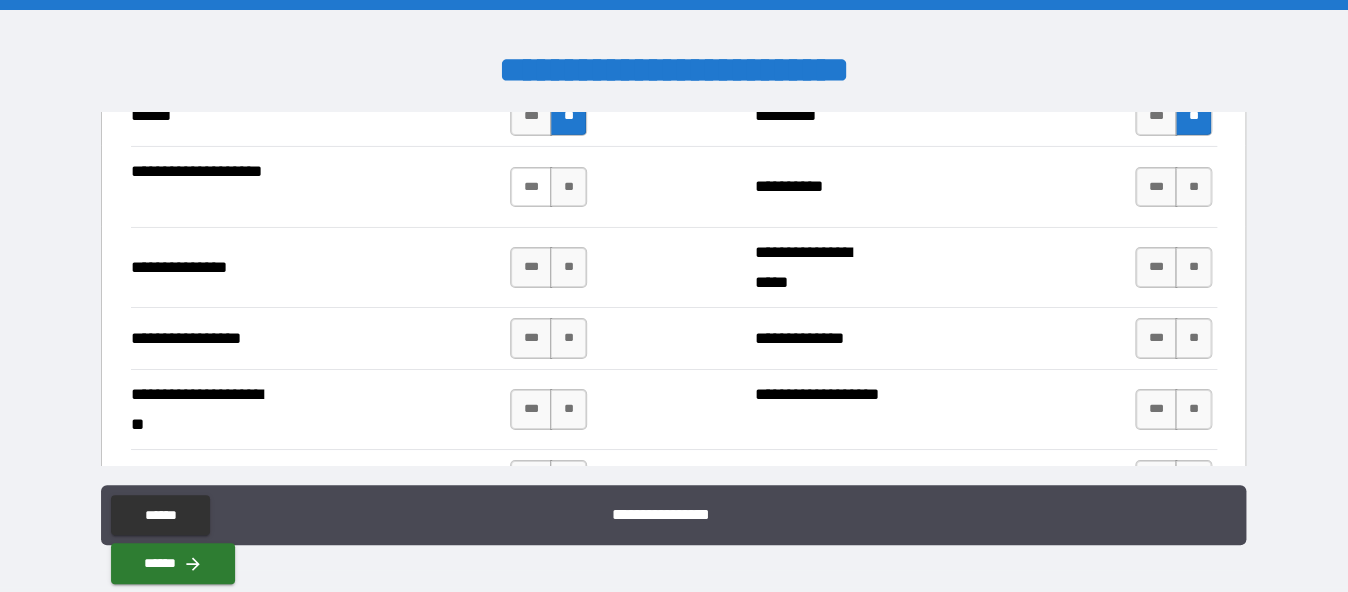 click on "***" at bounding box center [531, 187] 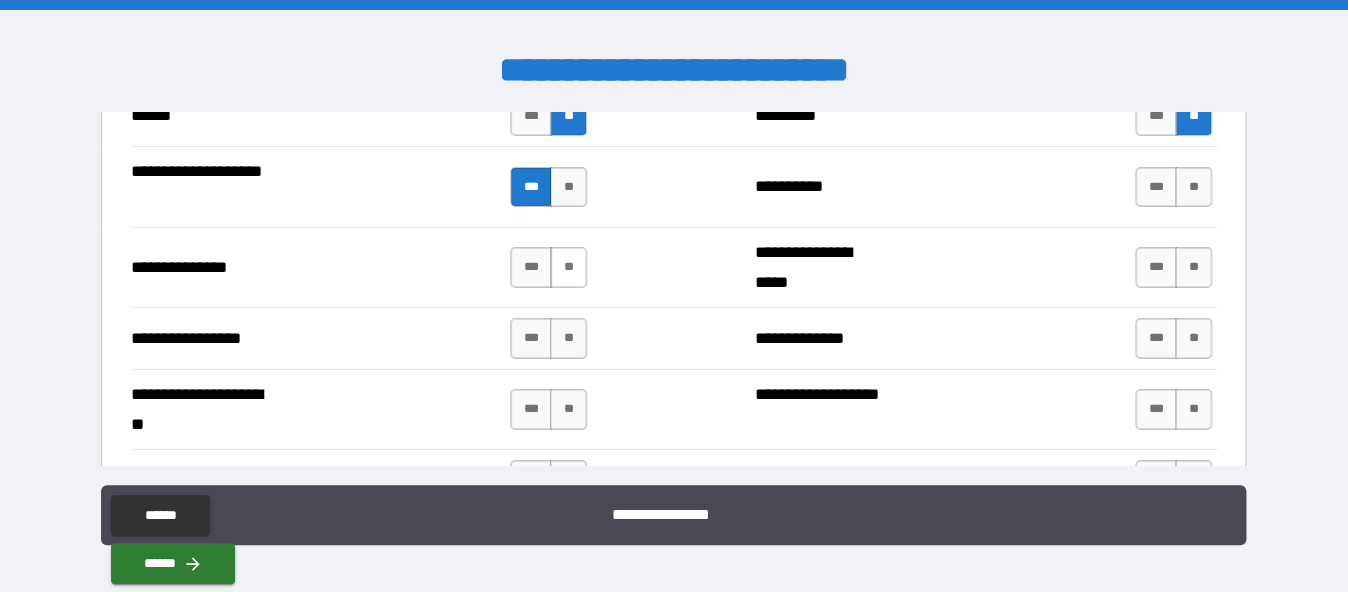 click on "**" at bounding box center [568, 267] 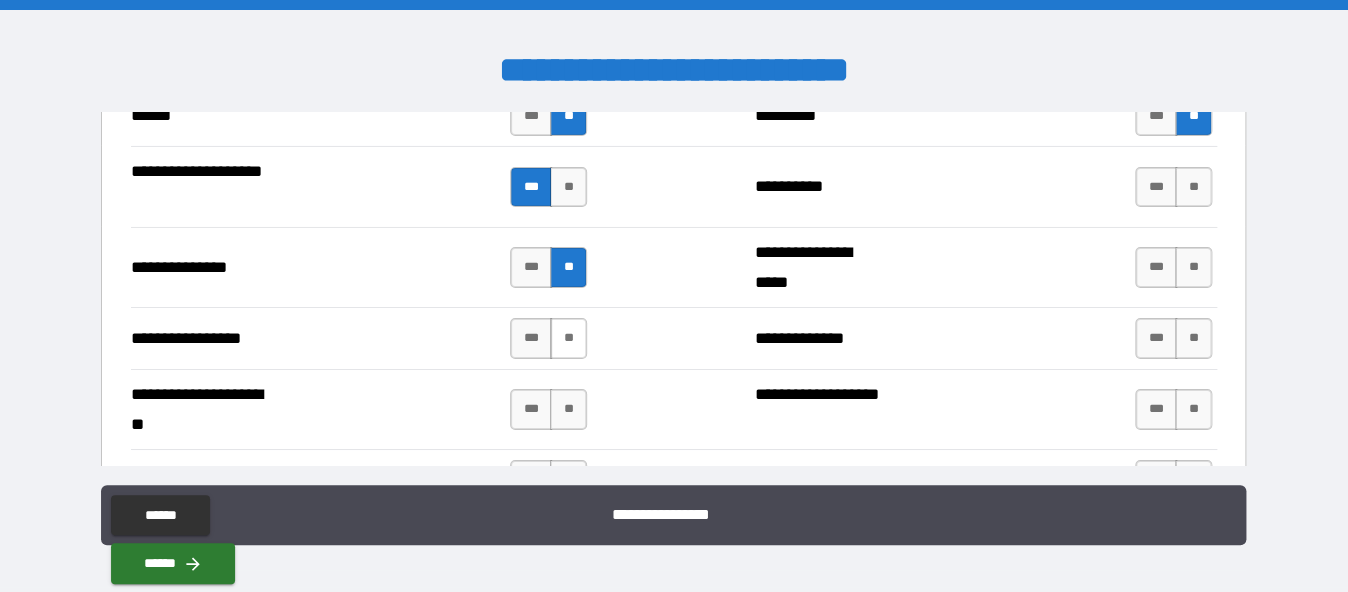 click on "**" at bounding box center [568, 338] 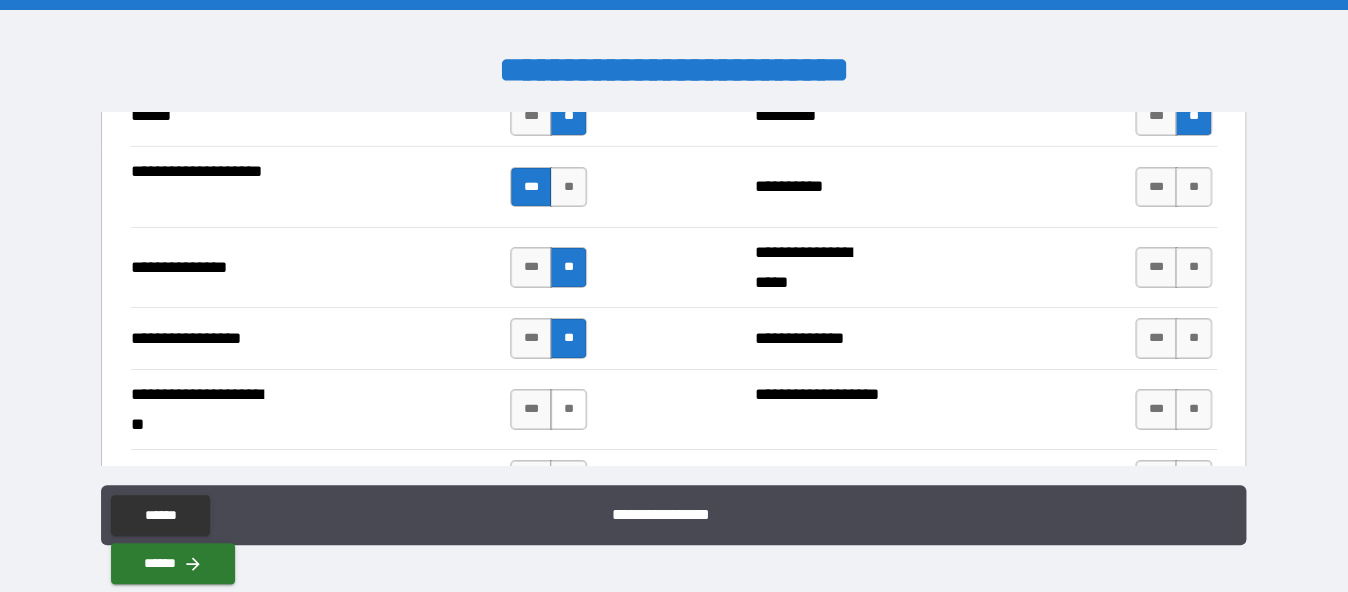 click on "**" at bounding box center (568, 409) 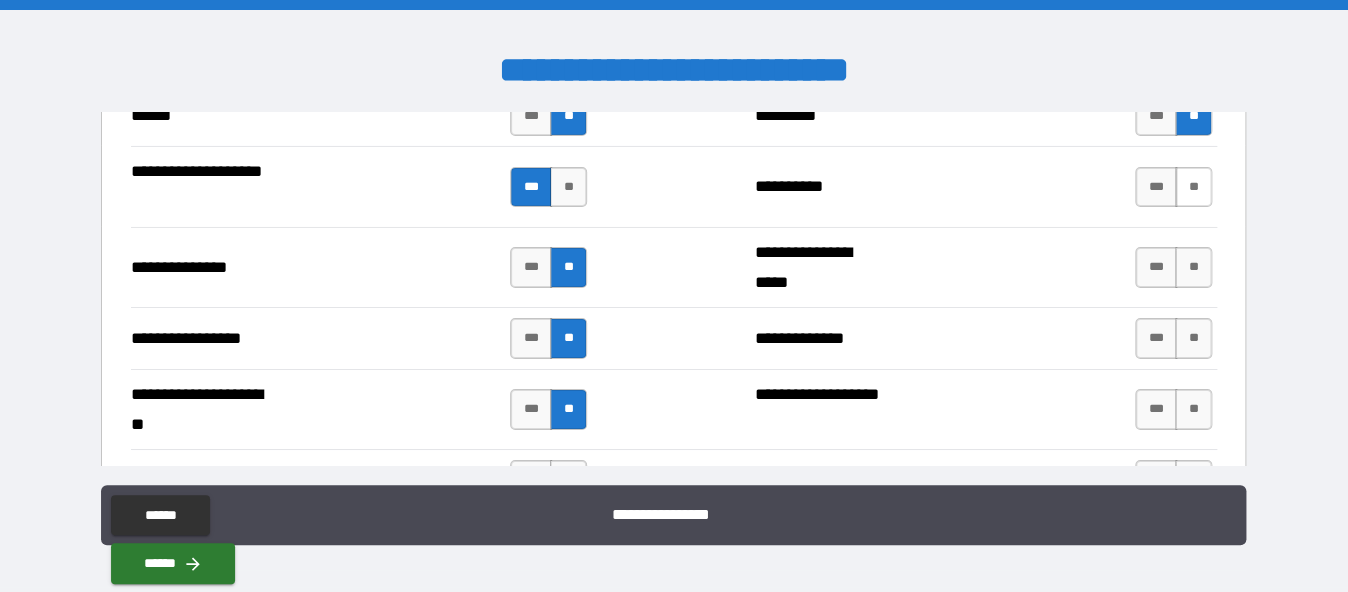 click on "**" at bounding box center (1193, 187) 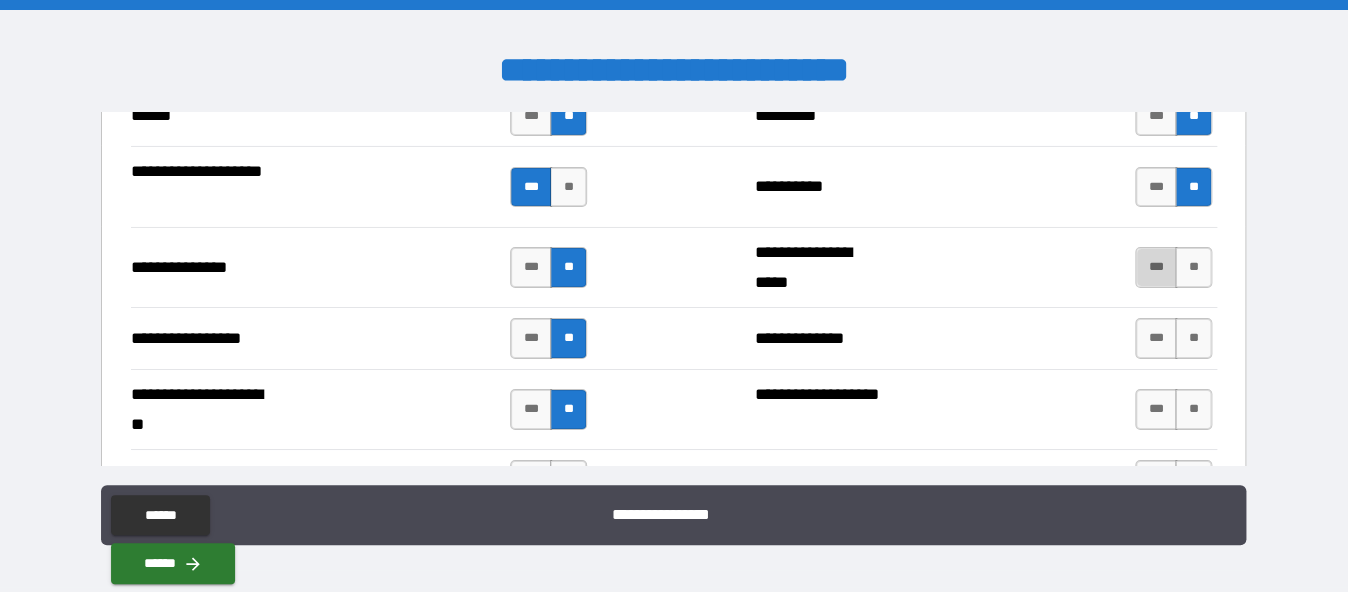 drag, startPoint x: 1145, startPoint y: 262, endPoint x: 1145, endPoint y: 280, distance: 18 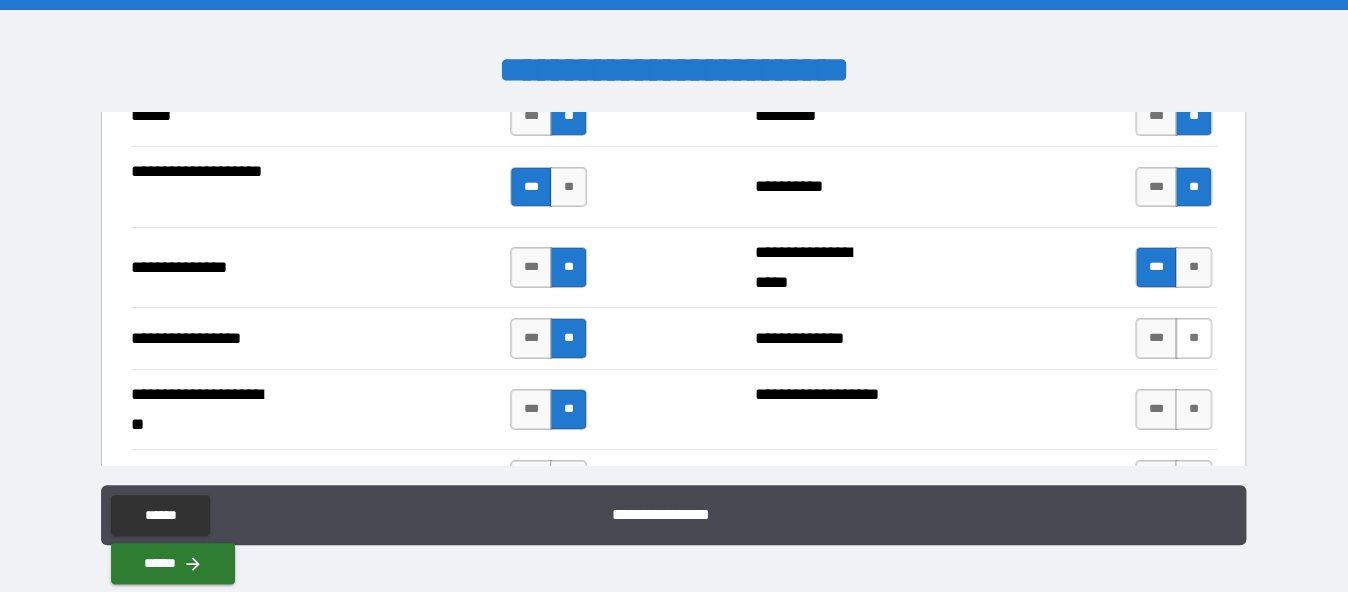 click on "**" at bounding box center [1193, 338] 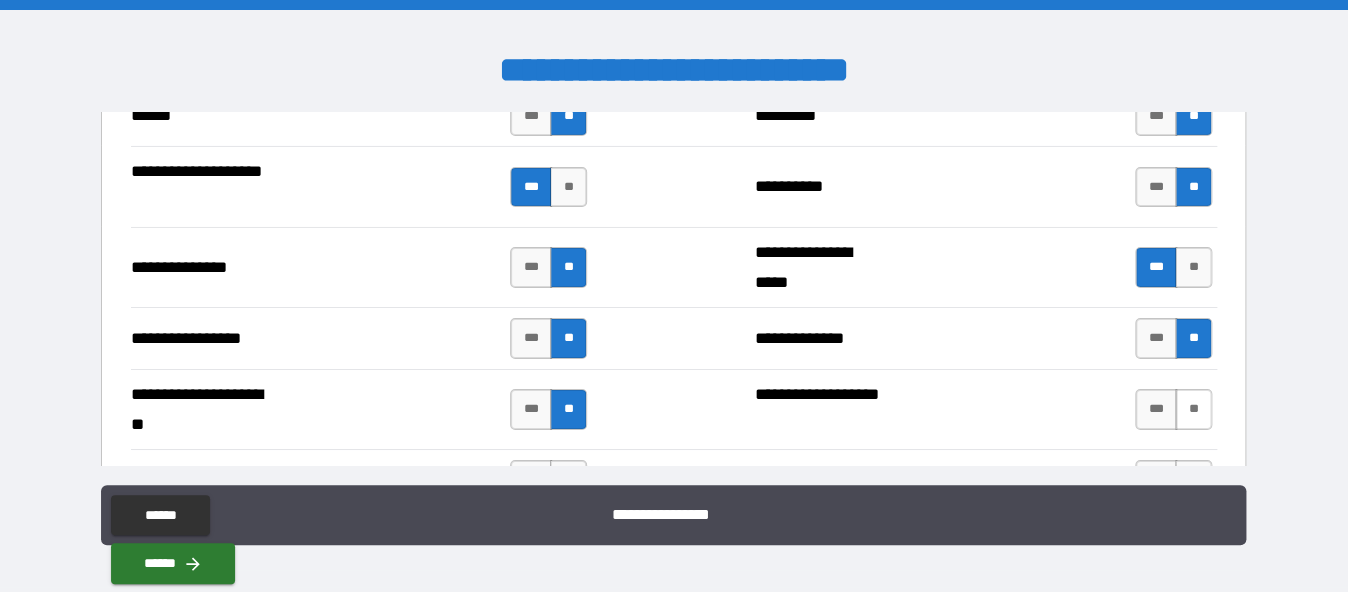 click on "**" at bounding box center [1193, 409] 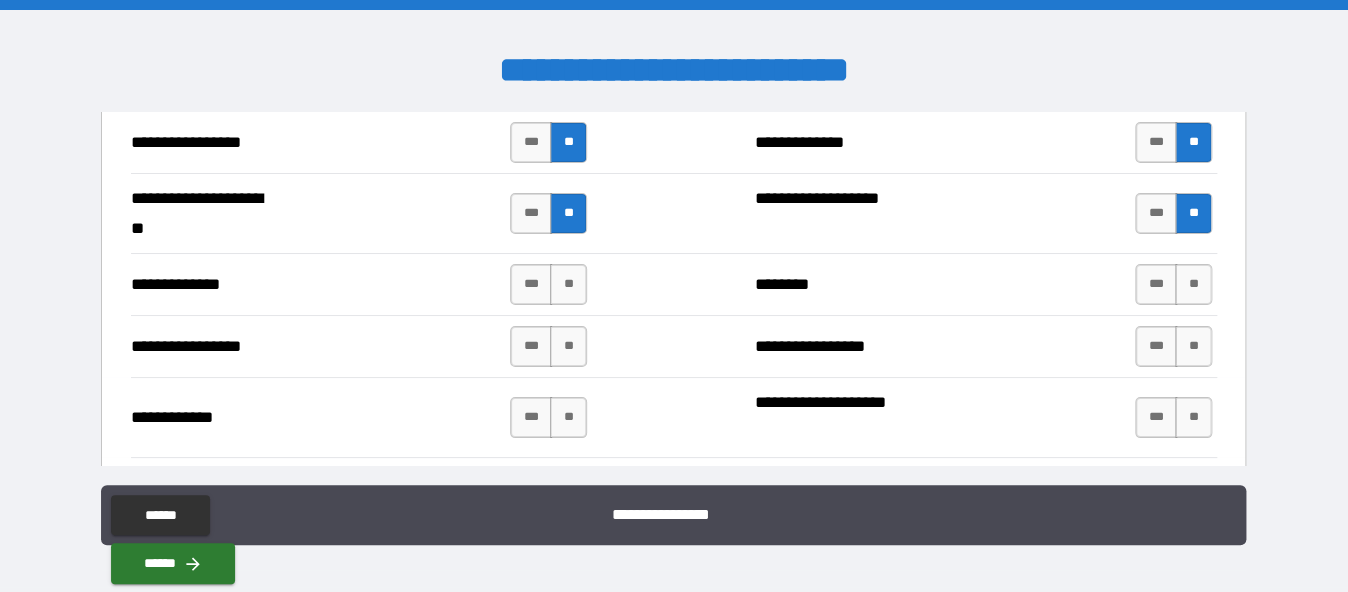 scroll, scrollTop: 2800, scrollLeft: 0, axis: vertical 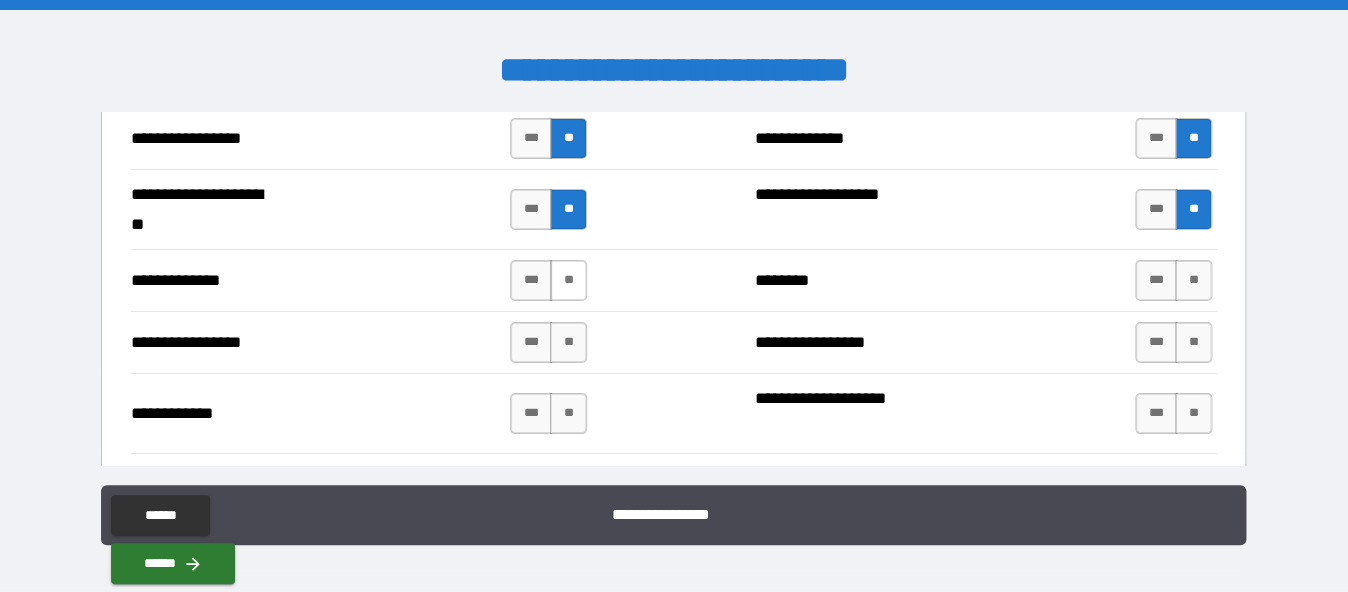 click on "**" at bounding box center [568, 280] 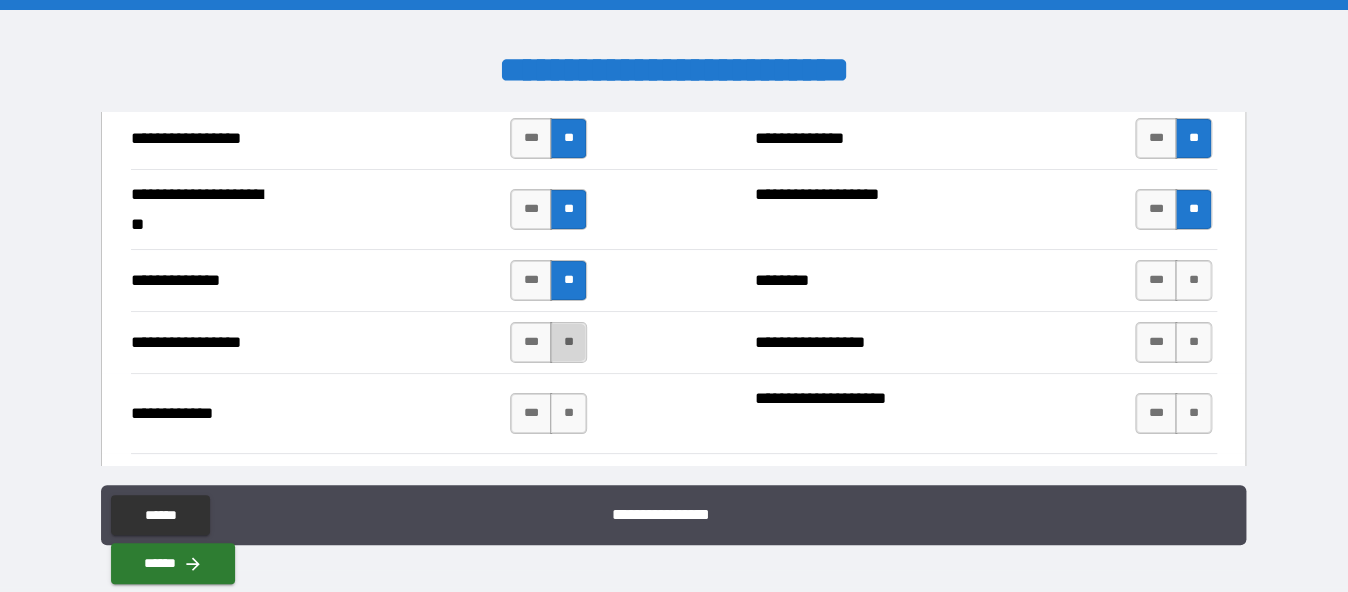 drag, startPoint x: 559, startPoint y: 344, endPoint x: 566, endPoint y: 386, distance: 42.579338 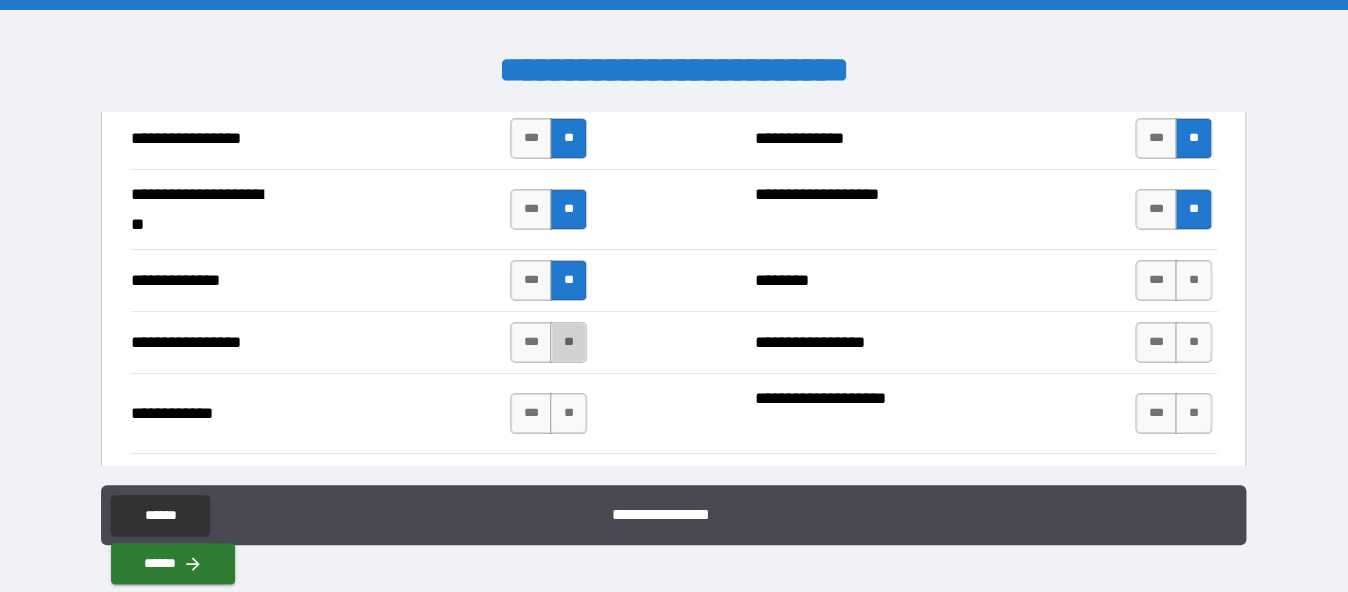 click on "**" at bounding box center (568, 342) 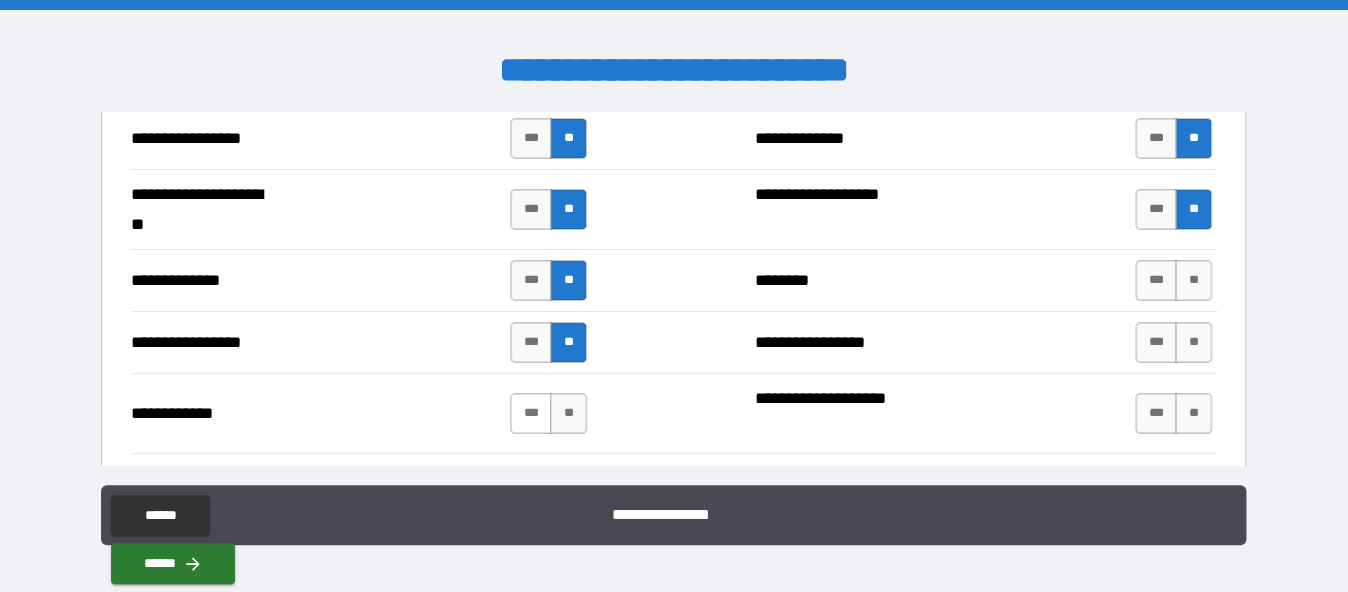 click on "***" at bounding box center (531, 413) 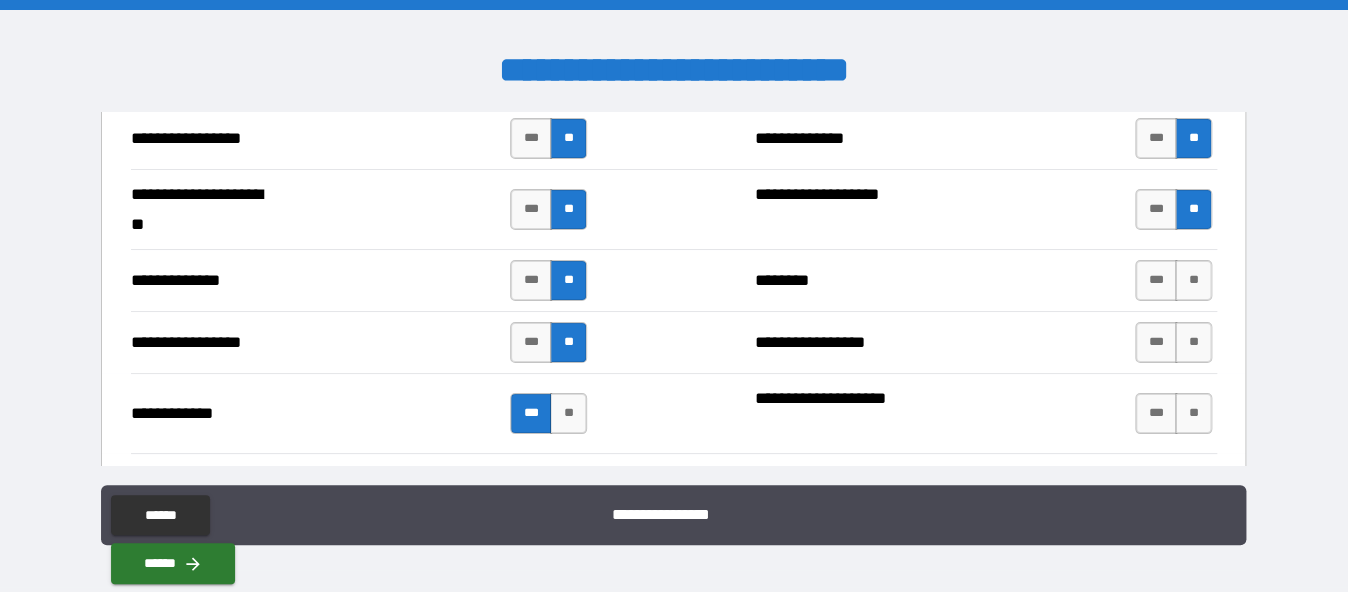 drag, startPoint x: 1188, startPoint y: 278, endPoint x: 1185, endPoint y: 315, distance: 37.12142 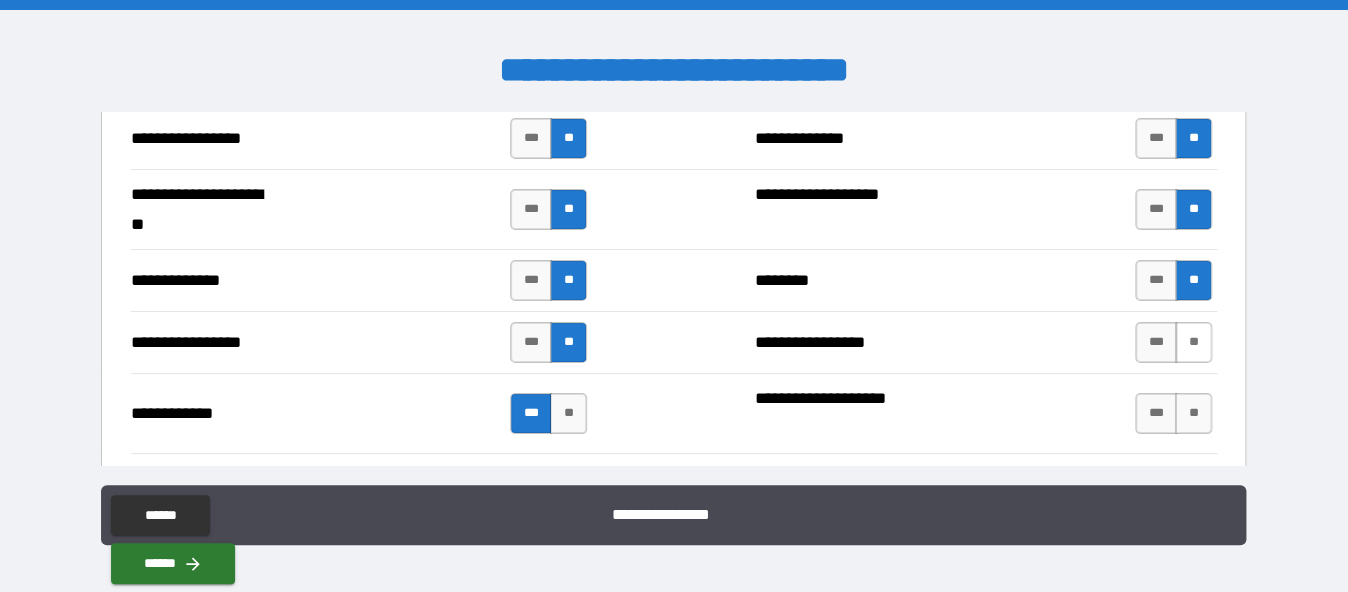 click on "**" at bounding box center [1193, 342] 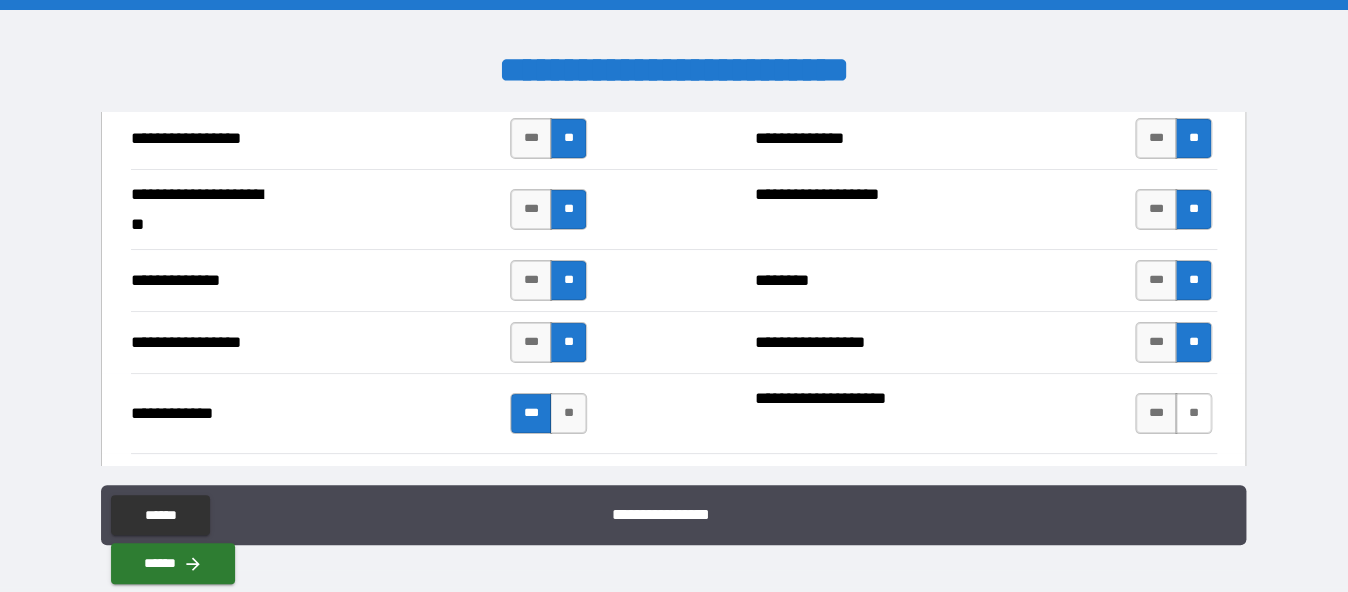 click on "**" at bounding box center [1193, 413] 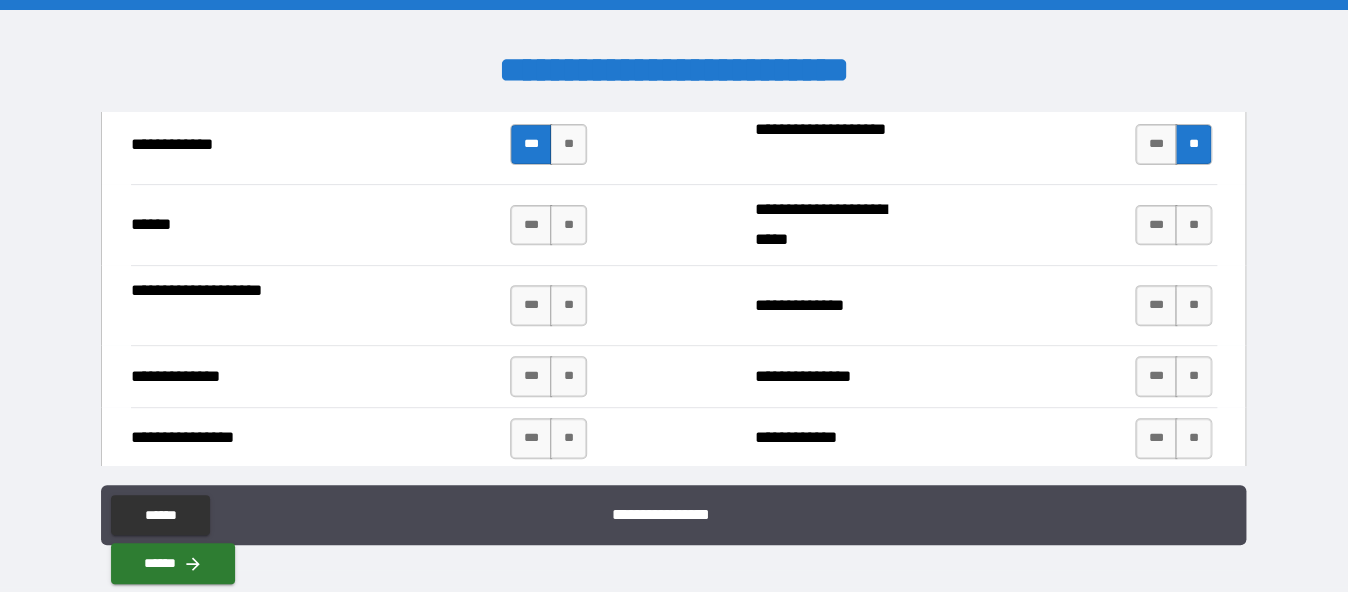 scroll, scrollTop: 3100, scrollLeft: 0, axis: vertical 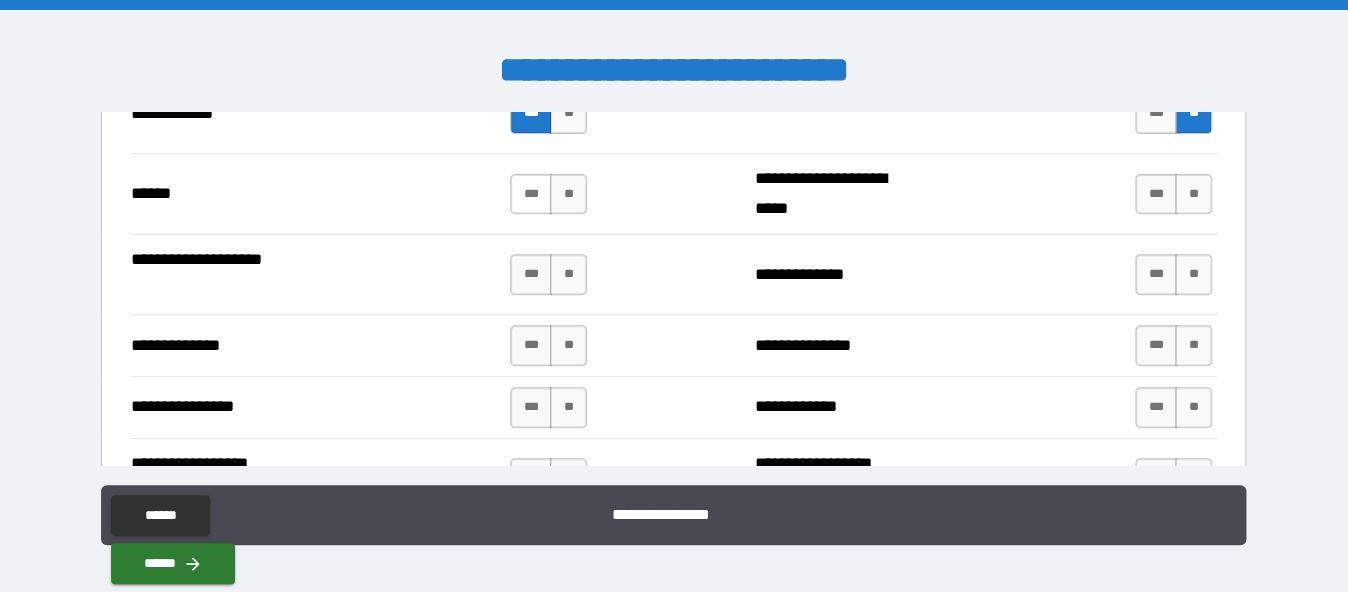 click on "***" at bounding box center [531, 194] 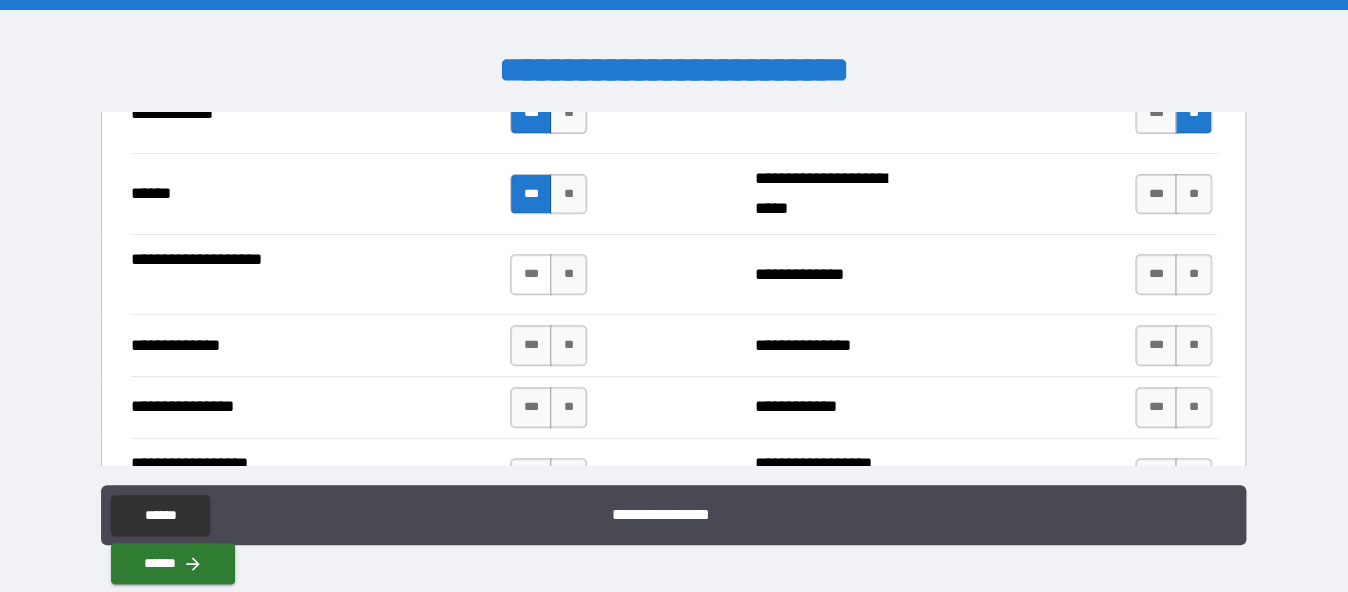 click on "***" at bounding box center [531, 274] 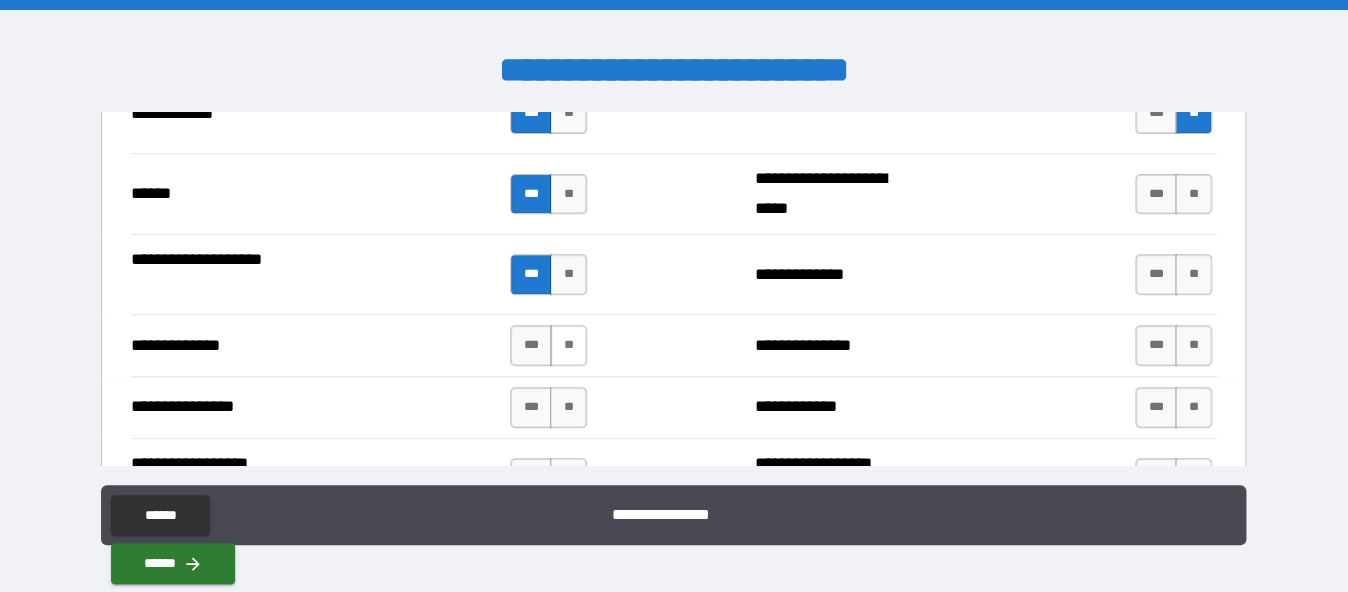 click on "**" at bounding box center [568, 345] 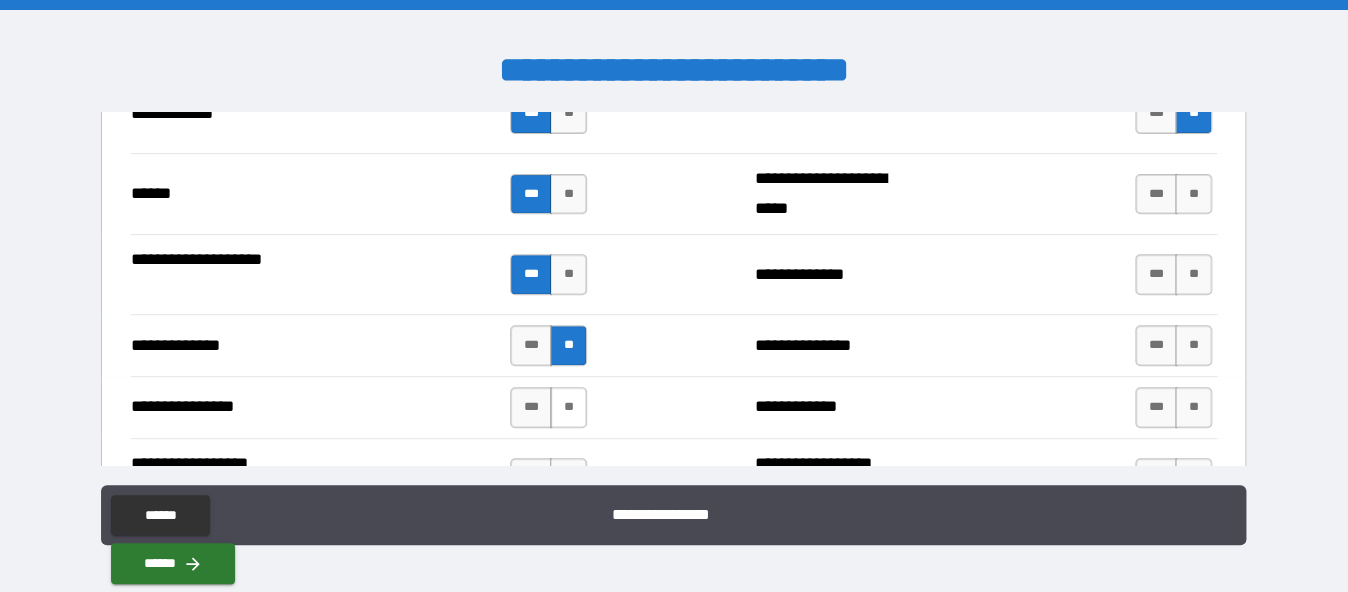 click on "**" at bounding box center [568, 407] 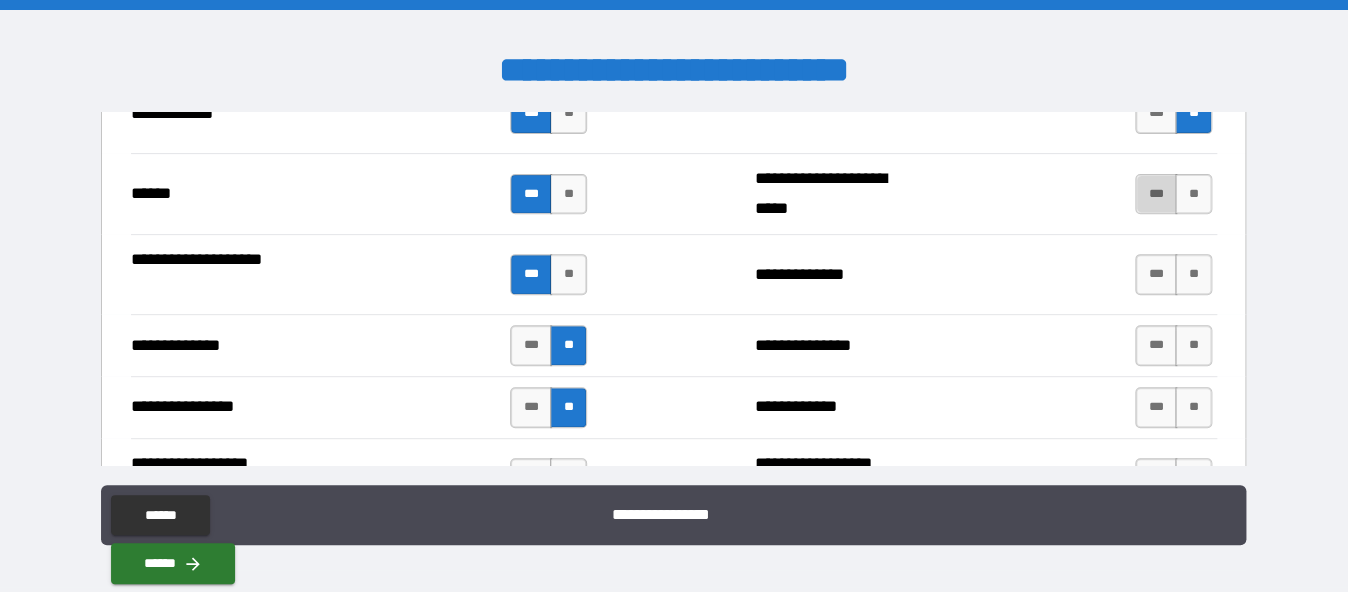 click on "***" at bounding box center [1156, 194] 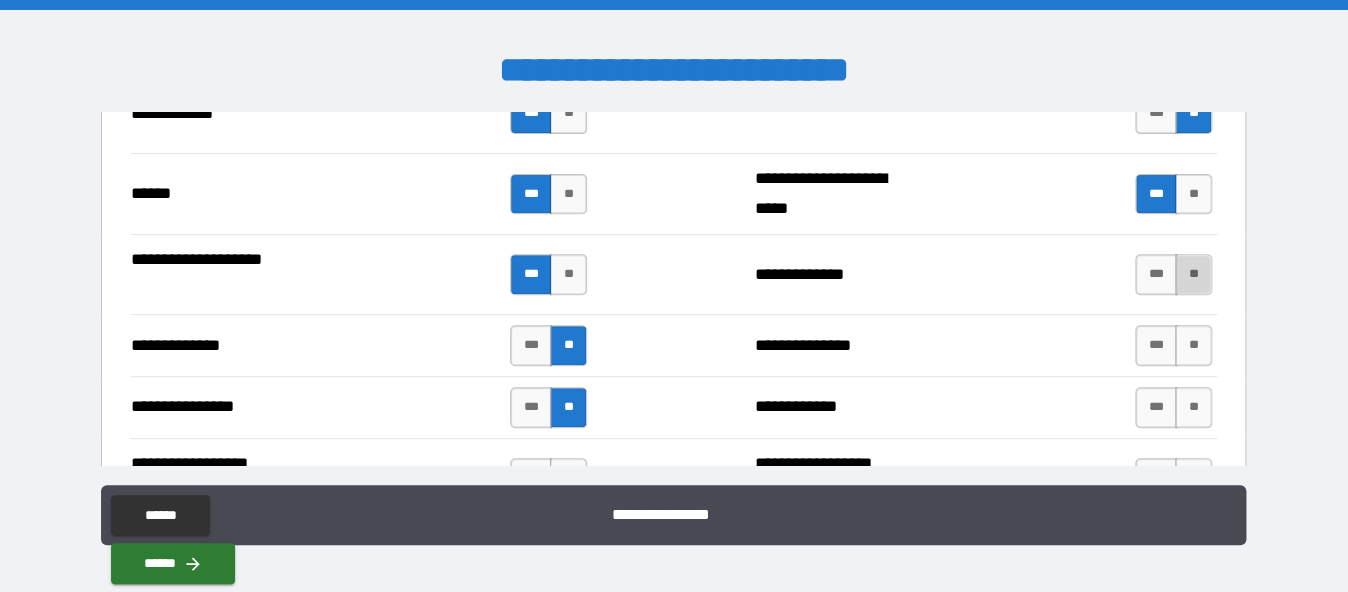 click on "**" at bounding box center (1193, 274) 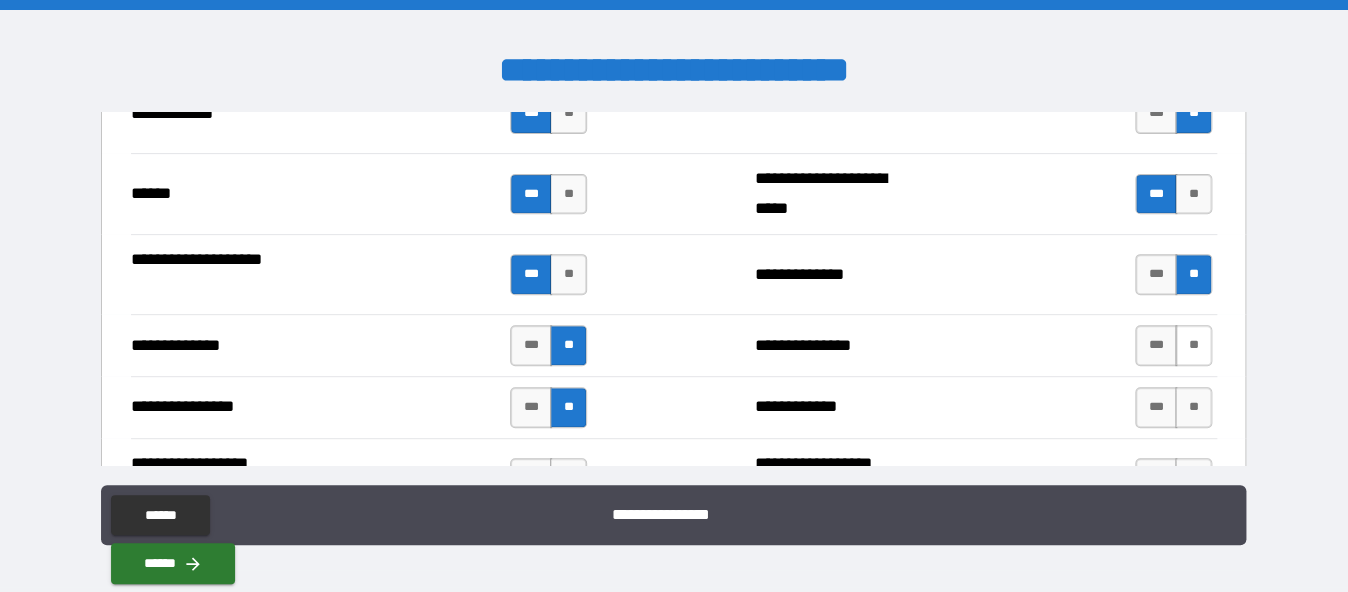 click on "**" at bounding box center (1193, 345) 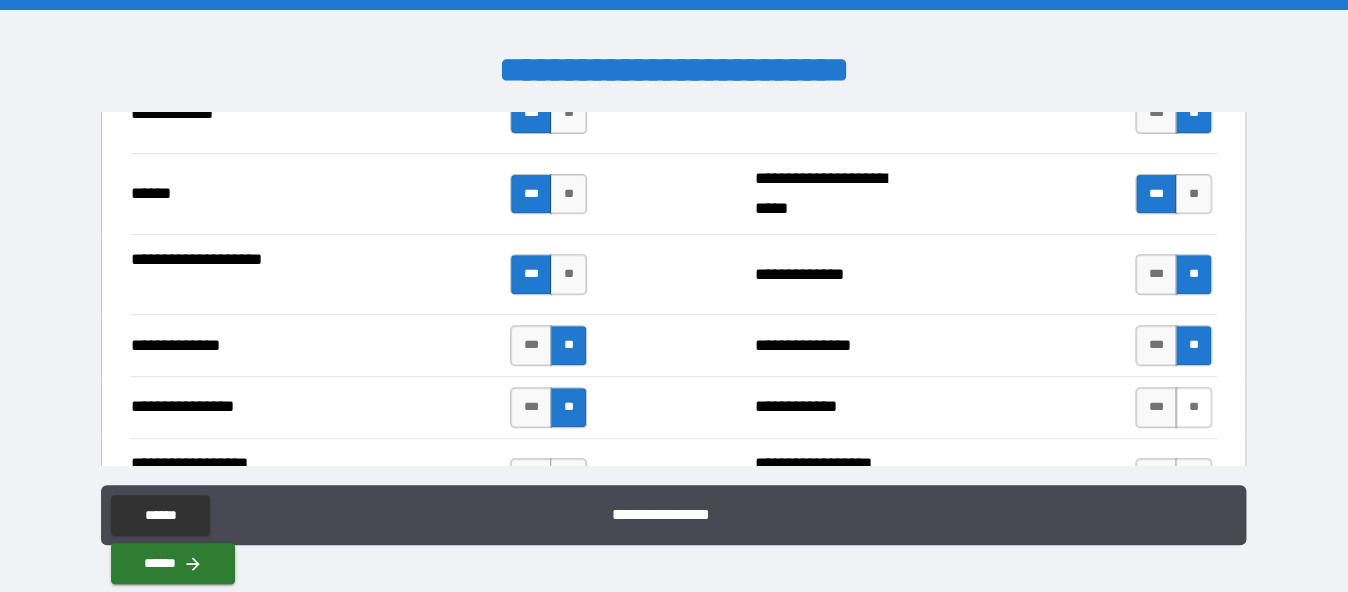 click on "**" at bounding box center [1193, 407] 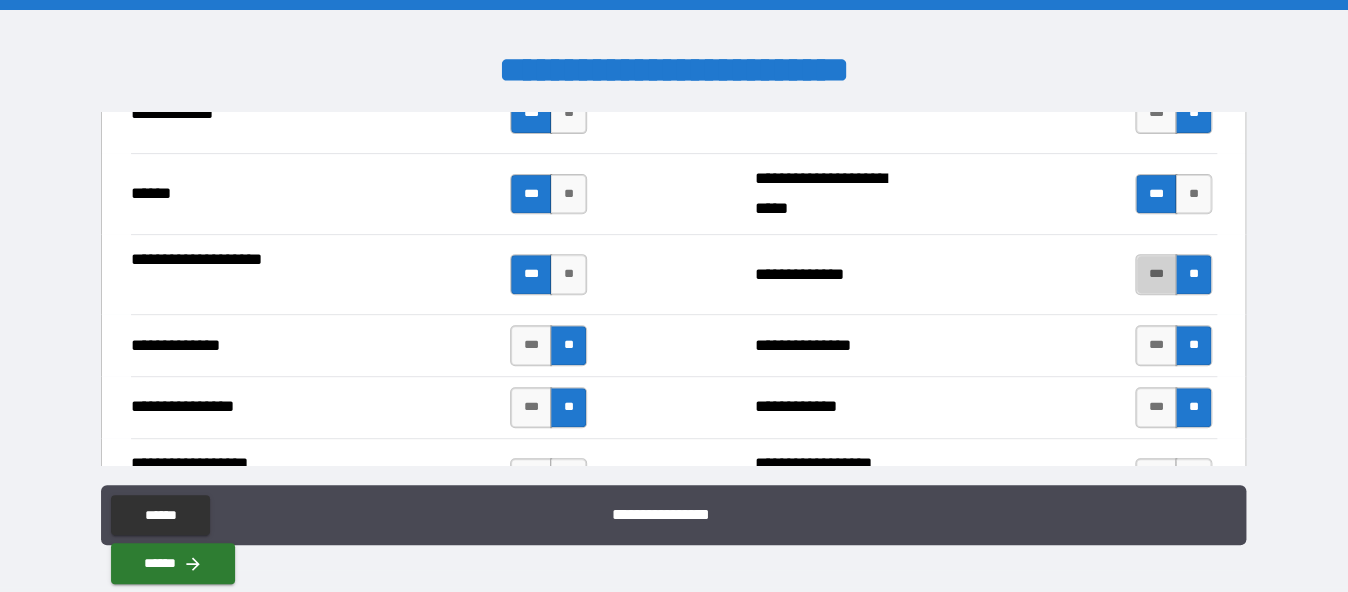 drag, startPoint x: 1150, startPoint y: 267, endPoint x: 1121, endPoint y: 301, distance: 44.687805 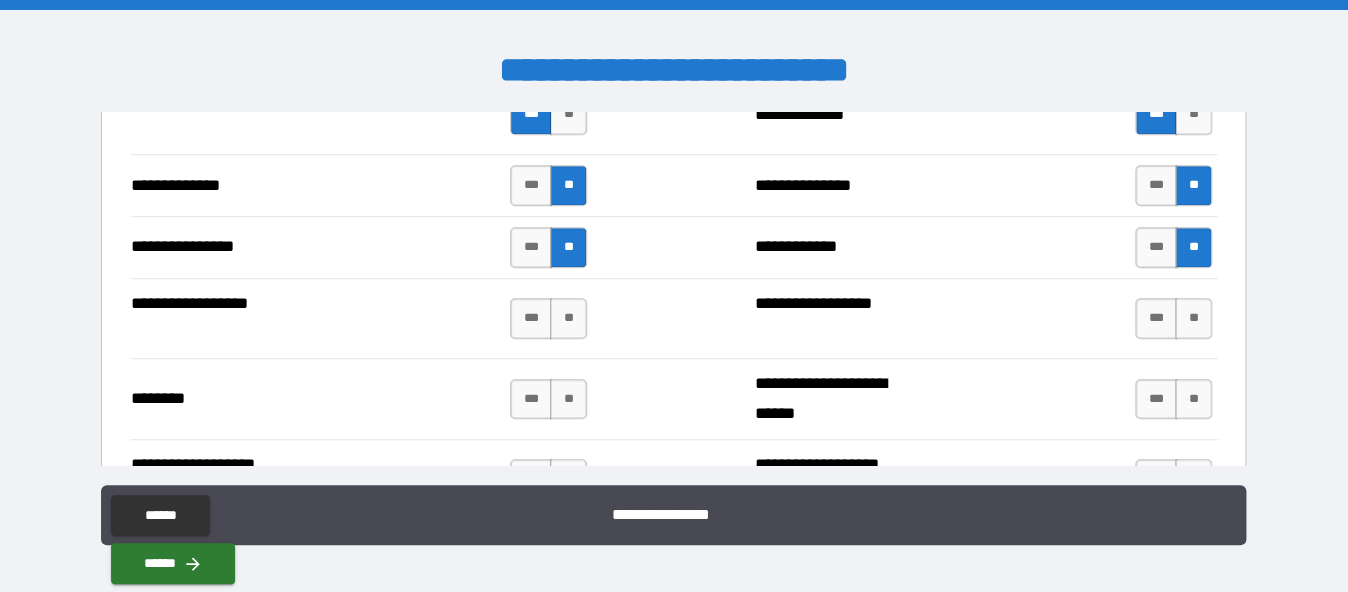 scroll, scrollTop: 3300, scrollLeft: 0, axis: vertical 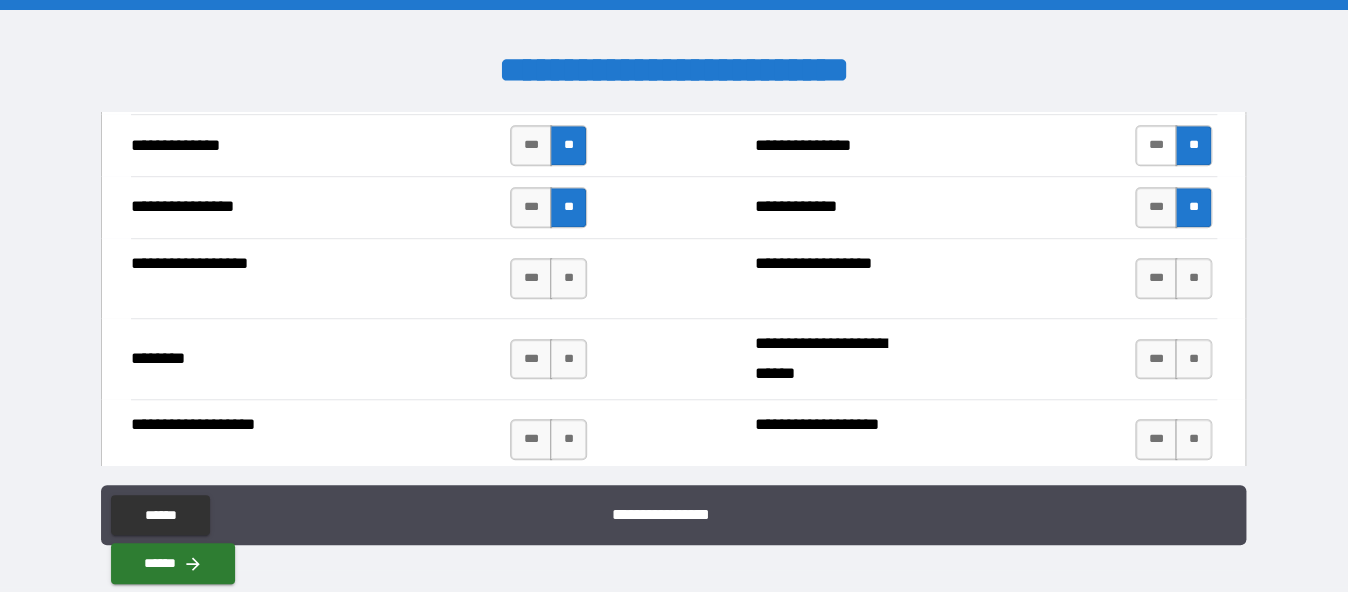 click on "***" at bounding box center (1156, 145) 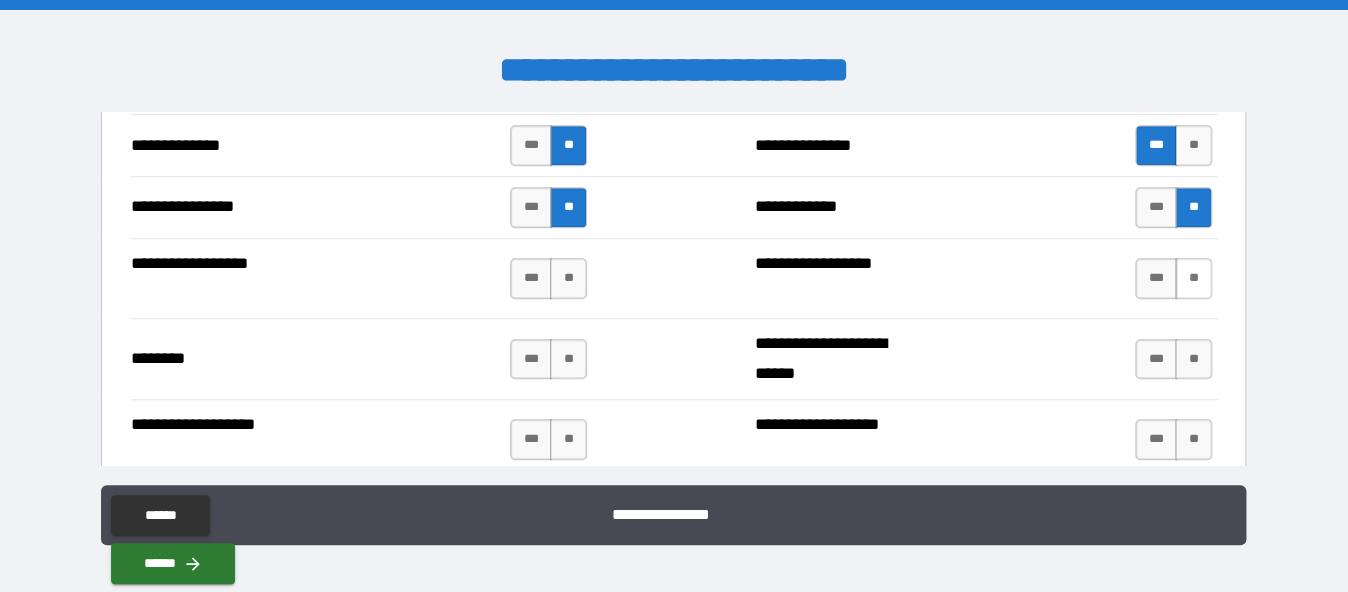 click on "**" at bounding box center (1193, 278) 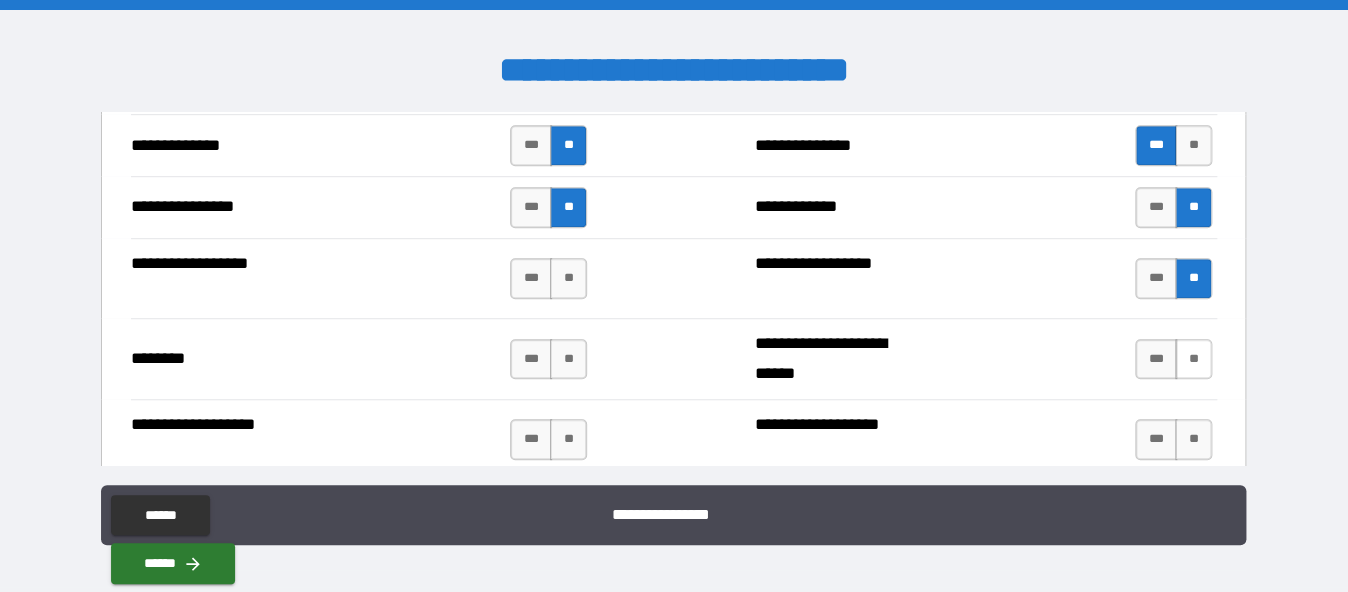 click on "**" at bounding box center (1193, 359) 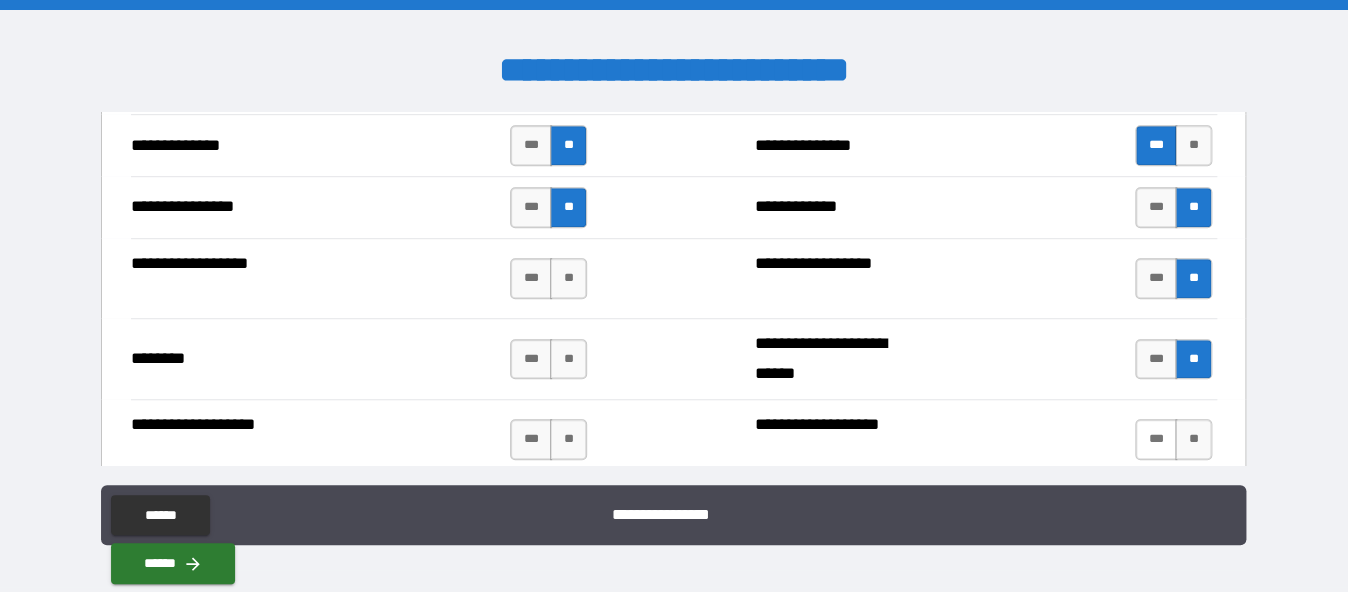 click on "***" at bounding box center (1156, 439) 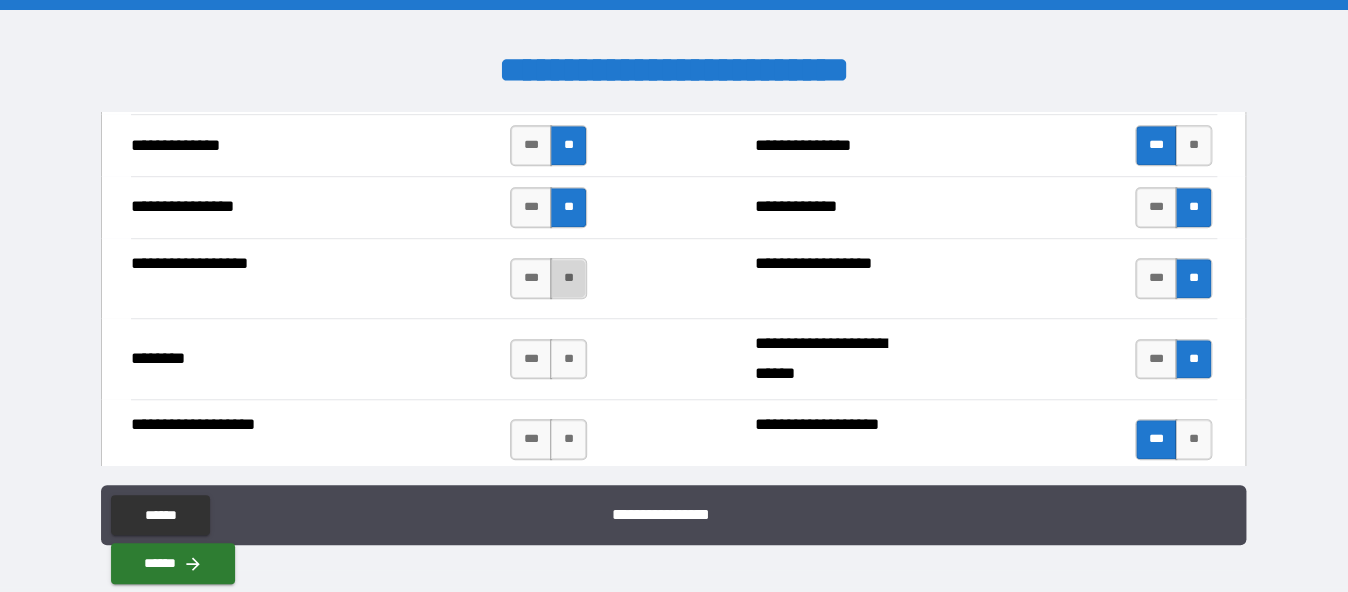 drag, startPoint x: 569, startPoint y: 278, endPoint x: 546, endPoint y: 348, distance: 73.68175 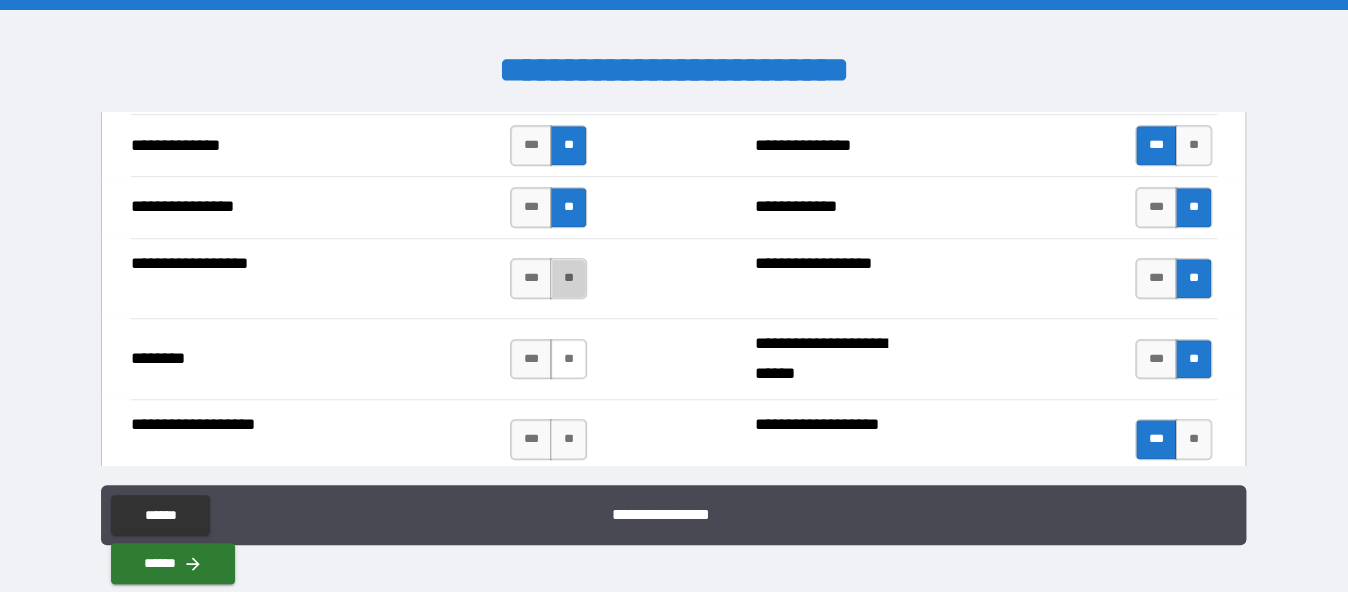 click on "**" at bounding box center (568, 278) 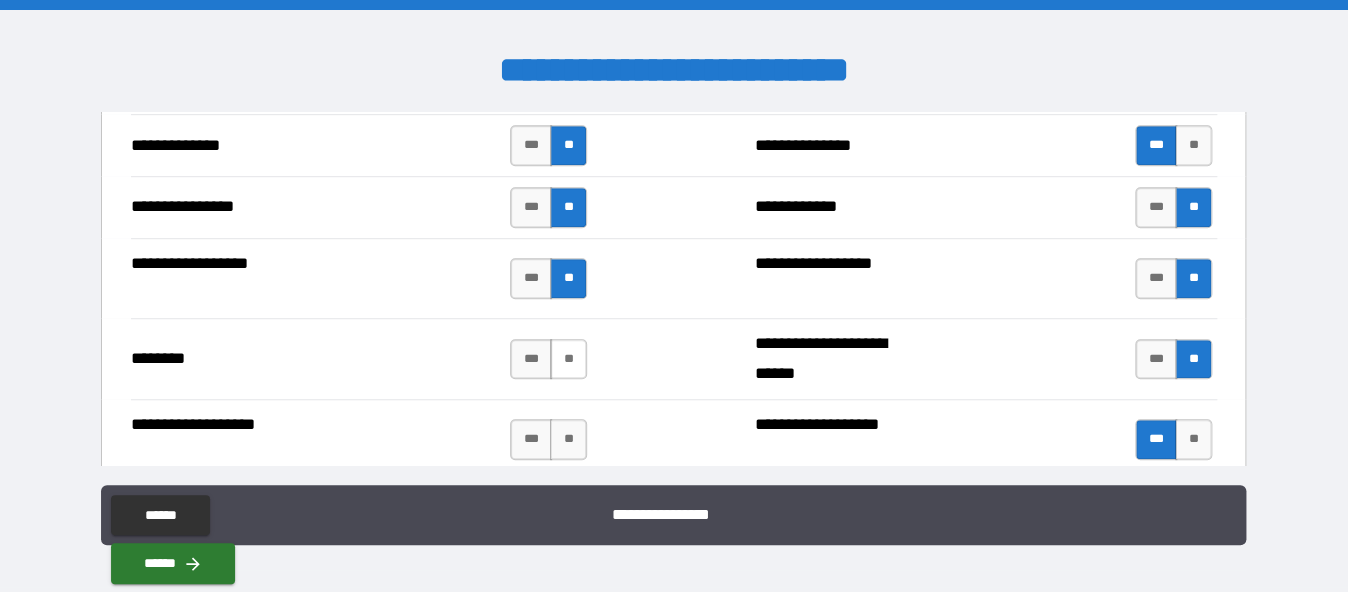 click on "**" at bounding box center (568, 359) 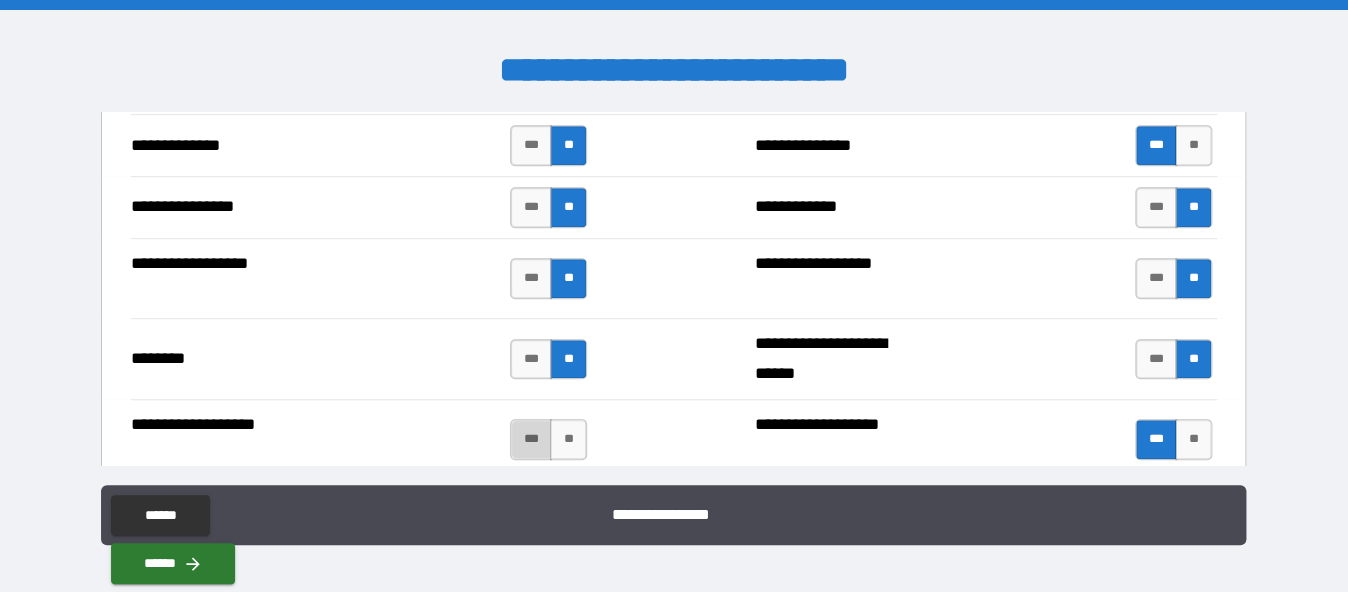 drag, startPoint x: 523, startPoint y: 427, endPoint x: 546, endPoint y: 386, distance: 47.010635 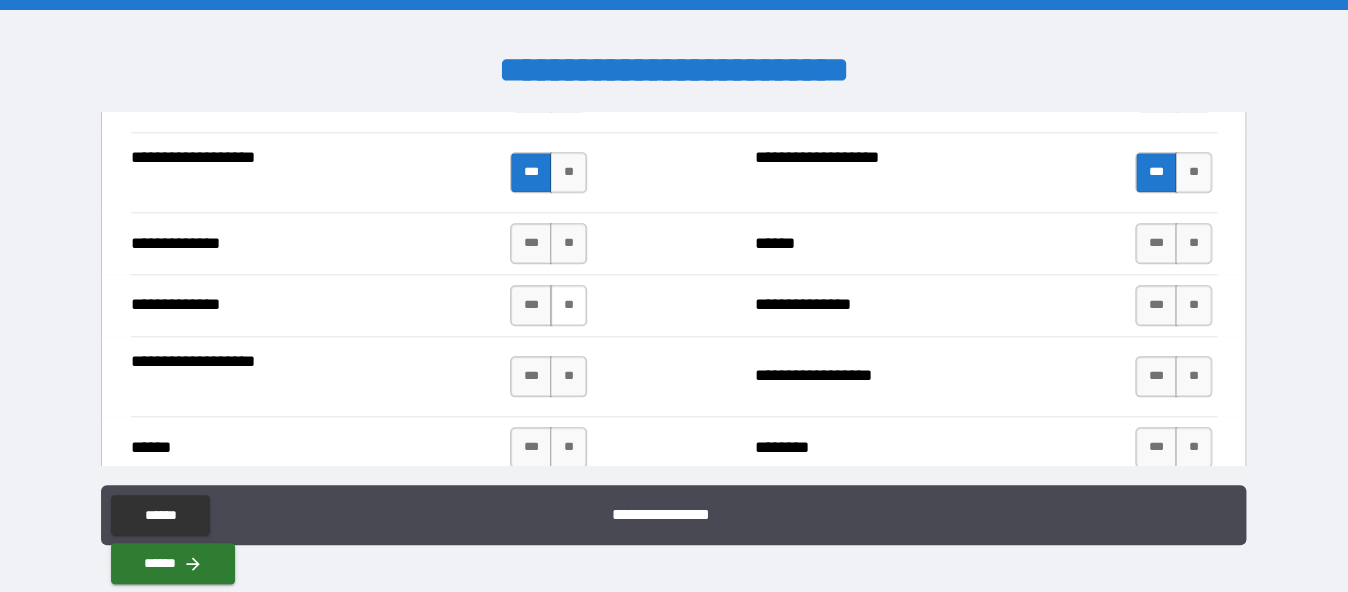 scroll, scrollTop: 3600, scrollLeft: 0, axis: vertical 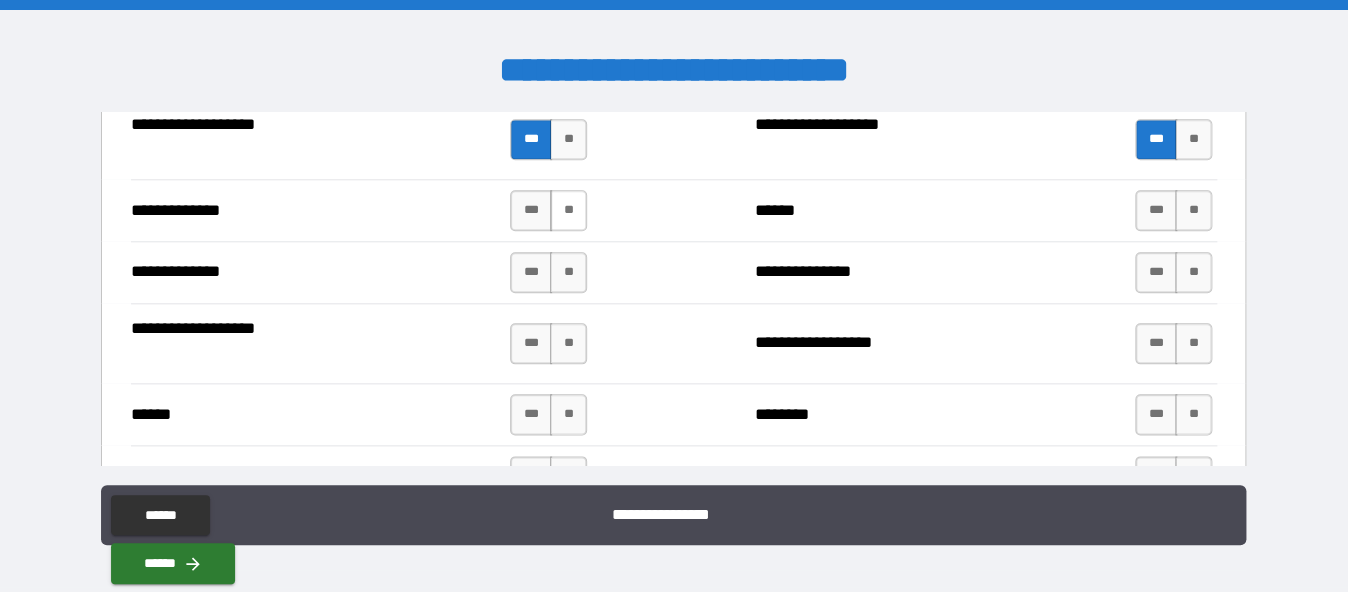 click on "**" at bounding box center (568, 210) 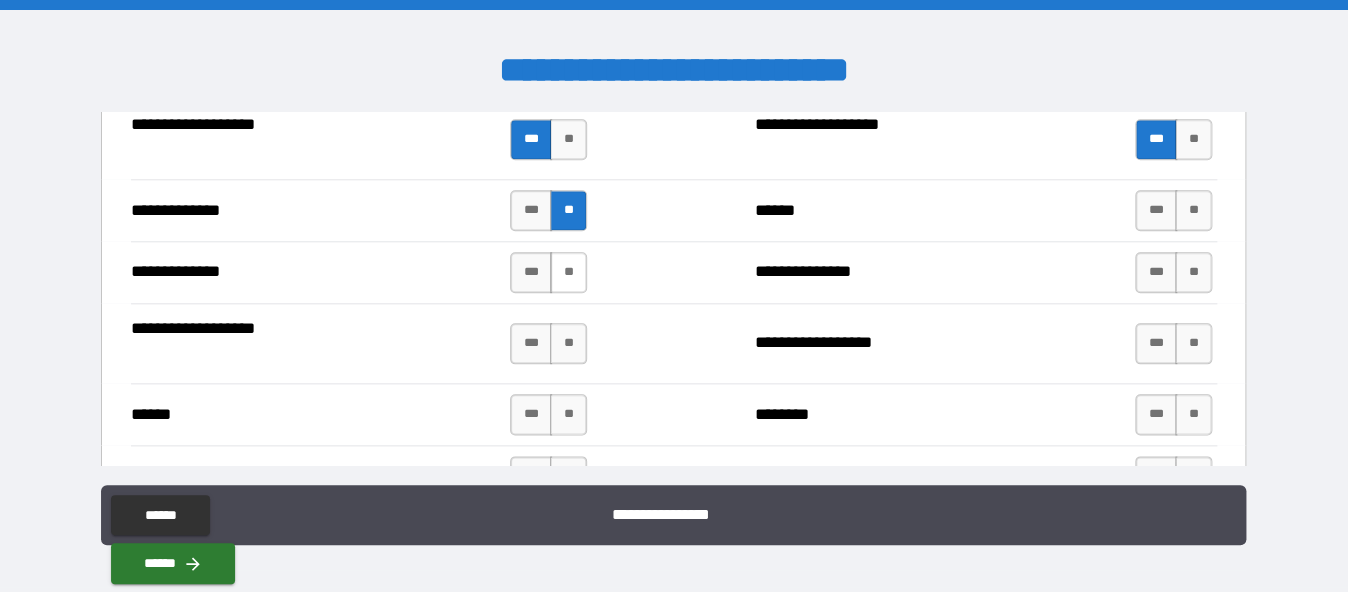 click on "**" at bounding box center (568, 272) 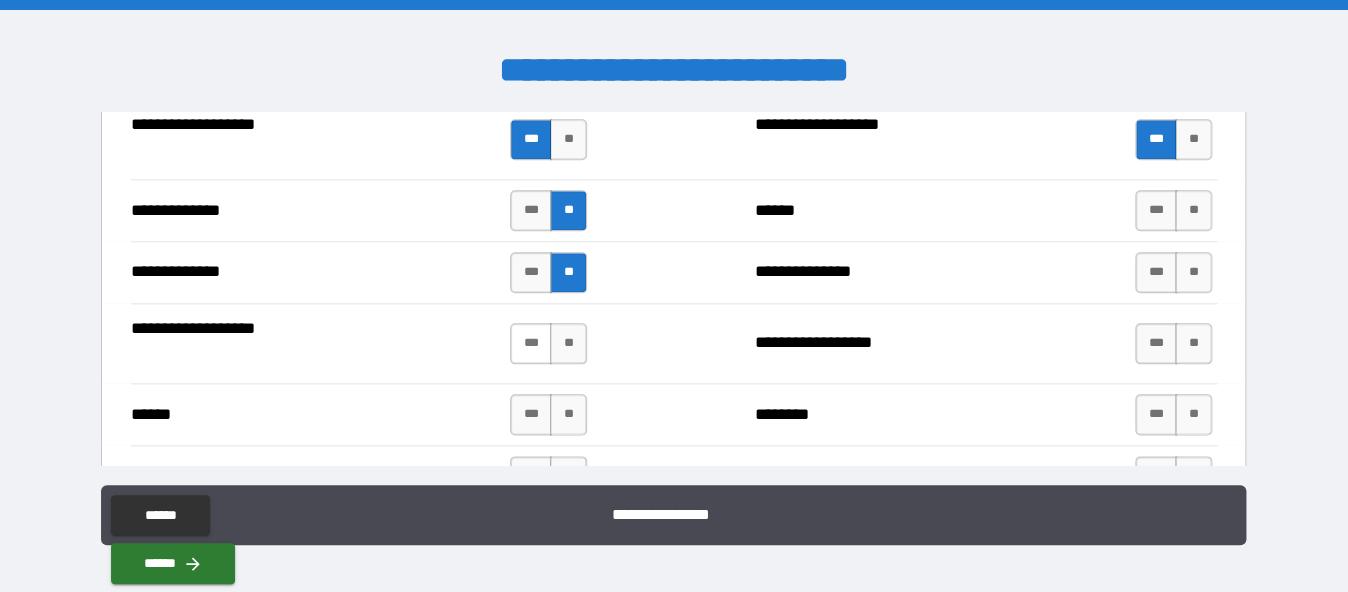 click on "***" at bounding box center (531, 343) 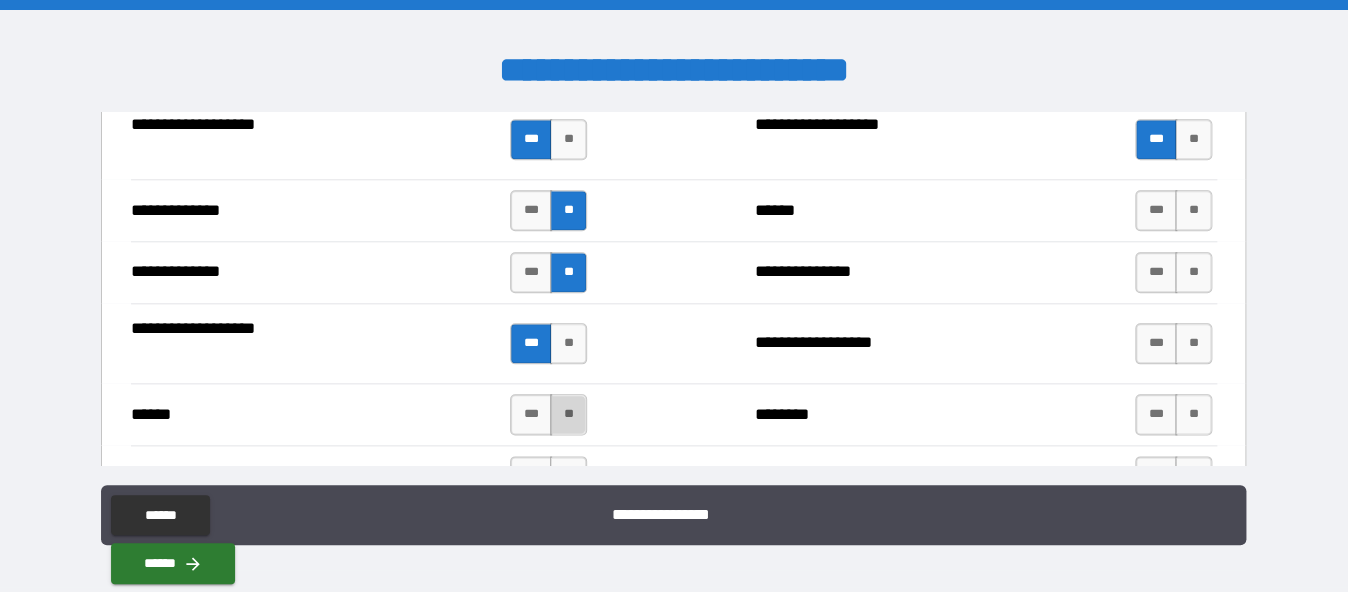 click on "**" at bounding box center (568, 414) 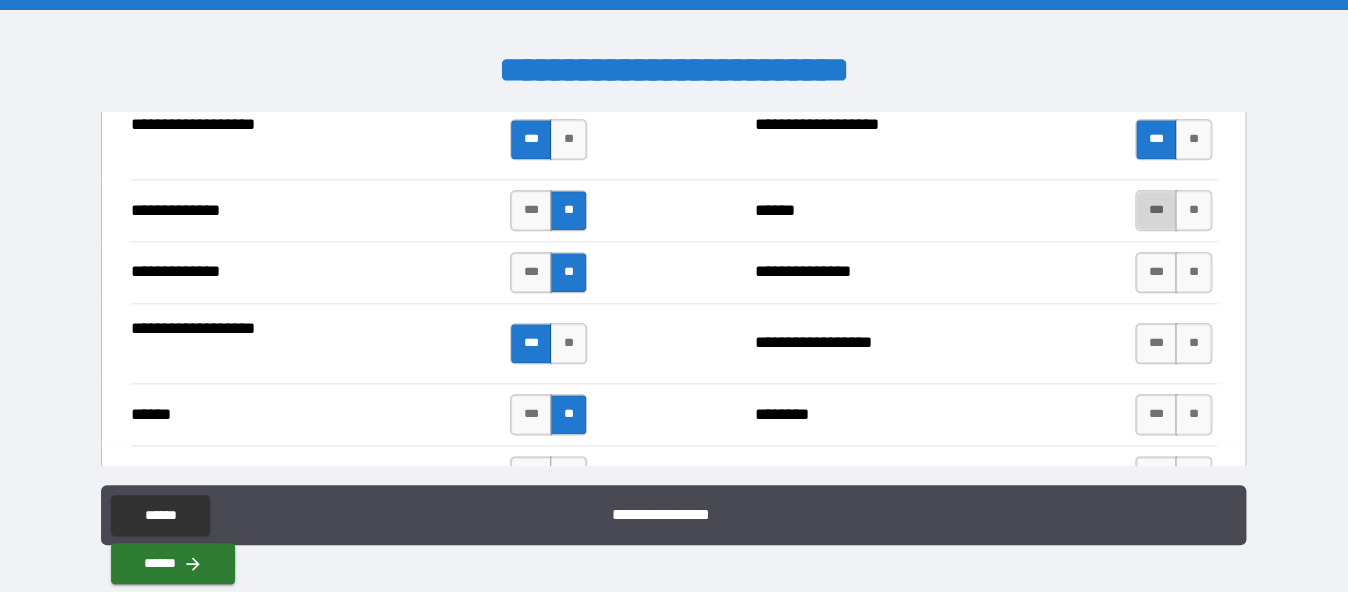 click on "***" at bounding box center [1156, 210] 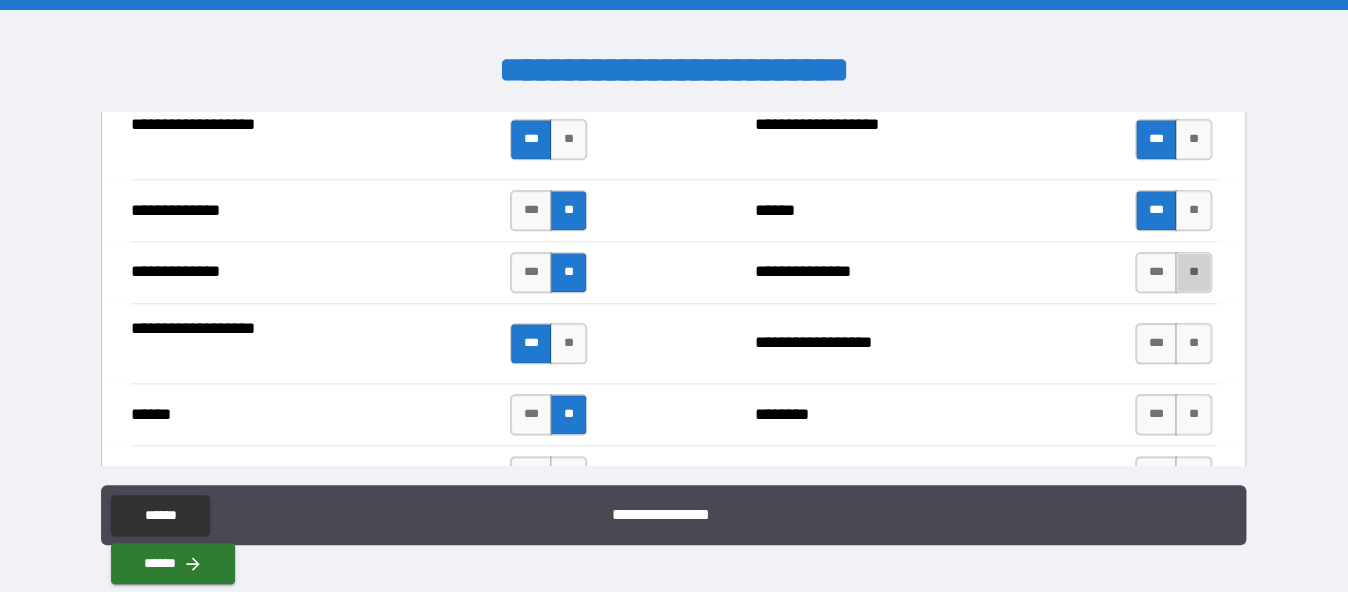 drag, startPoint x: 1191, startPoint y: 266, endPoint x: 1178, endPoint y: 293, distance: 29.966648 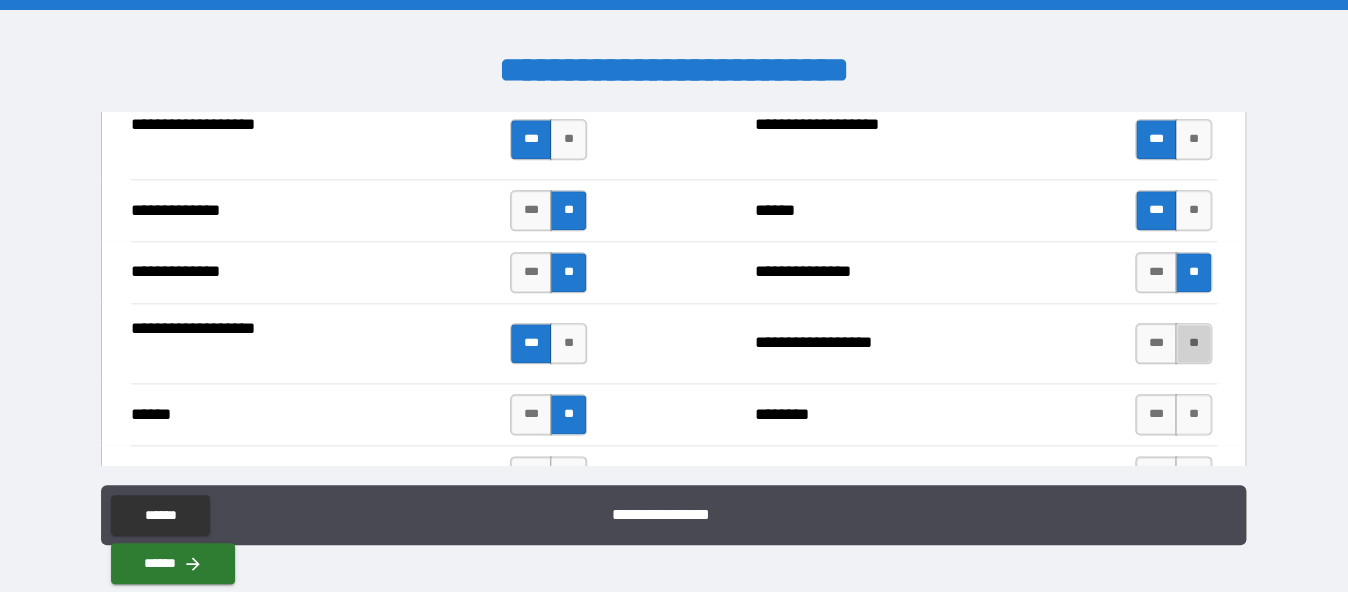 drag, startPoint x: 1180, startPoint y: 336, endPoint x: 1165, endPoint y: 373, distance: 39.92493 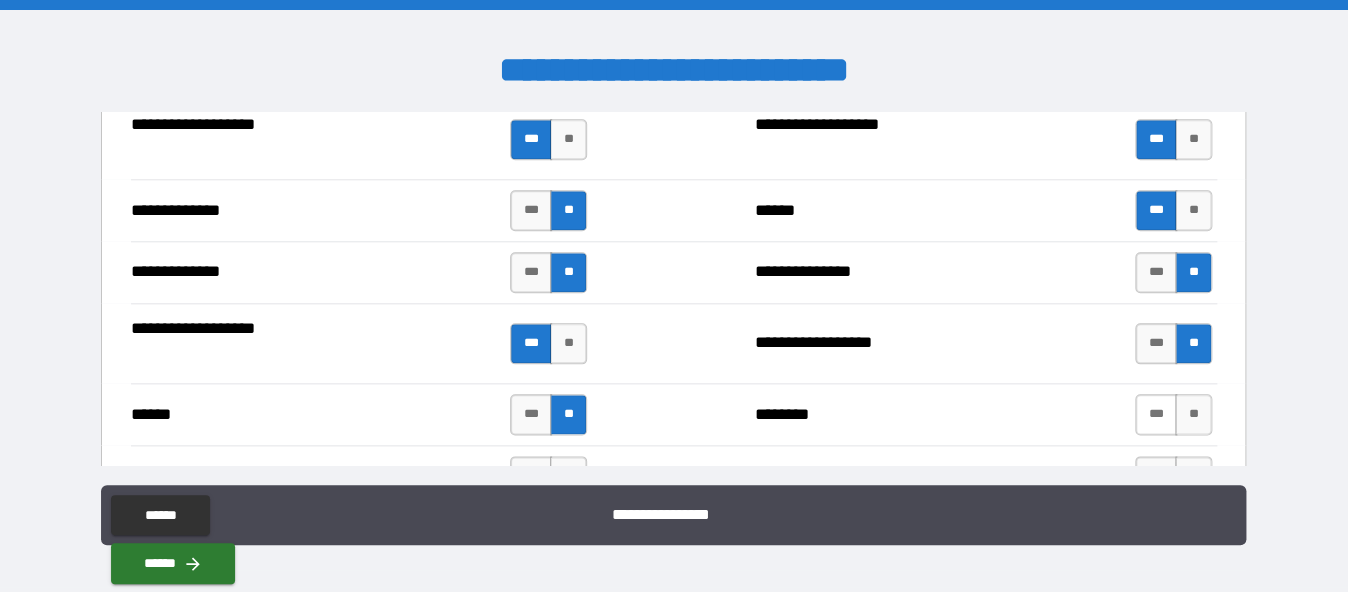 click on "**" at bounding box center (1193, 414) 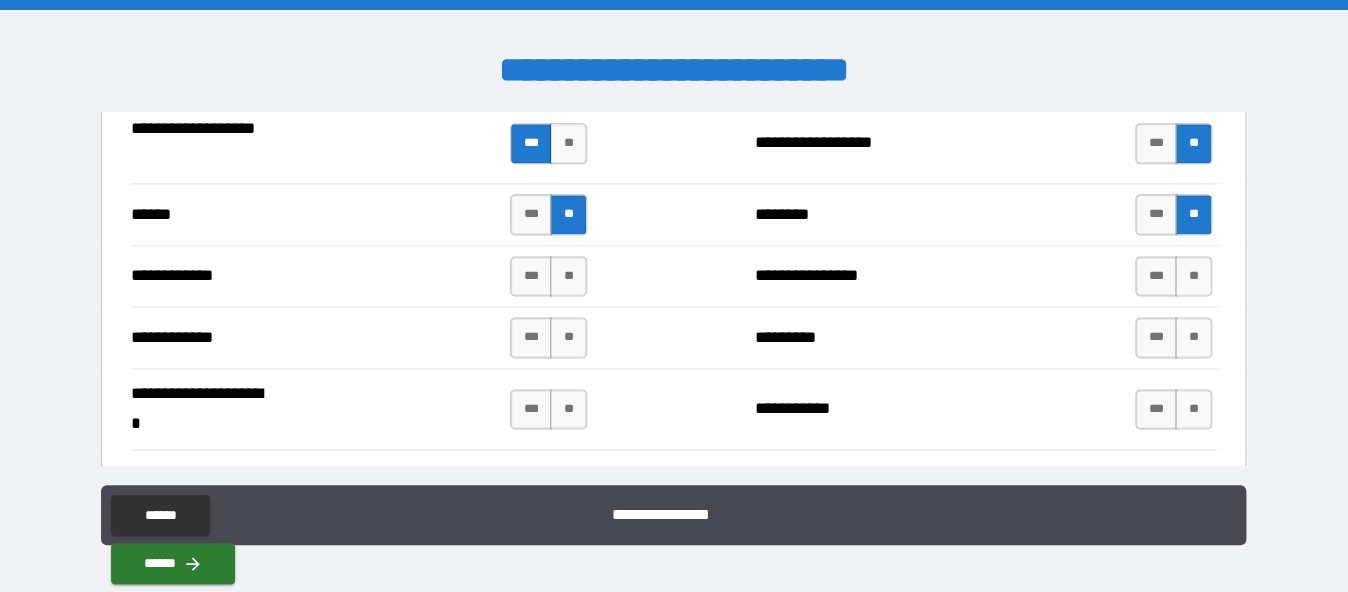 scroll, scrollTop: 3900, scrollLeft: 0, axis: vertical 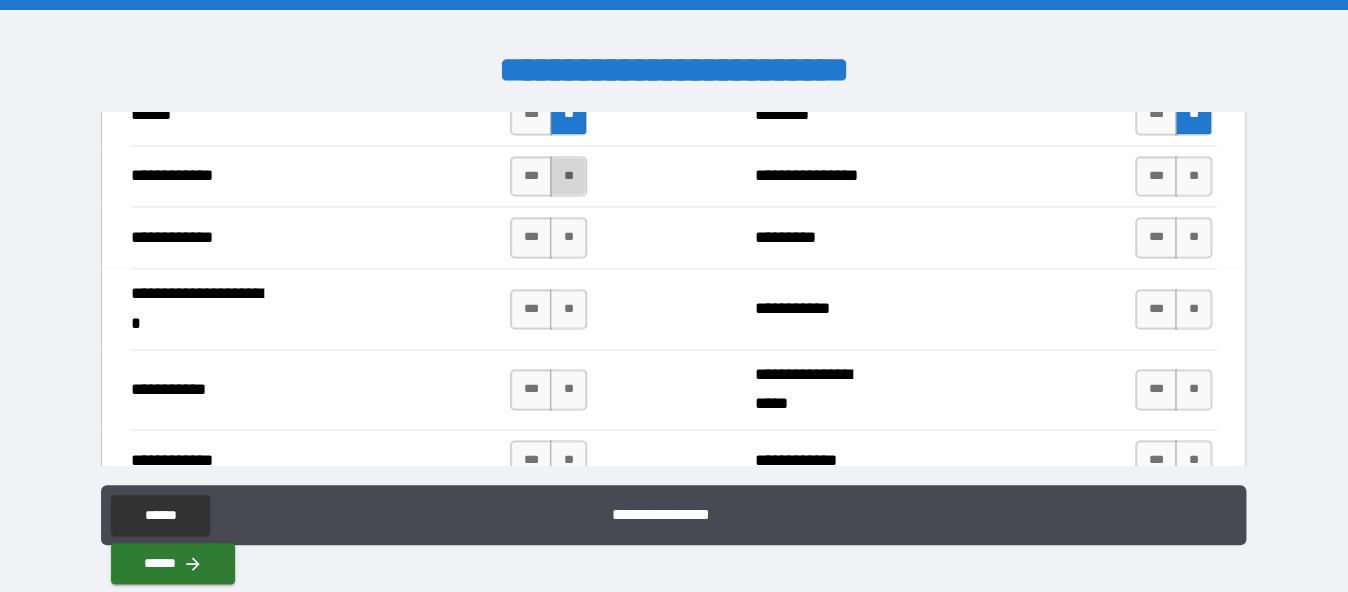 click on "**" at bounding box center [568, 176] 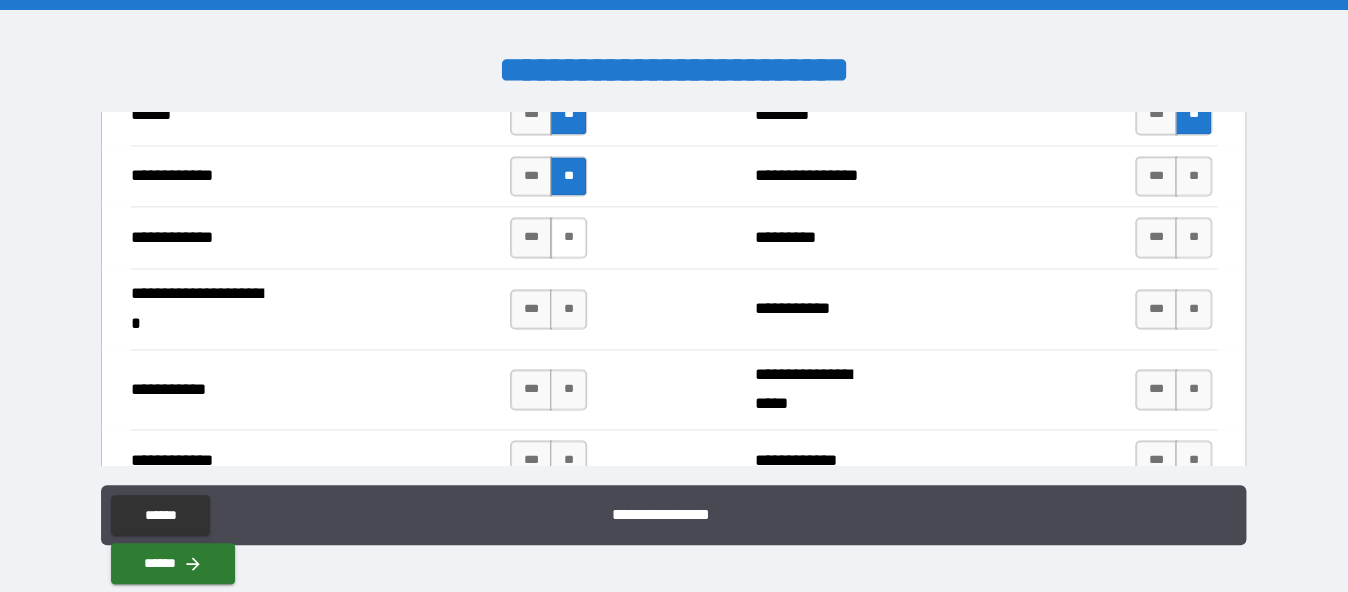 click on "**" at bounding box center (568, 237) 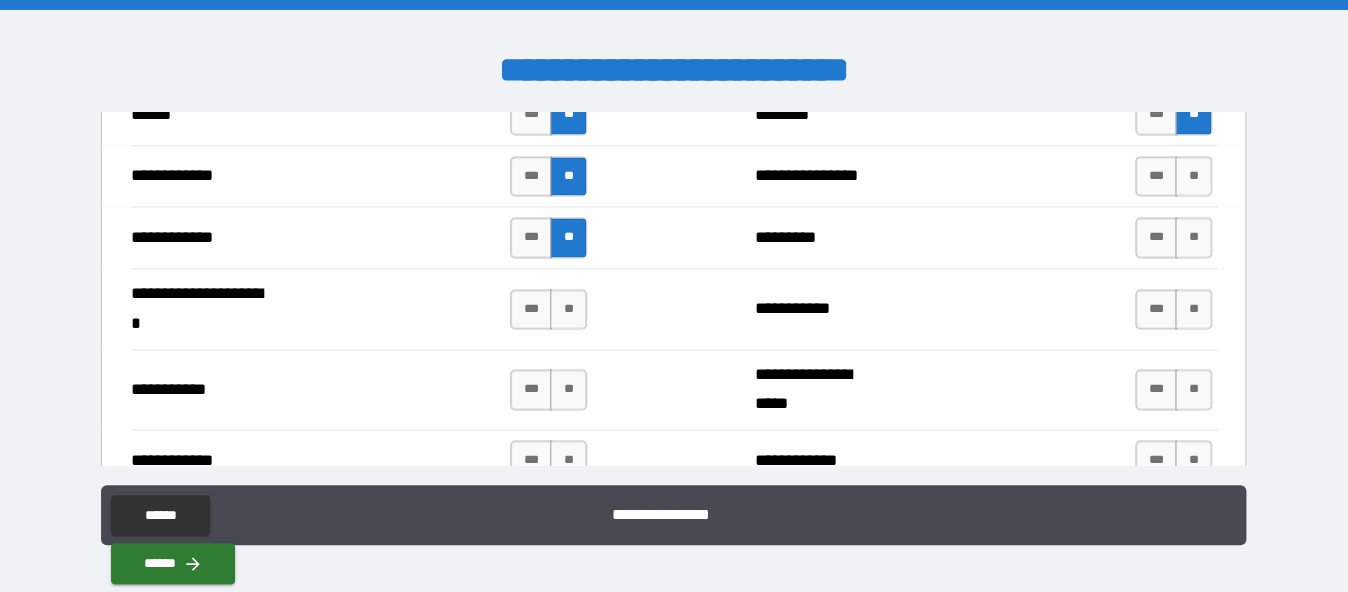 click on "**" at bounding box center (568, 309) 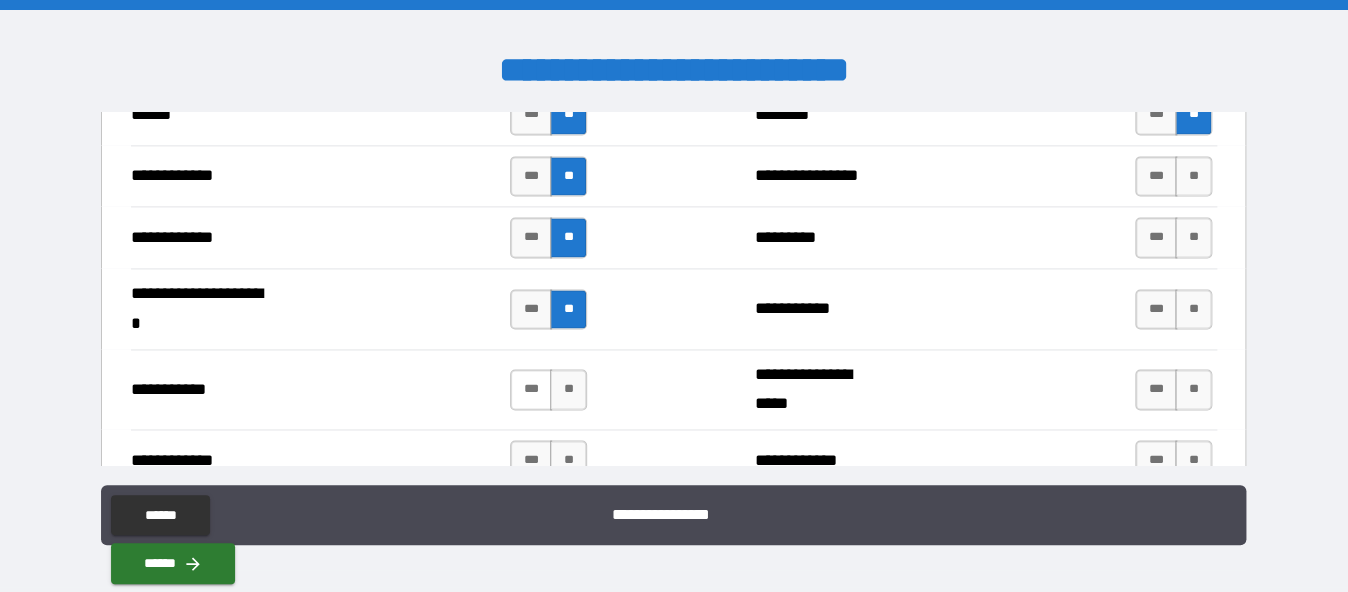 click on "***" at bounding box center (531, 389) 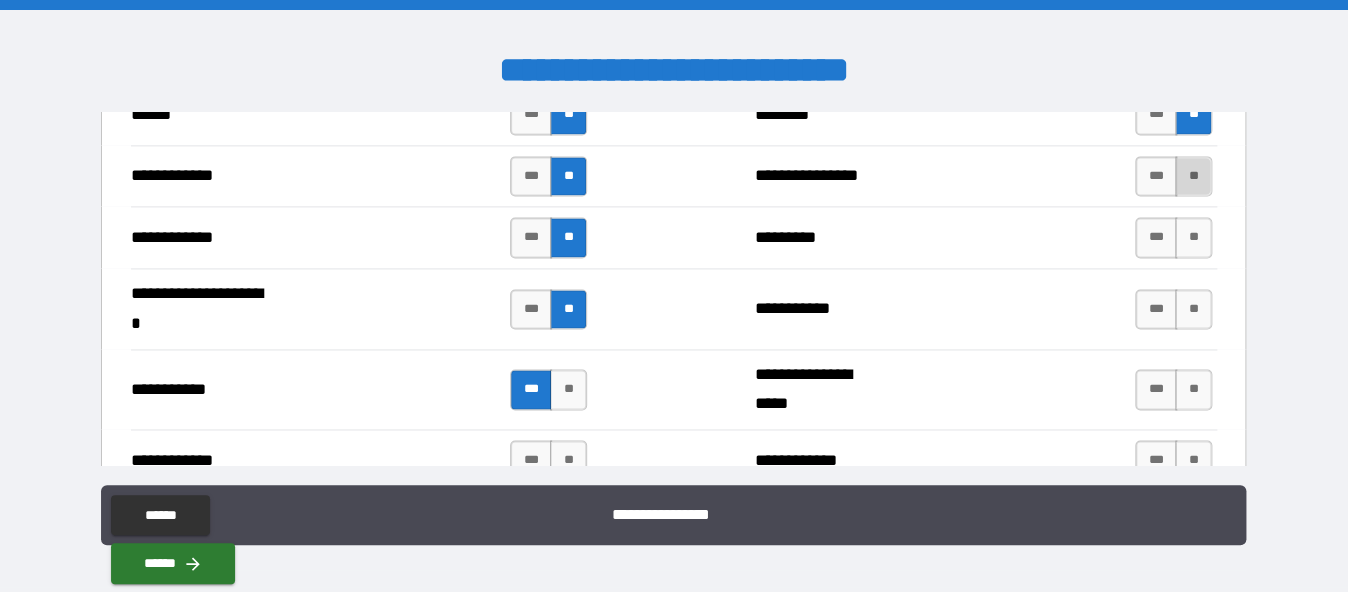 click on "**" at bounding box center [1193, 176] 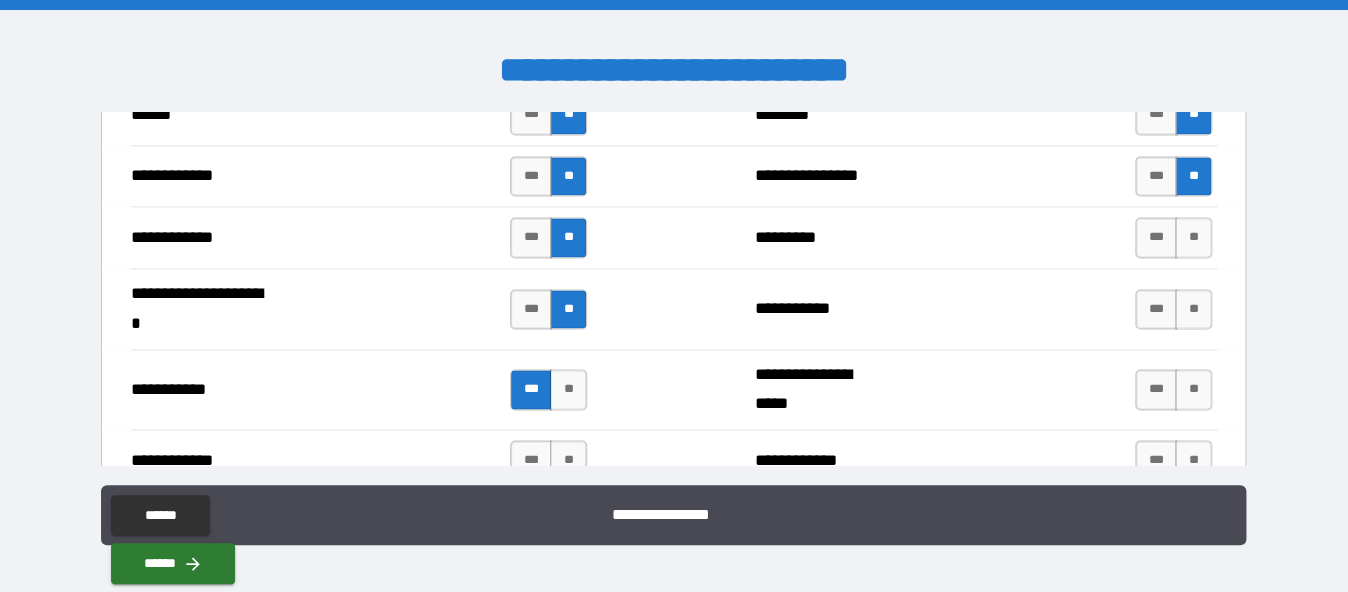 drag, startPoint x: 1178, startPoint y: 233, endPoint x: 1137, endPoint y: 267, distance: 53.263496 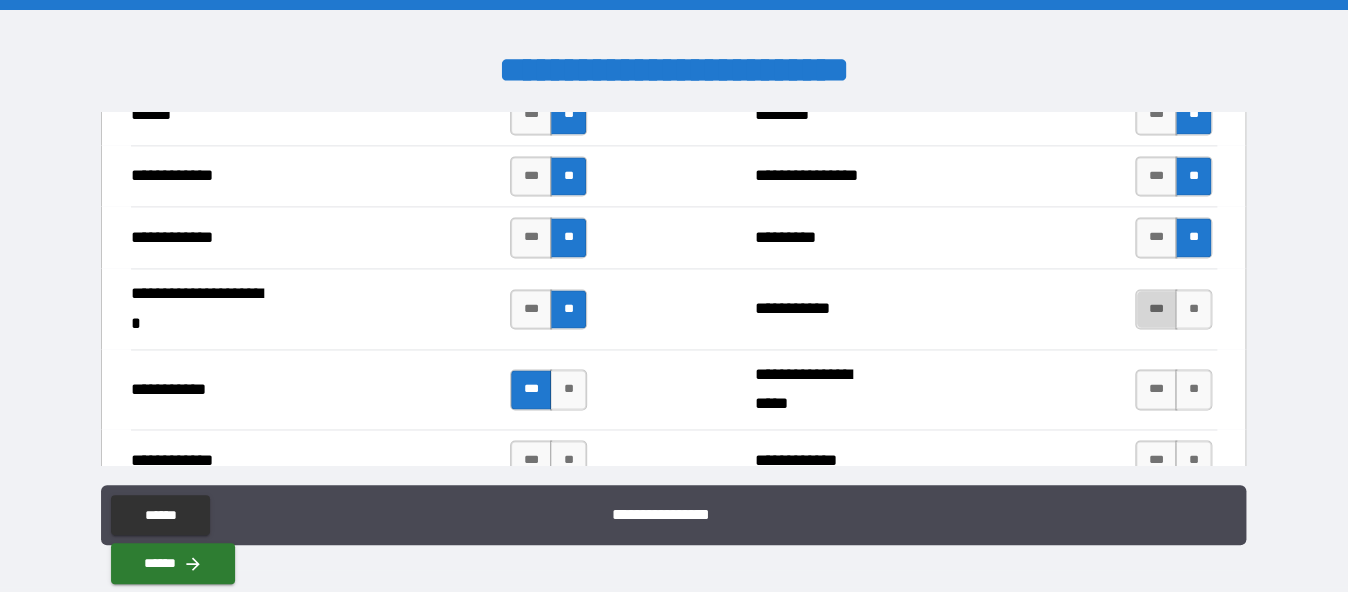 click on "***" at bounding box center [1156, 309] 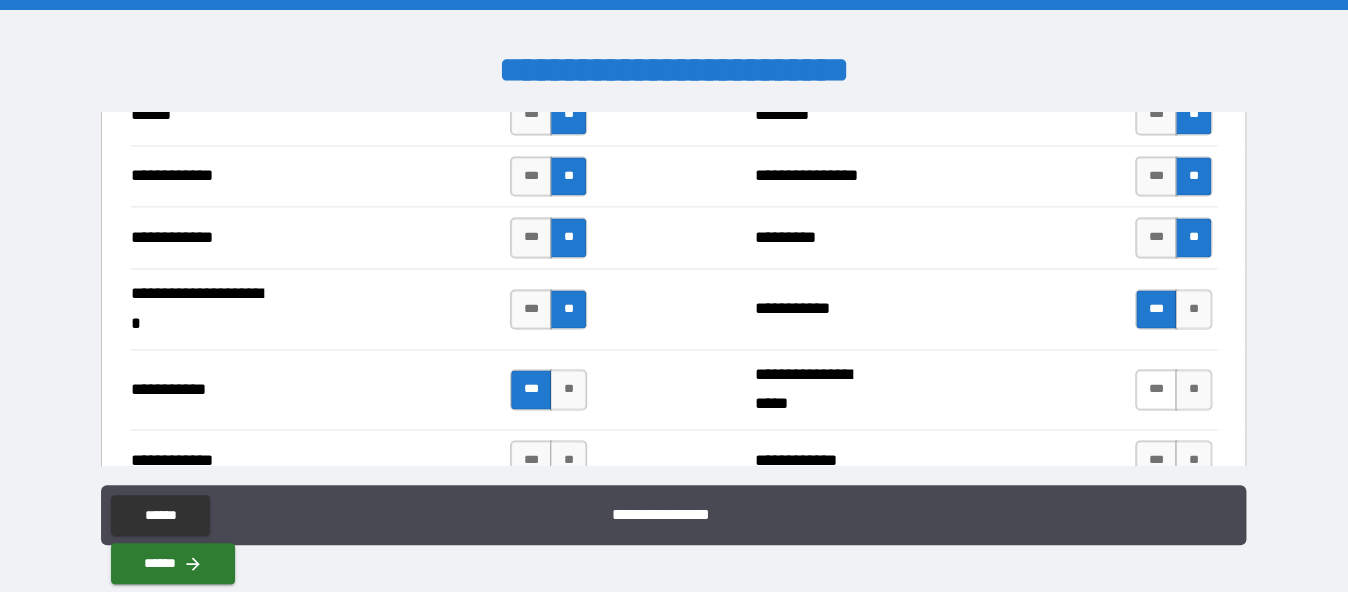 click on "***" at bounding box center [1156, 389] 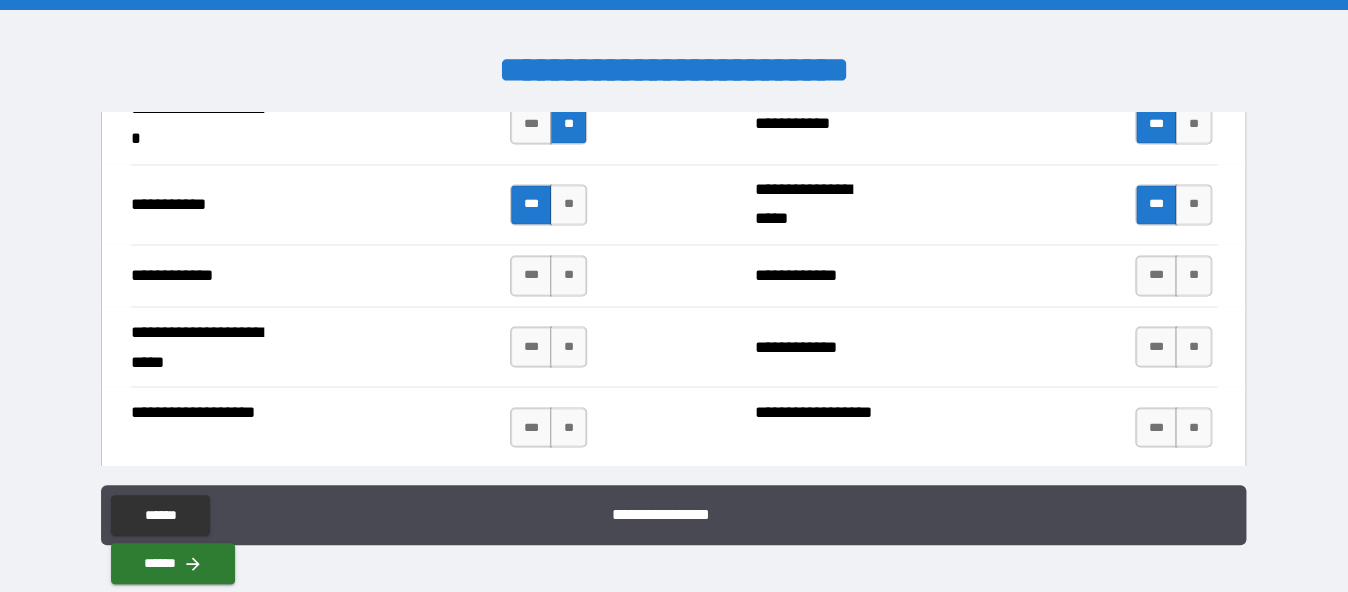 scroll, scrollTop: 4100, scrollLeft: 0, axis: vertical 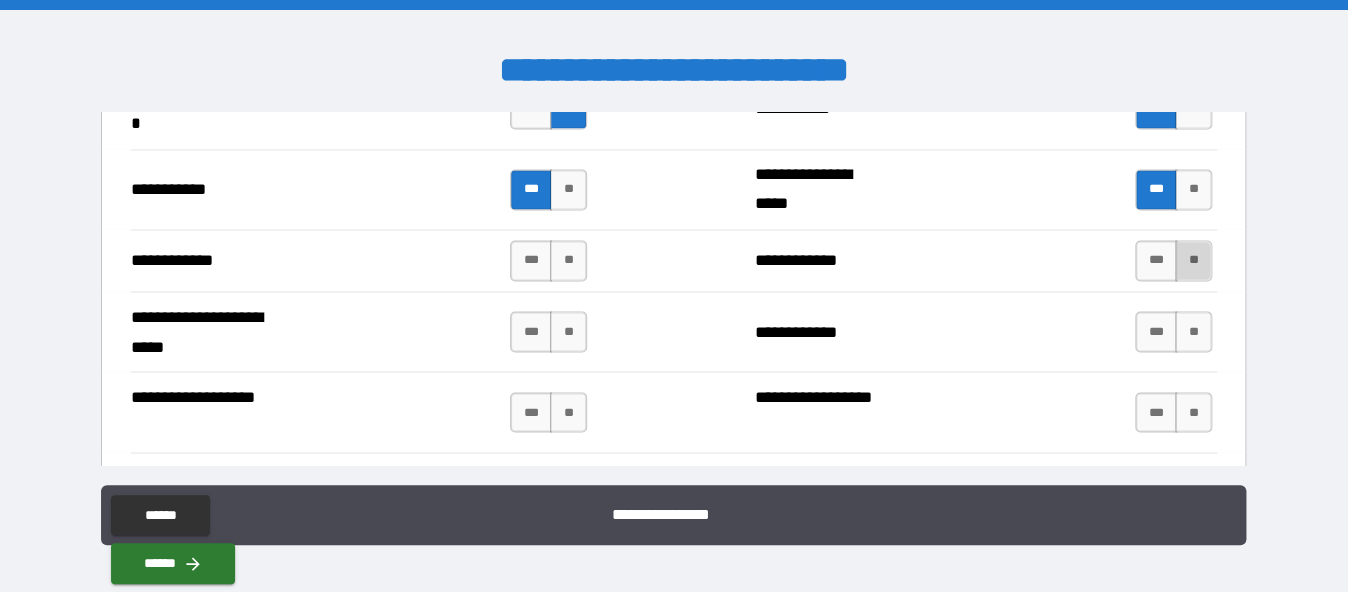 click on "**" at bounding box center [1193, 260] 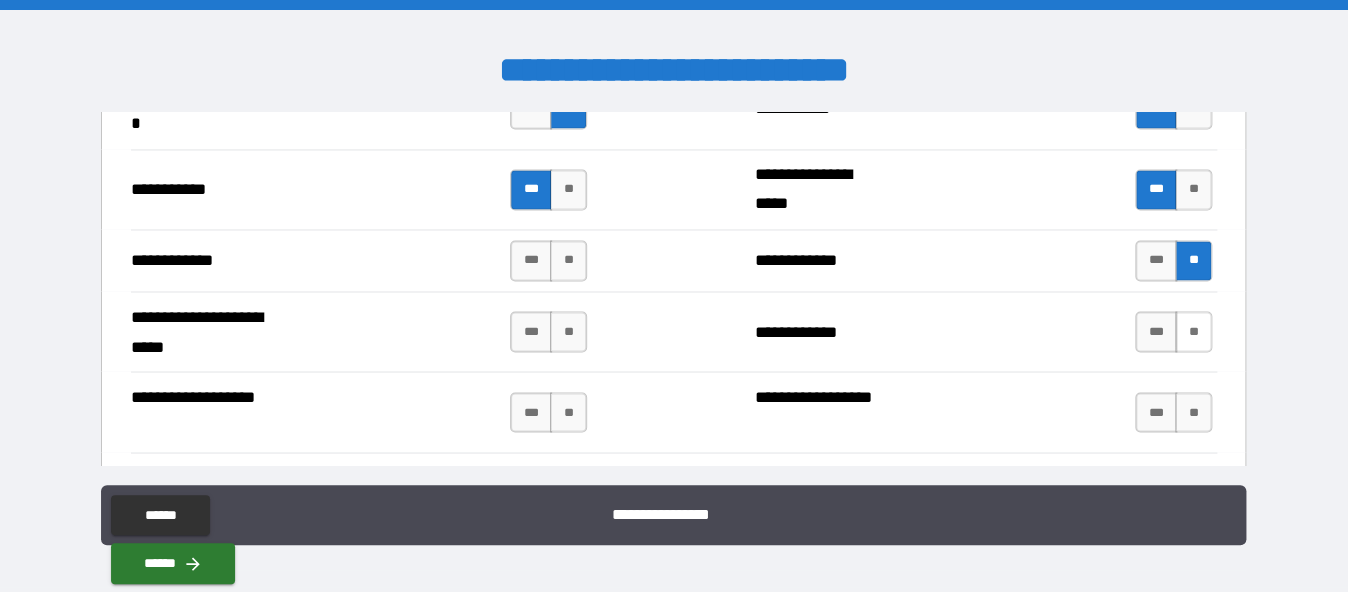 click on "**" at bounding box center [1193, 331] 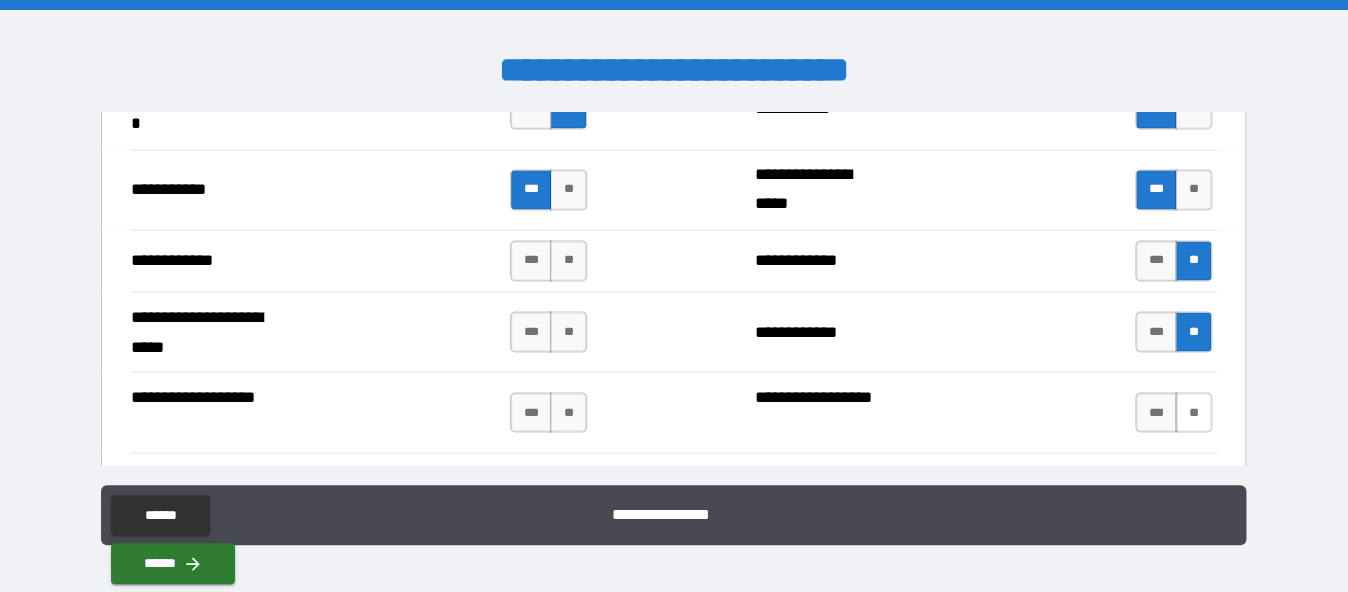 click on "**" at bounding box center (1193, 412) 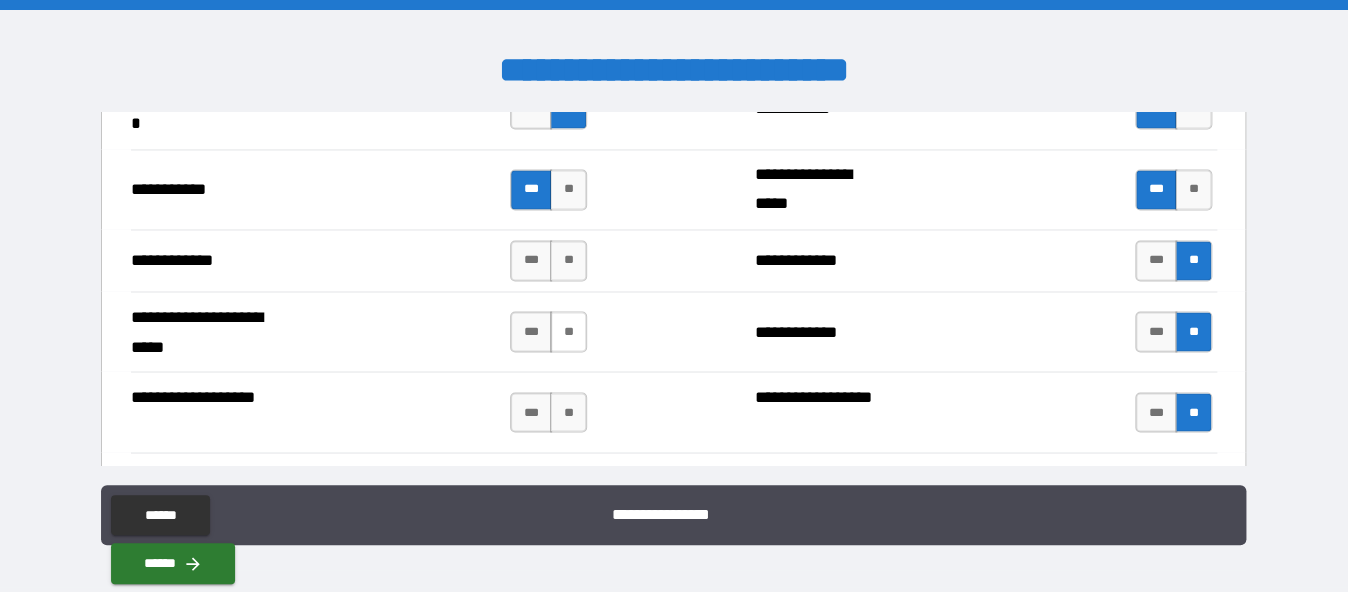 drag, startPoint x: 571, startPoint y: 263, endPoint x: 554, endPoint y: 310, distance: 49.979996 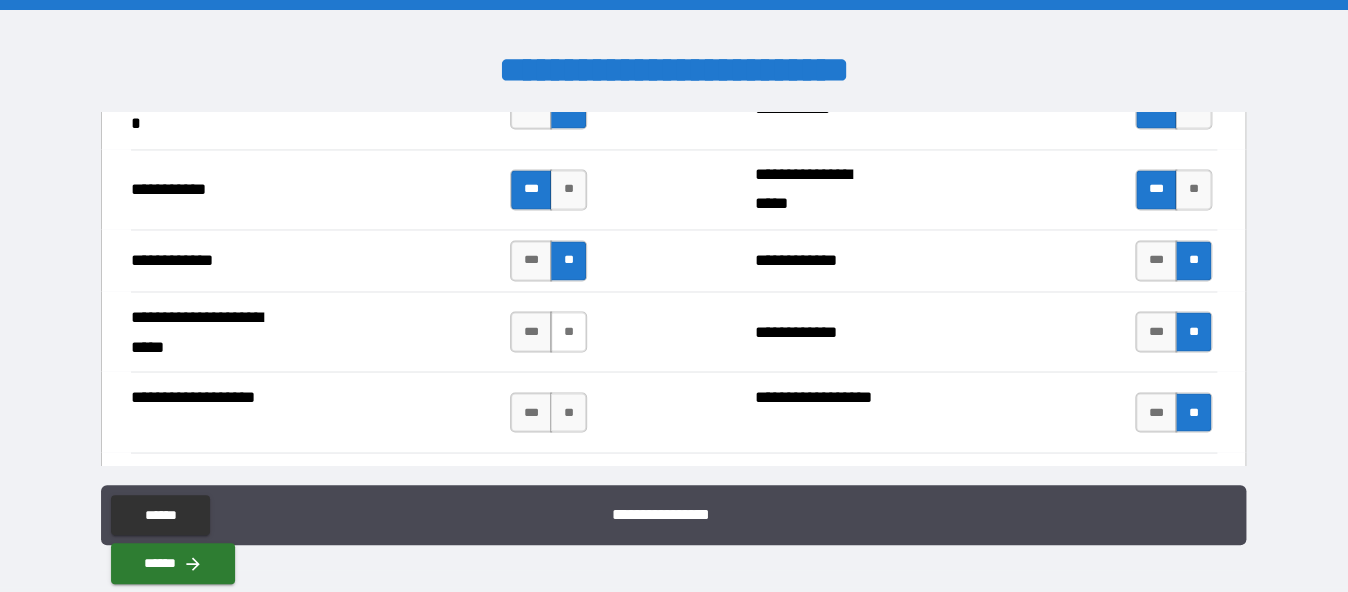 drag, startPoint x: 558, startPoint y: 328, endPoint x: 561, endPoint y: 339, distance: 11.401754 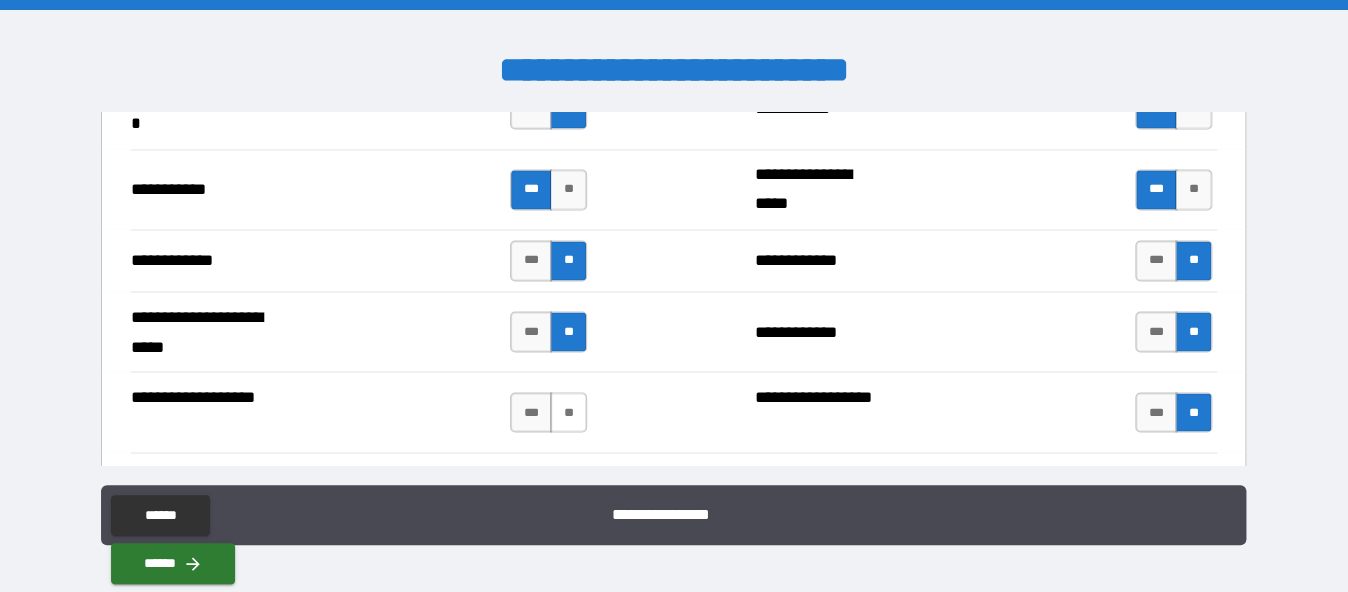 click on "**" at bounding box center (568, 412) 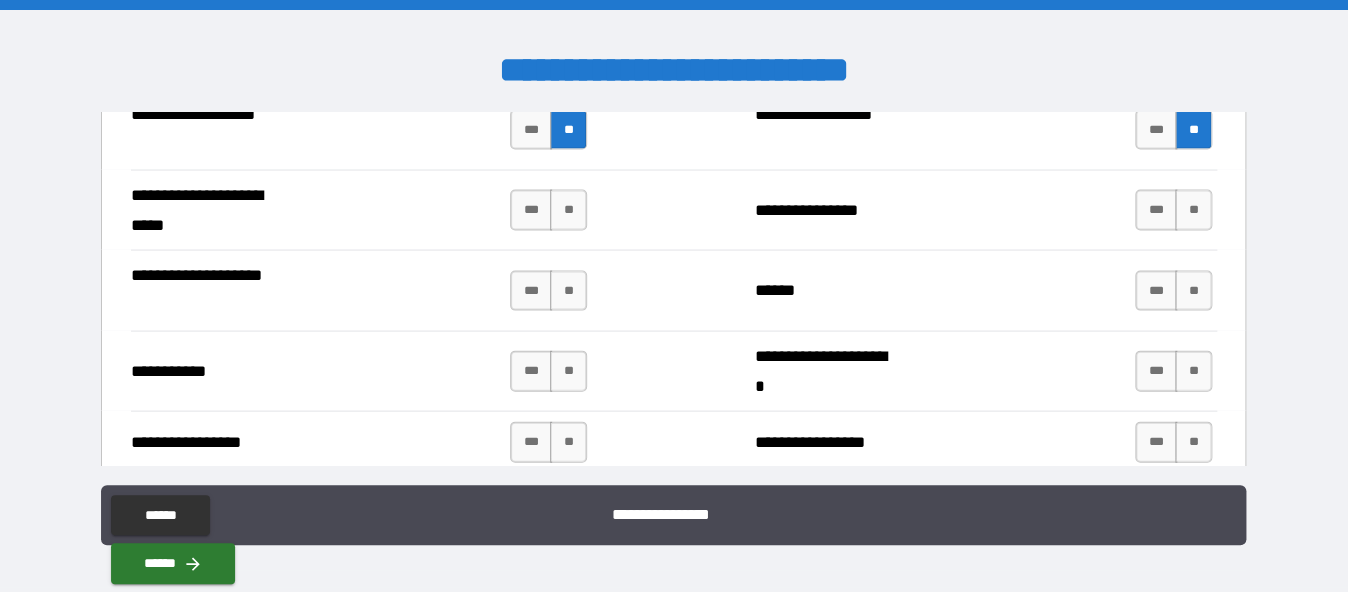 scroll, scrollTop: 4400, scrollLeft: 0, axis: vertical 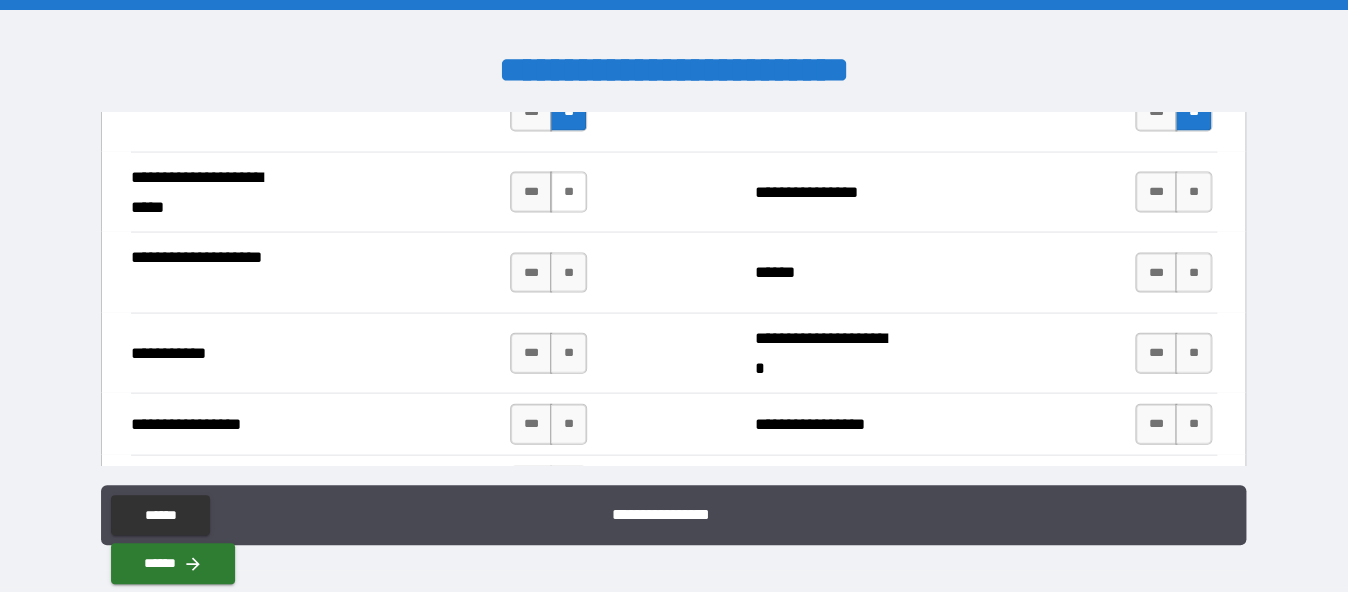 click on "**" at bounding box center [568, 192] 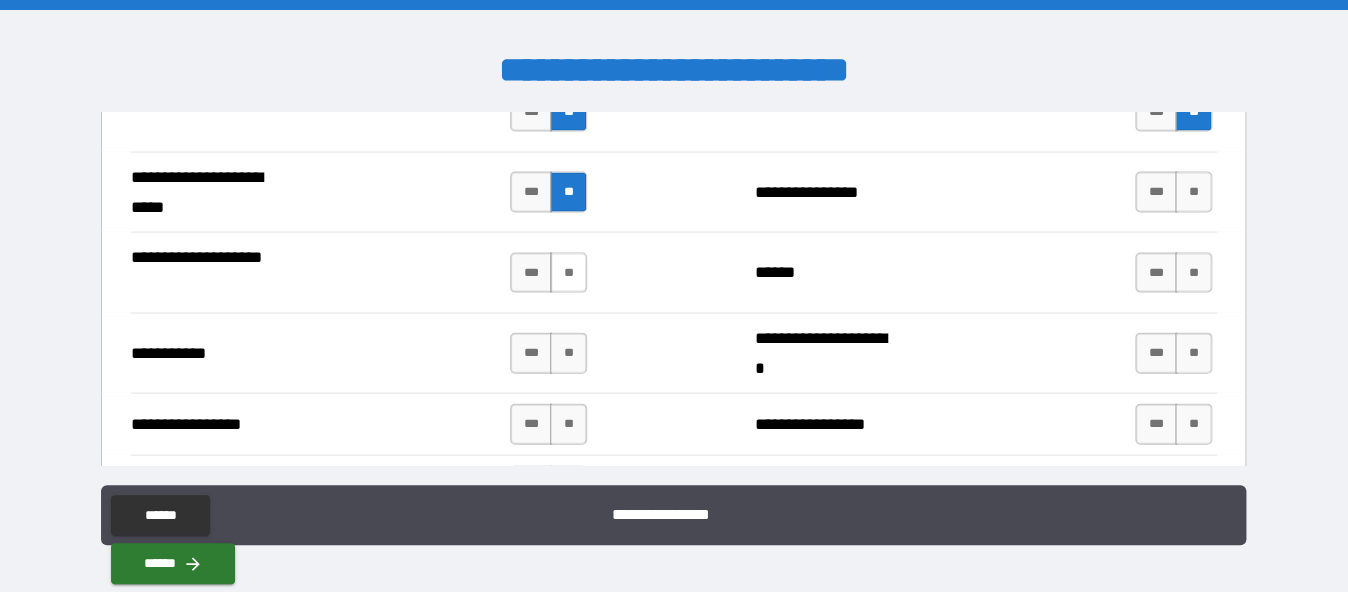 click on "**" at bounding box center [568, 273] 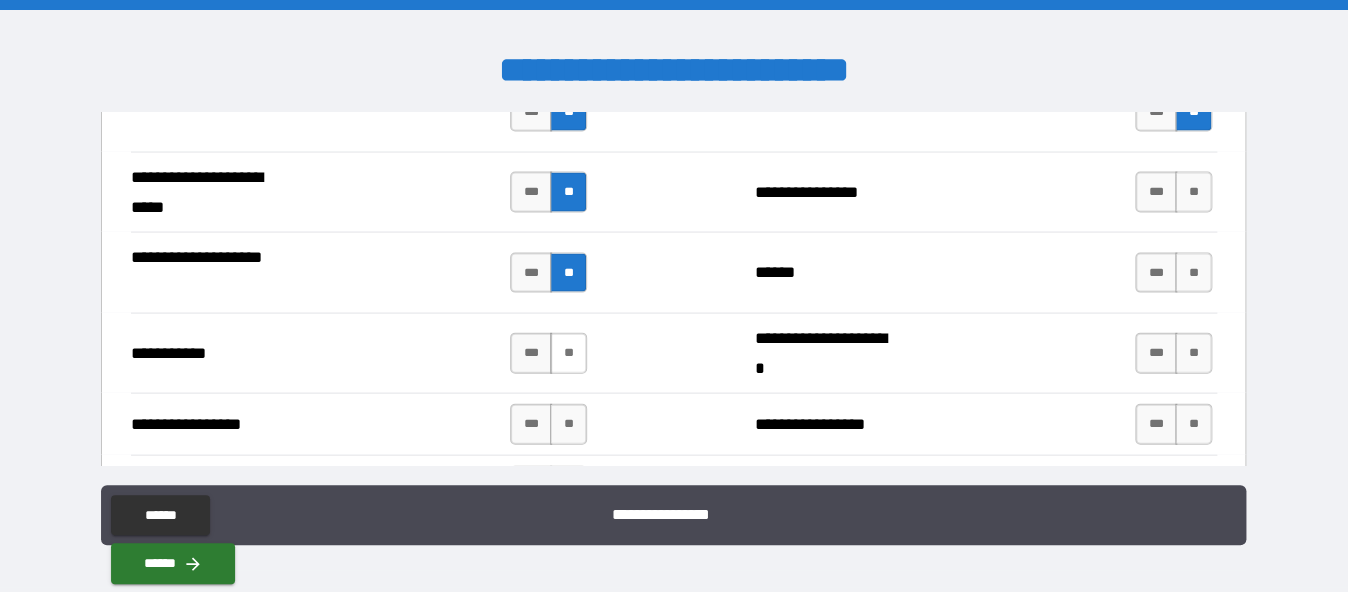 click on "**" at bounding box center (568, 353) 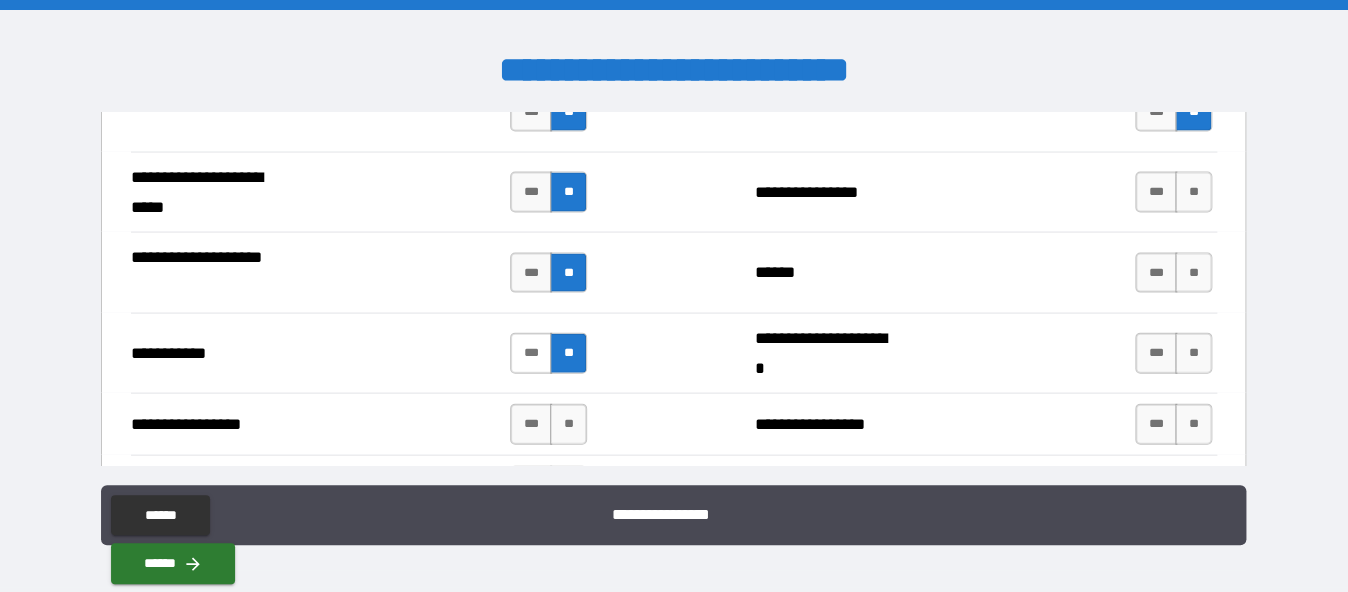 click on "***" at bounding box center (531, 353) 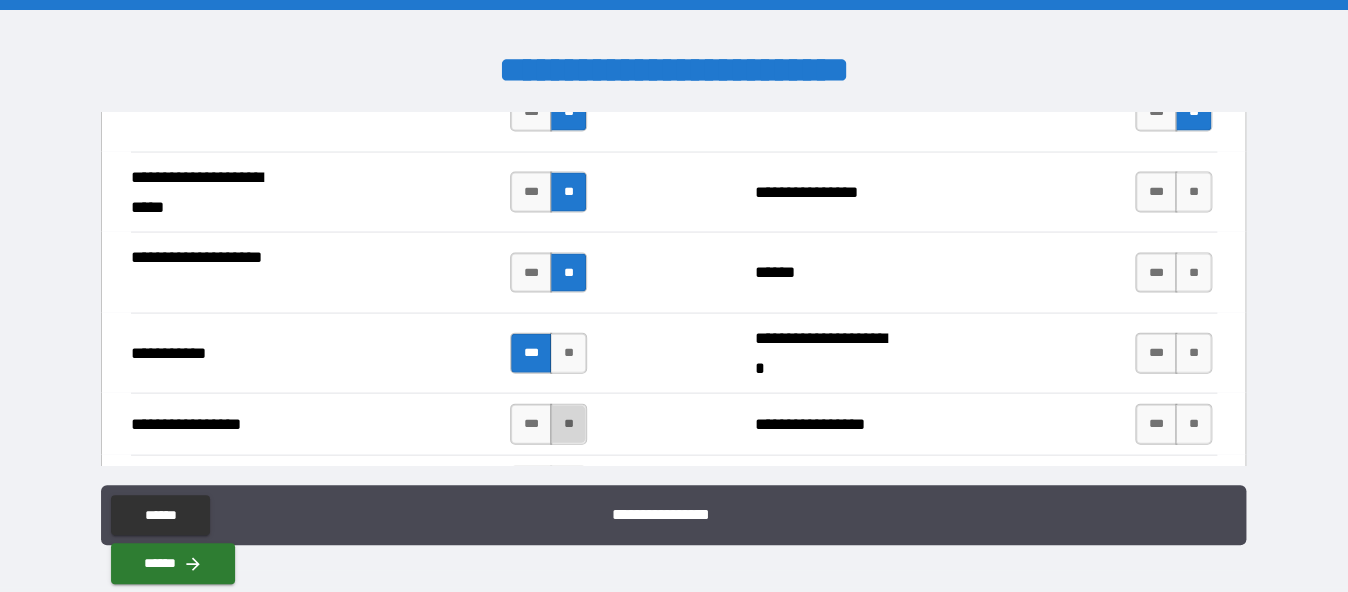 drag, startPoint x: 557, startPoint y: 415, endPoint x: 607, endPoint y: 416, distance: 50.01 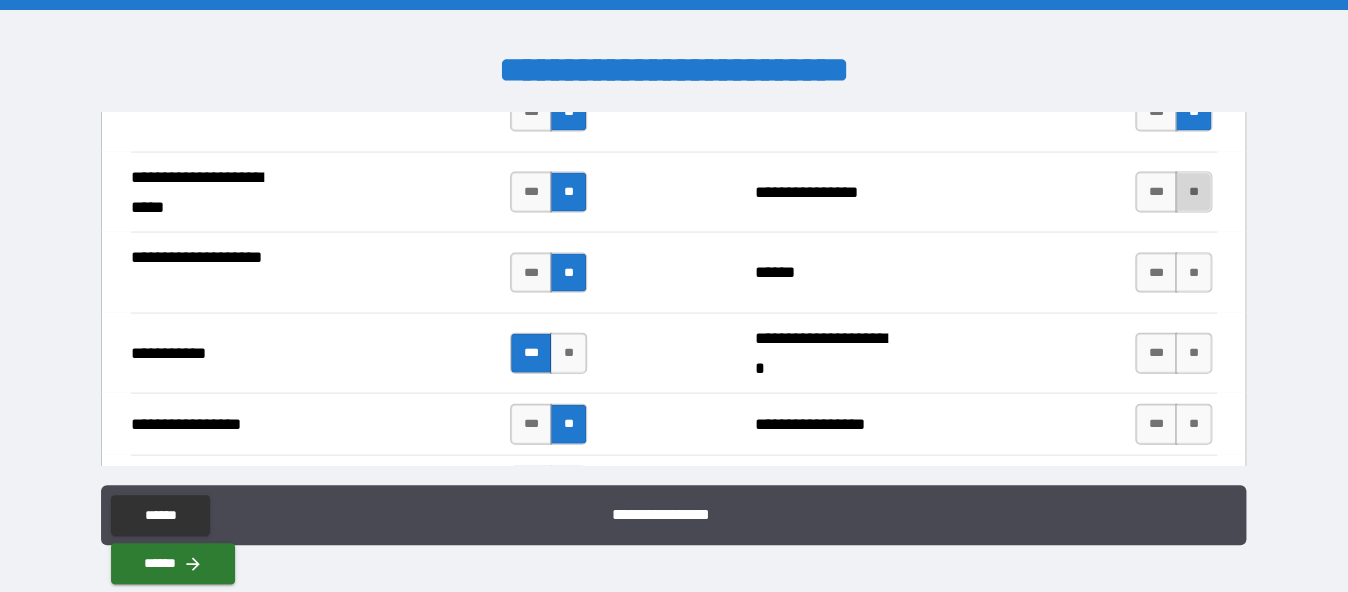 drag, startPoint x: 1187, startPoint y: 190, endPoint x: 1186, endPoint y: 239, distance: 49.010204 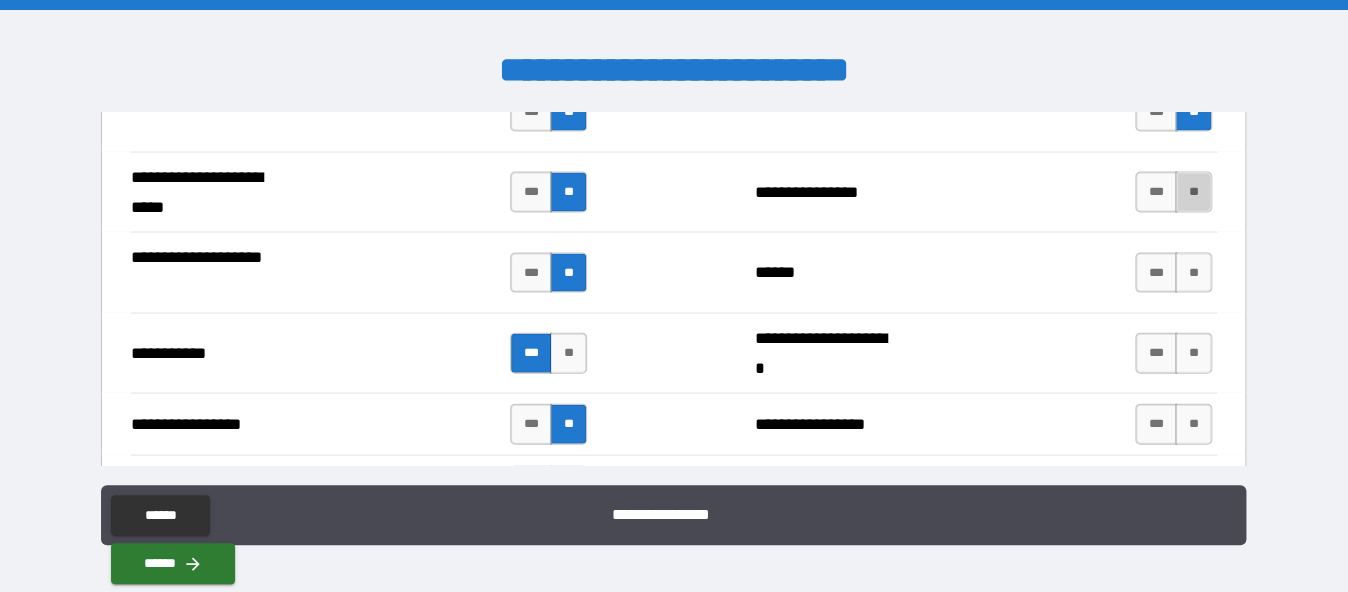 click on "**" at bounding box center (1193, 192) 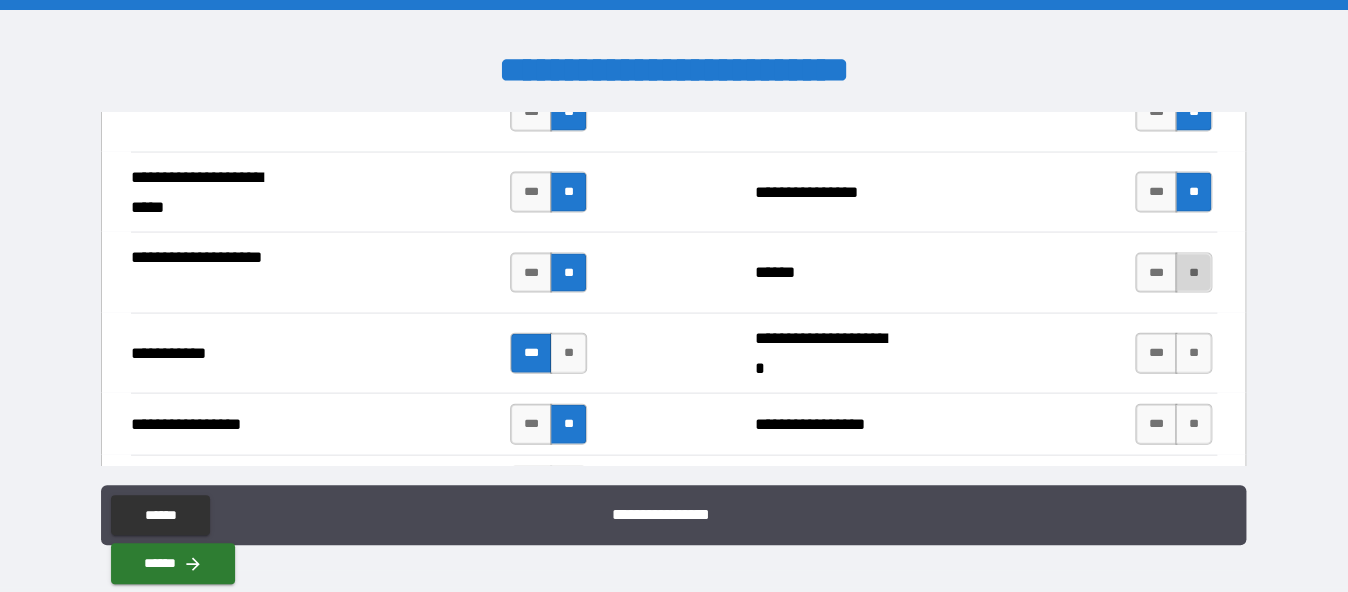 click on "**" at bounding box center (1193, 273) 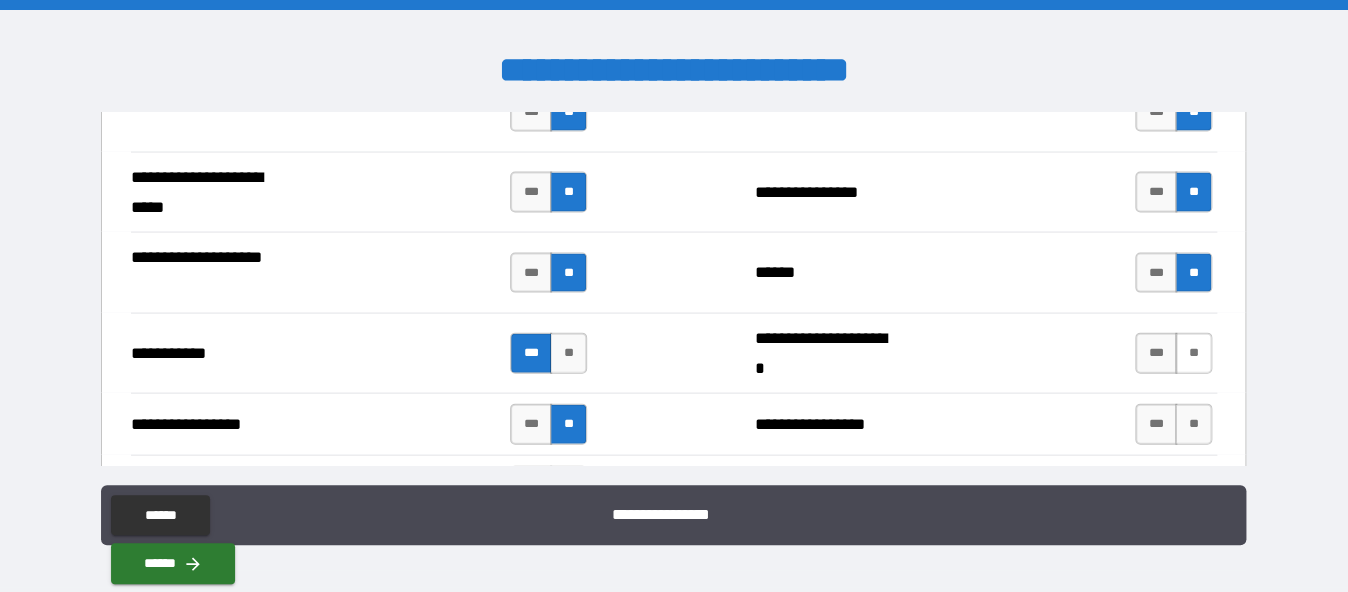 click on "**" at bounding box center [1193, 353] 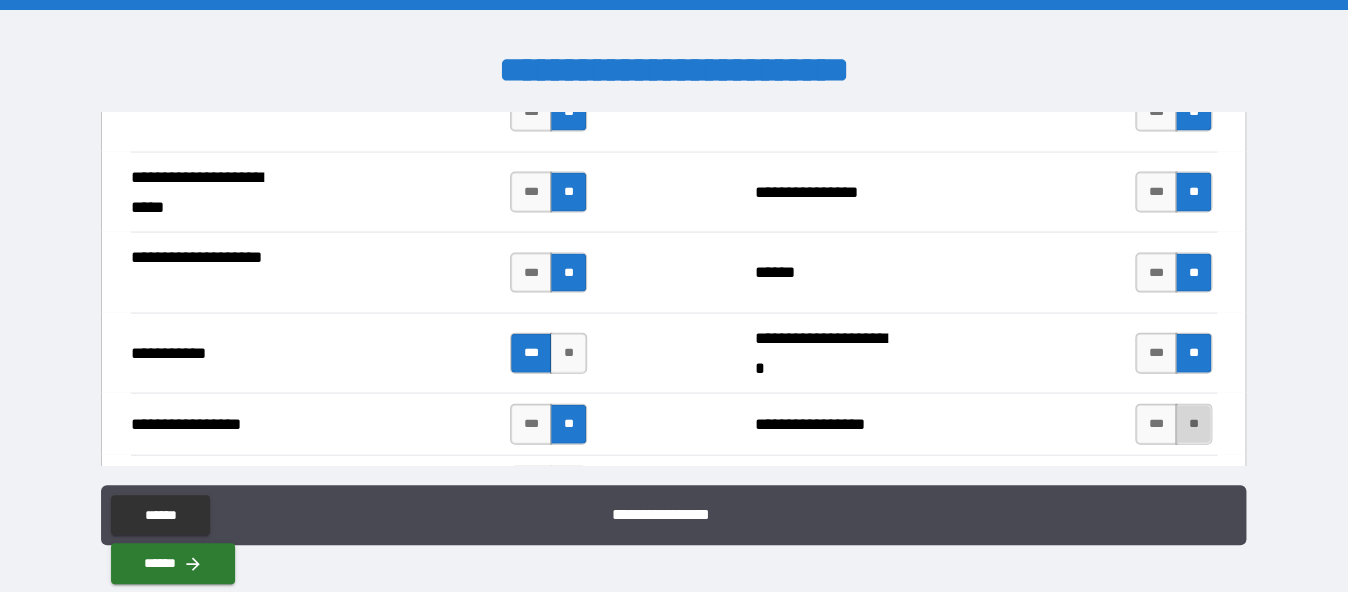 drag, startPoint x: 1181, startPoint y: 420, endPoint x: 912, endPoint y: 369, distance: 273.7919 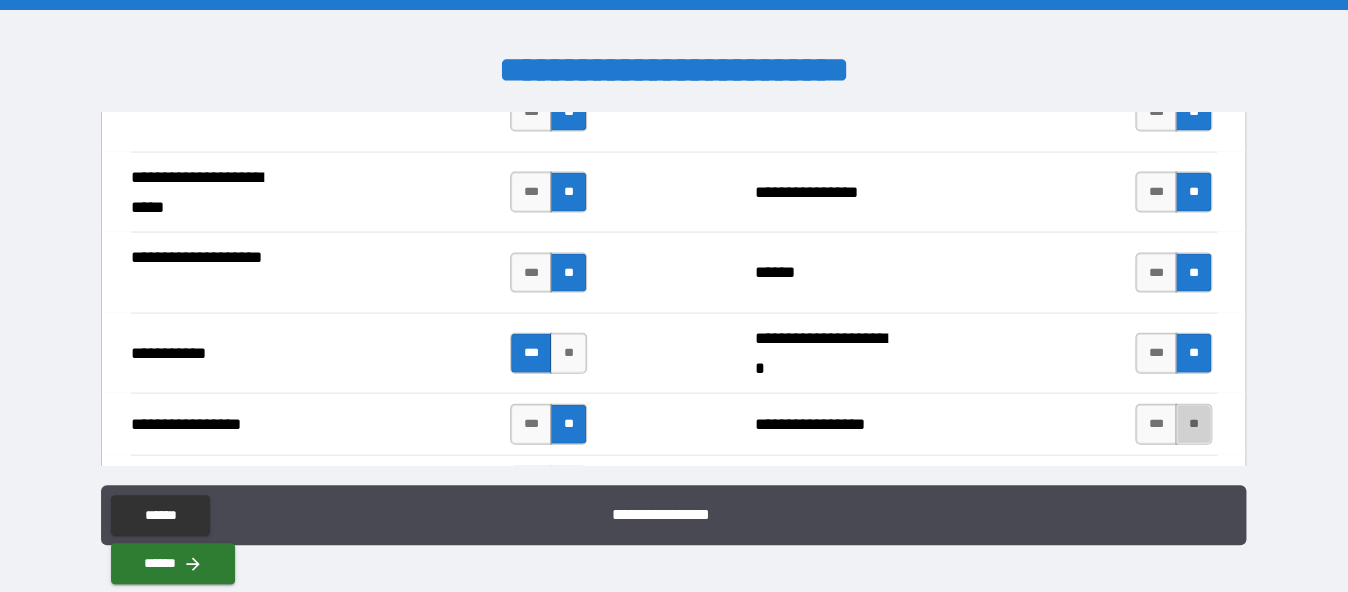 click on "**" at bounding box center [1193, 424] 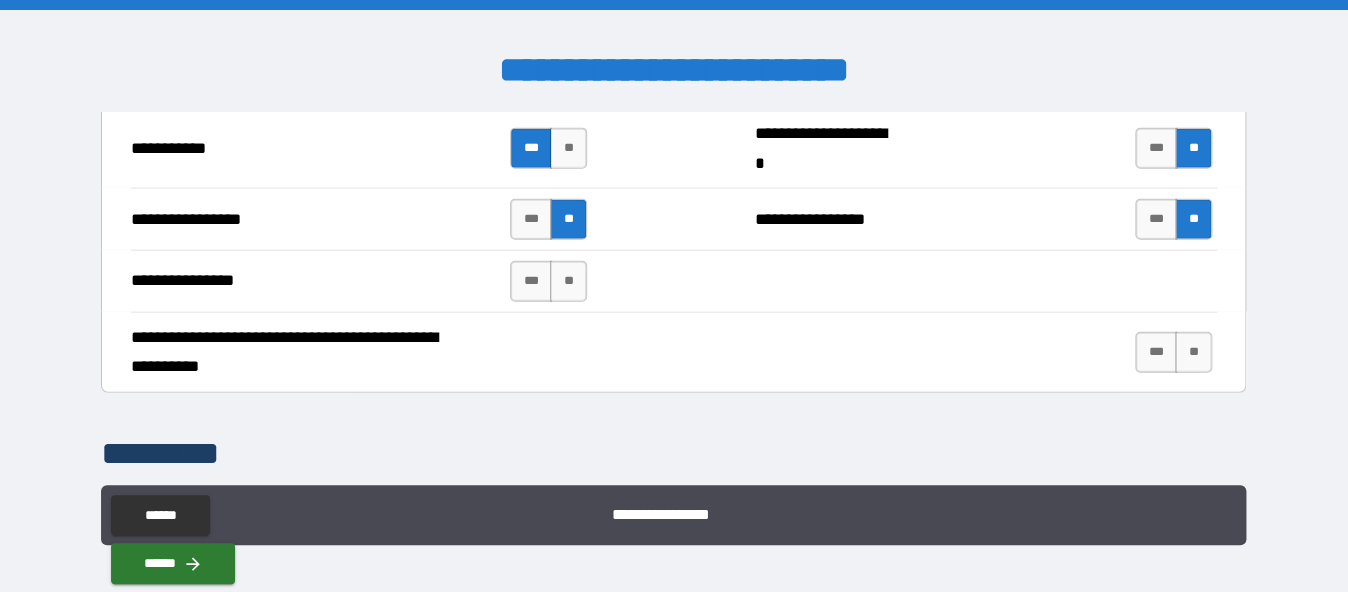 scroll, scrollTop: 4700, scrollLeft: 0, axis: vertical 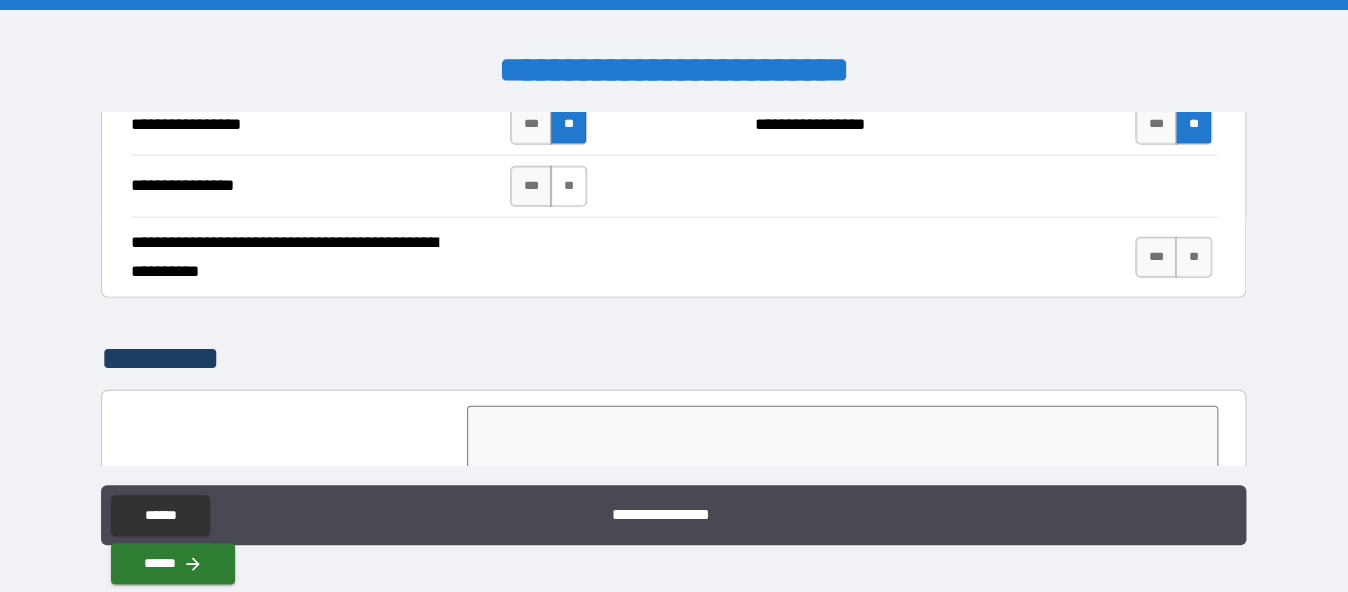 click on "**" at bounding box center [568, 186] 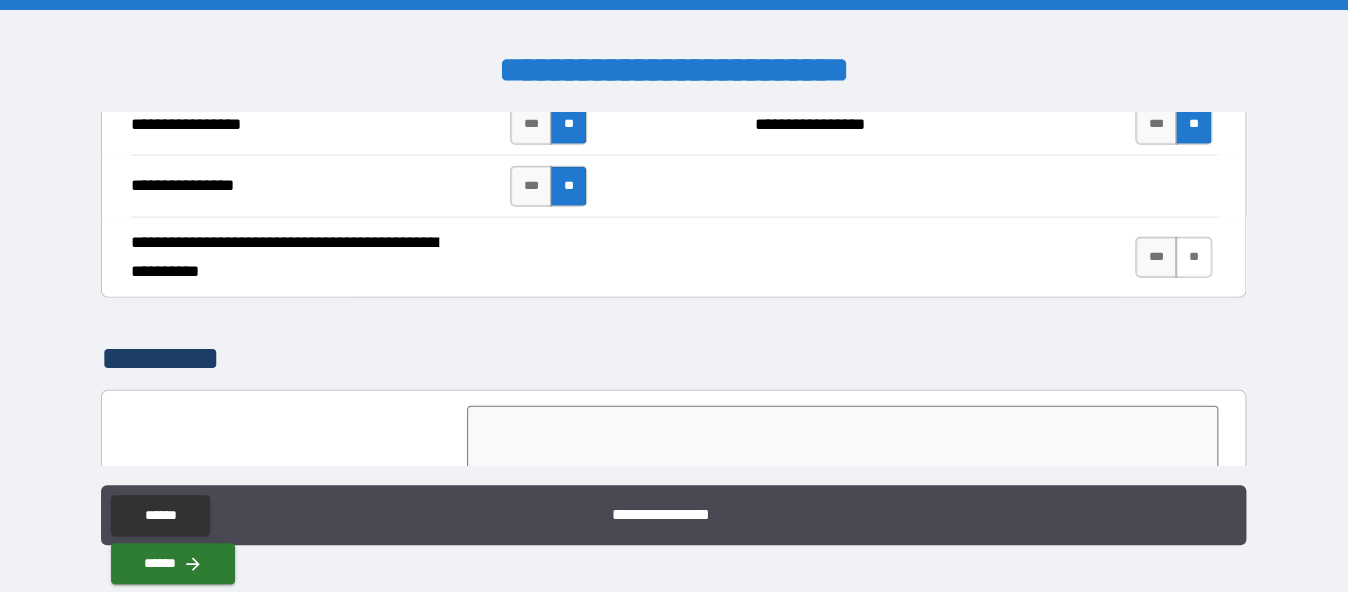 click on "**" at bounding box center (1193, 257) 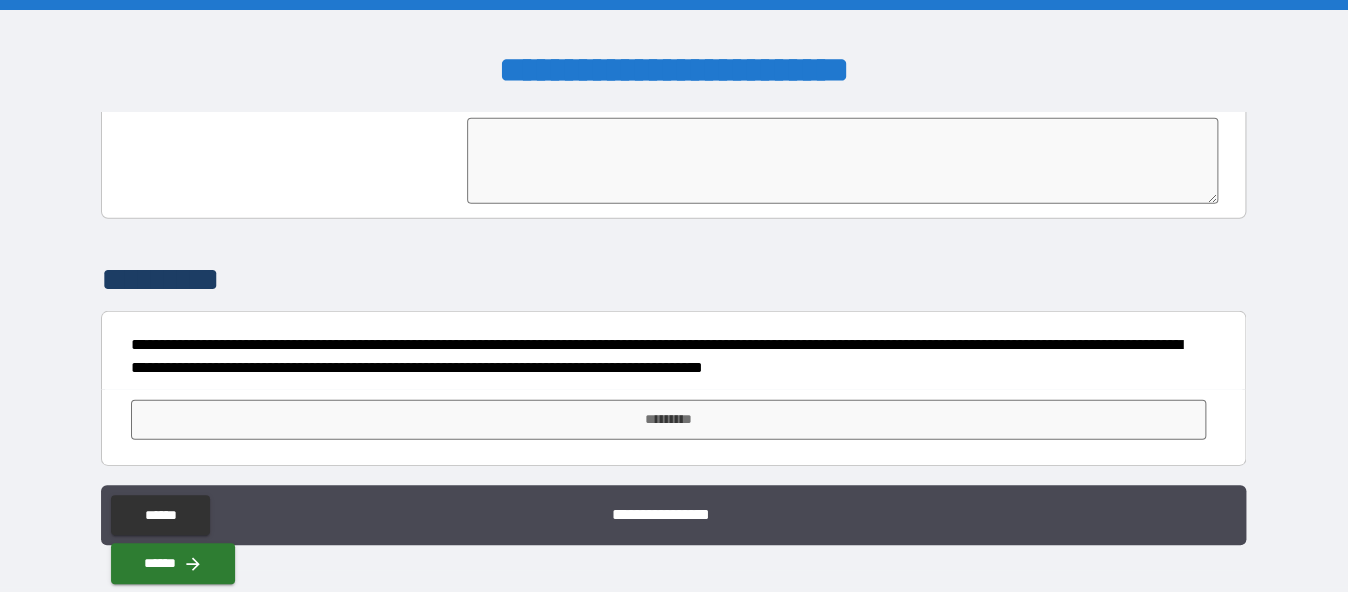 scroll, scrollTop: 4992, scrollLeft: 0, axis: vertical 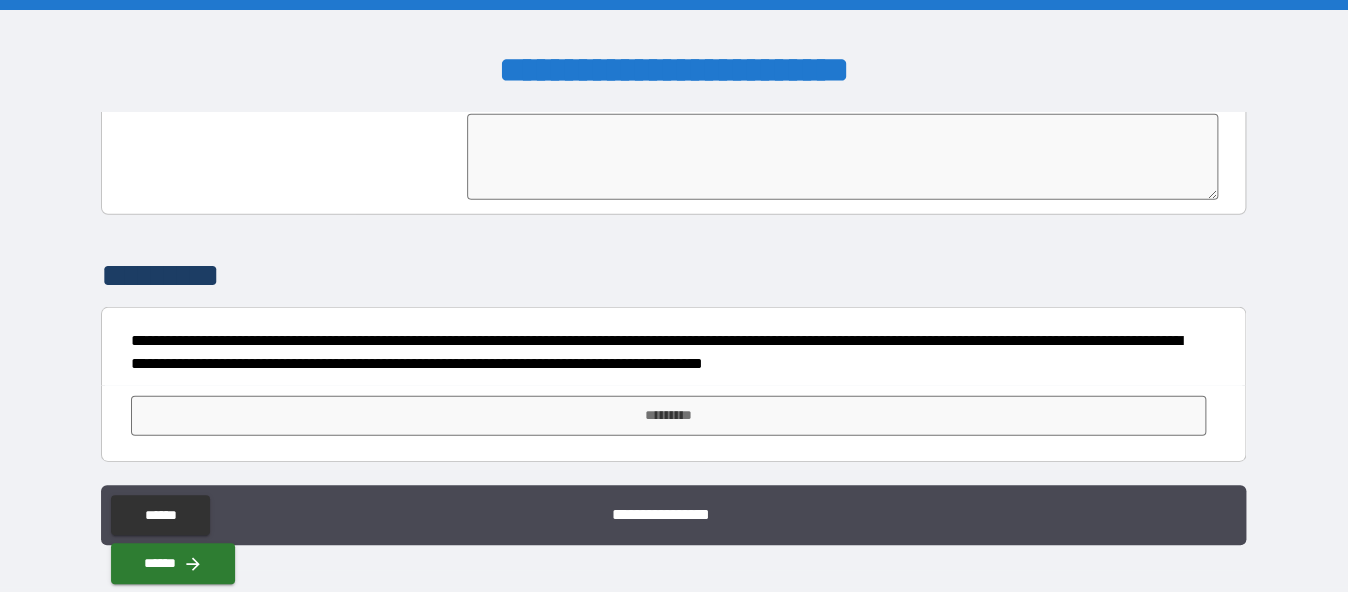 click at bounding box center (842, 157) 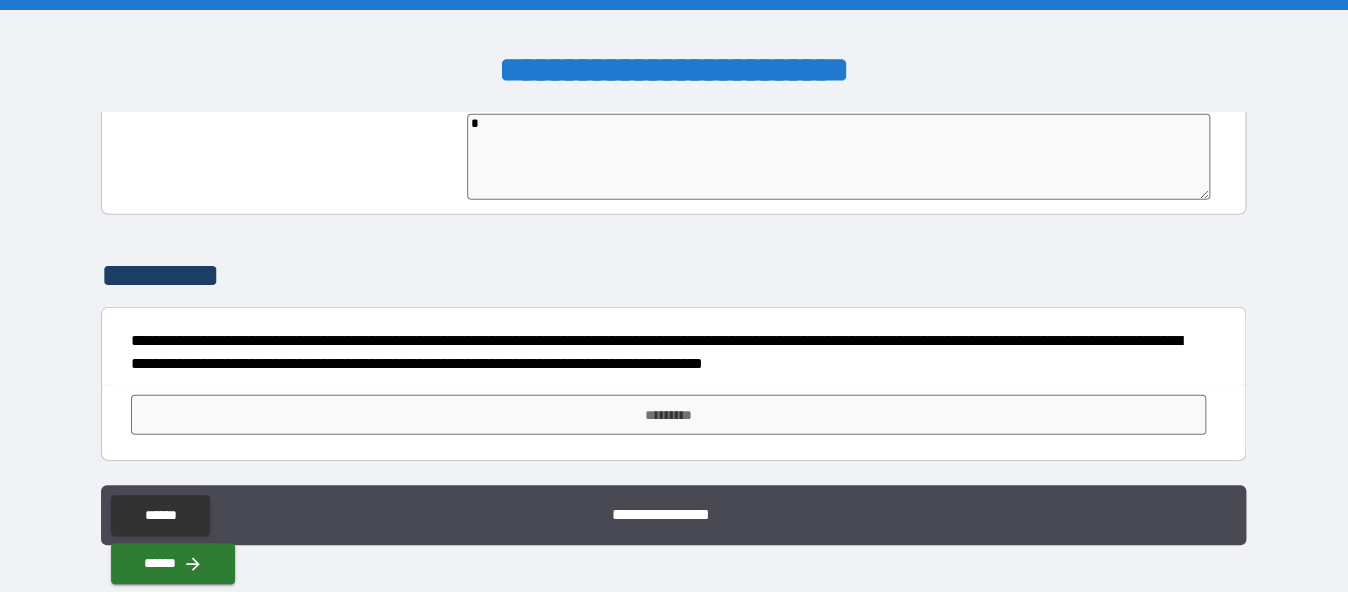type on "**" 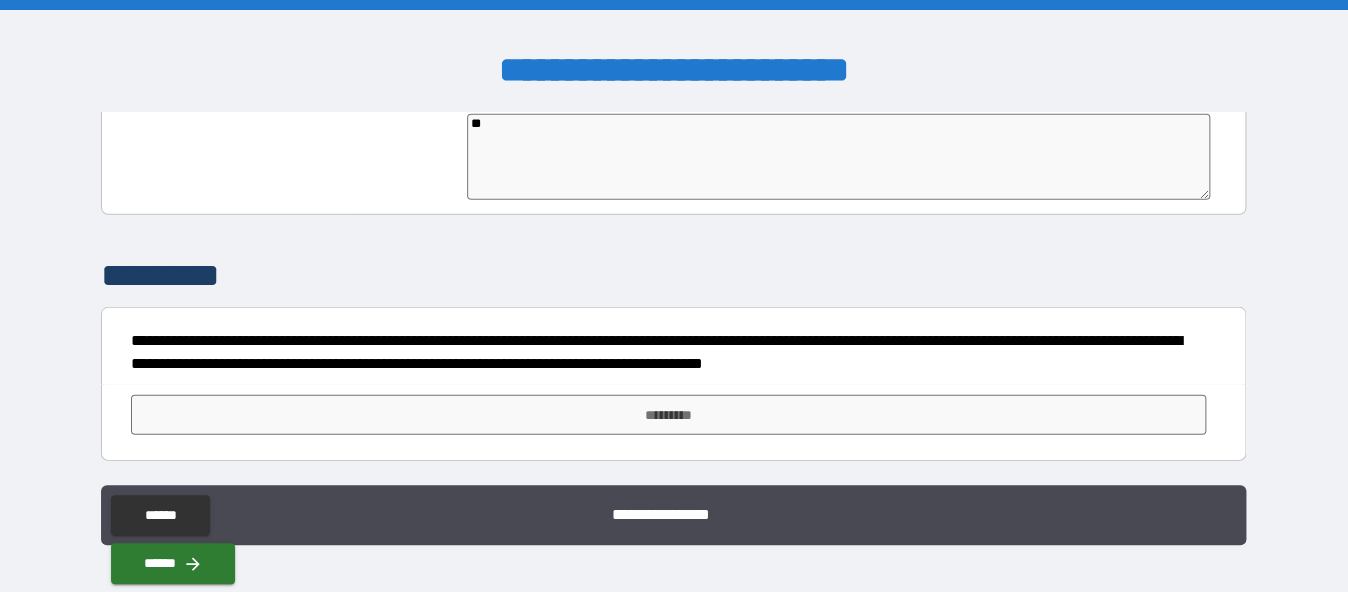 type on "*" 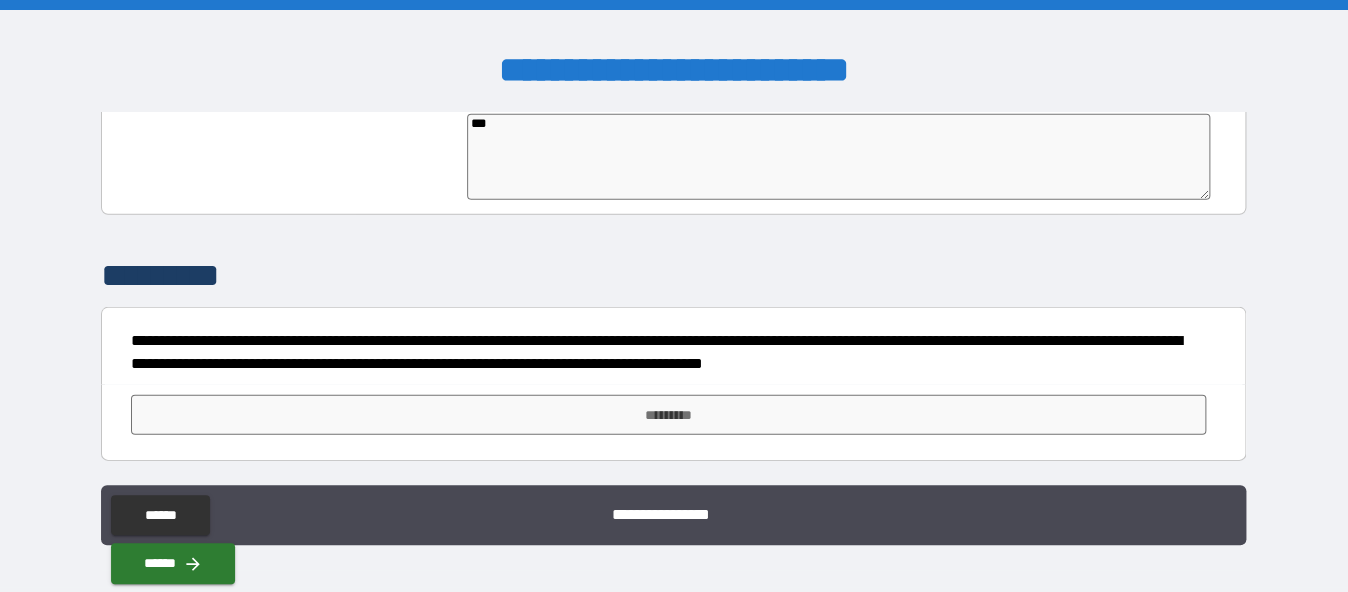 type on "*" 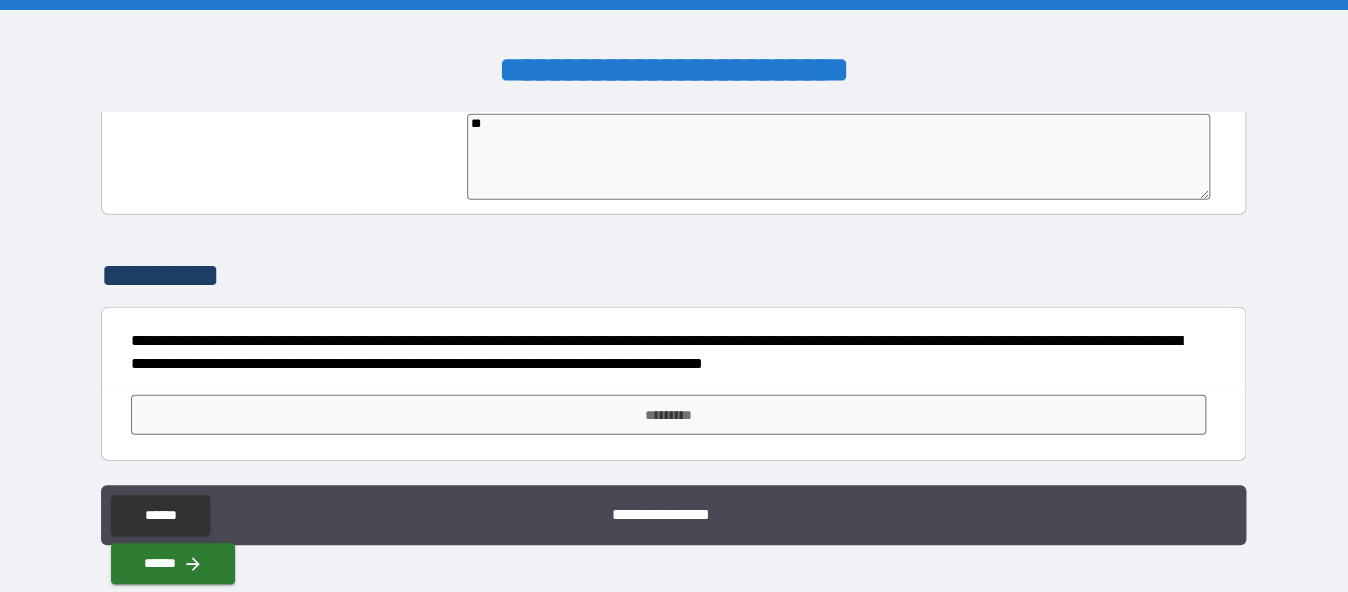 type on "*" 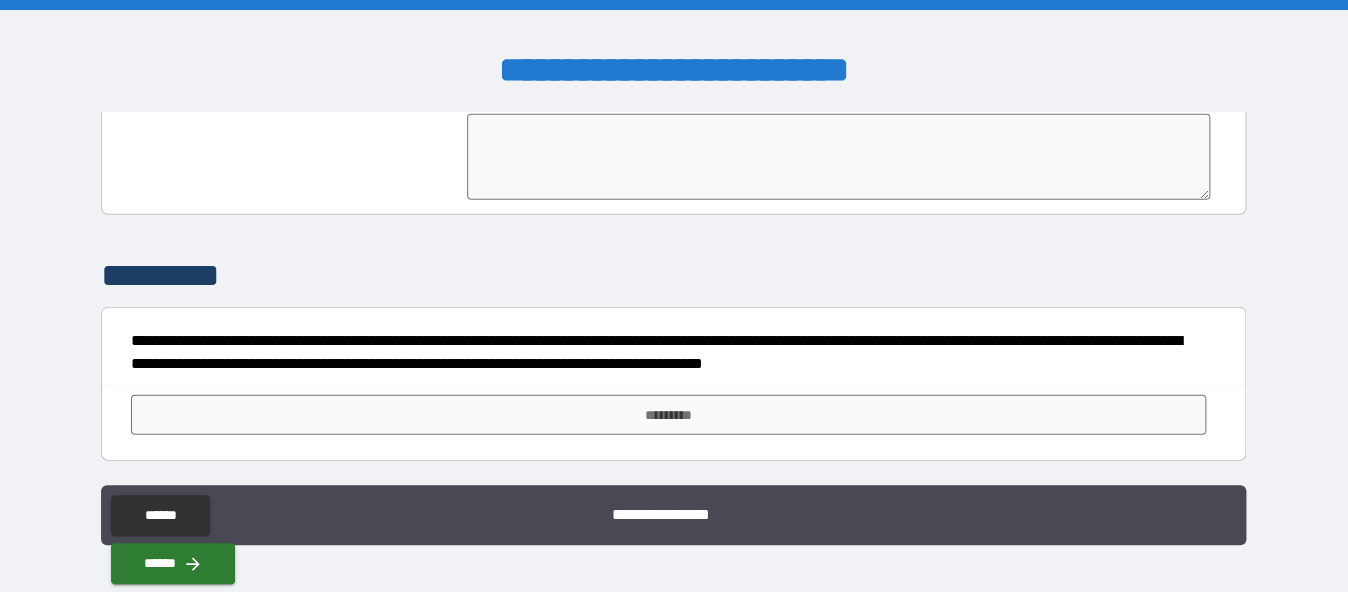 type on "*" 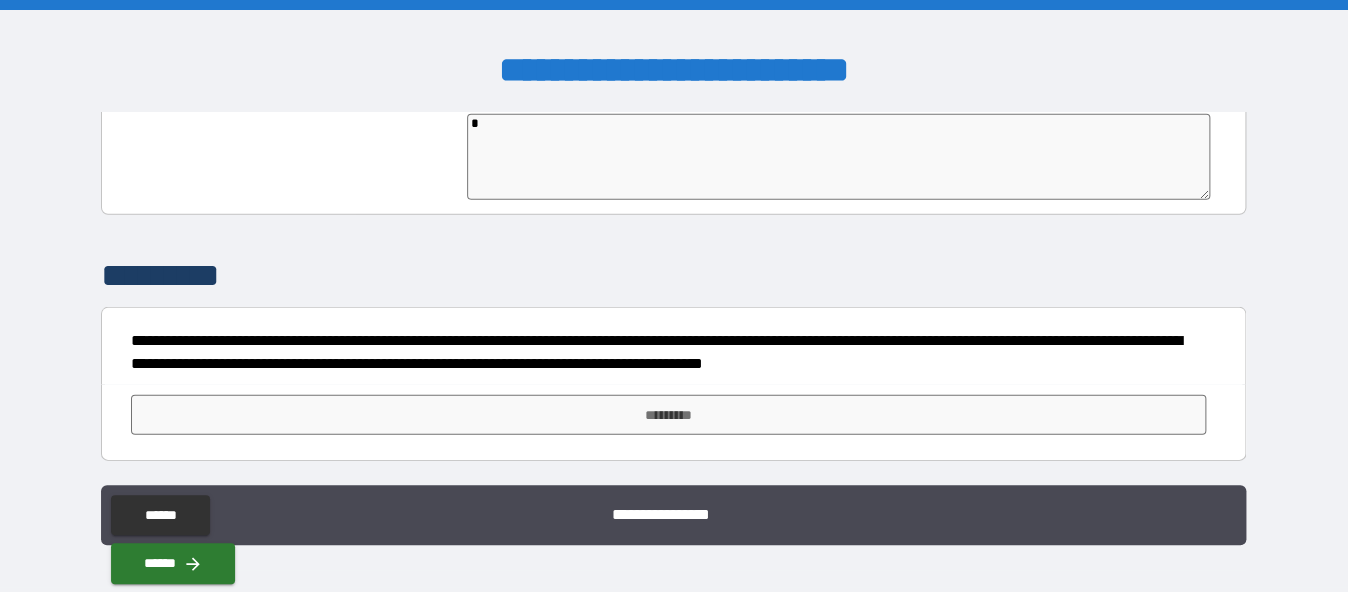 type on "**" 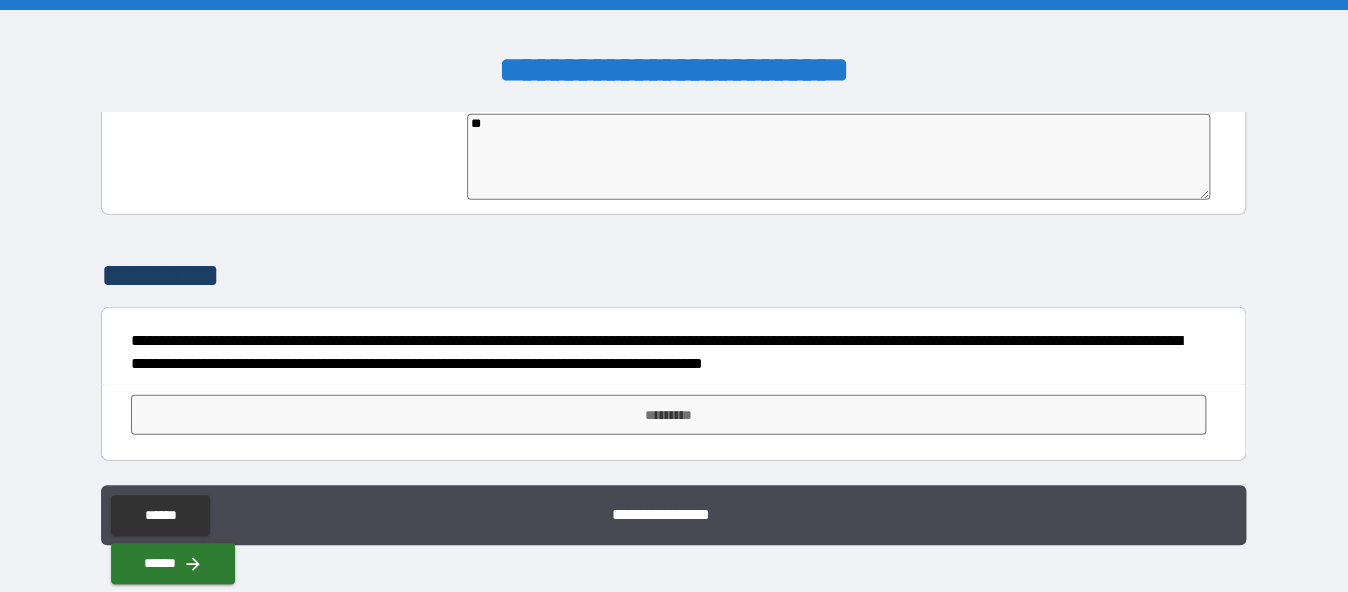 type on "***" 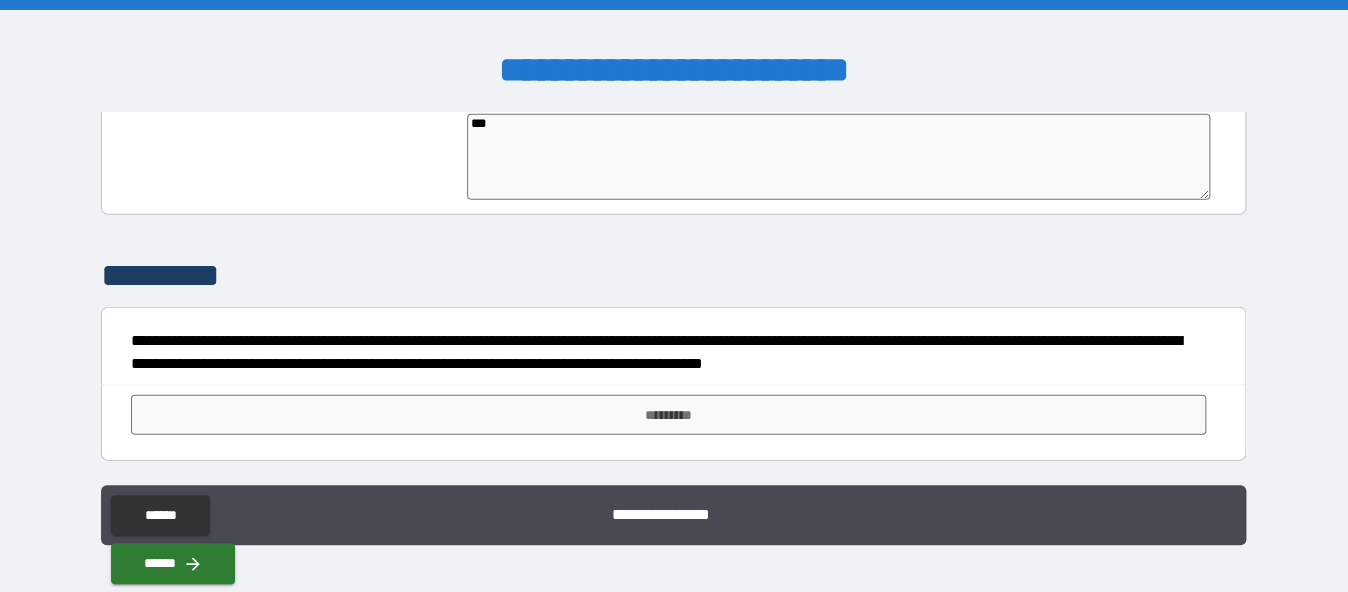 type on "*" 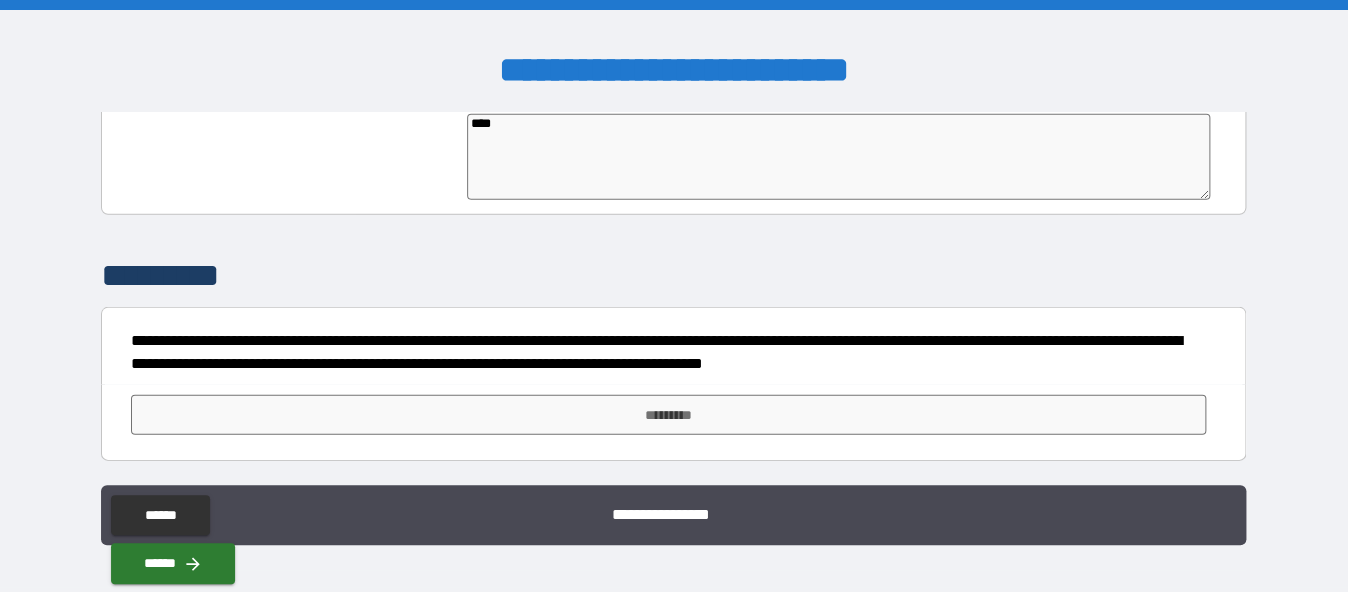 type on "*****" 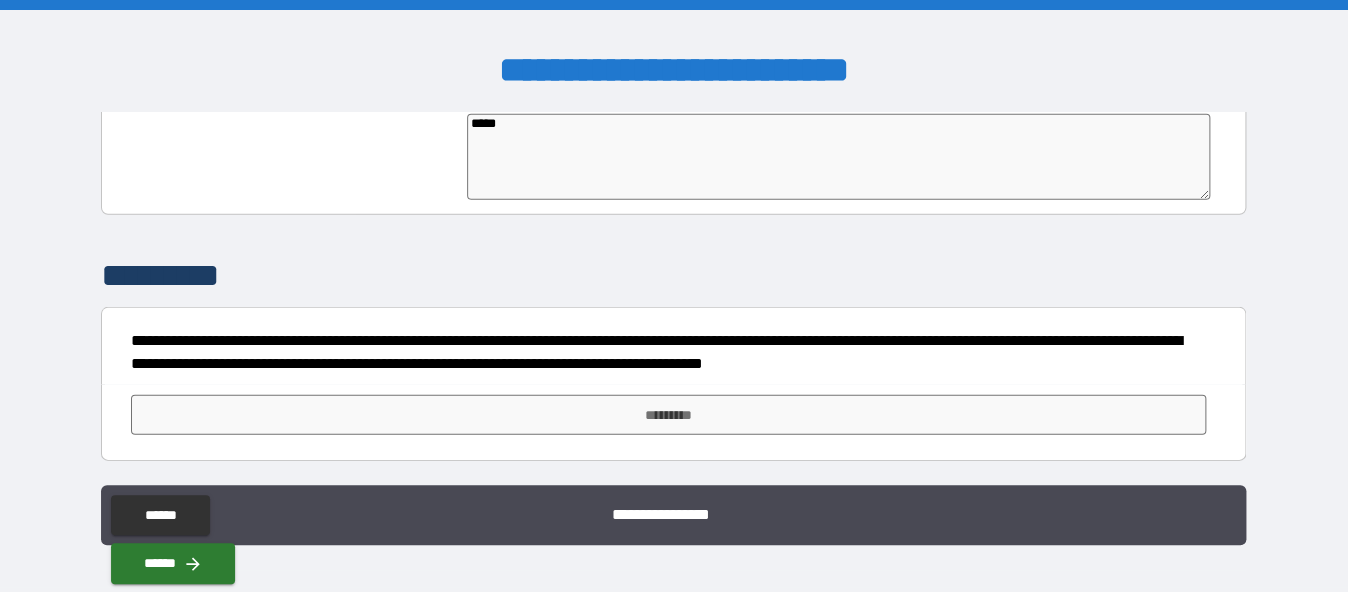 type on "******" 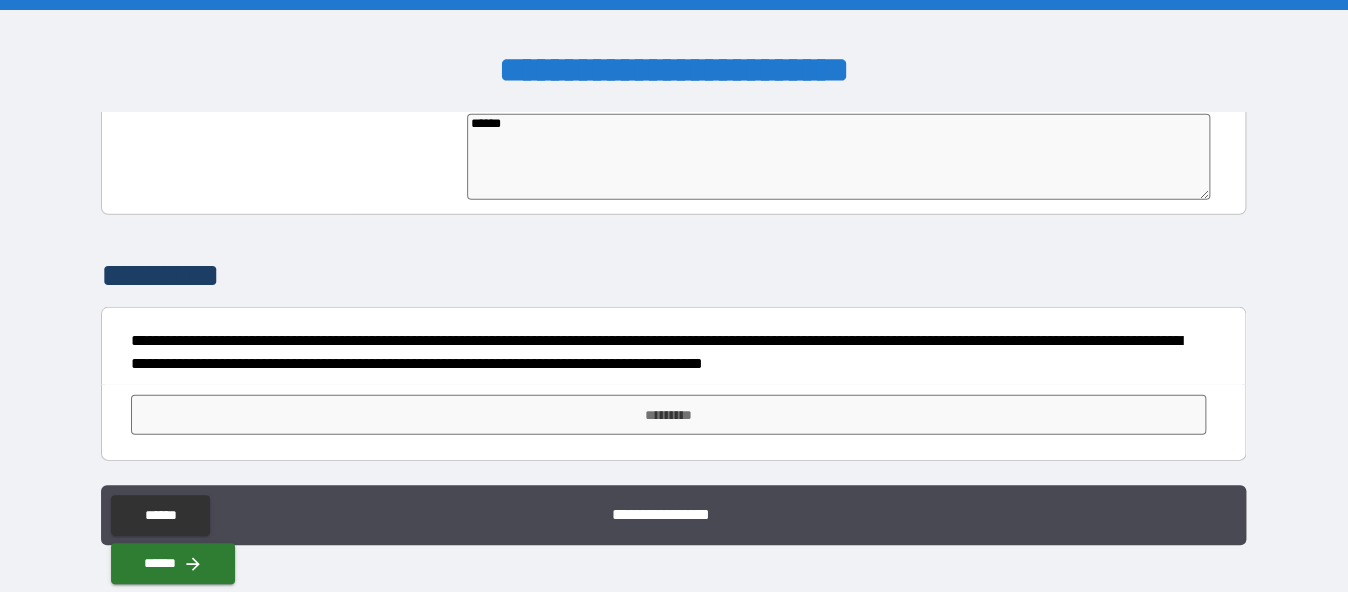 type on "******" 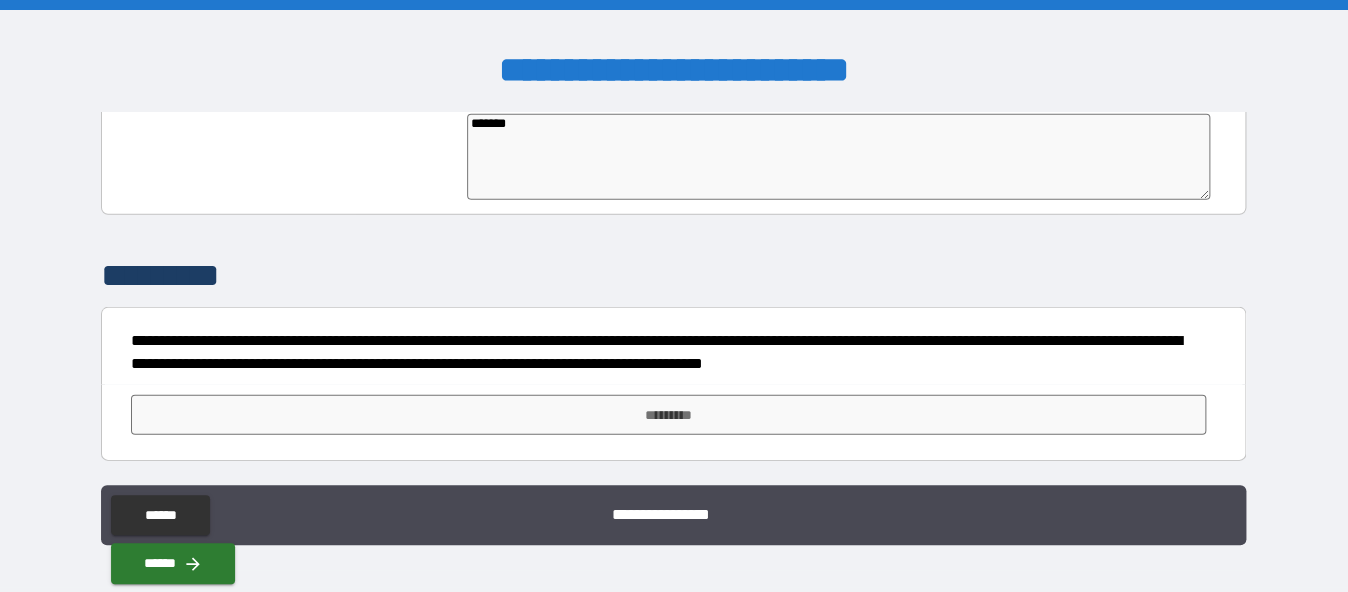type on "********" 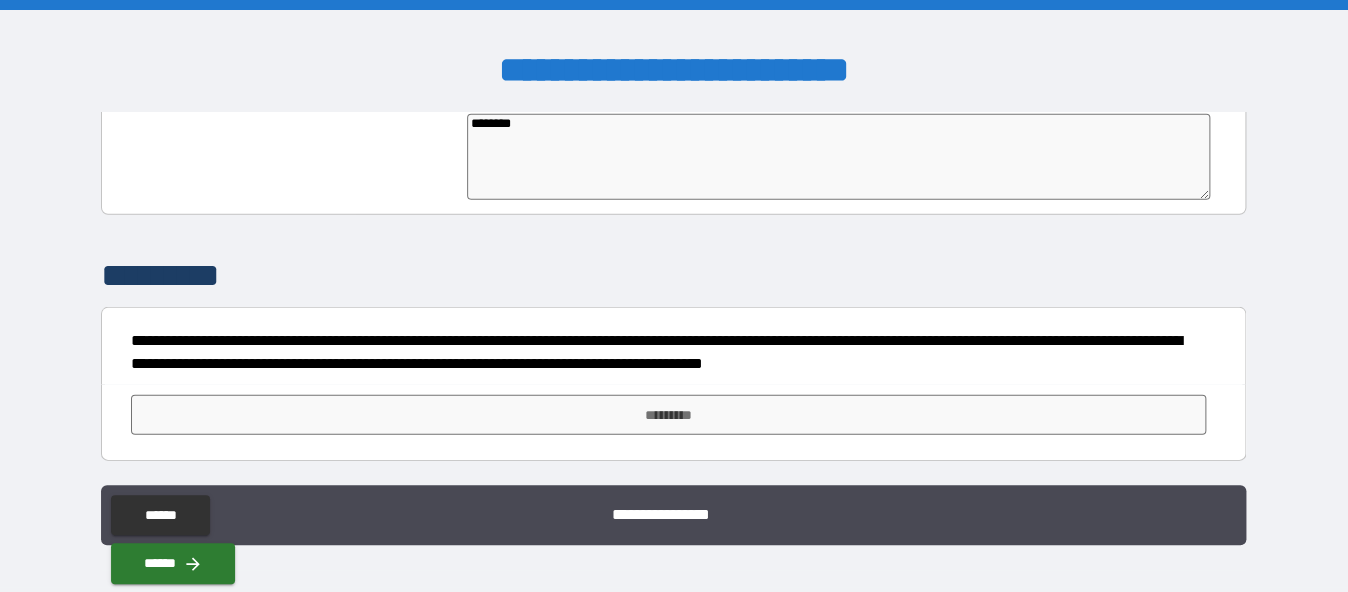 type on "*********" 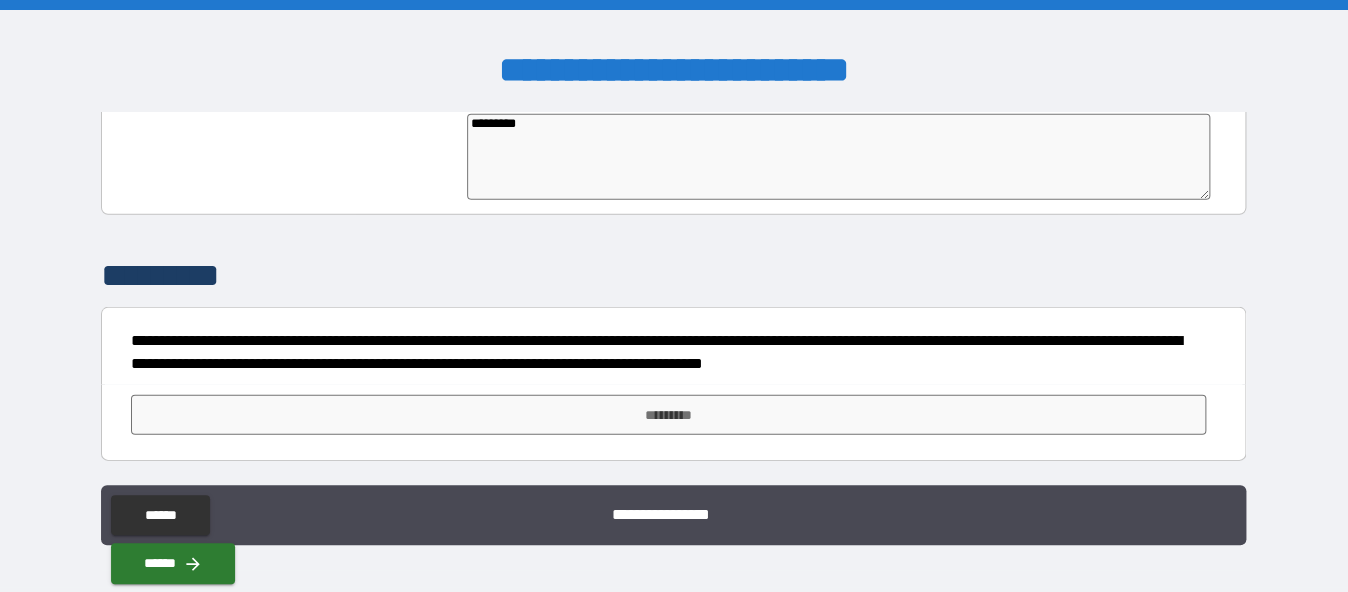 type on "*" 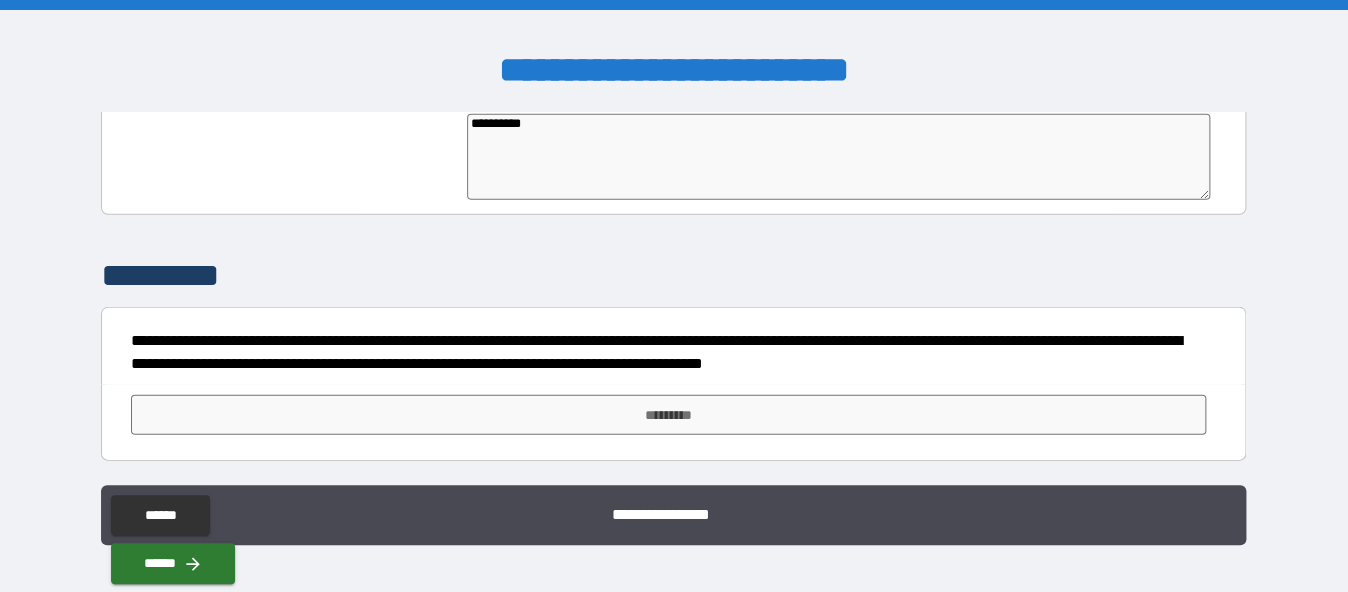 type on "**********" 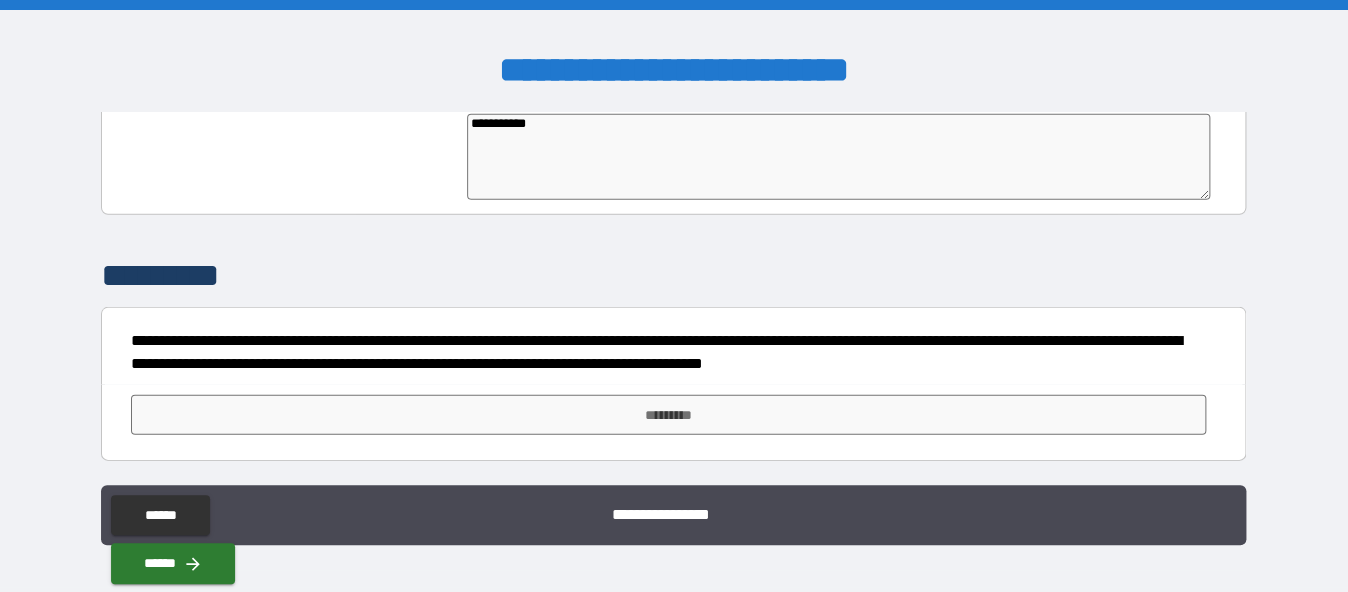 type on "*" 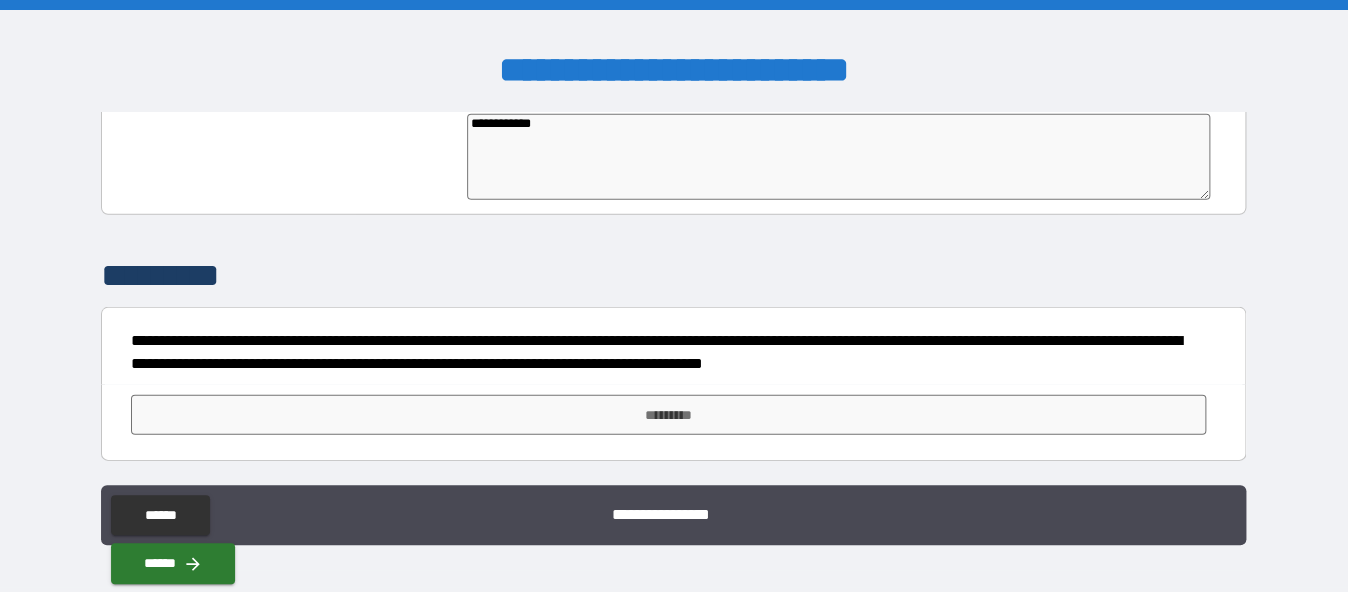 type on "**********" 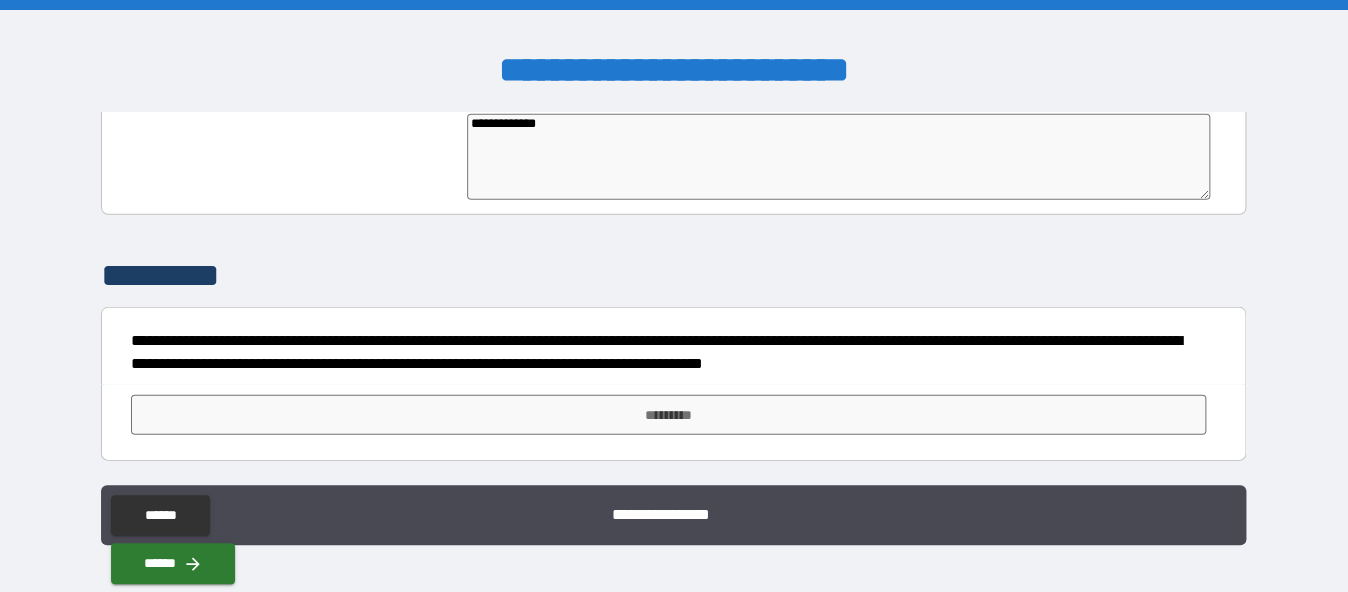 type on "*" 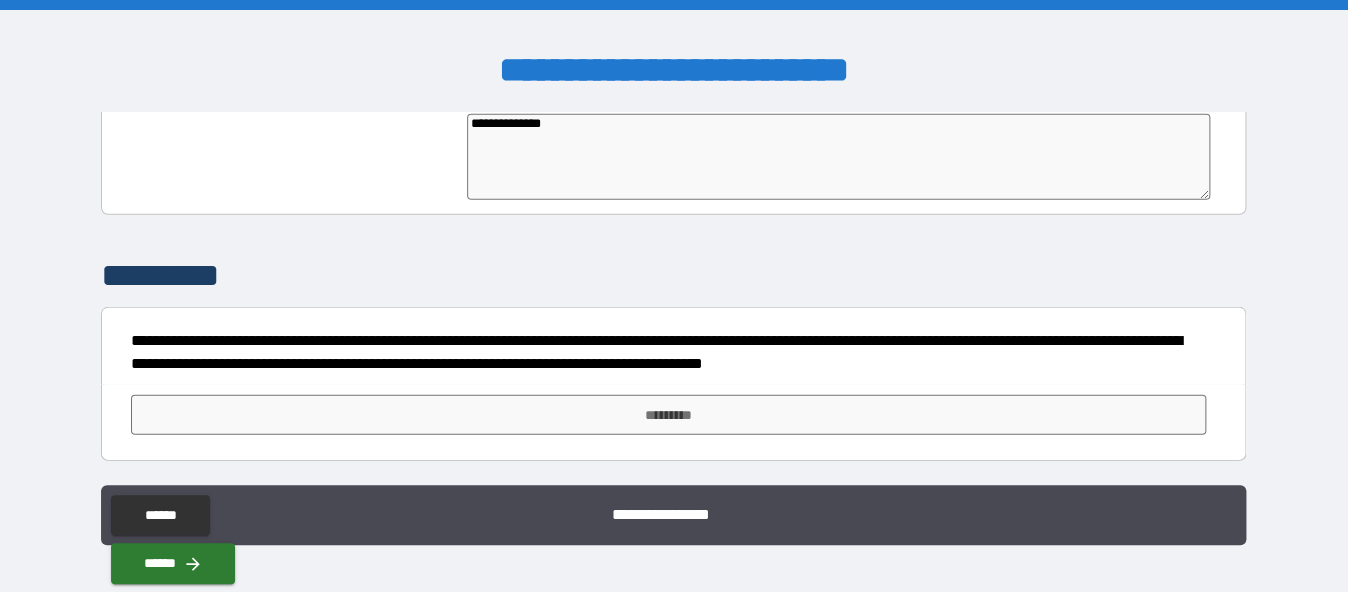 type on "**********" 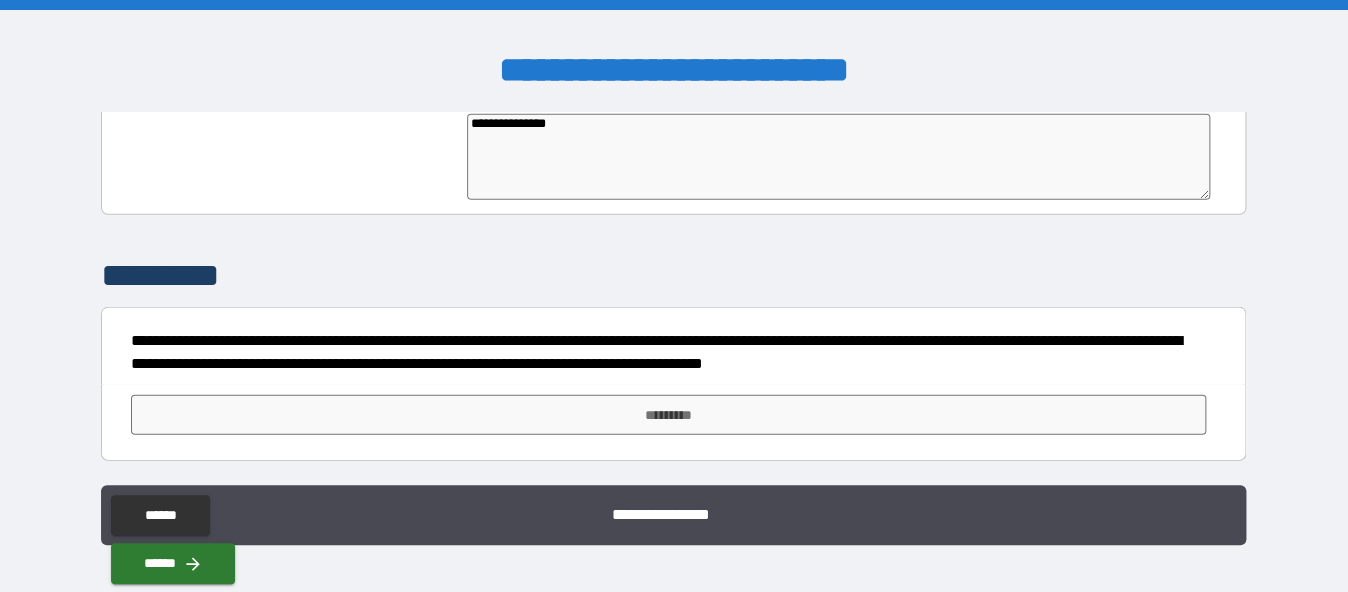 type on "*" 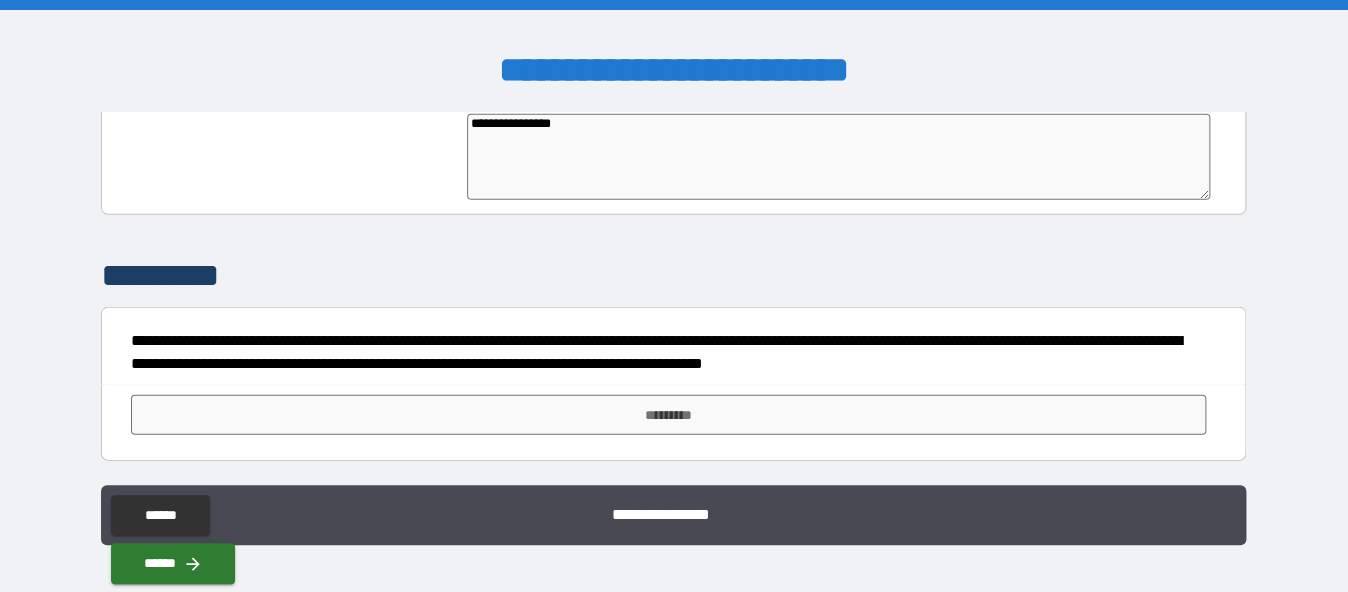 type on "**********" 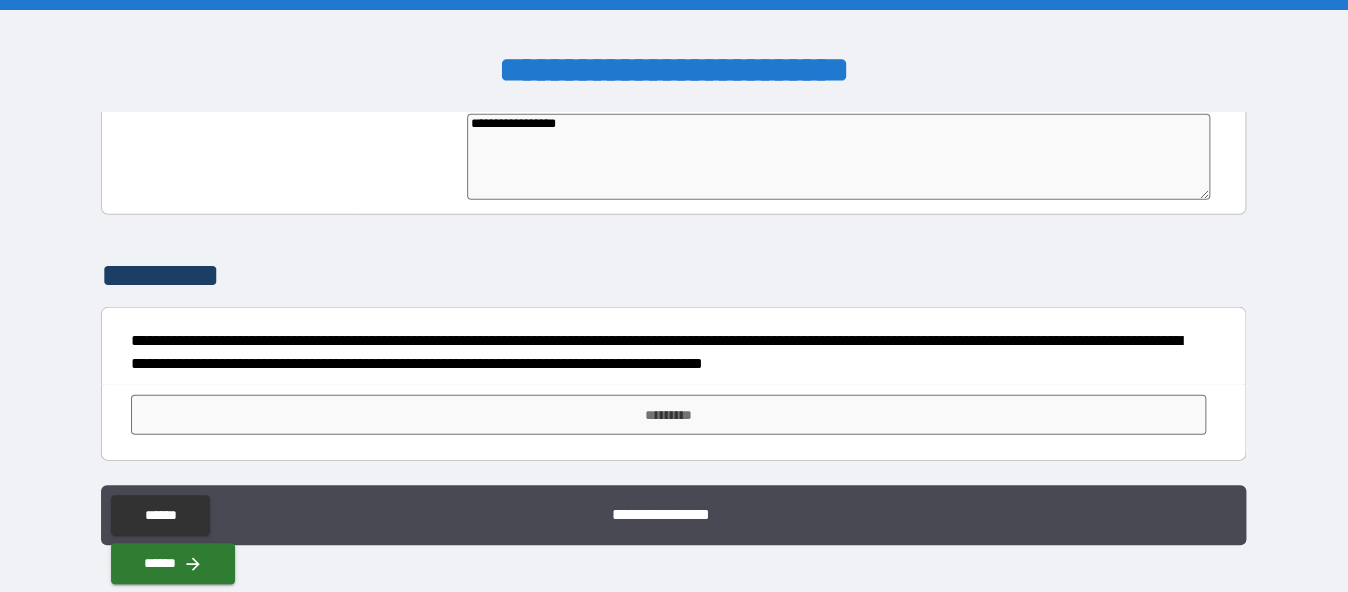 type on "*" 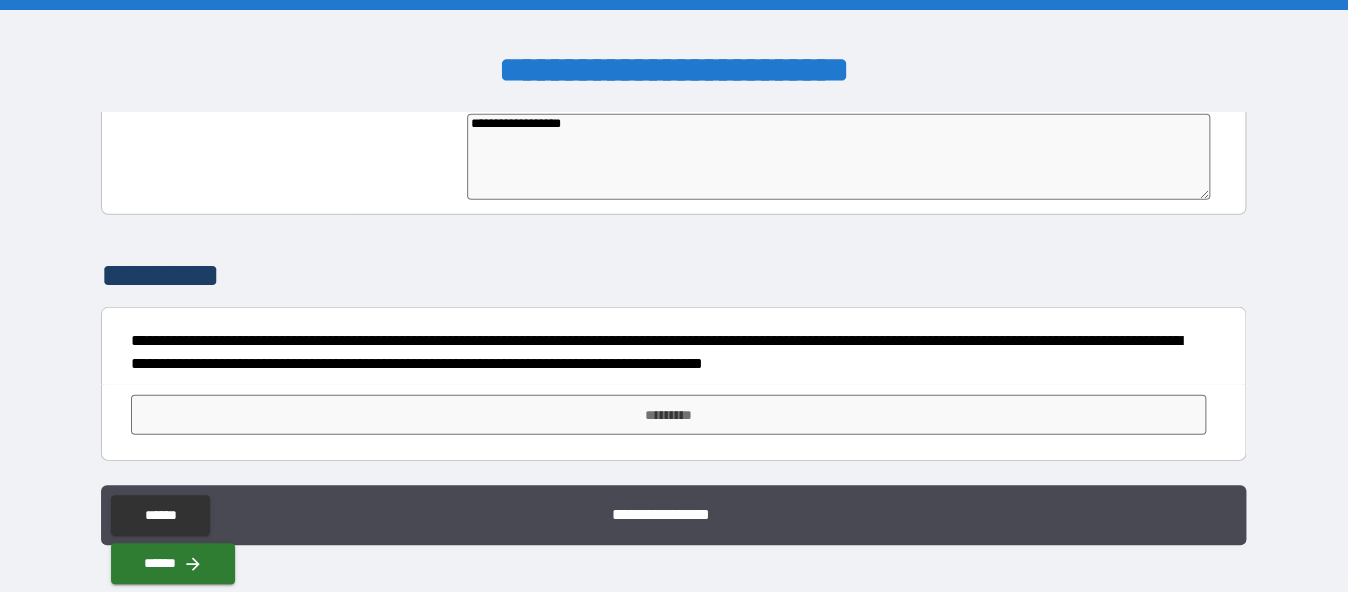 type on "**********" 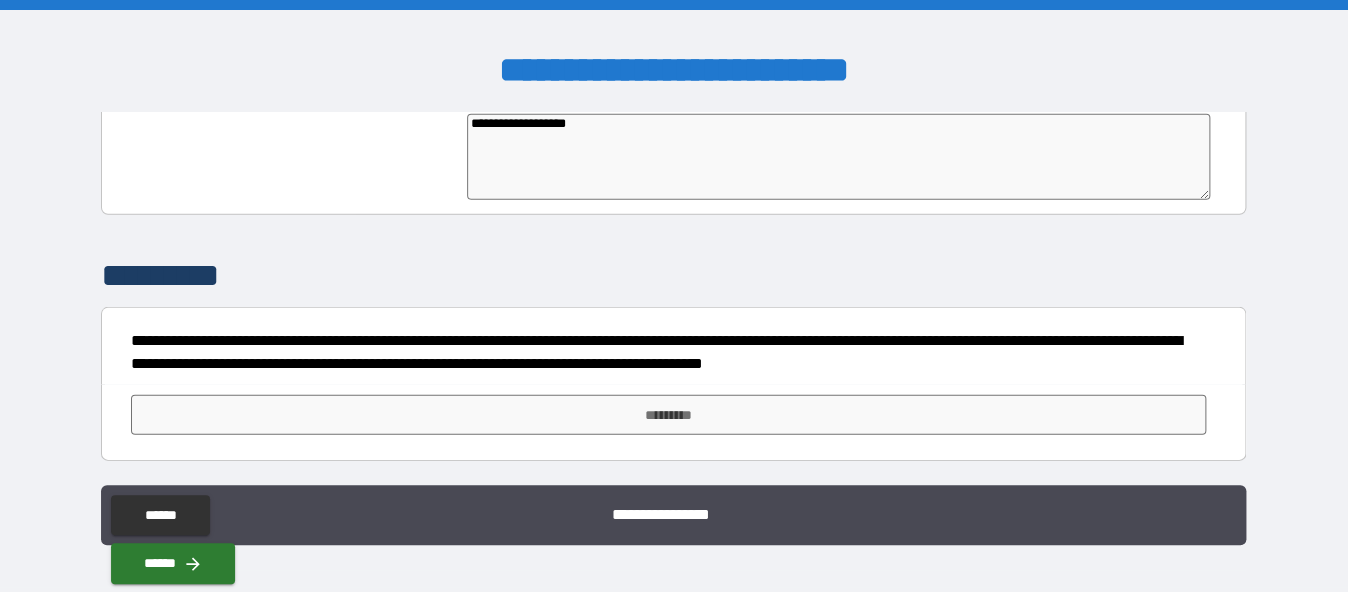 type on "**********" 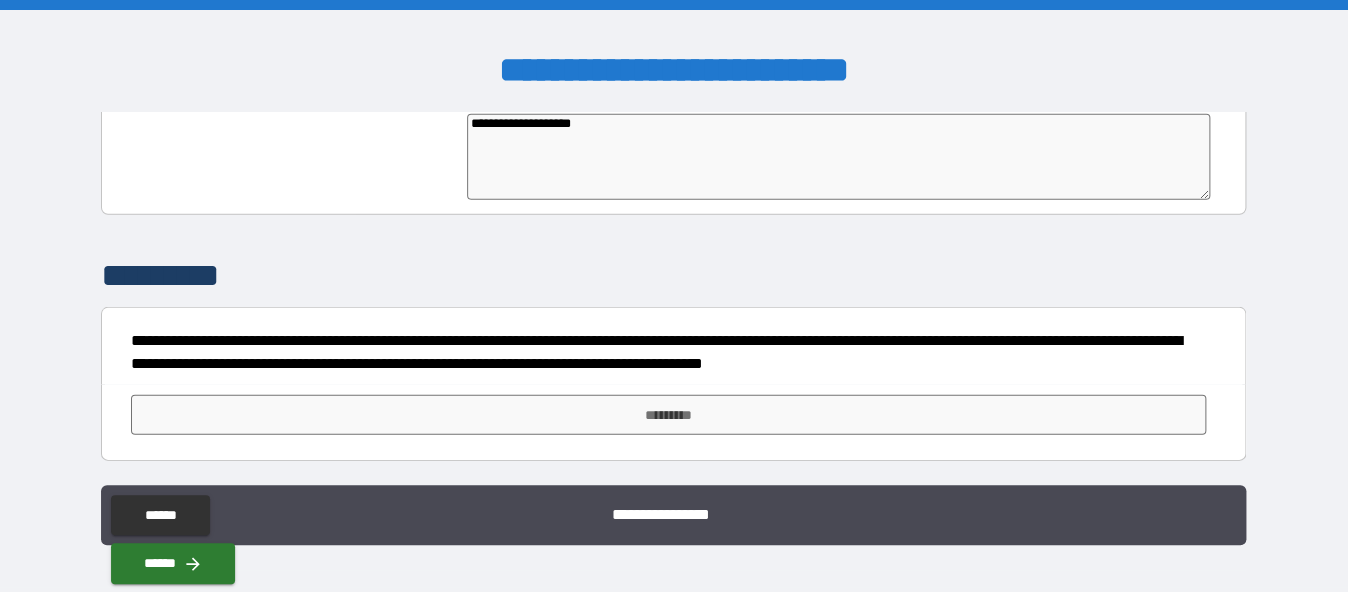 type on "**********" 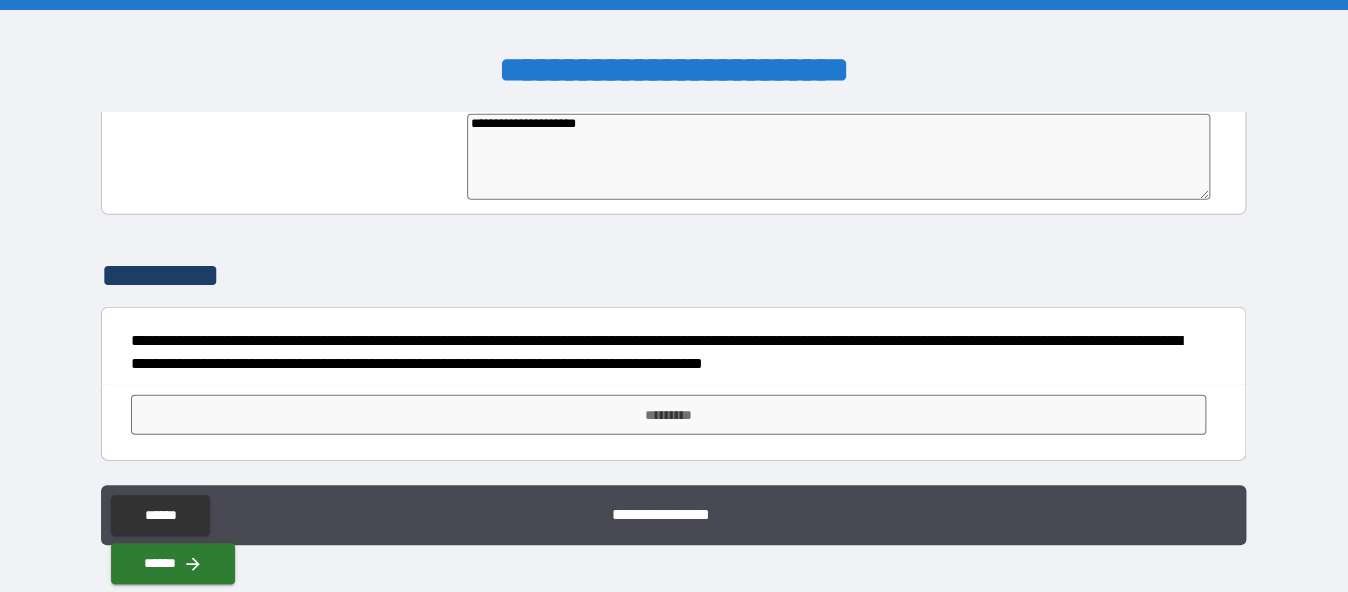 type on "*" 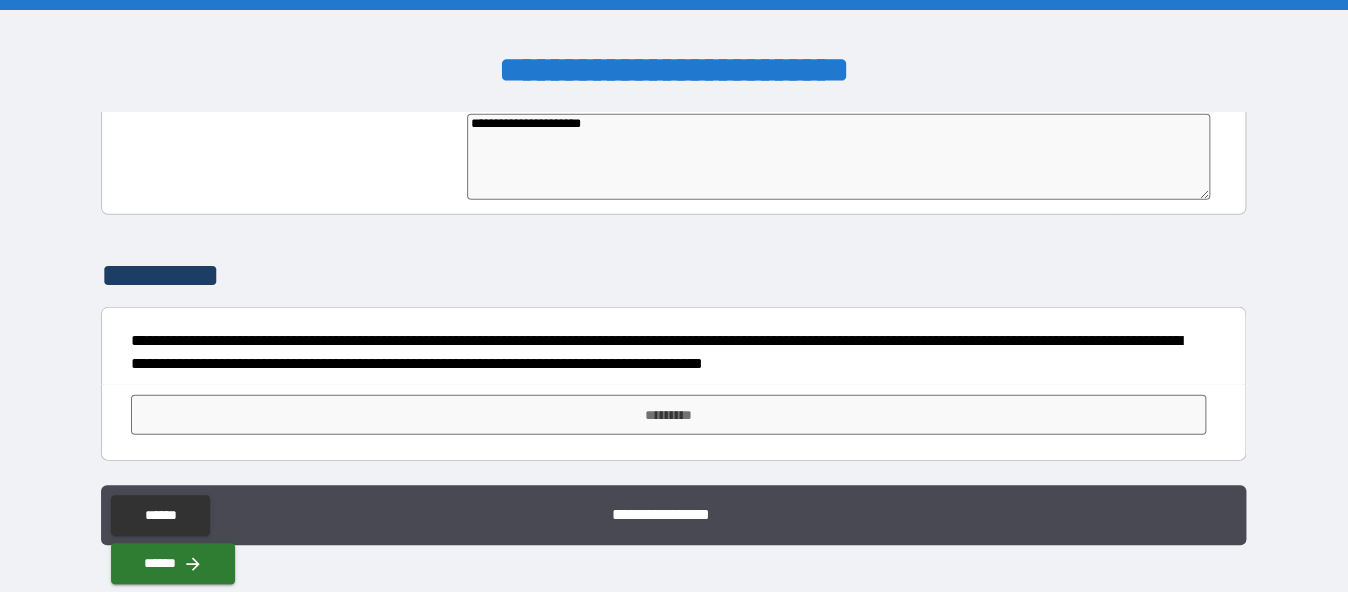 type on "*" 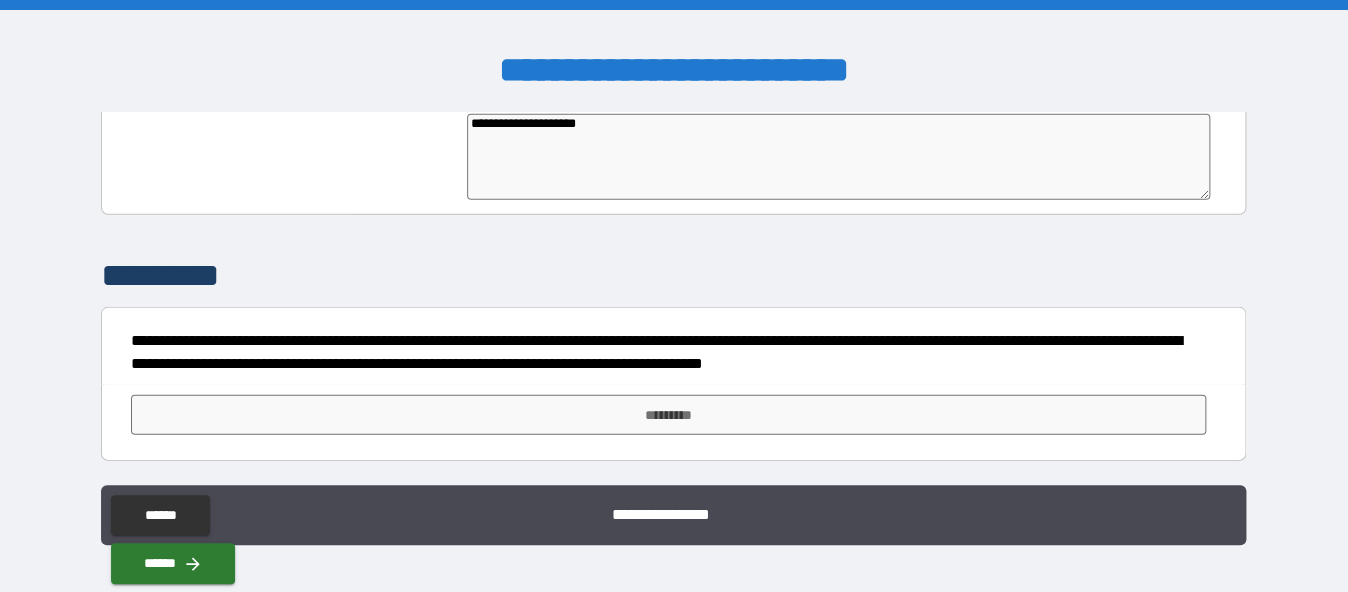 type on "**********" 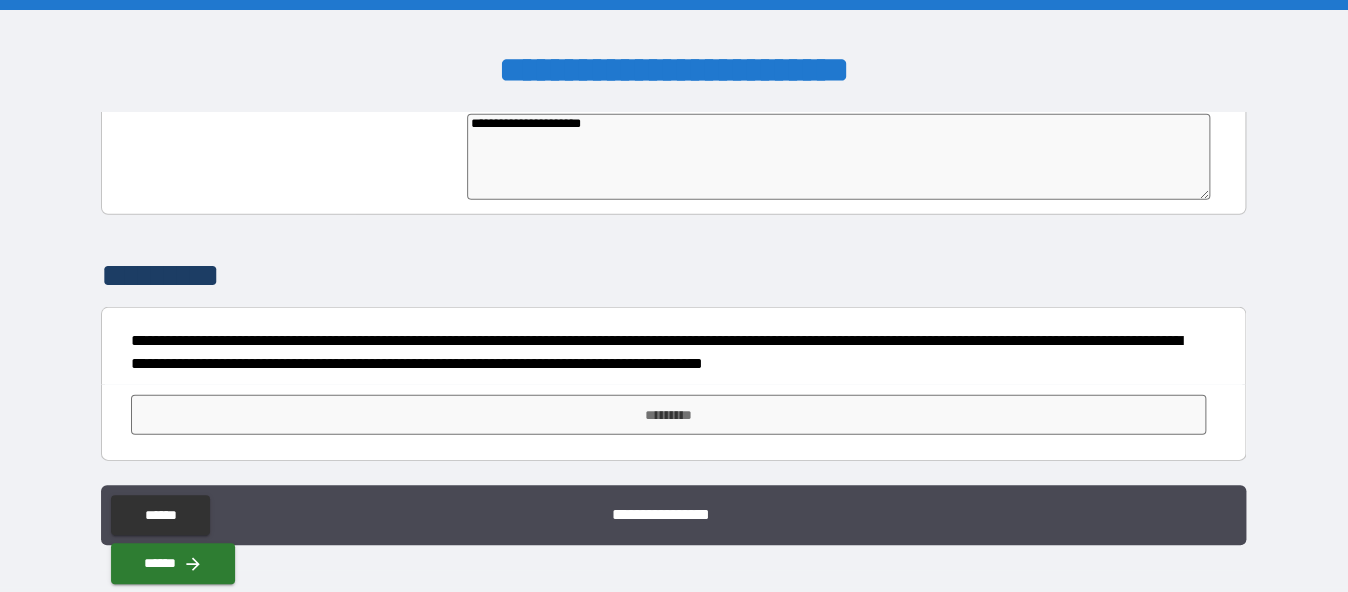 type on "**********" 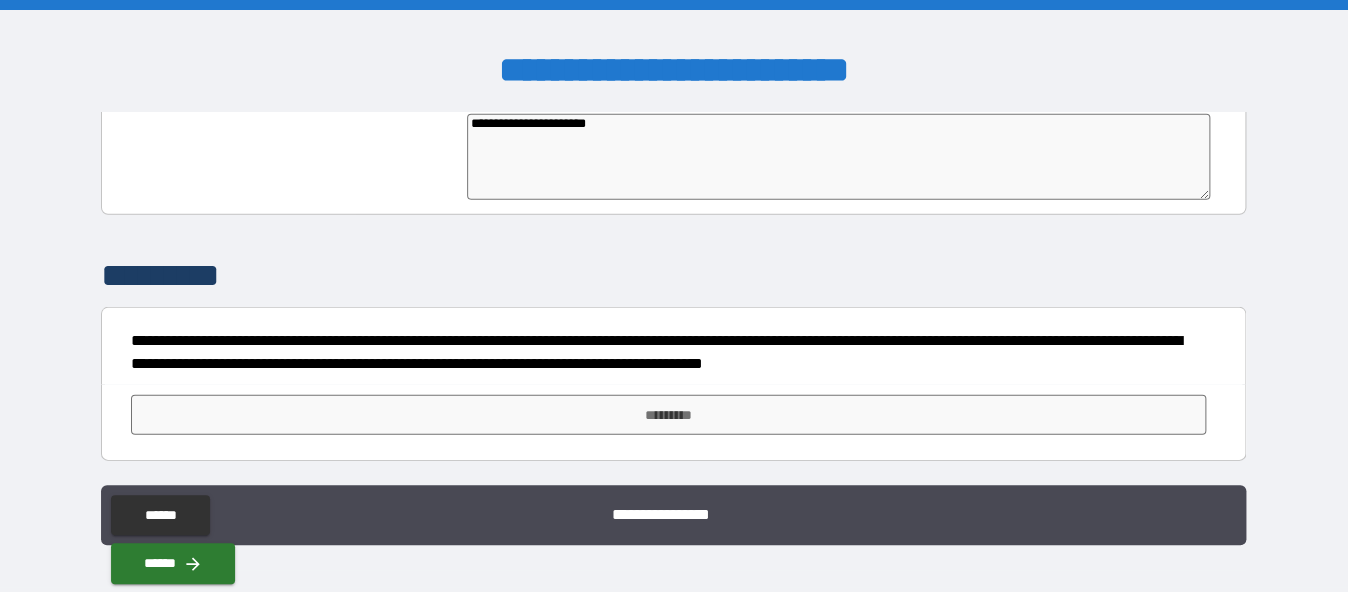 type on "**********" 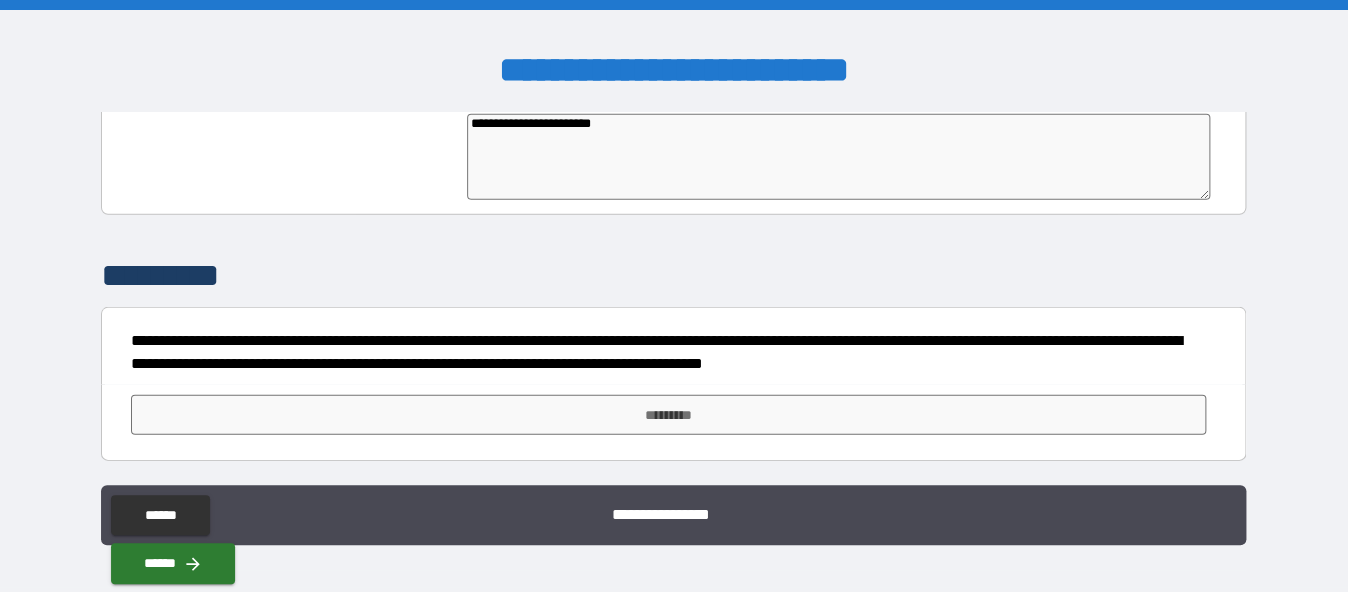 type on "**********" 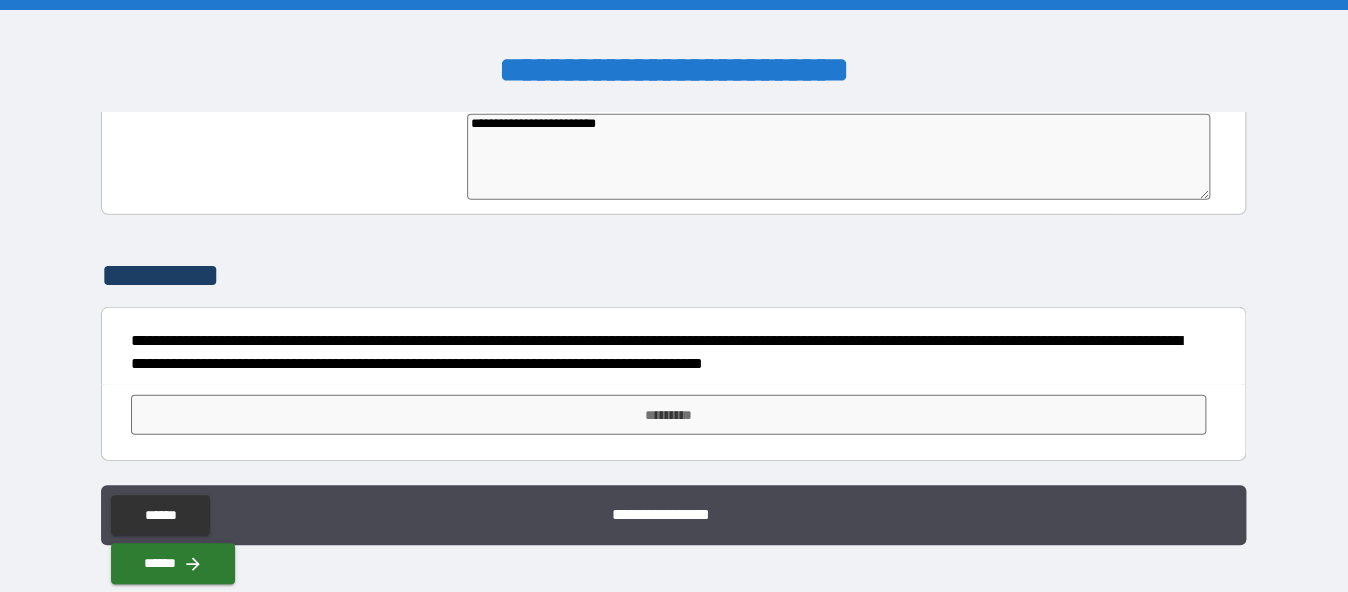 type on "*" 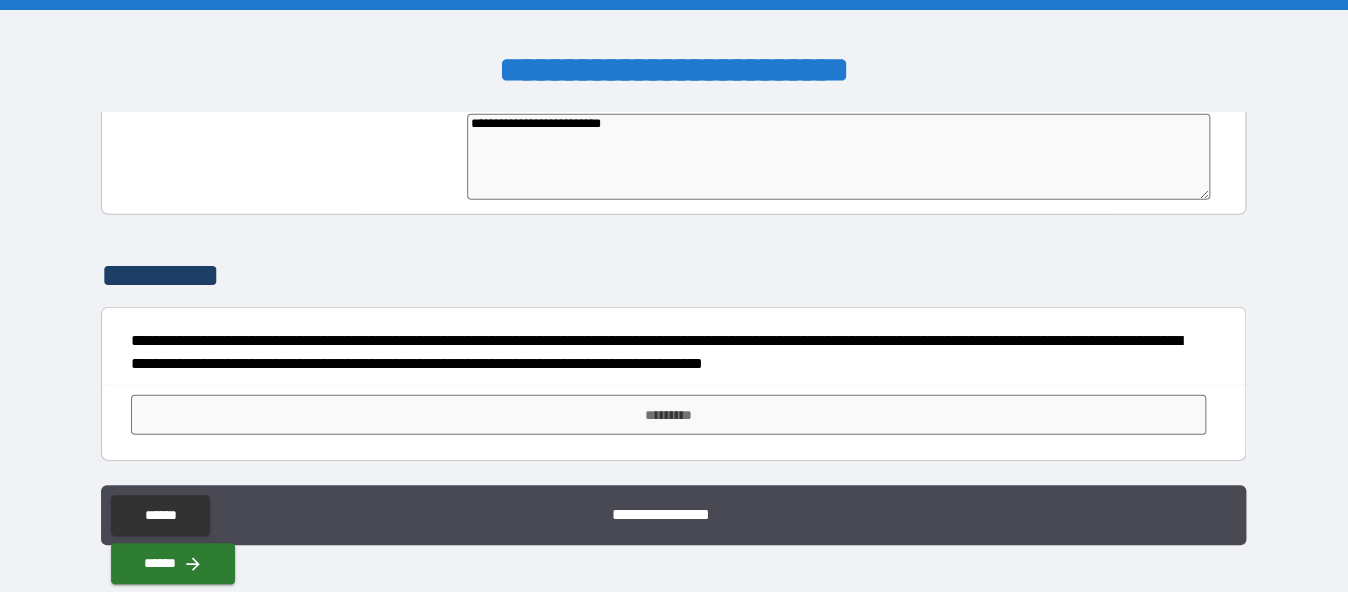 type on "**********" 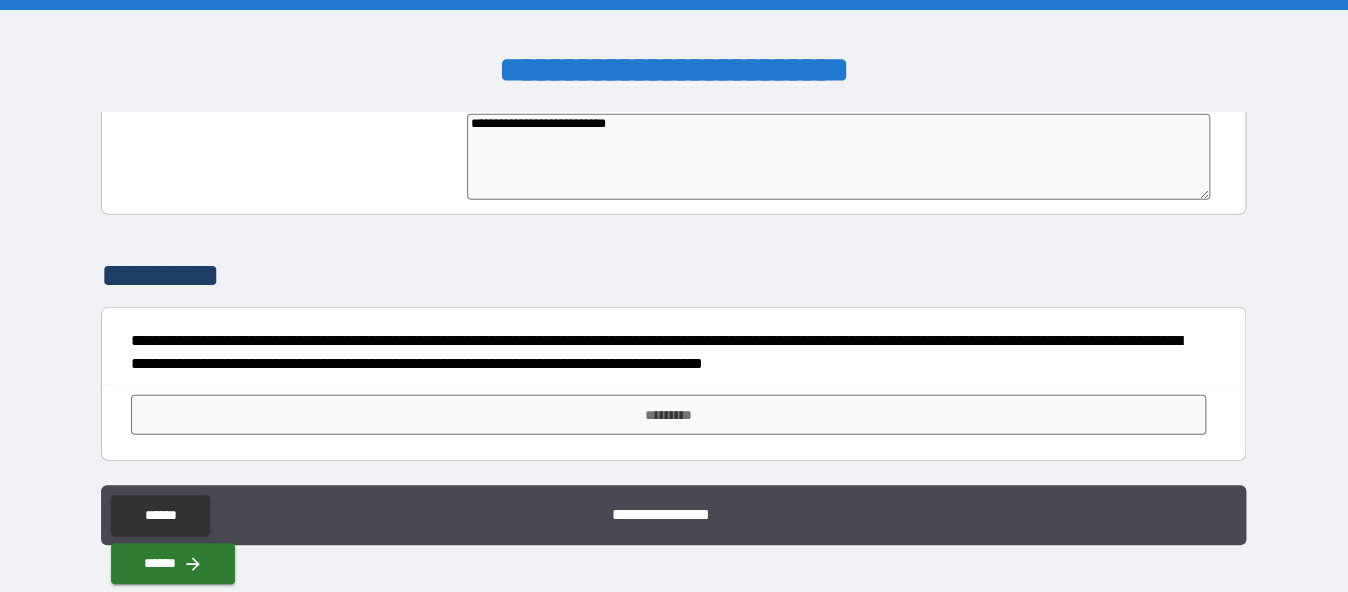 type on "*" 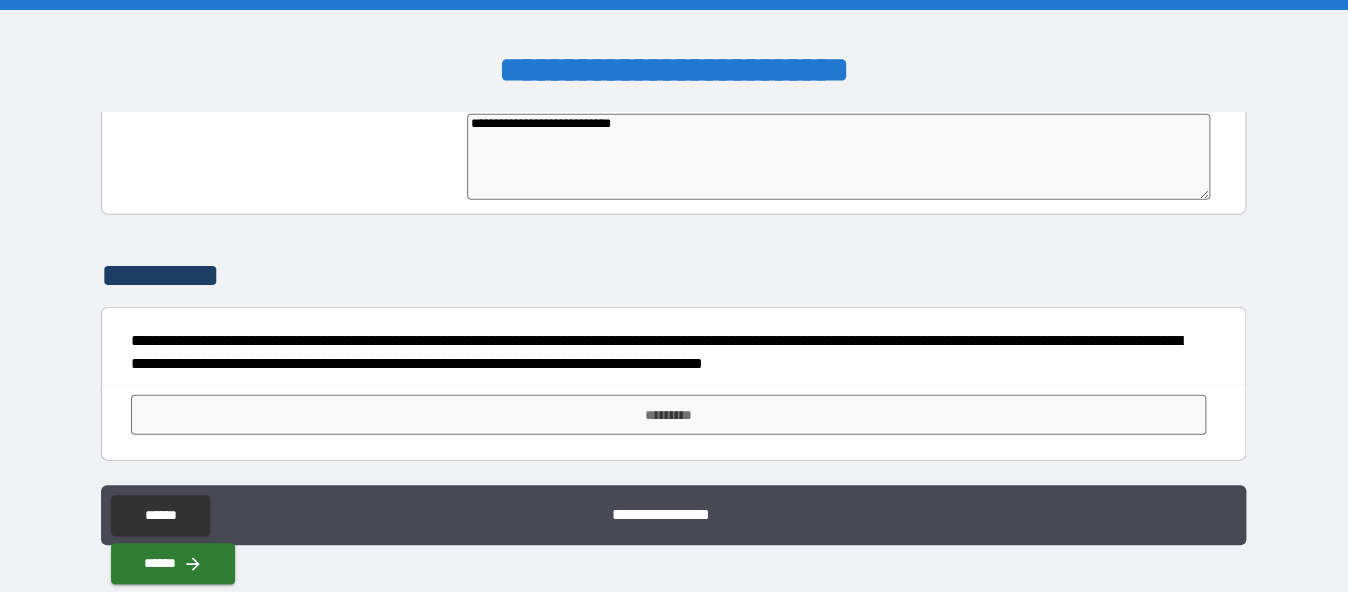 type on "**********" 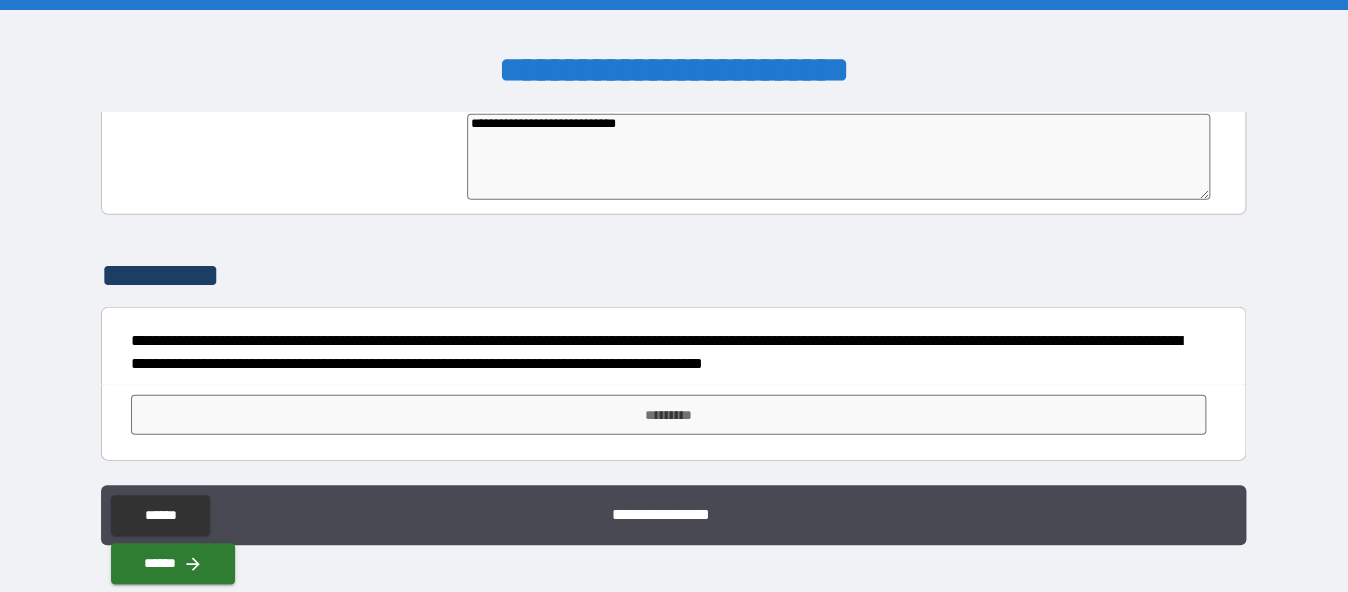 type on "**********" 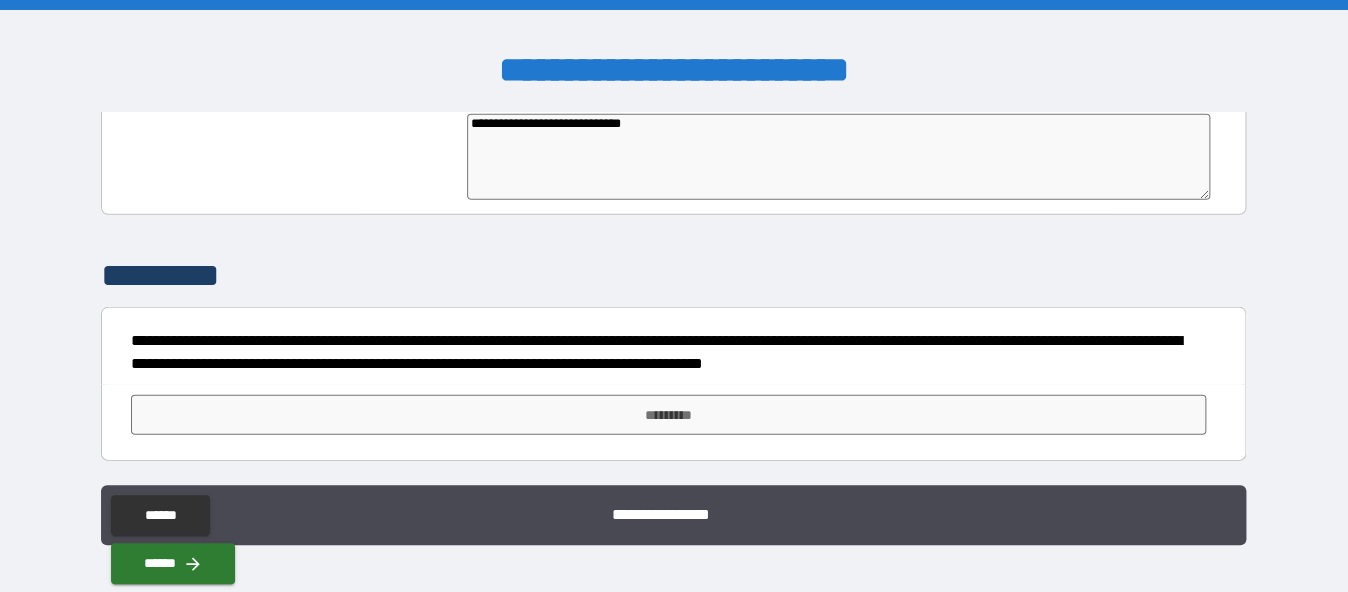 type on "**********" 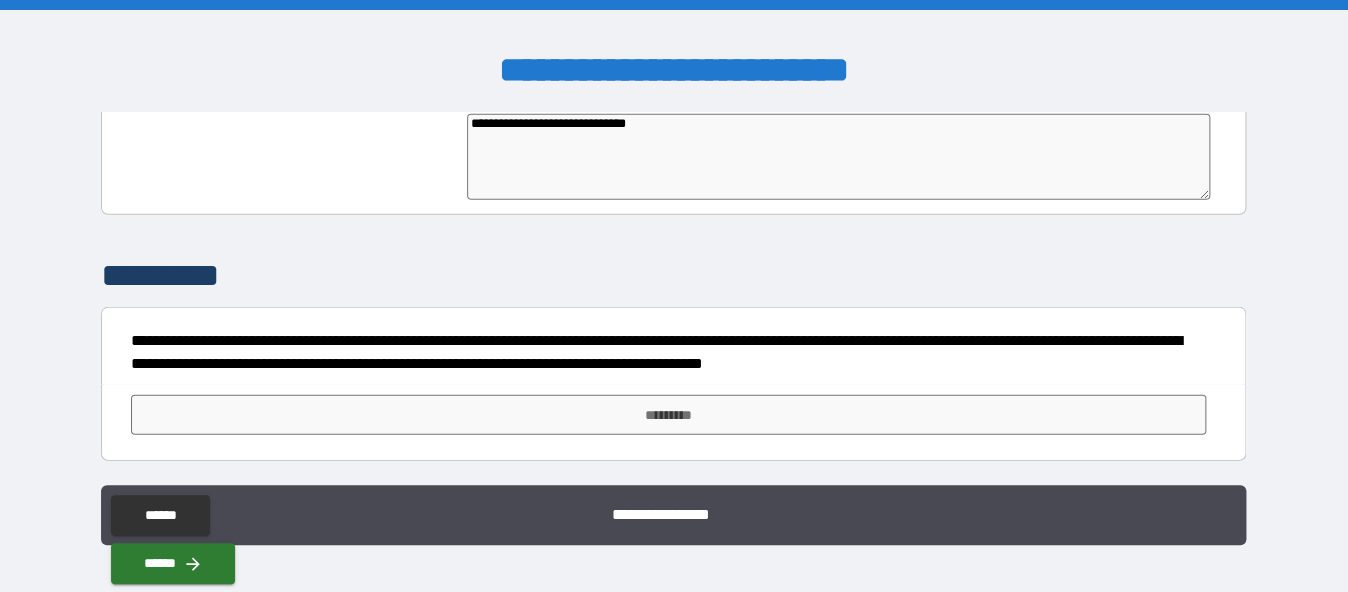 type on "*" 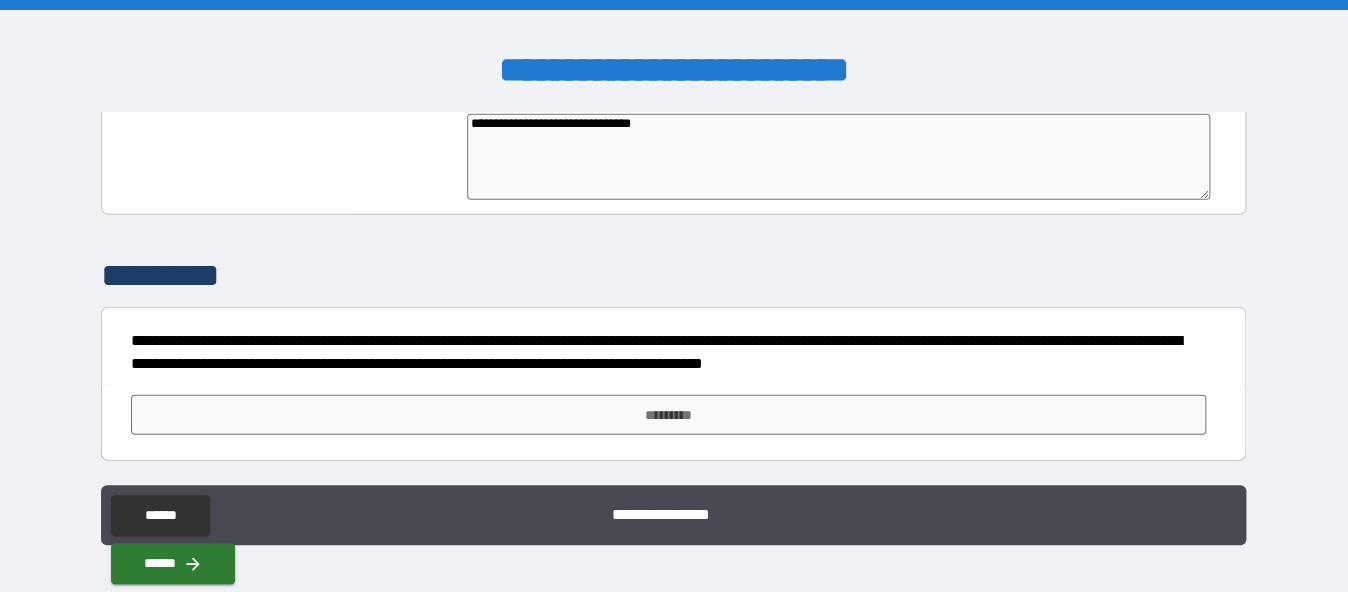type on "*" 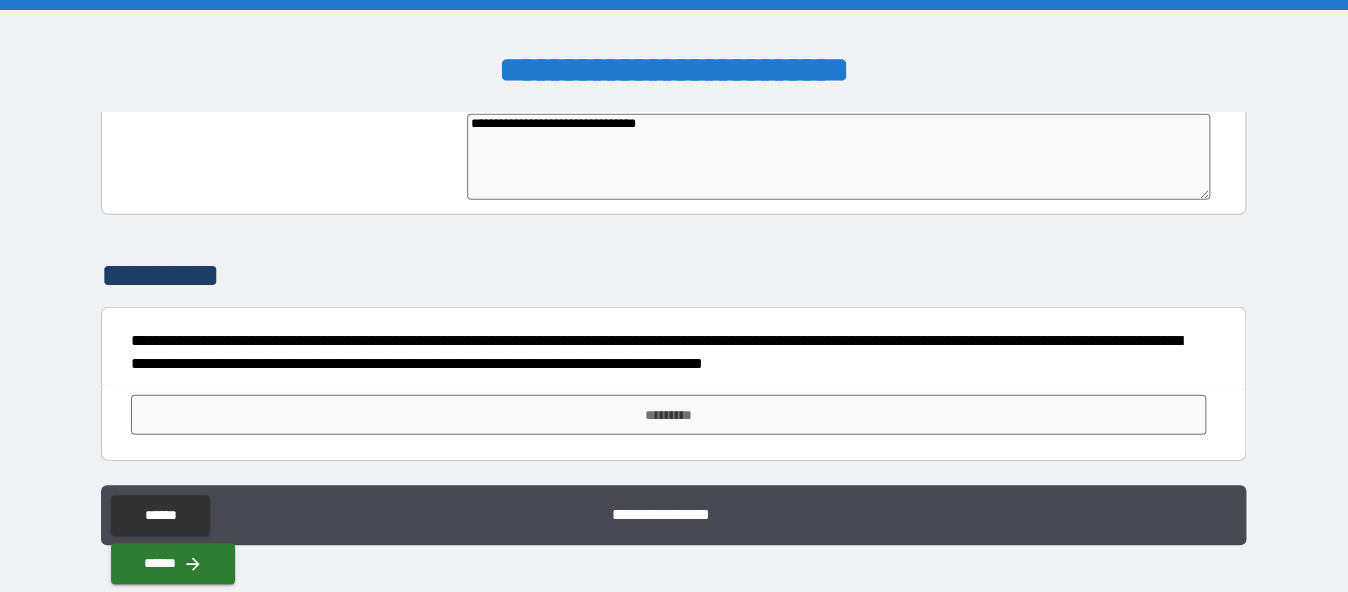type on "**********" 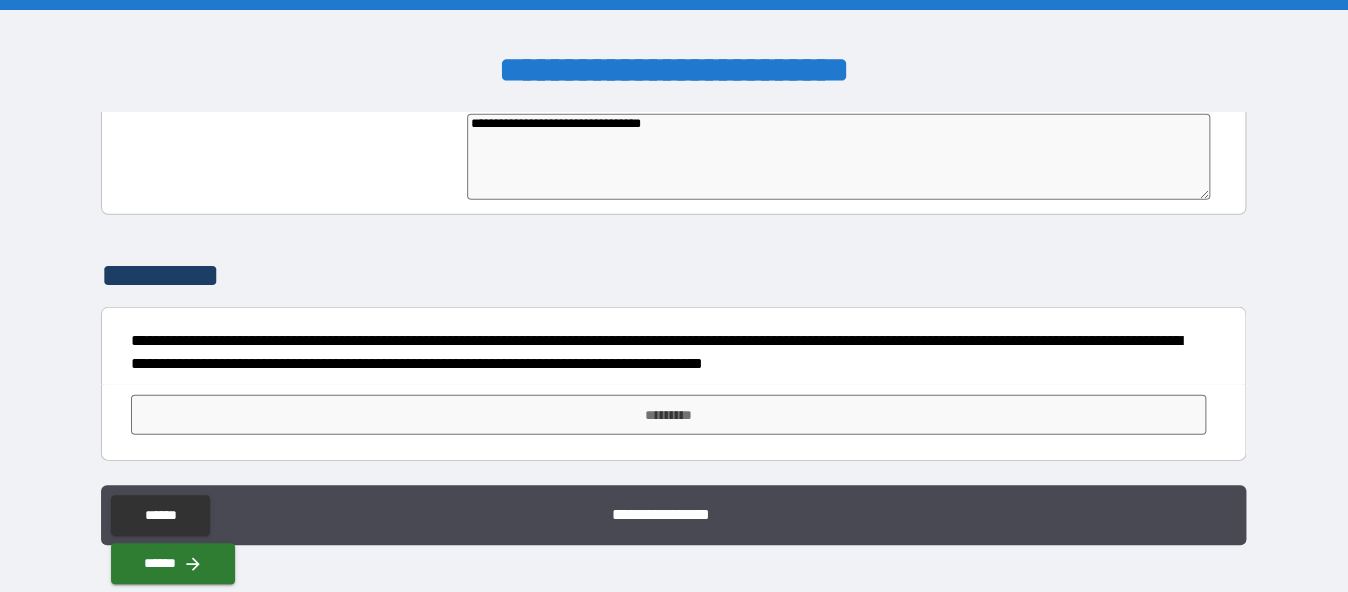 type on "*" 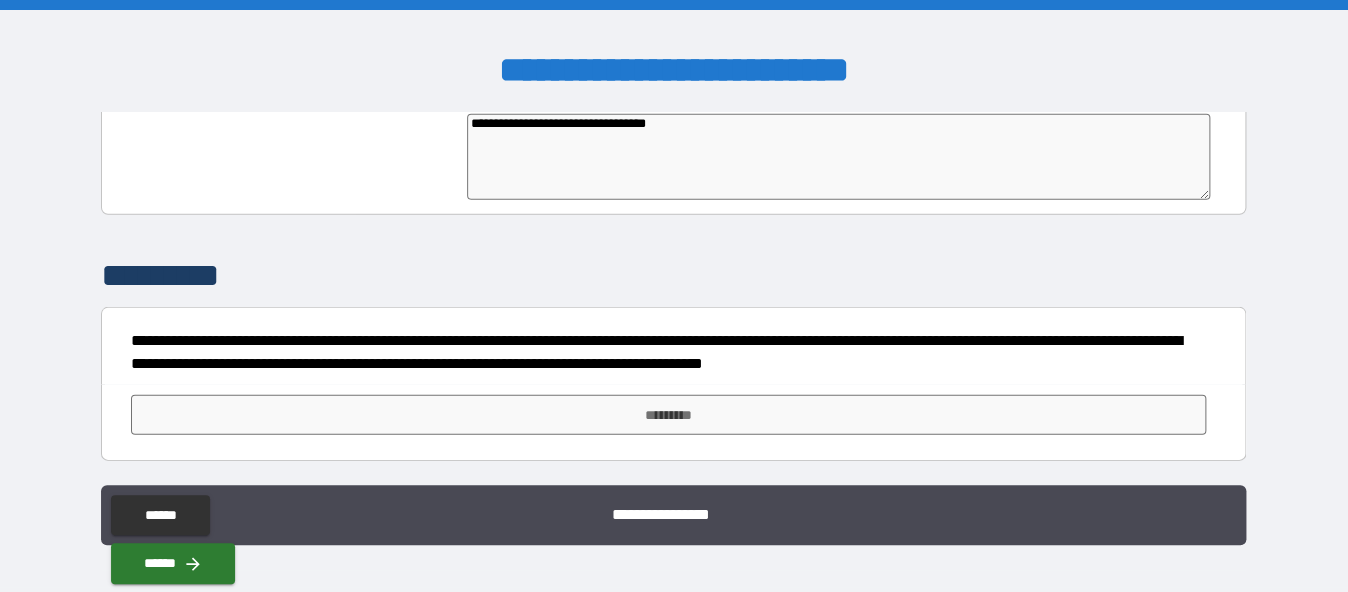 type on "**********" 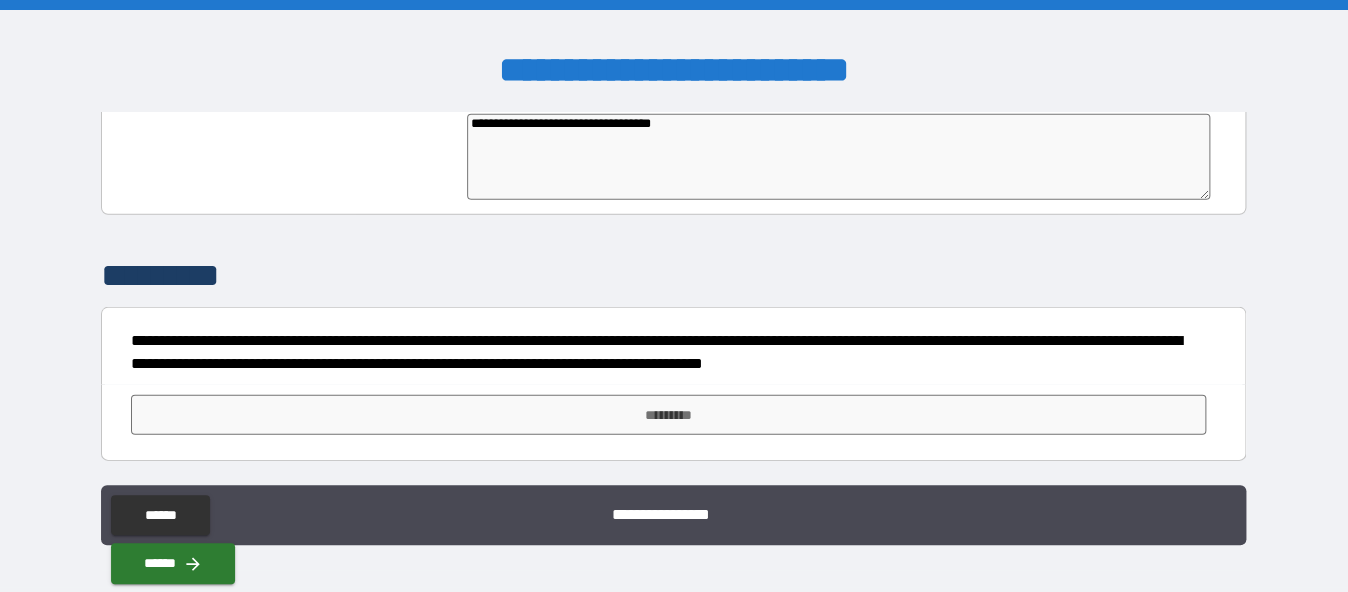 type on "*" 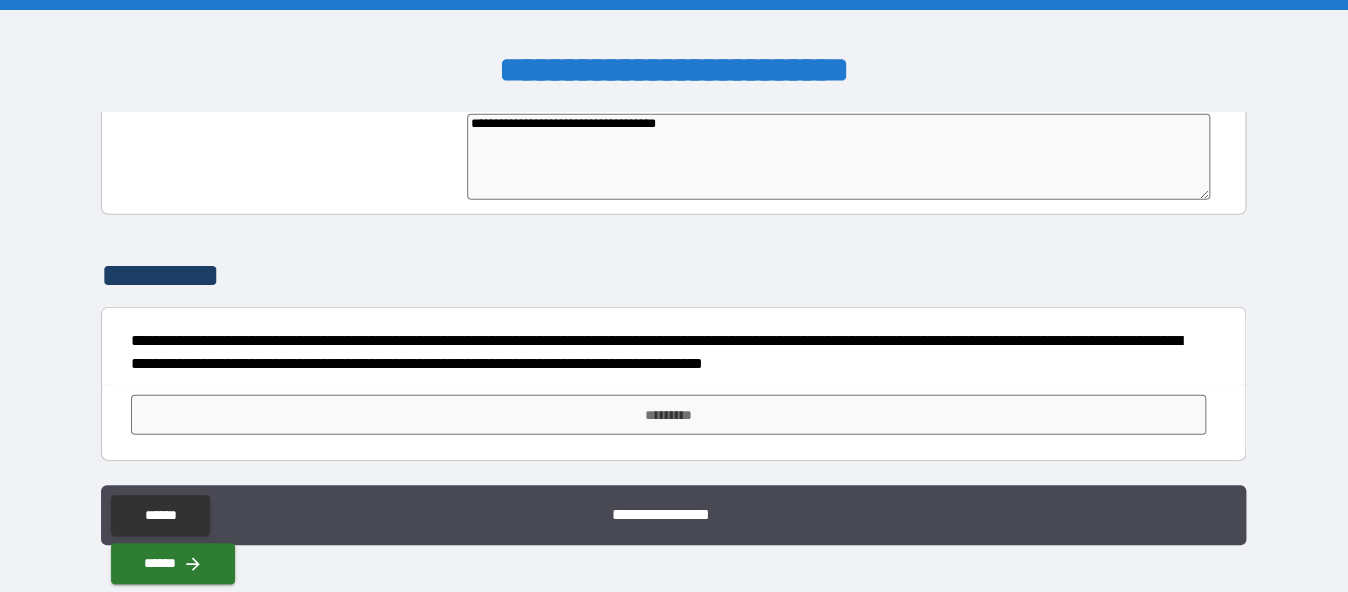 type on "*" 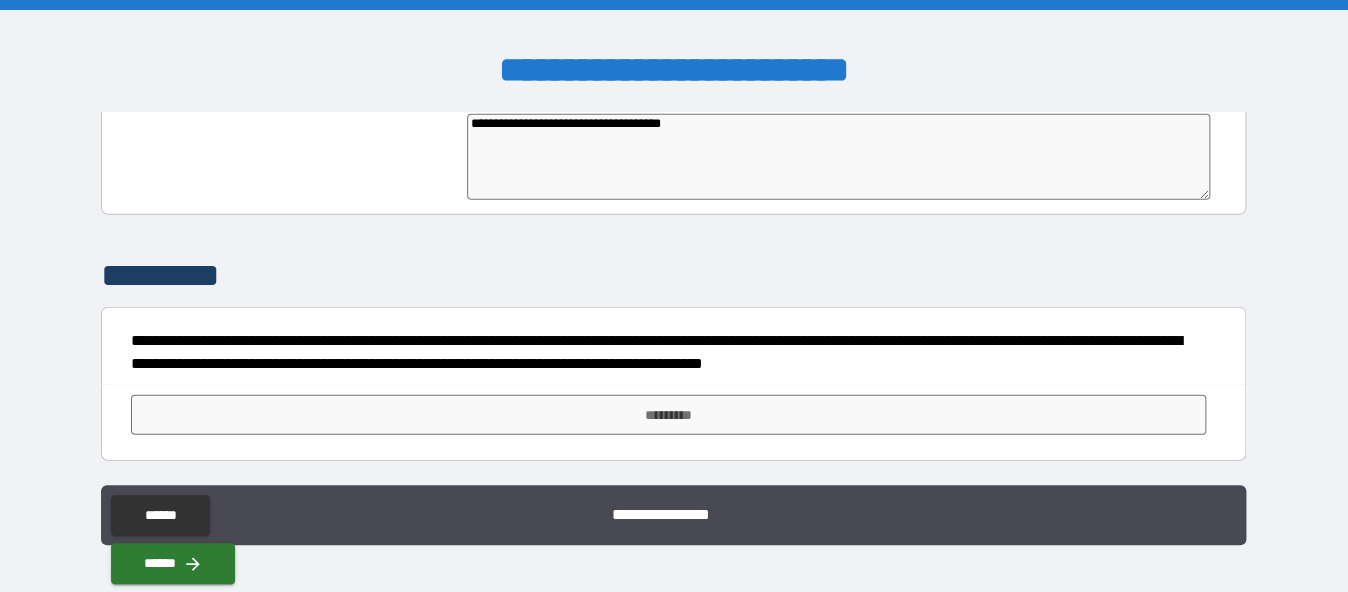 type on "*" 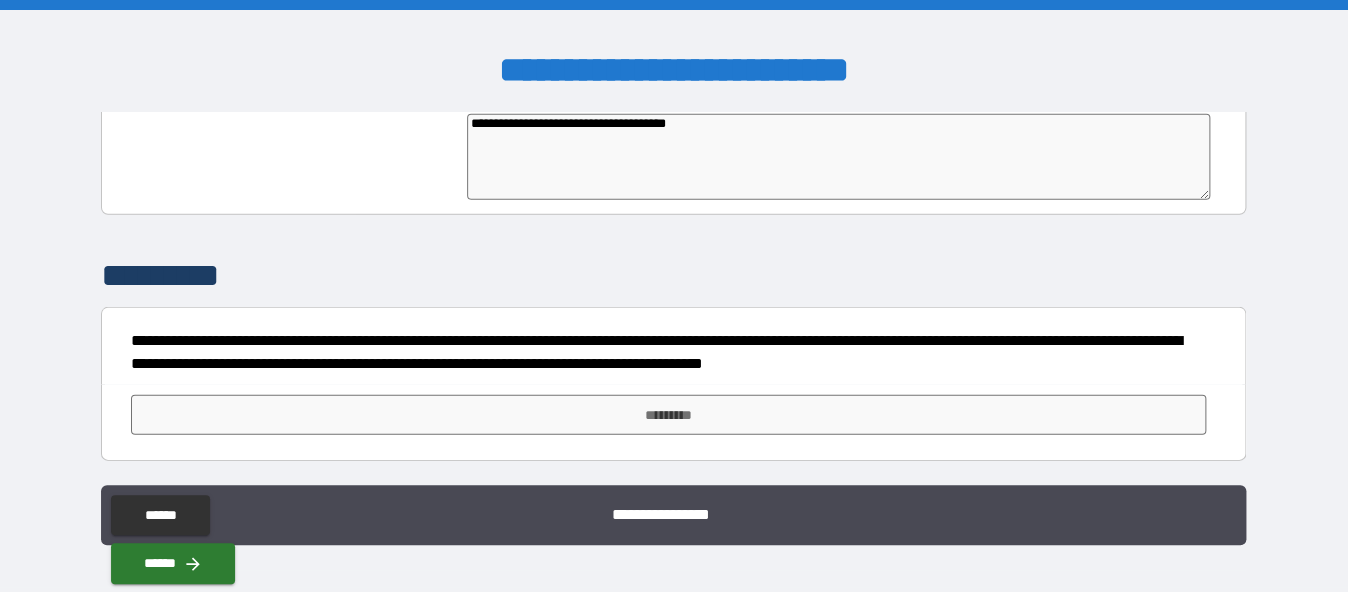 type on "**********" 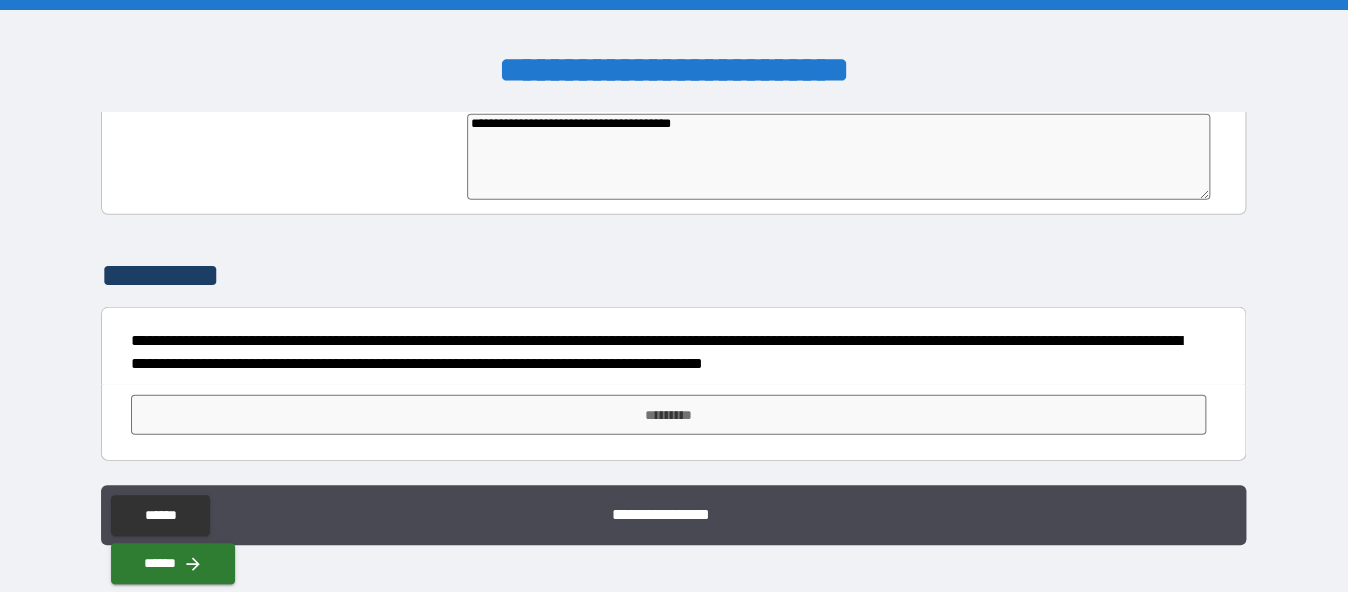 type on "**********" 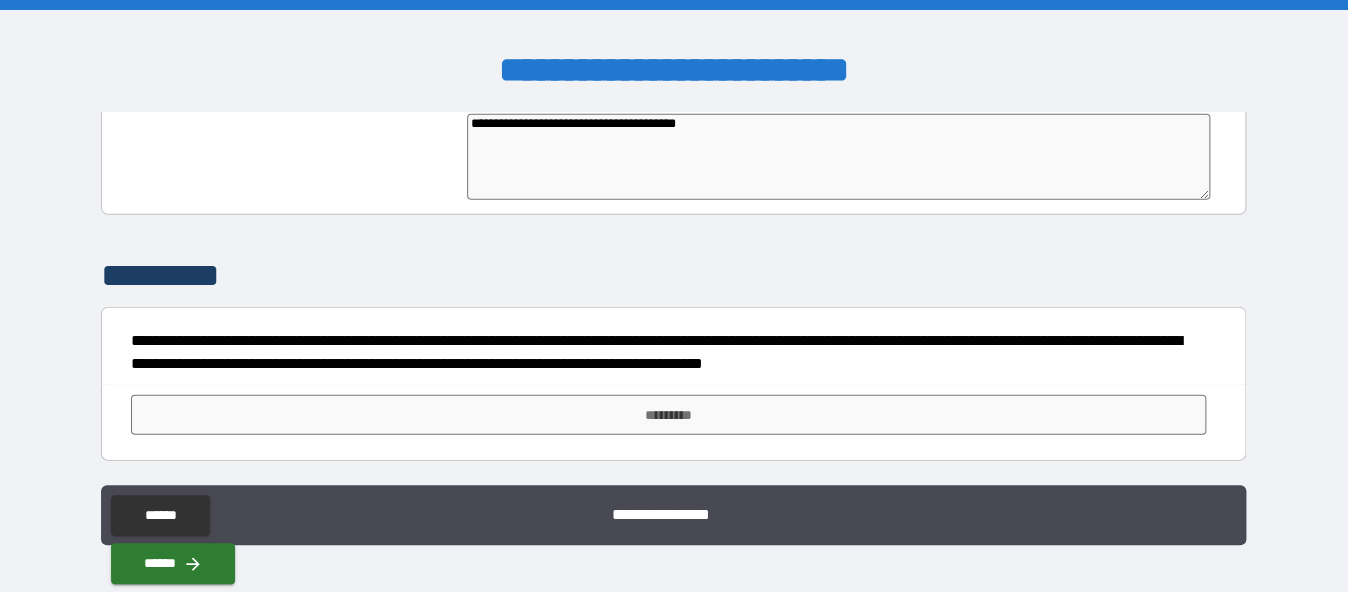 type on "*" 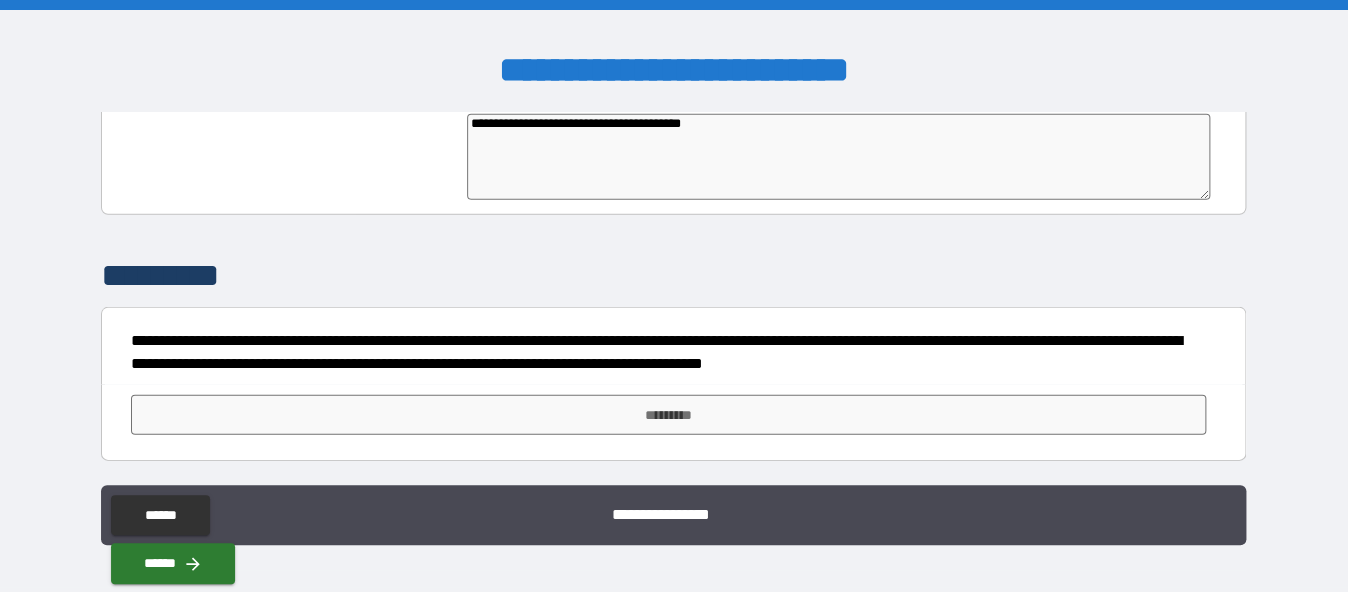 type on "*" 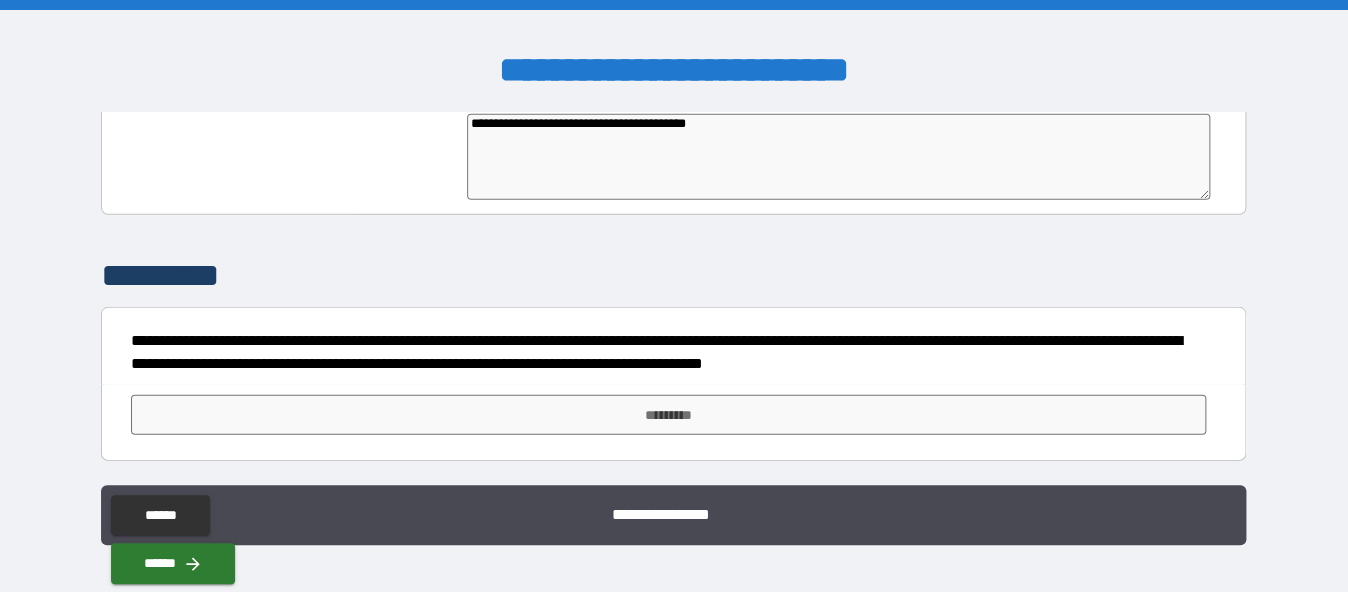 type on "**********" 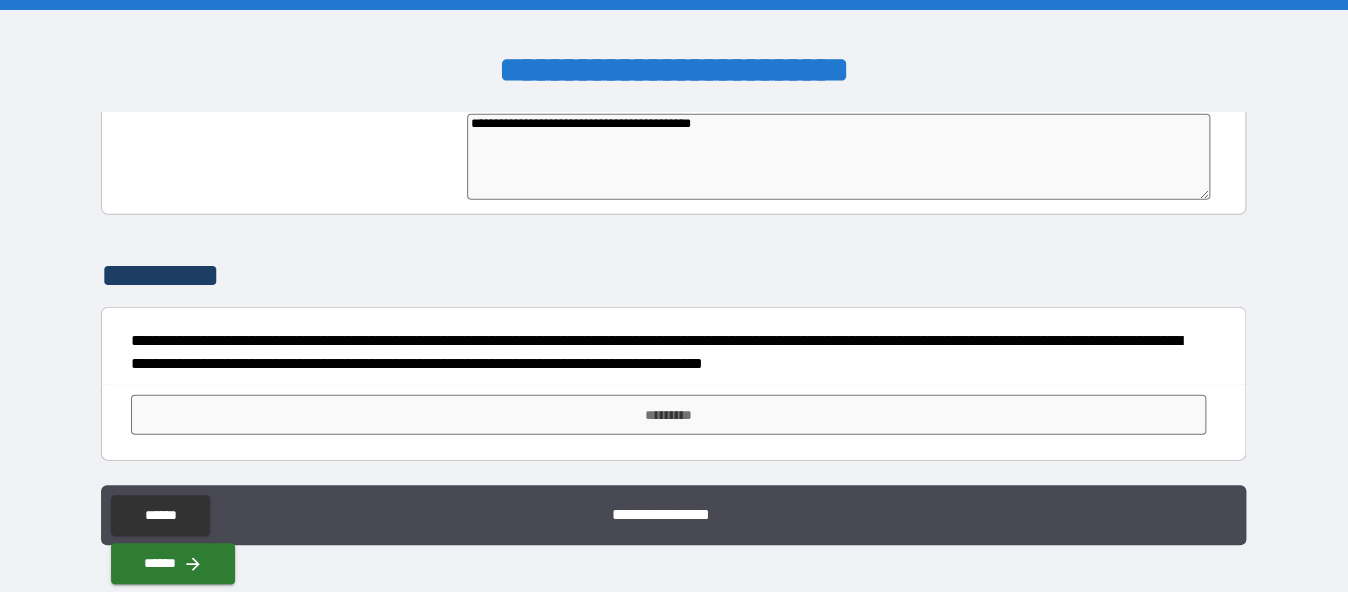 type on "*" 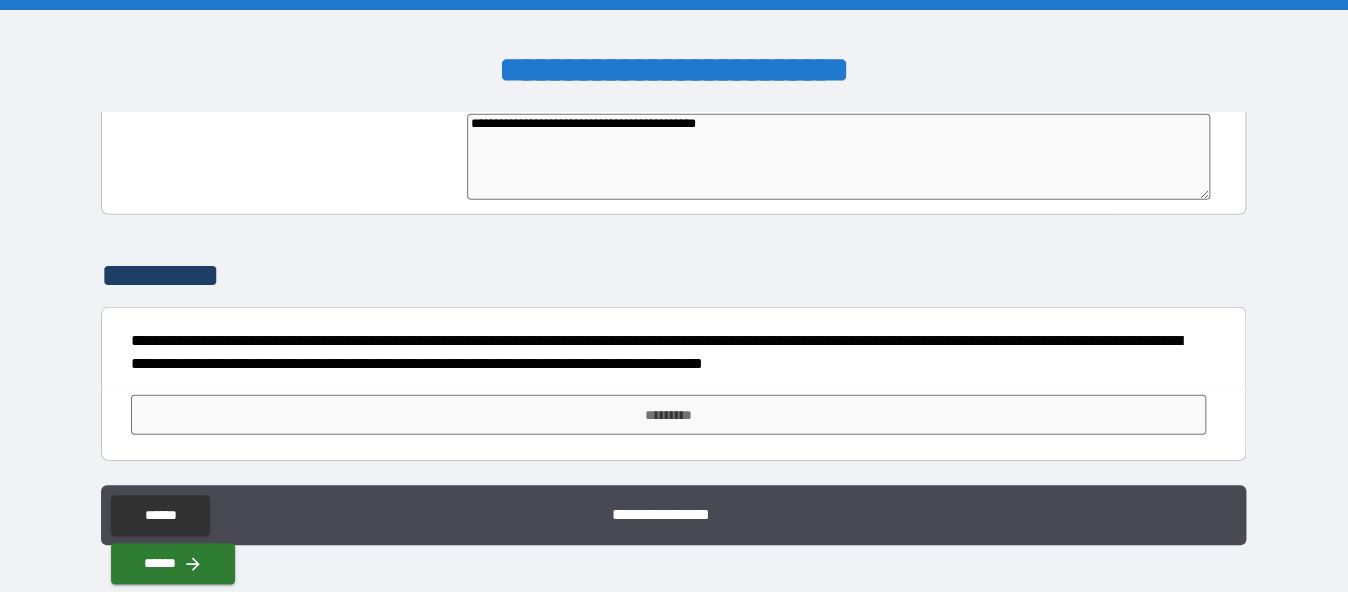 type on "*" 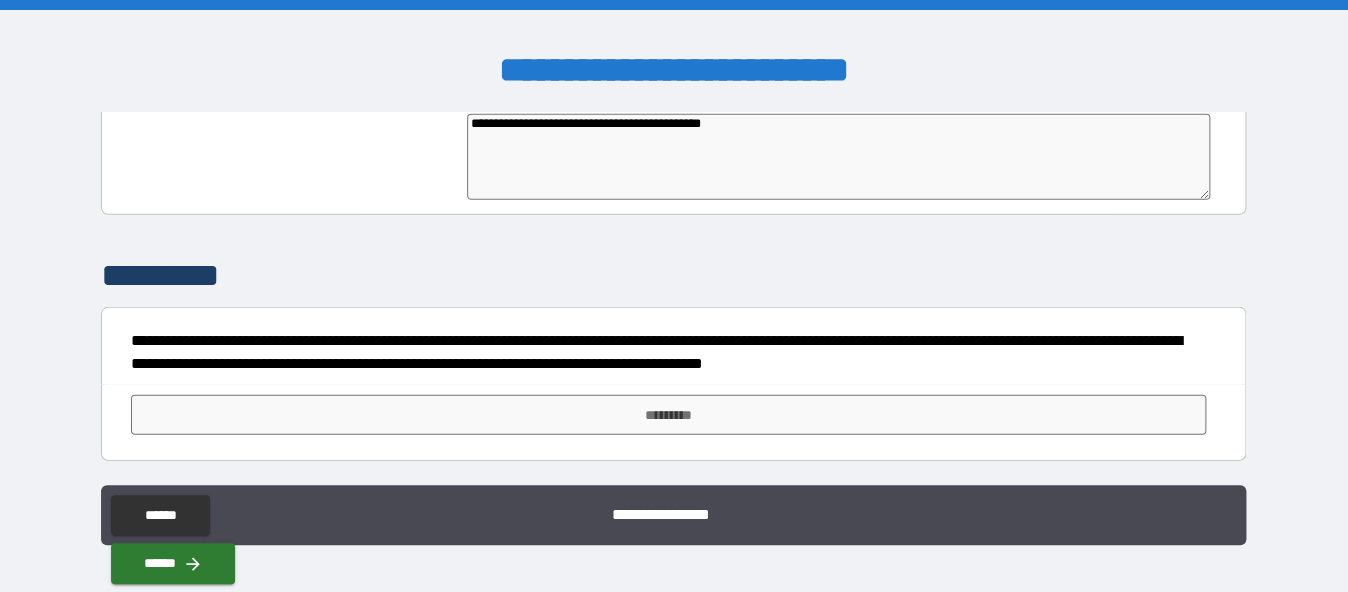 type on "**********" 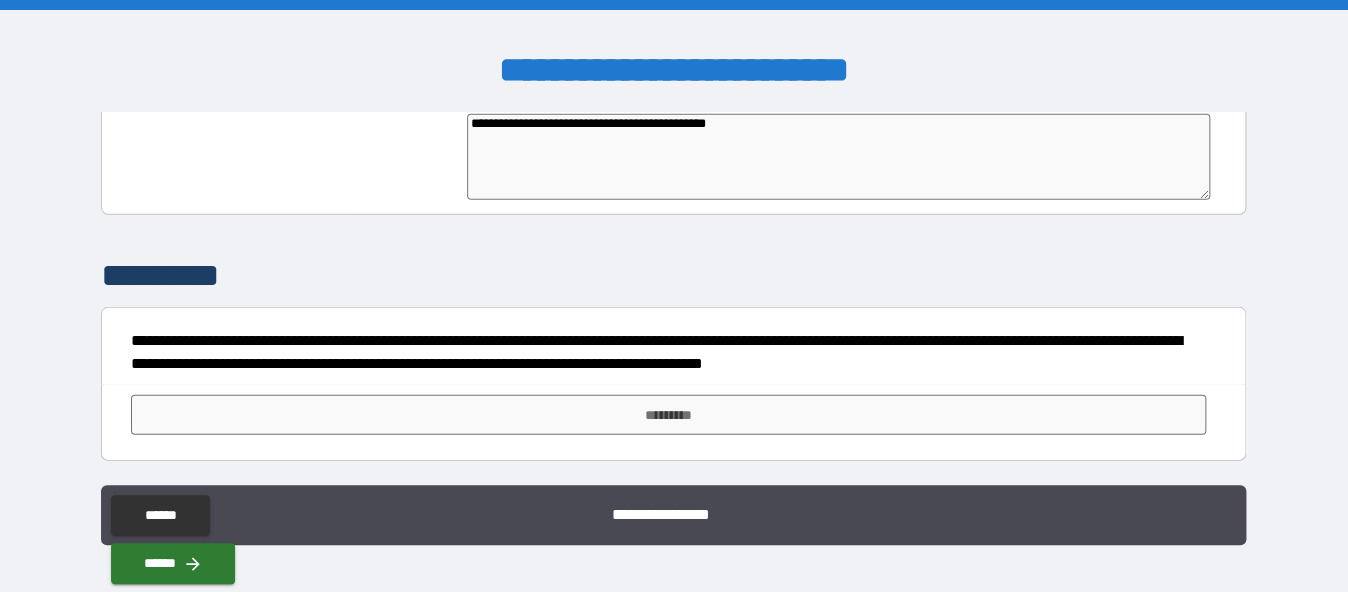 type on "**********" 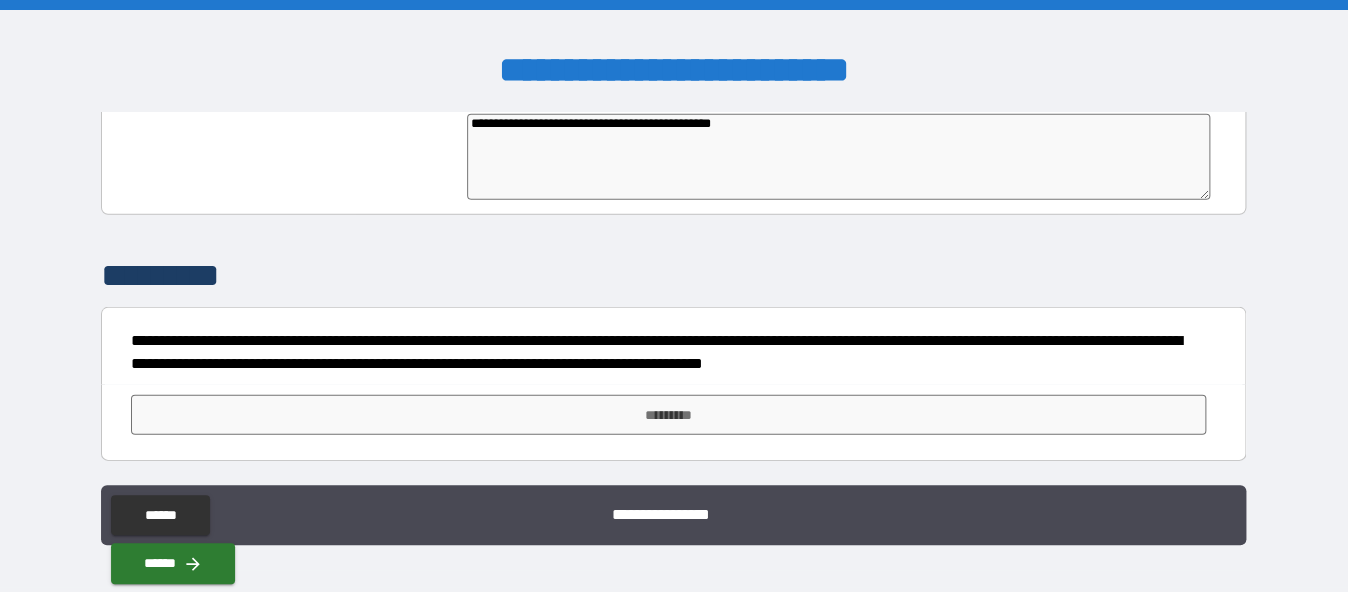 type on "*" 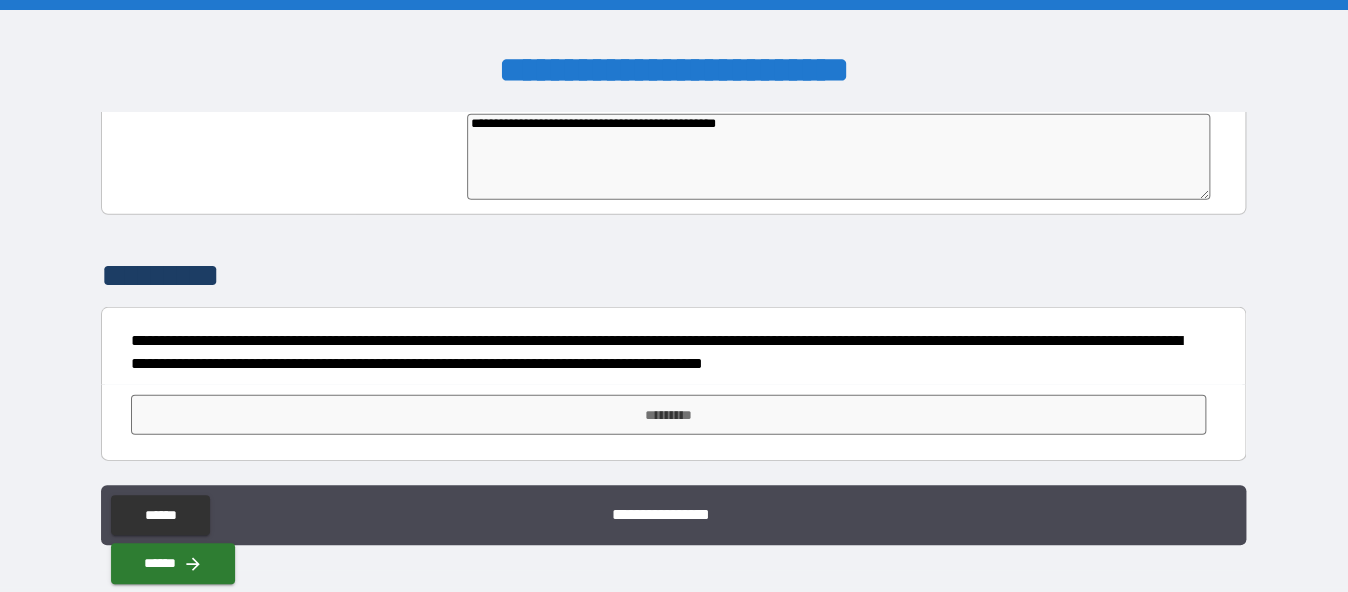 type on "**********" 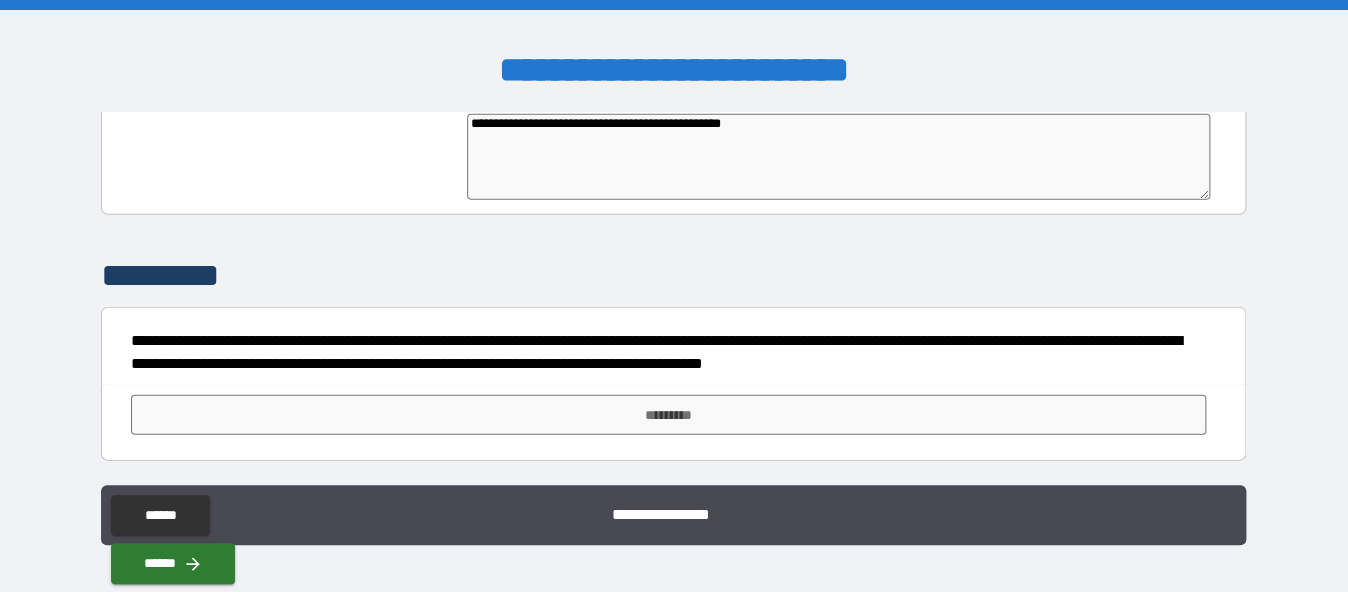 type on "*" 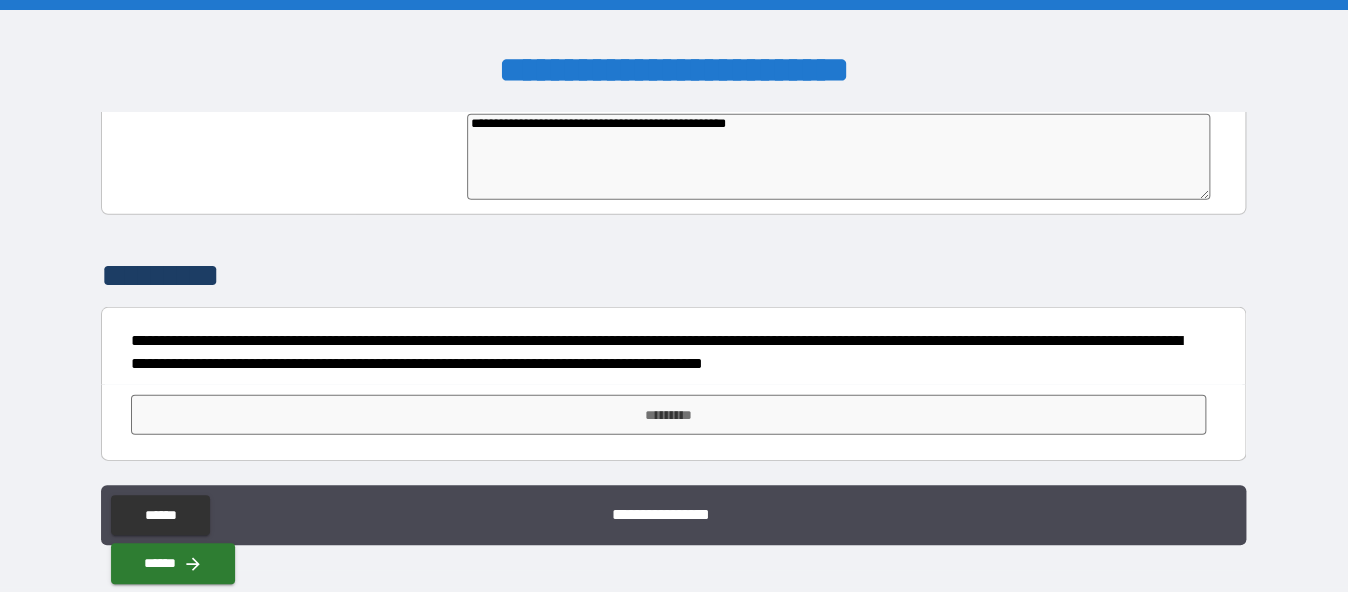type on "**********" 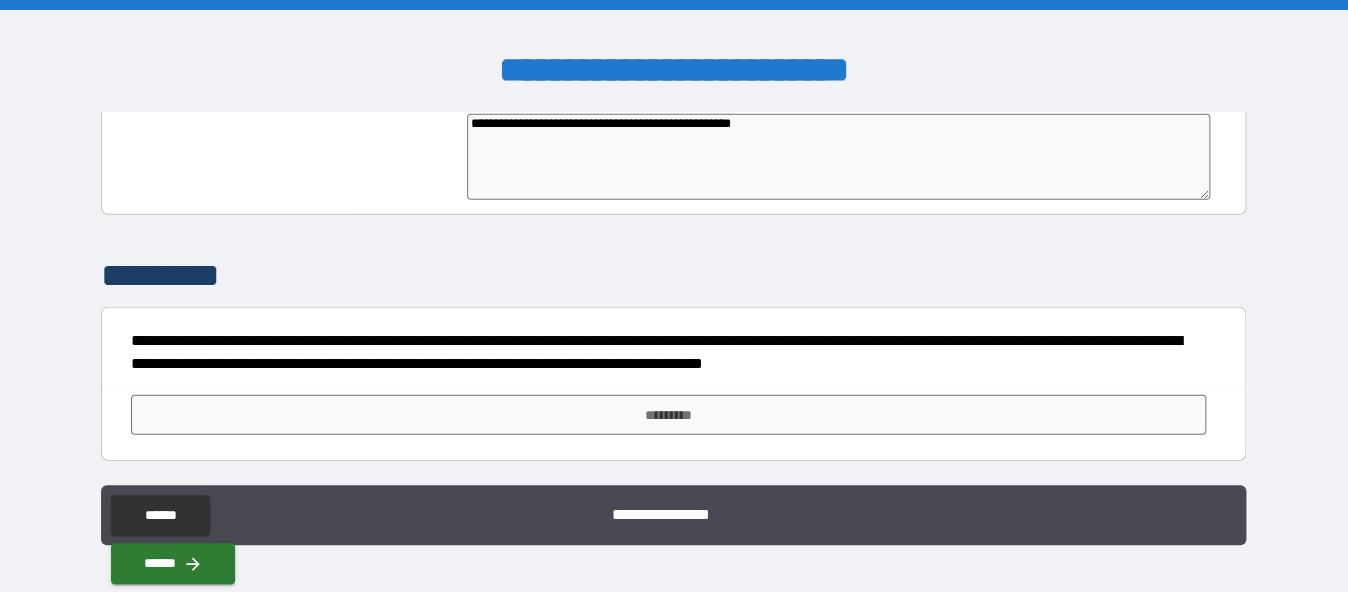 type on "*" 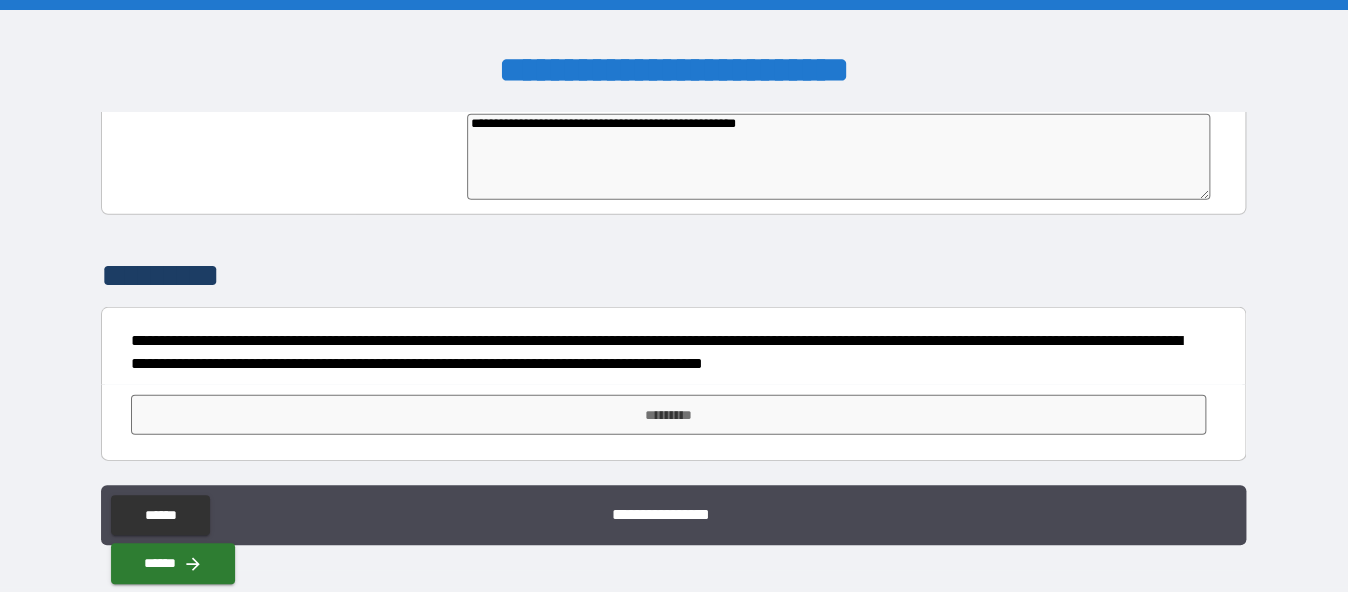 type on "**********" 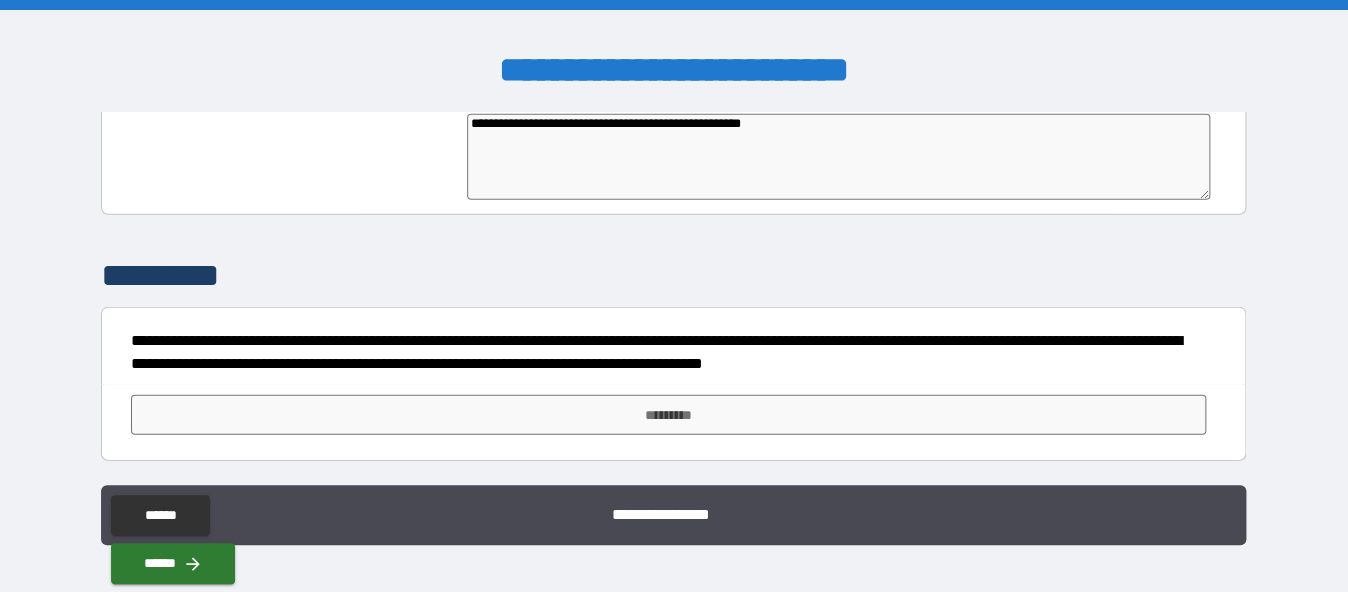 type on "**********" 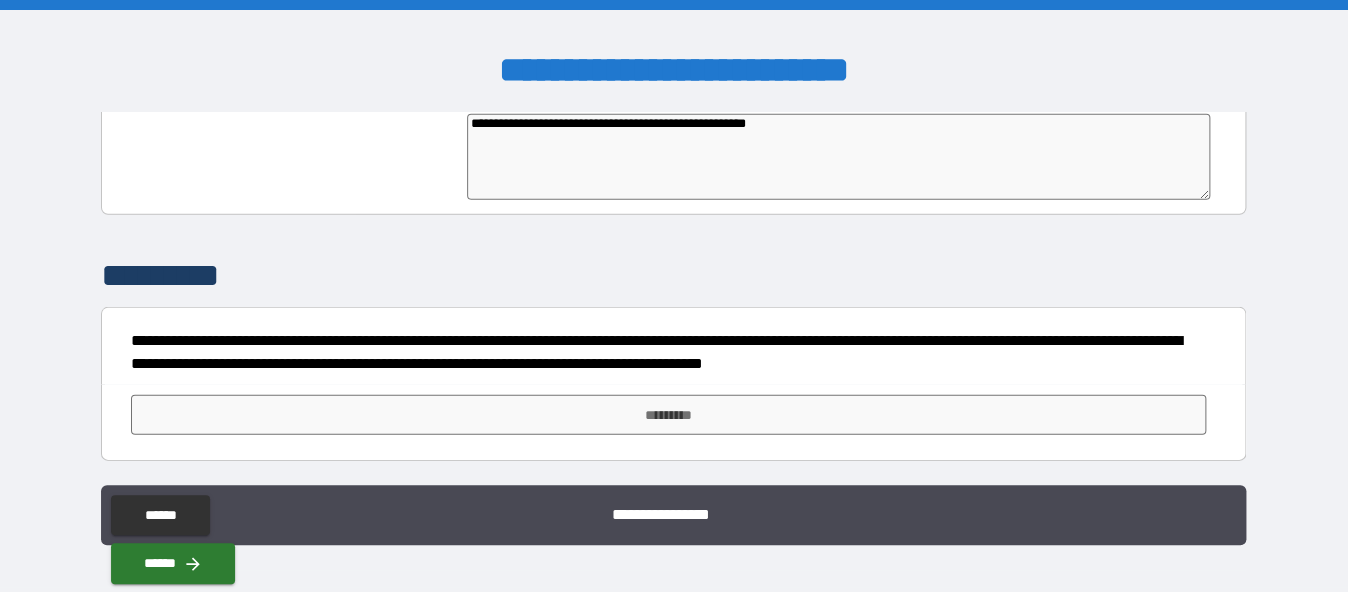 type on "**********" 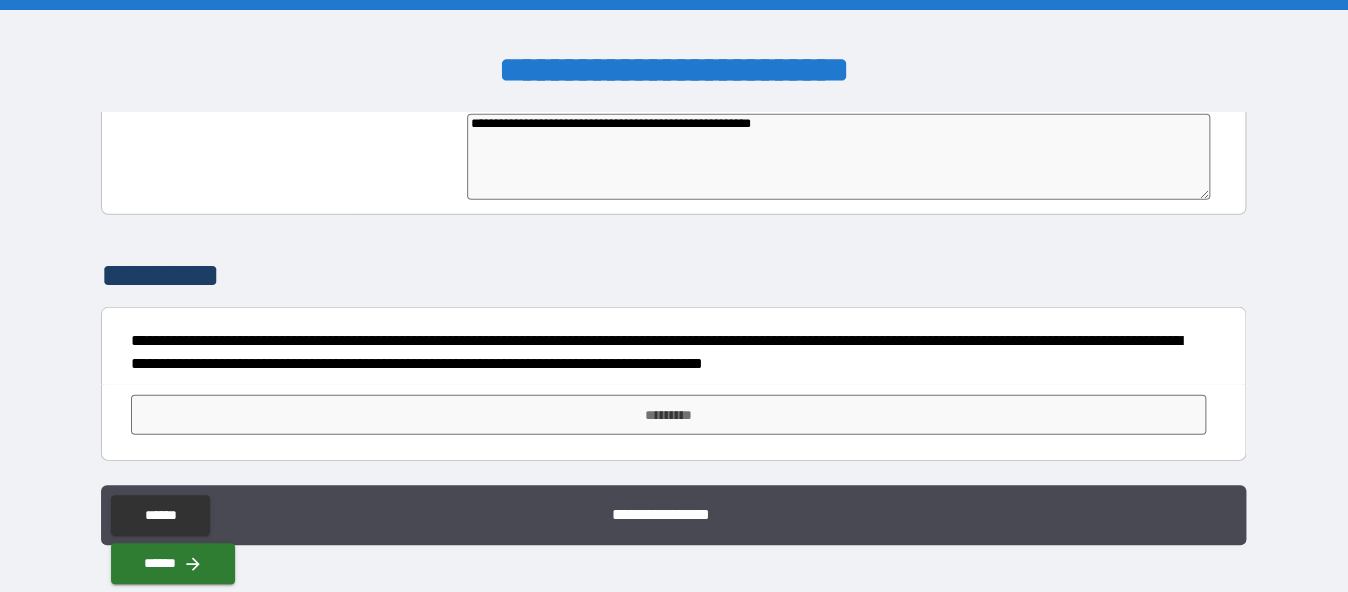 type on "**********" 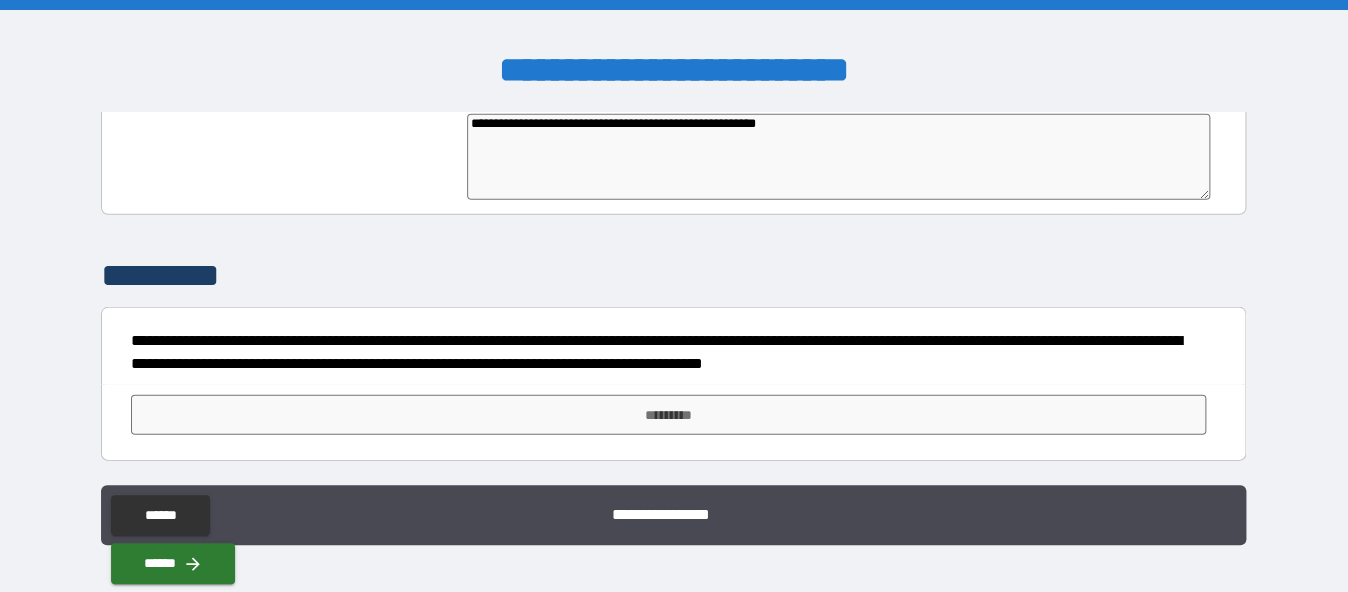type on "**********" 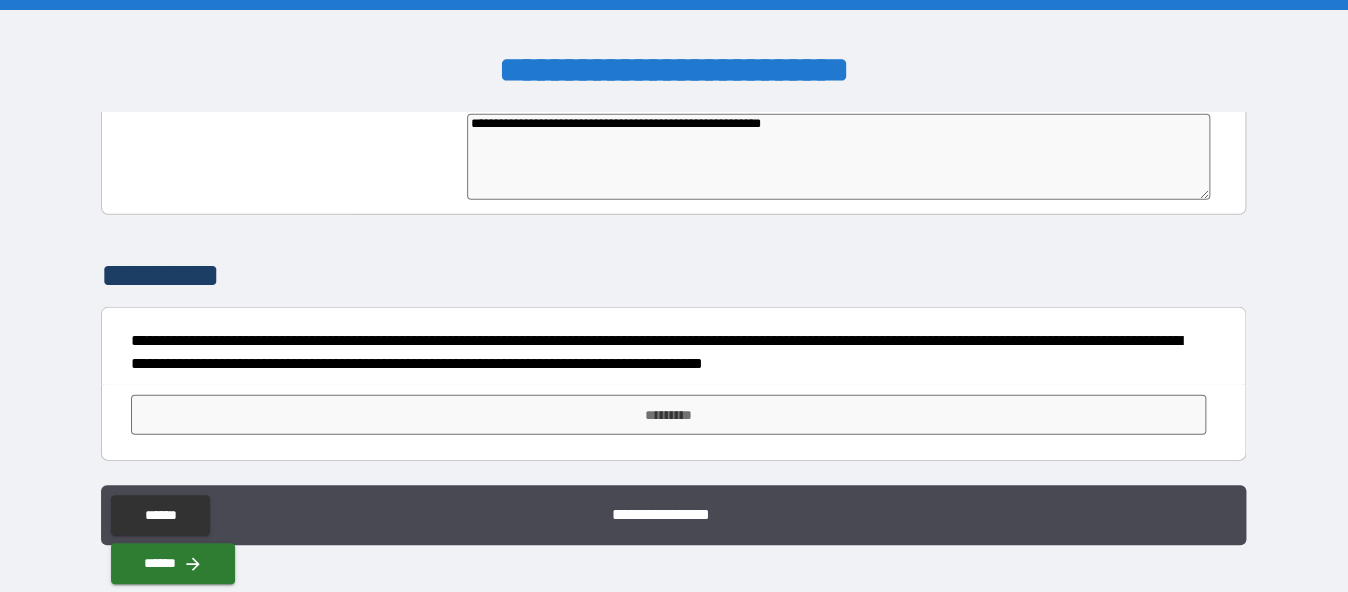 type on "**********" 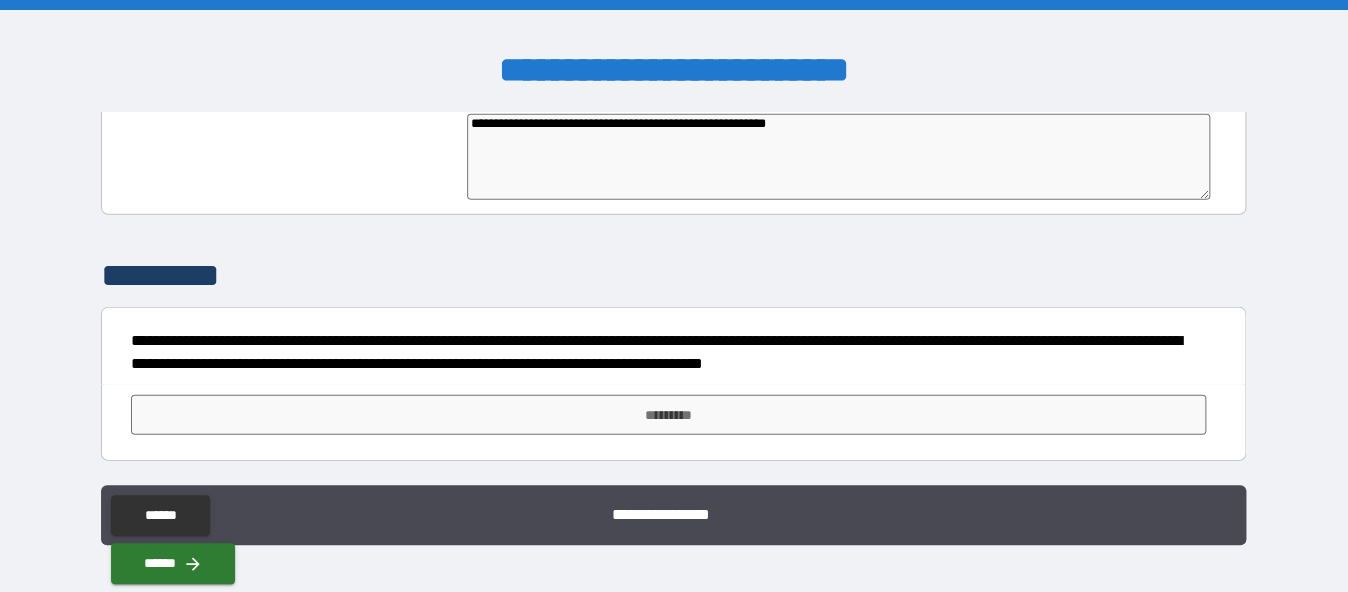 type on "*" 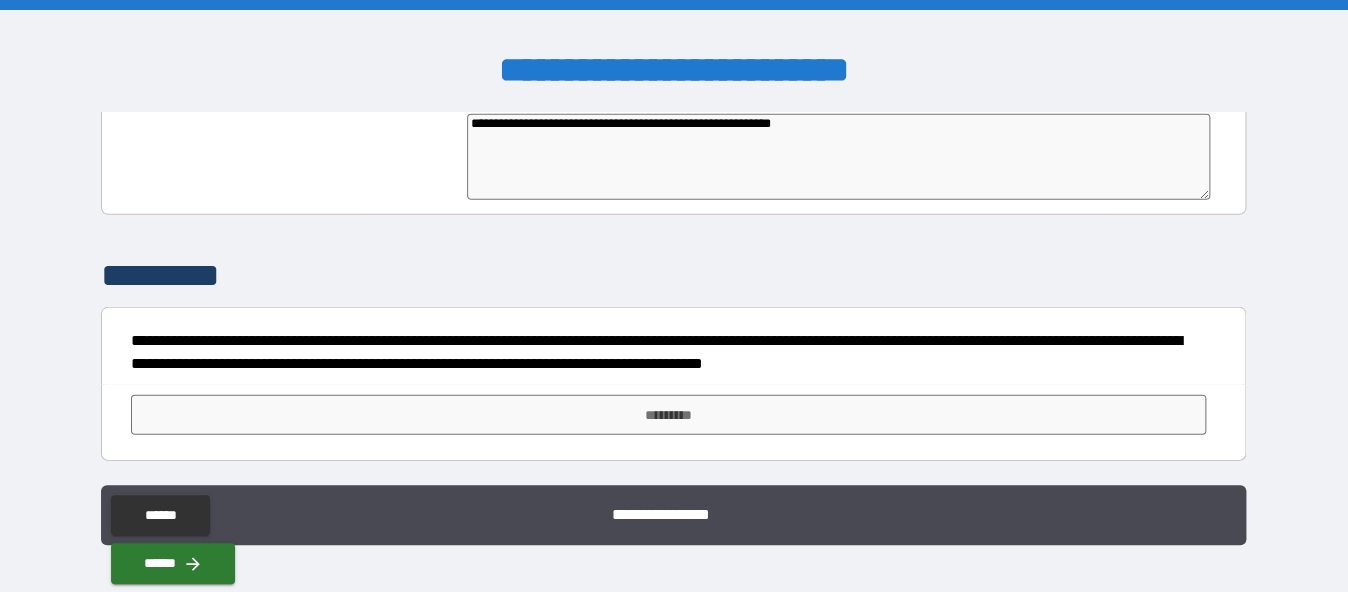 type on "**********" 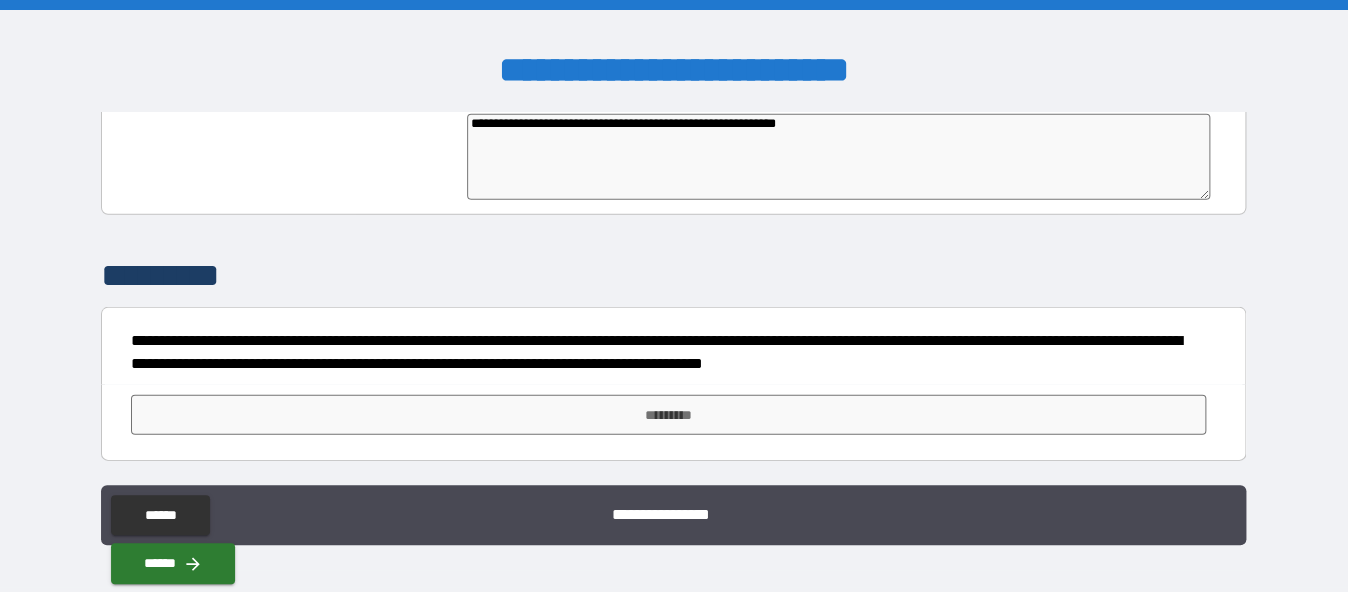 type on "**********" 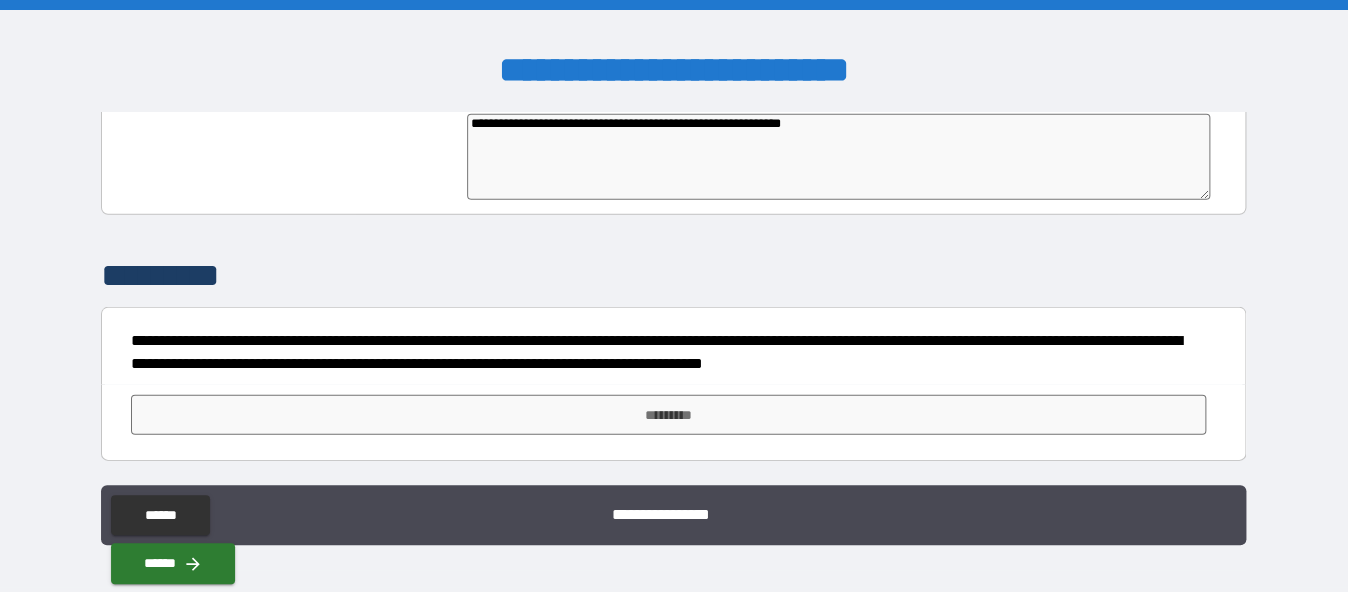 type on "**********" 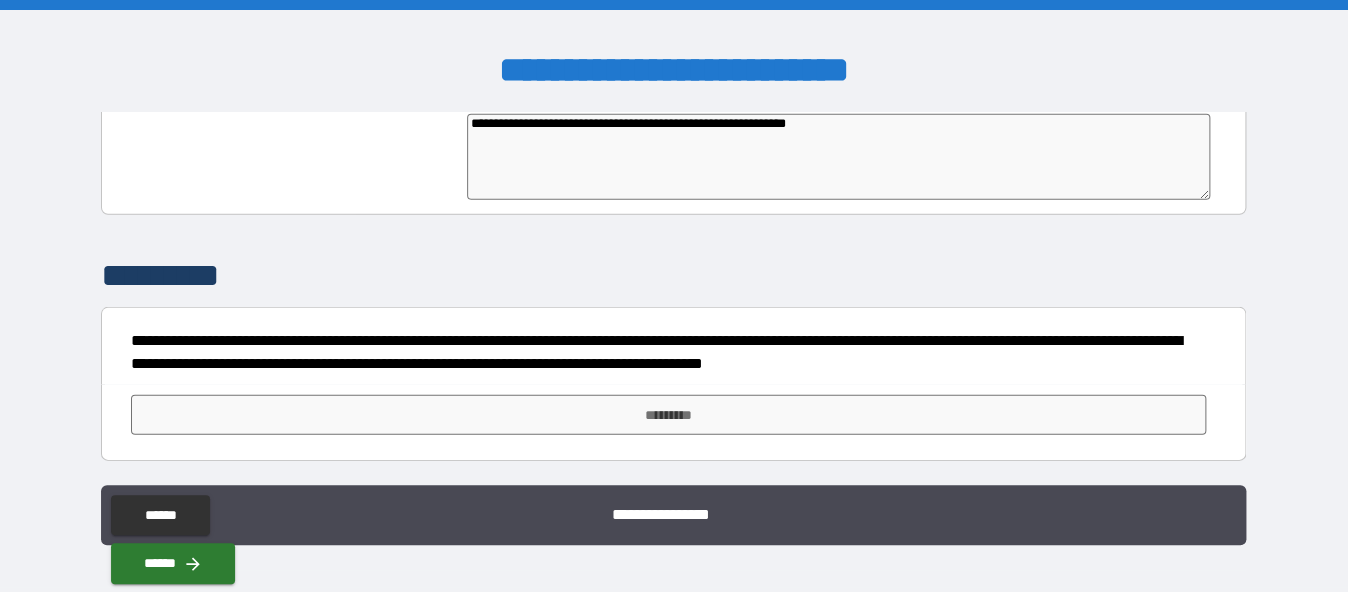 type on "**********" 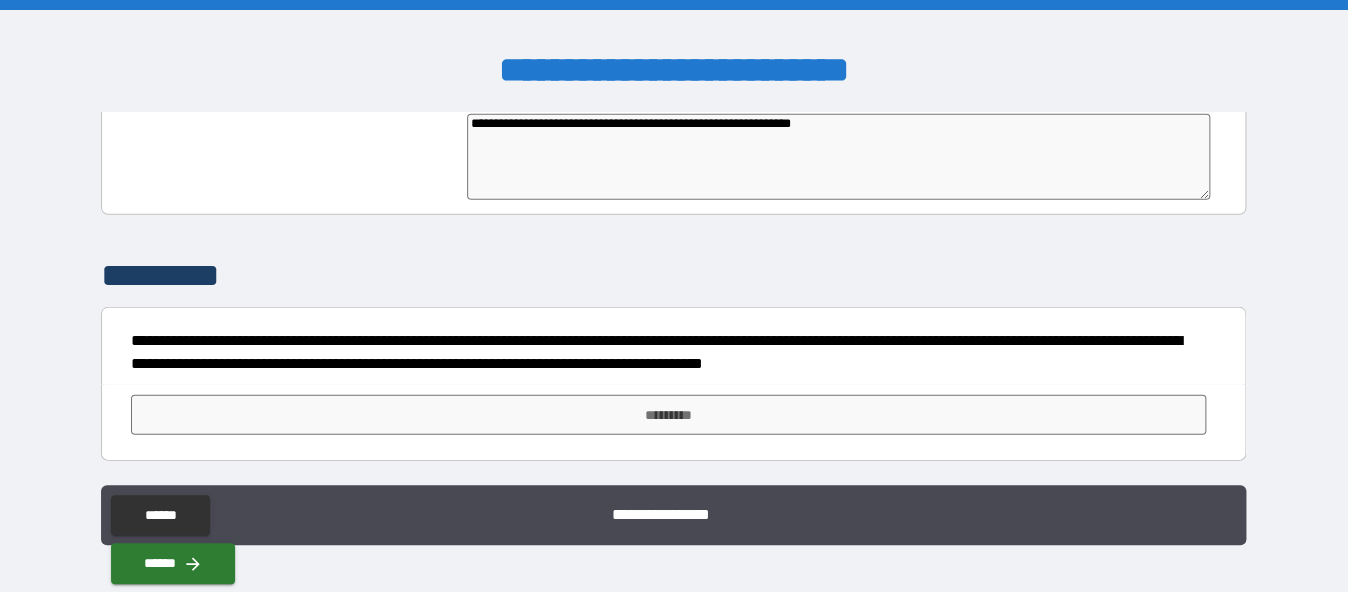 type on "**********" 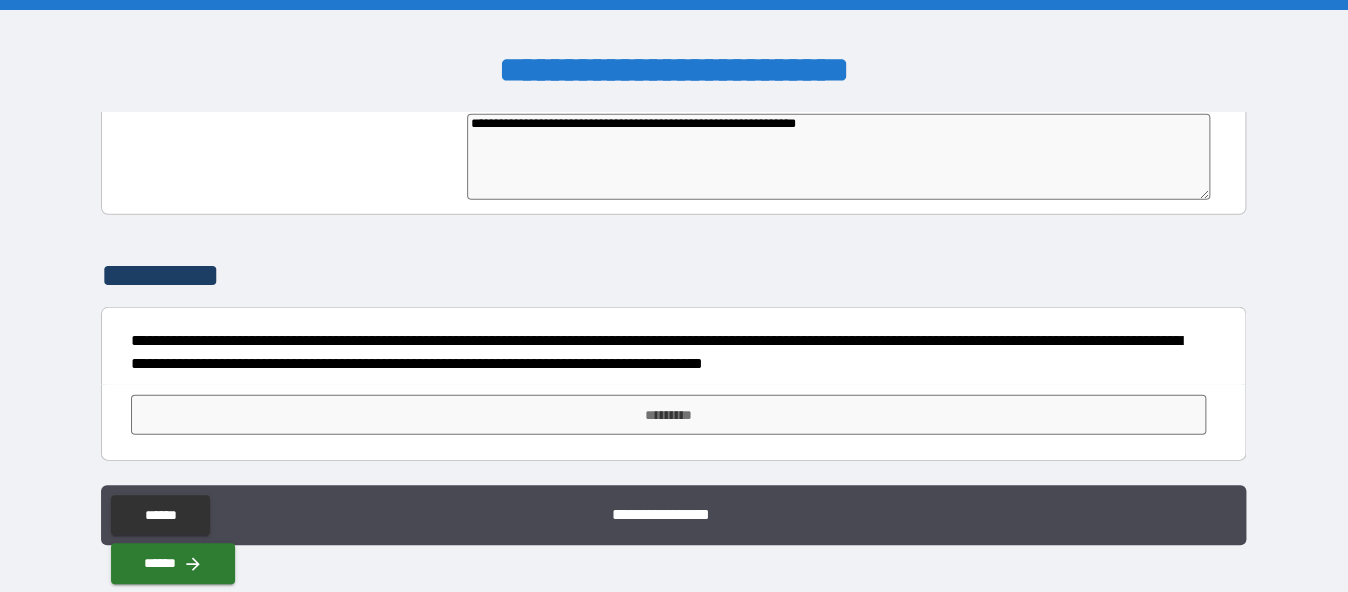 type on "*" 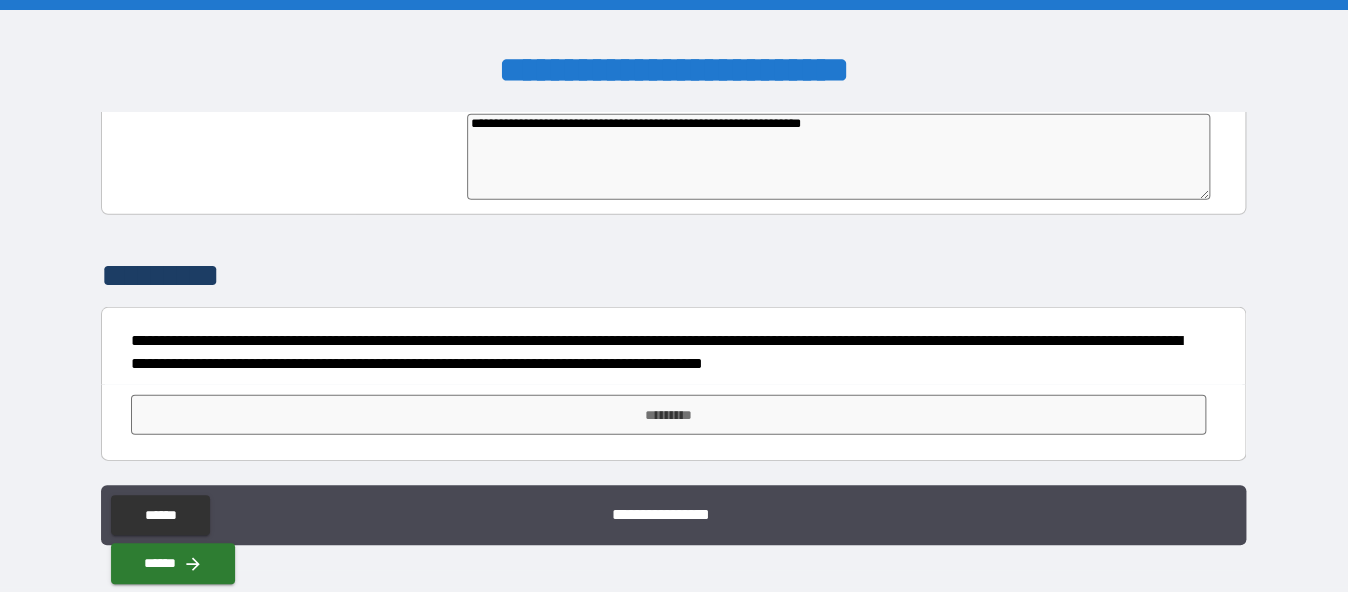 type on "**********" 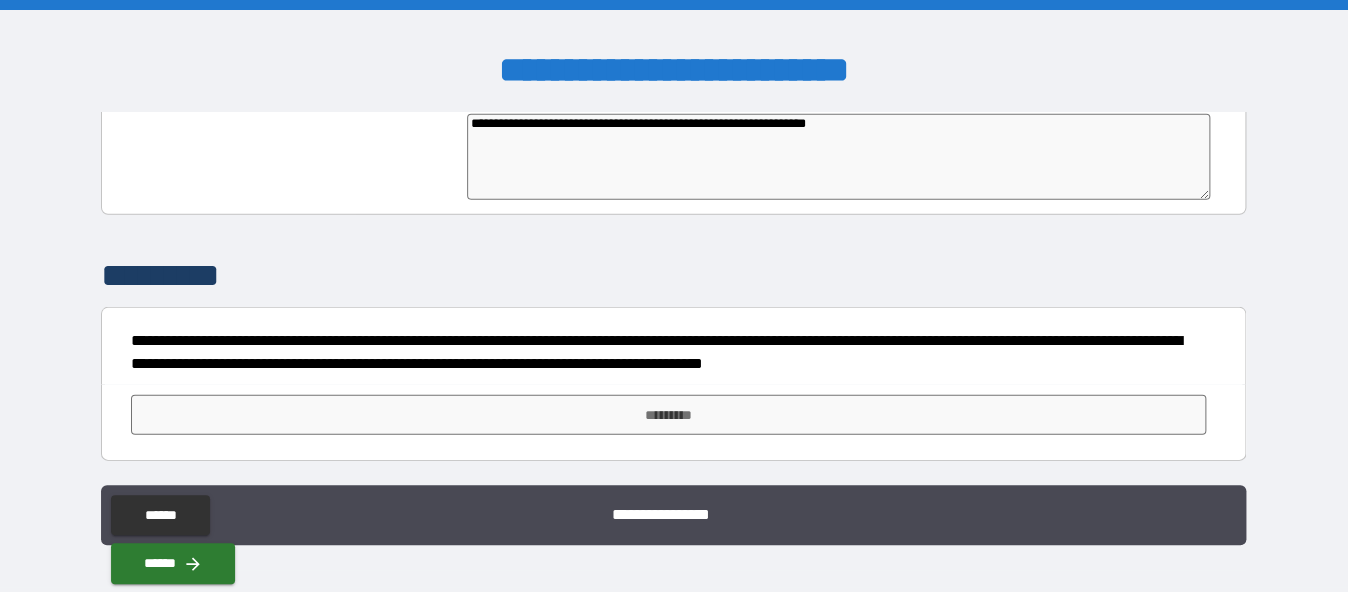 type on "**********" 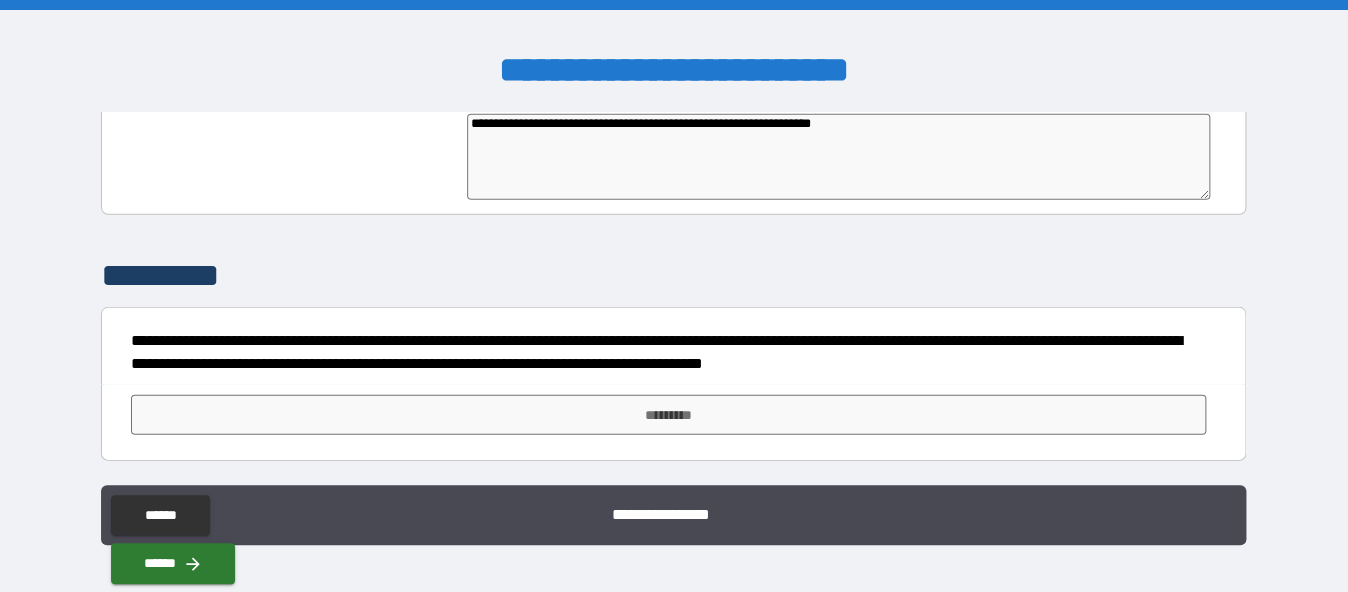 type on "**********" 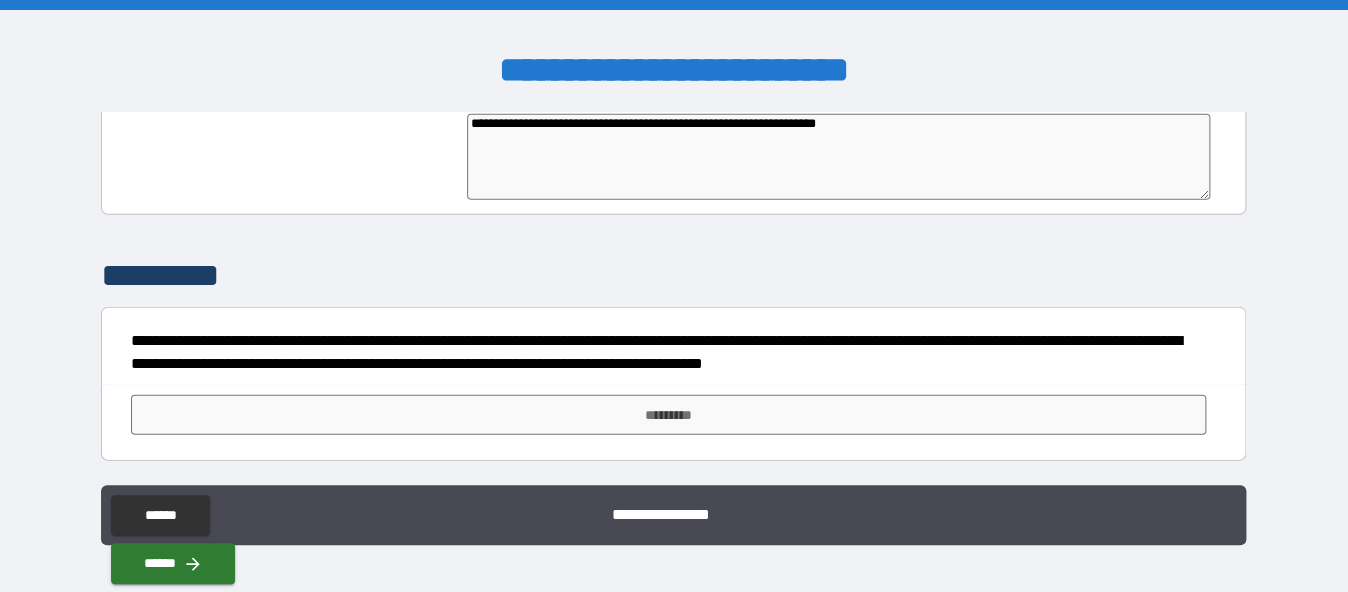 type on "*" 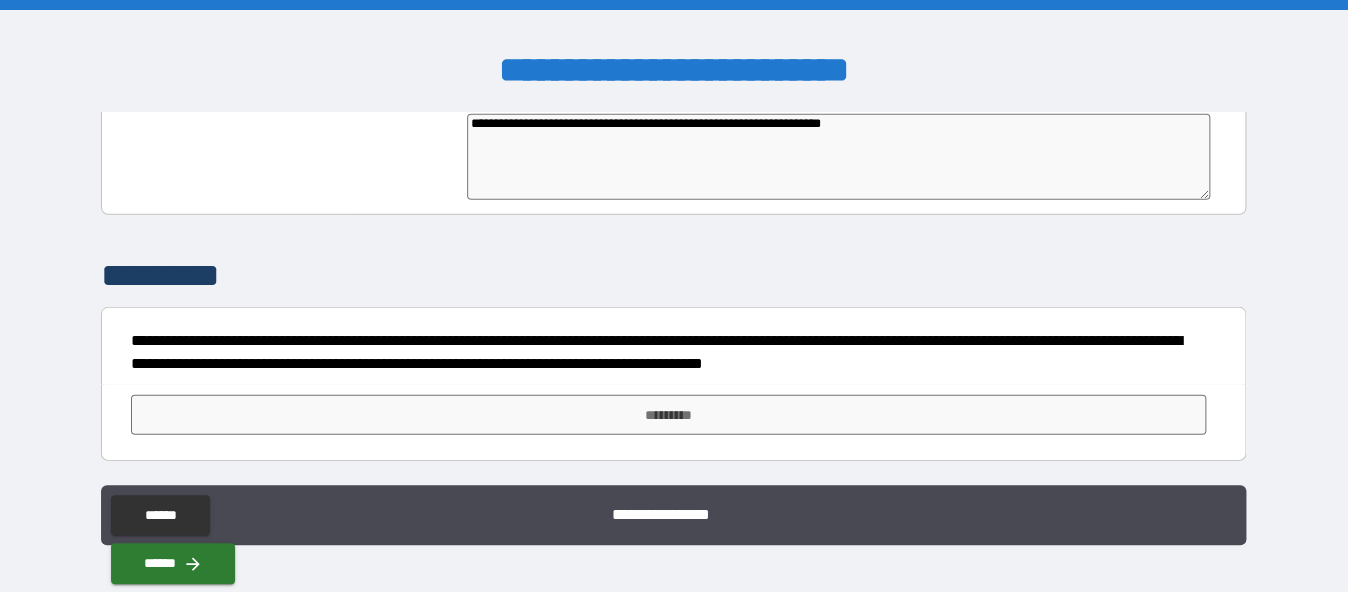 type on "*" 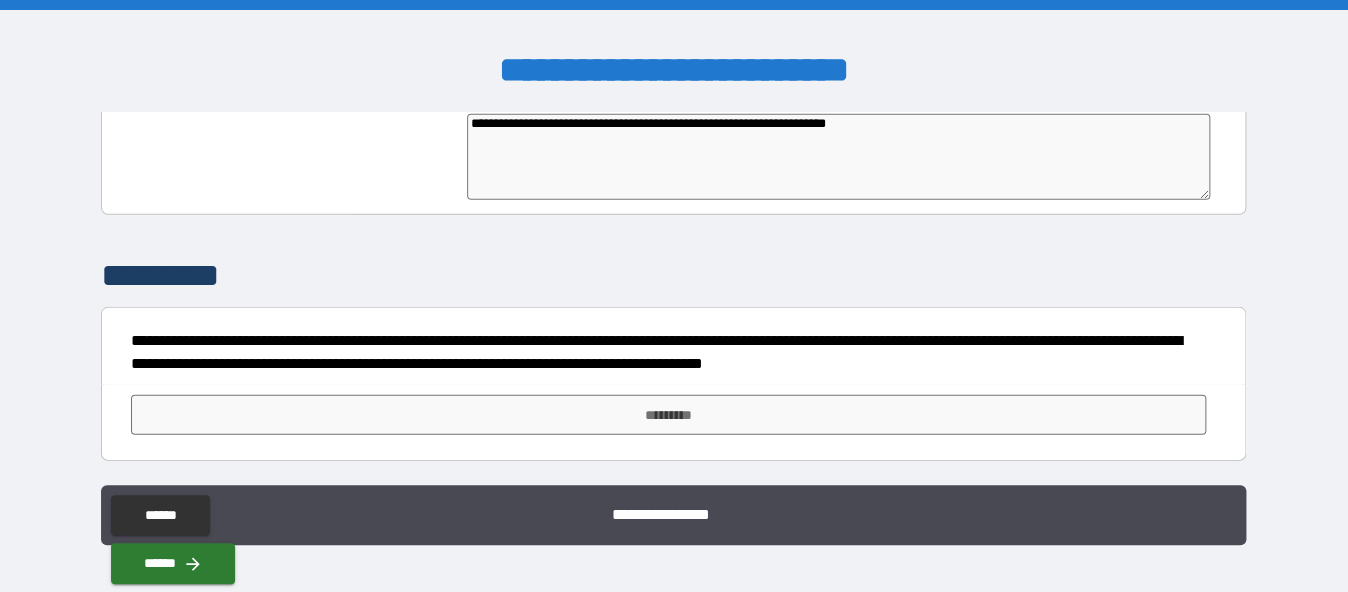 type on "**********" 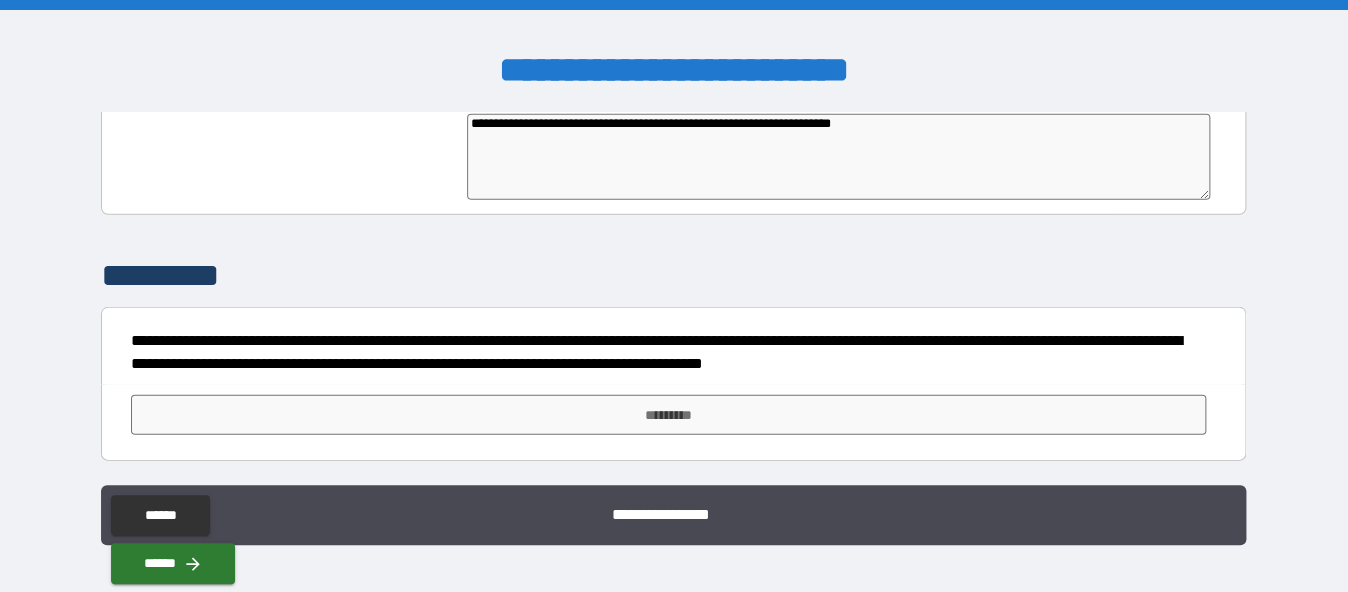 type on "**********" 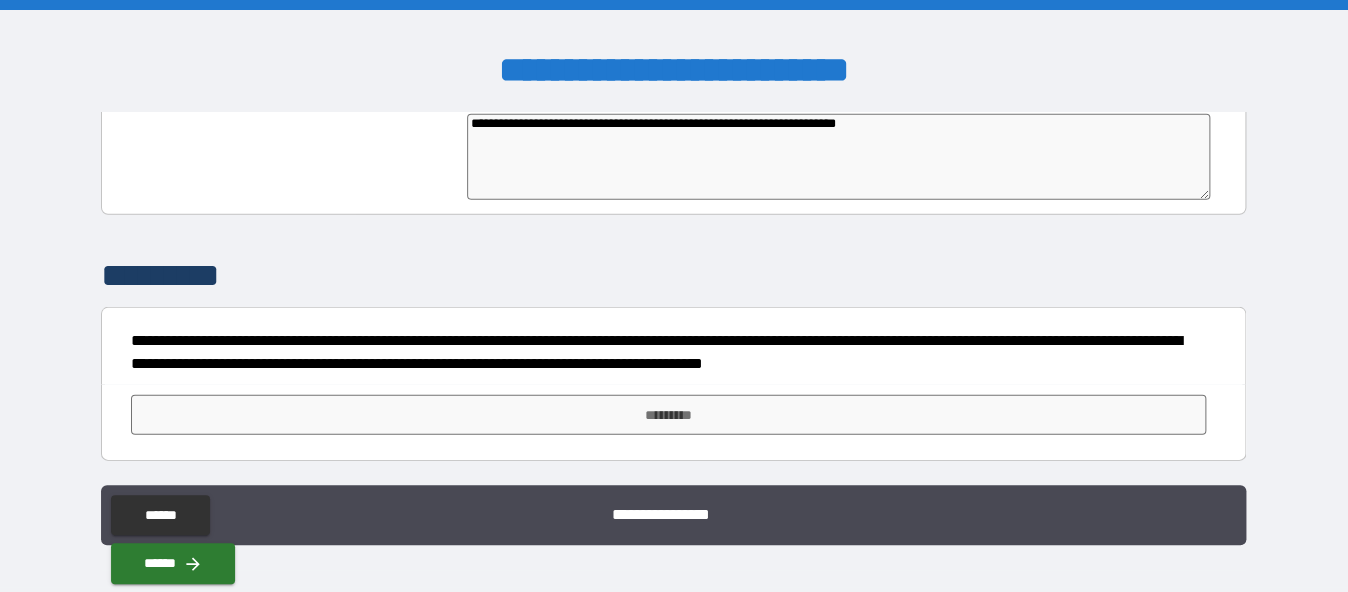 type on "*" 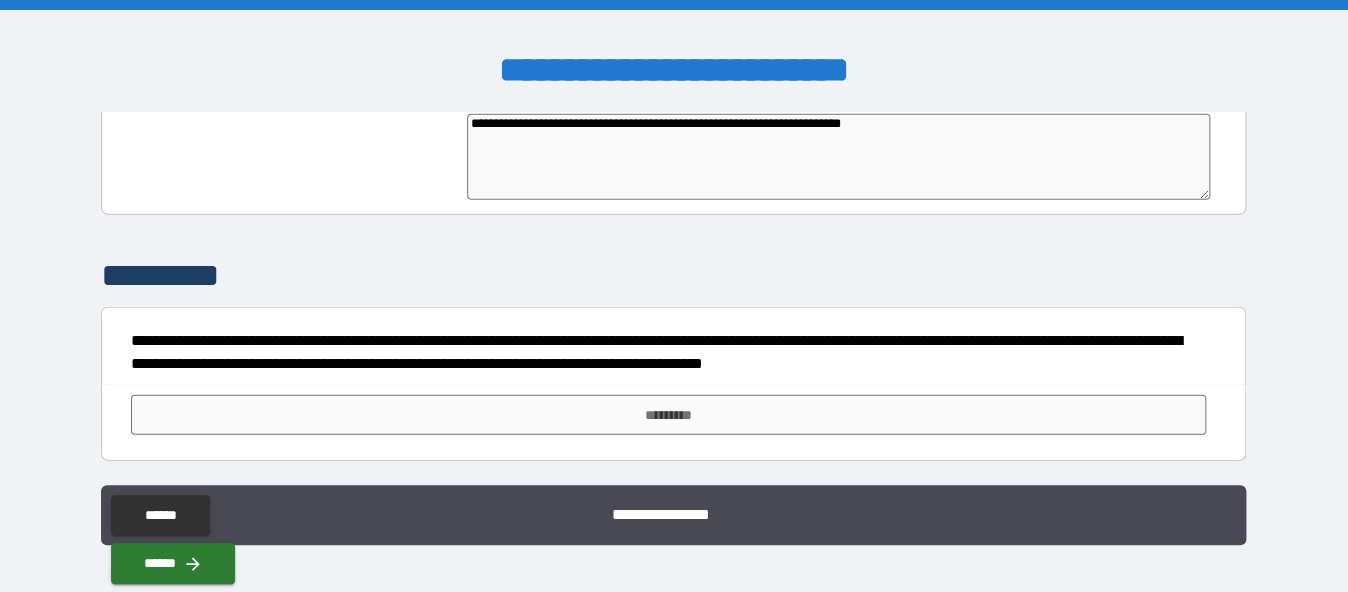 type on "**********" 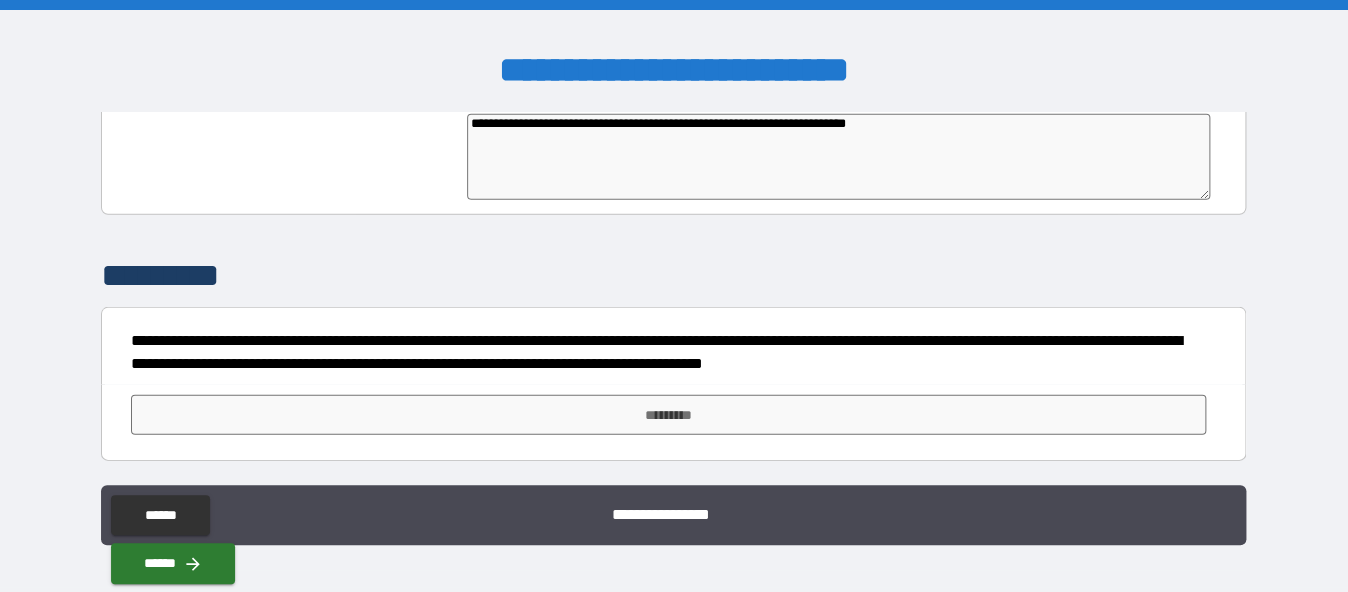 type on "*" 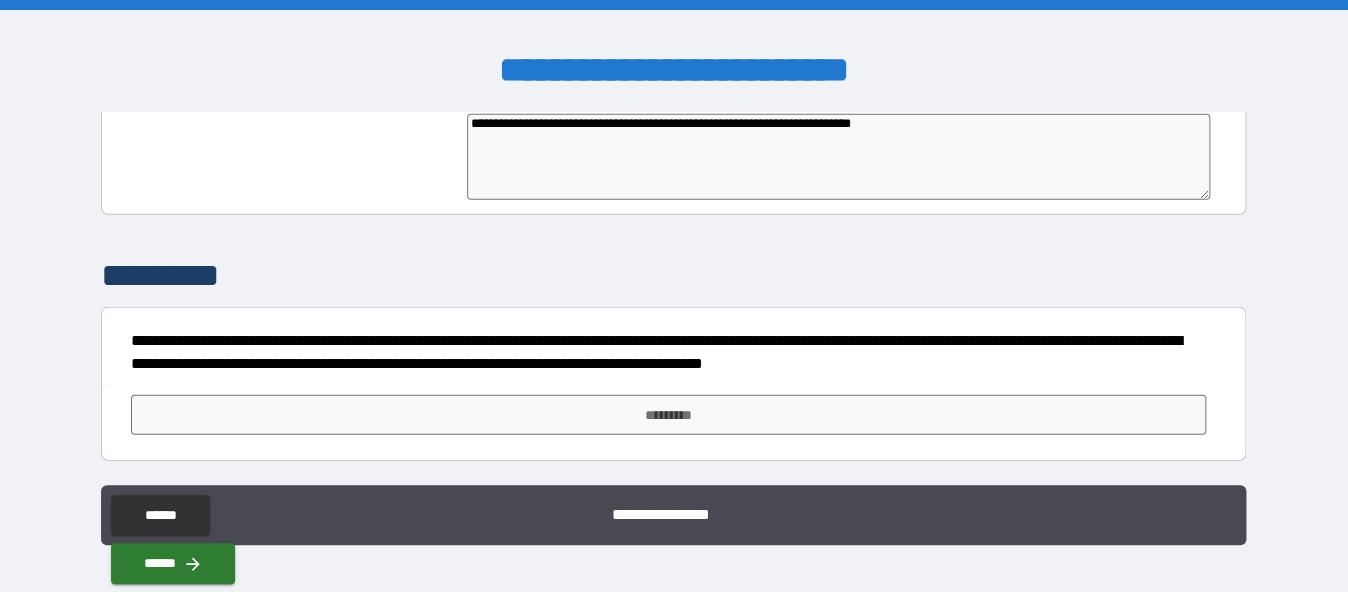 type on "*" 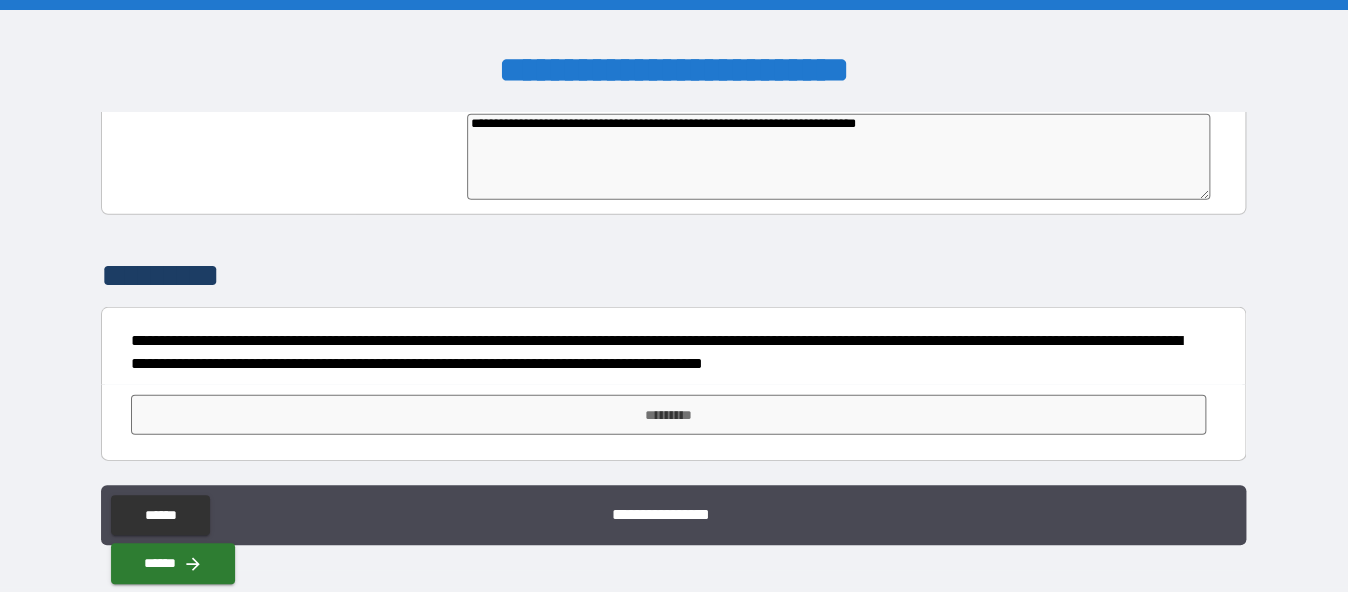 type on "*" 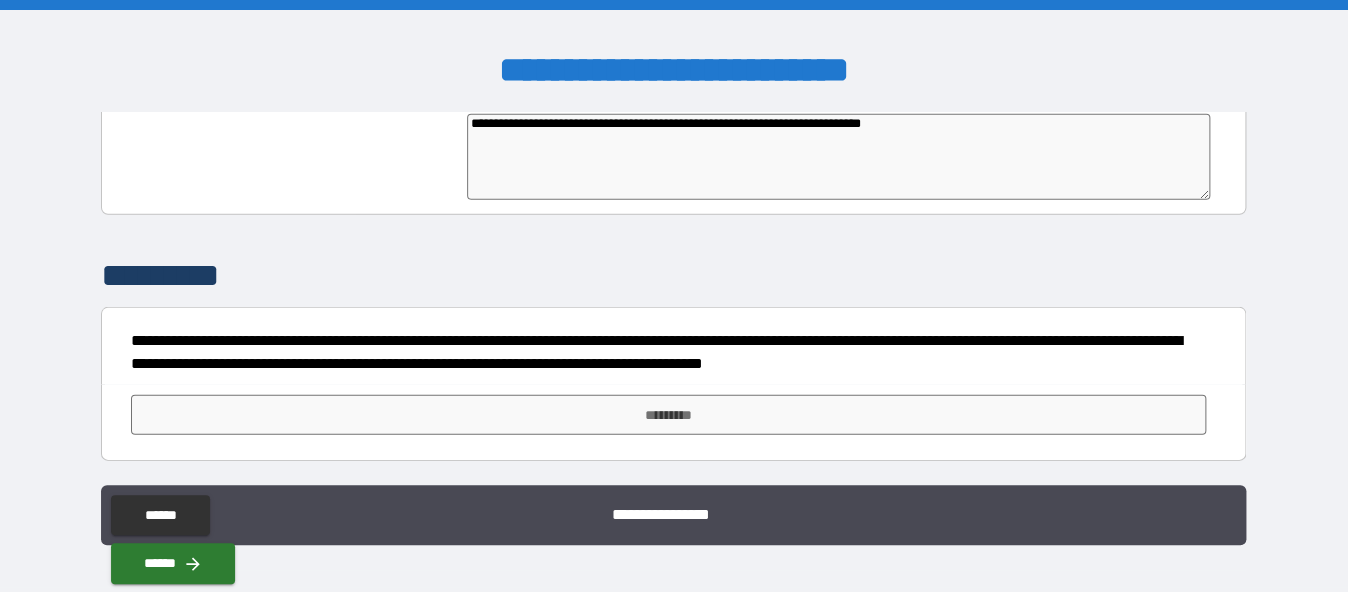 type on "*" 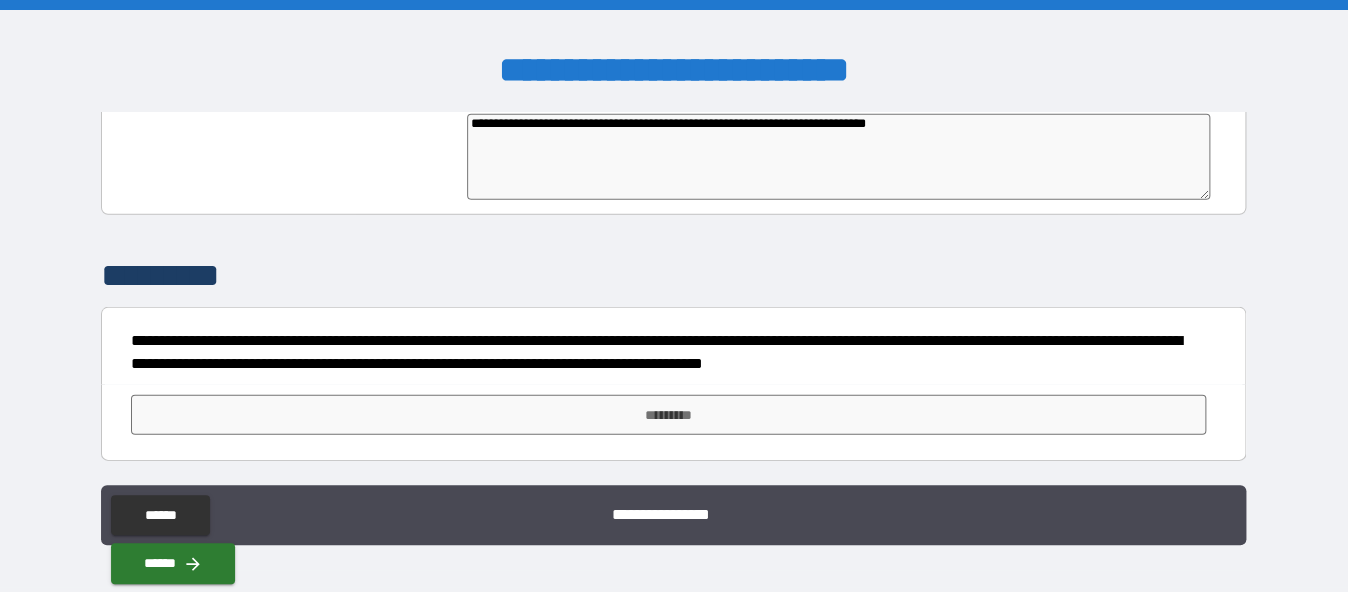 type on "**********" 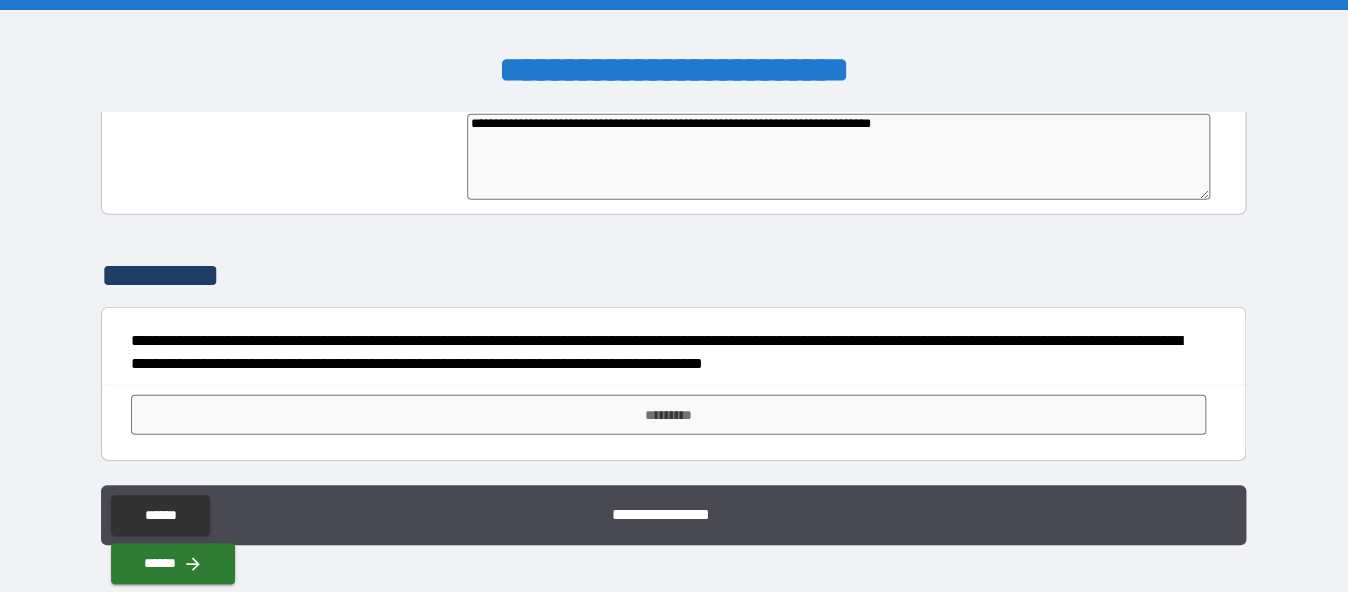 type on "*" 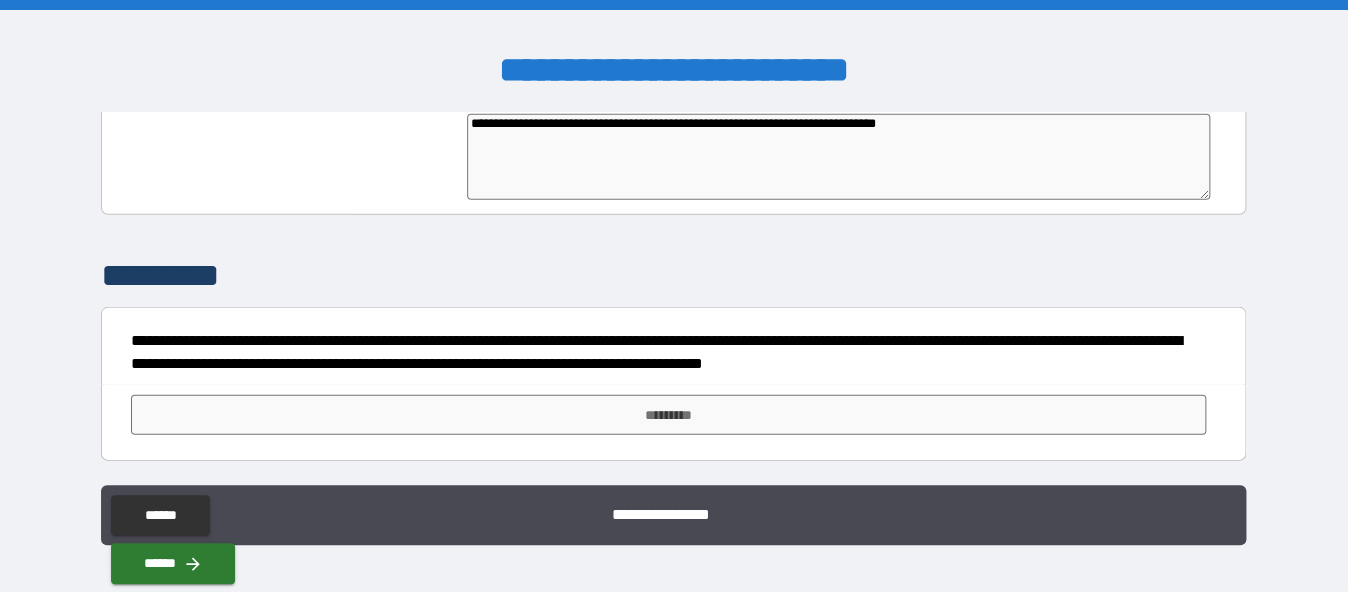 type on "*" 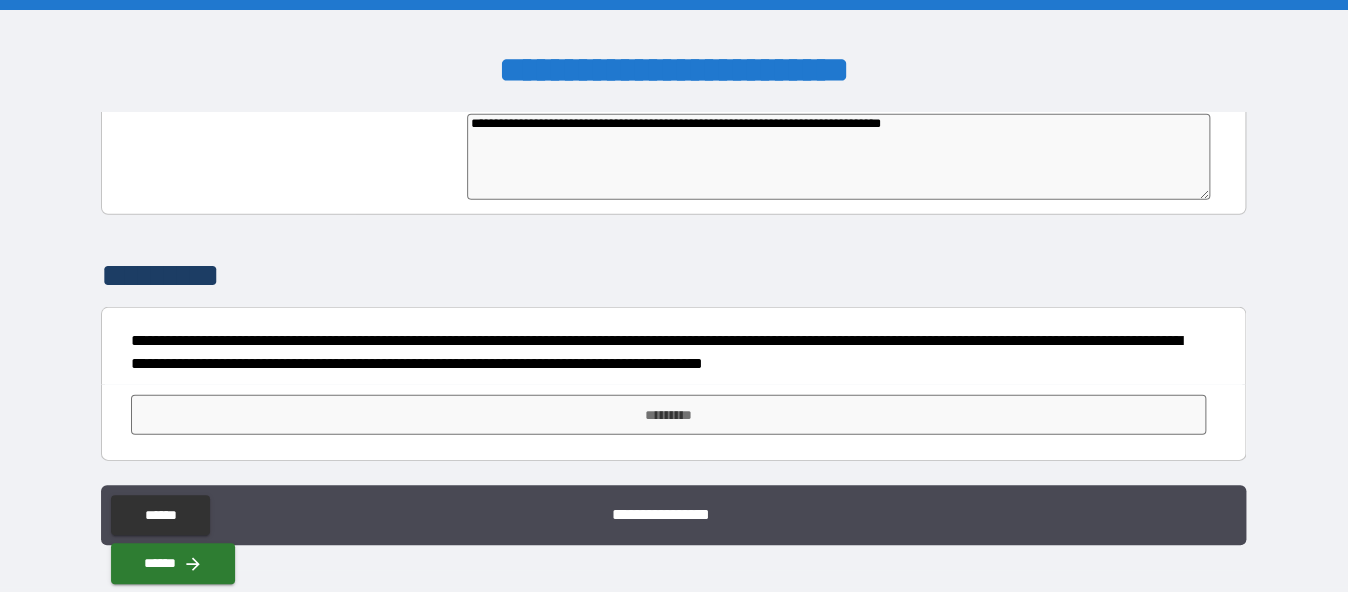 type on "*" 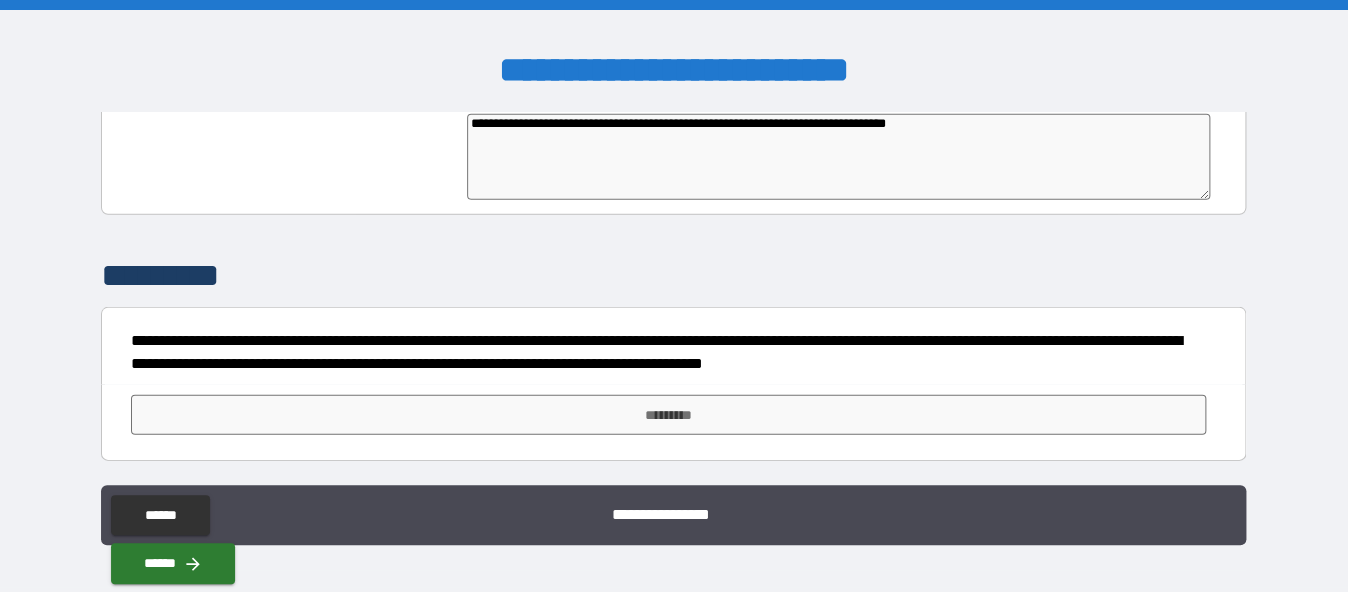 type on "*" 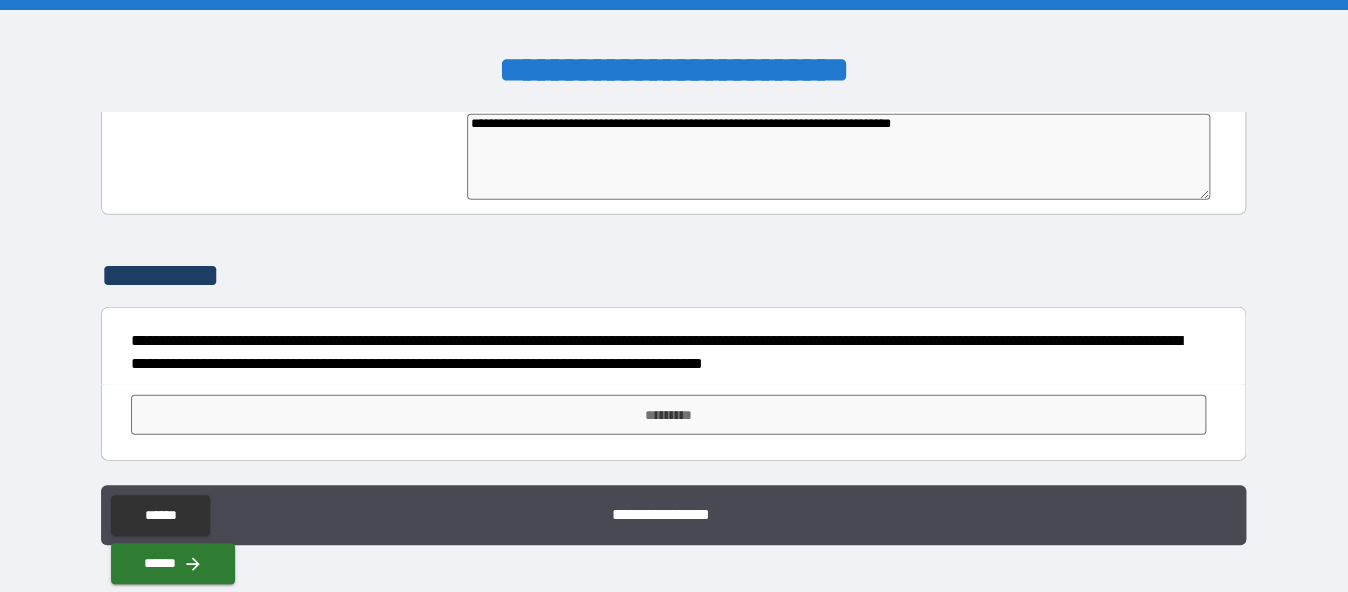 type on "*" 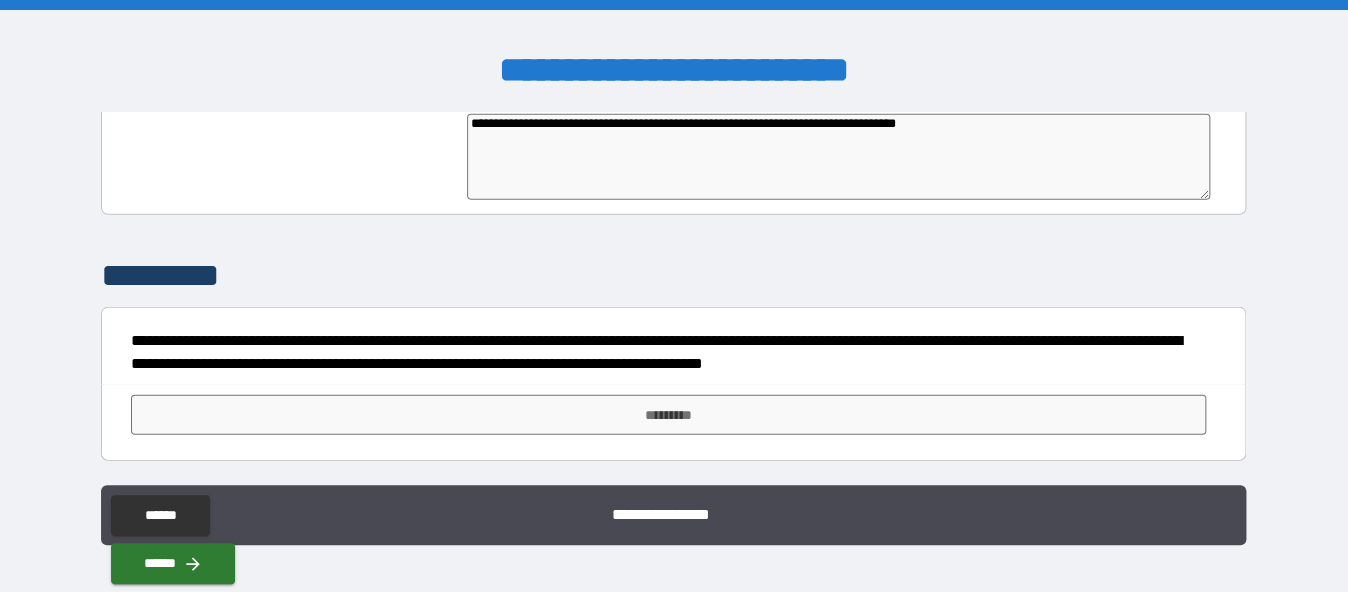 type on "*" 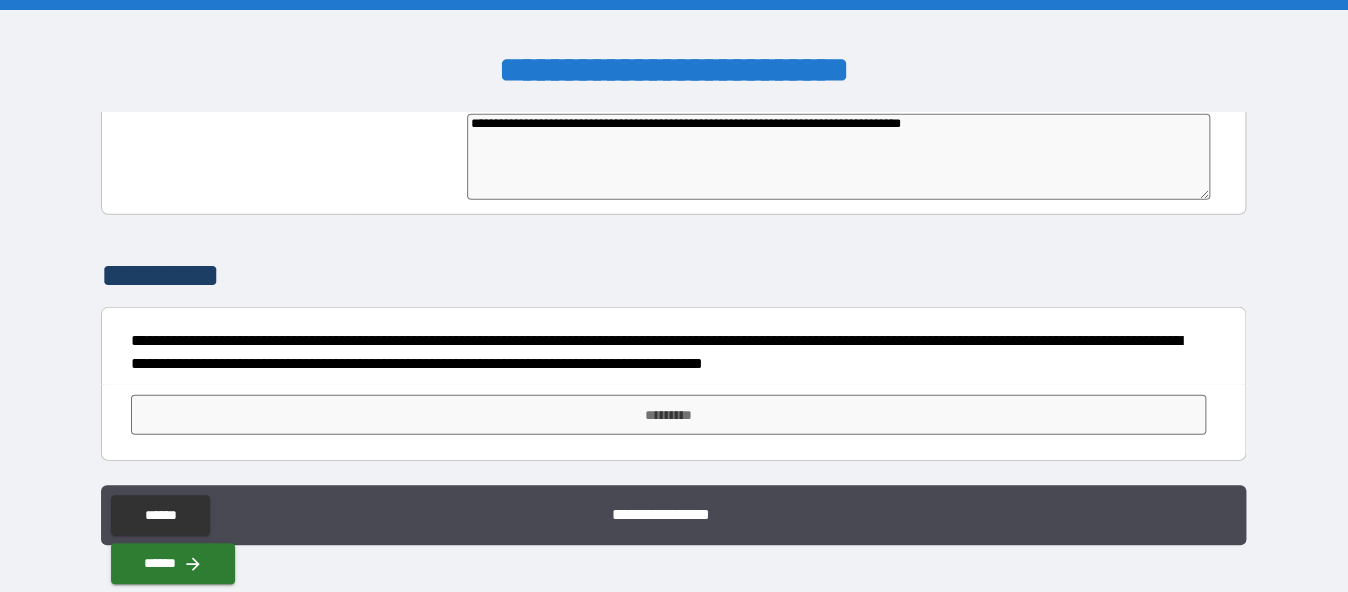 type on "*" 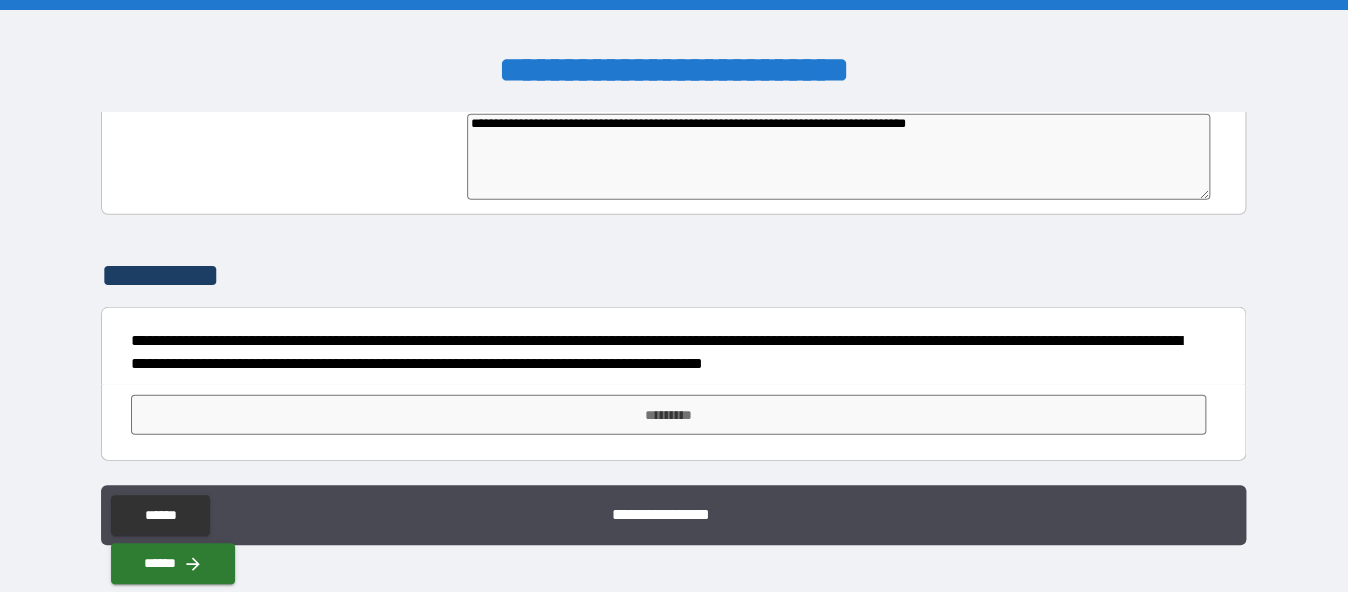 type on "*" 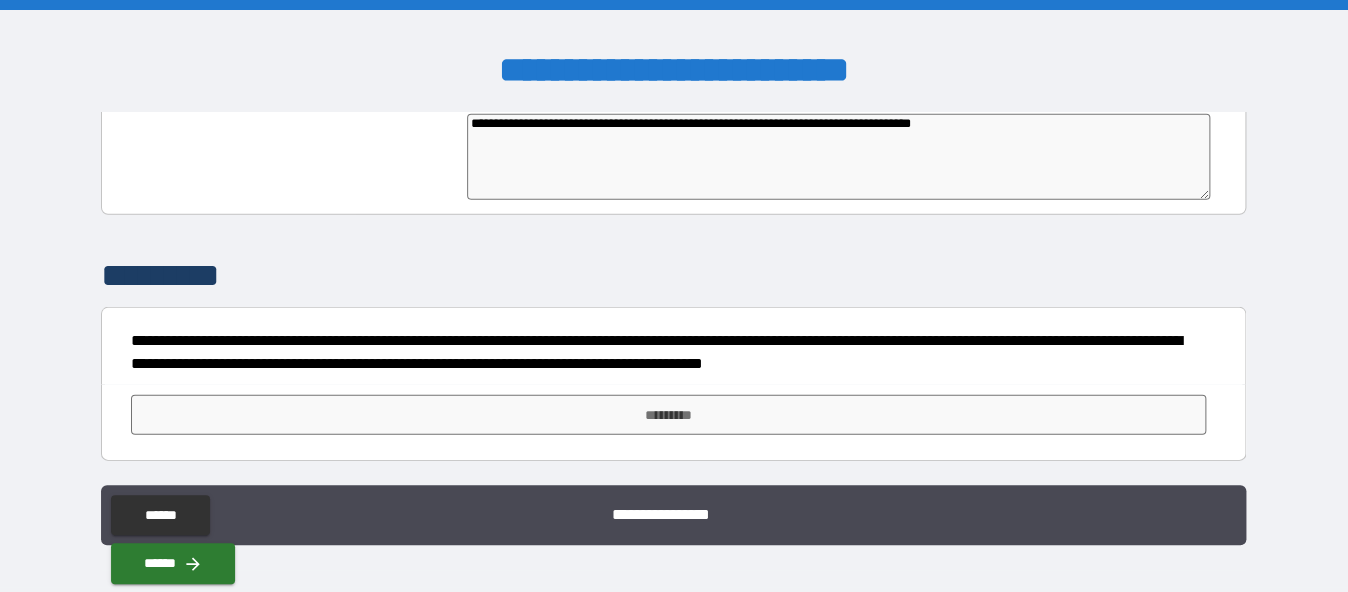 type on "**********" 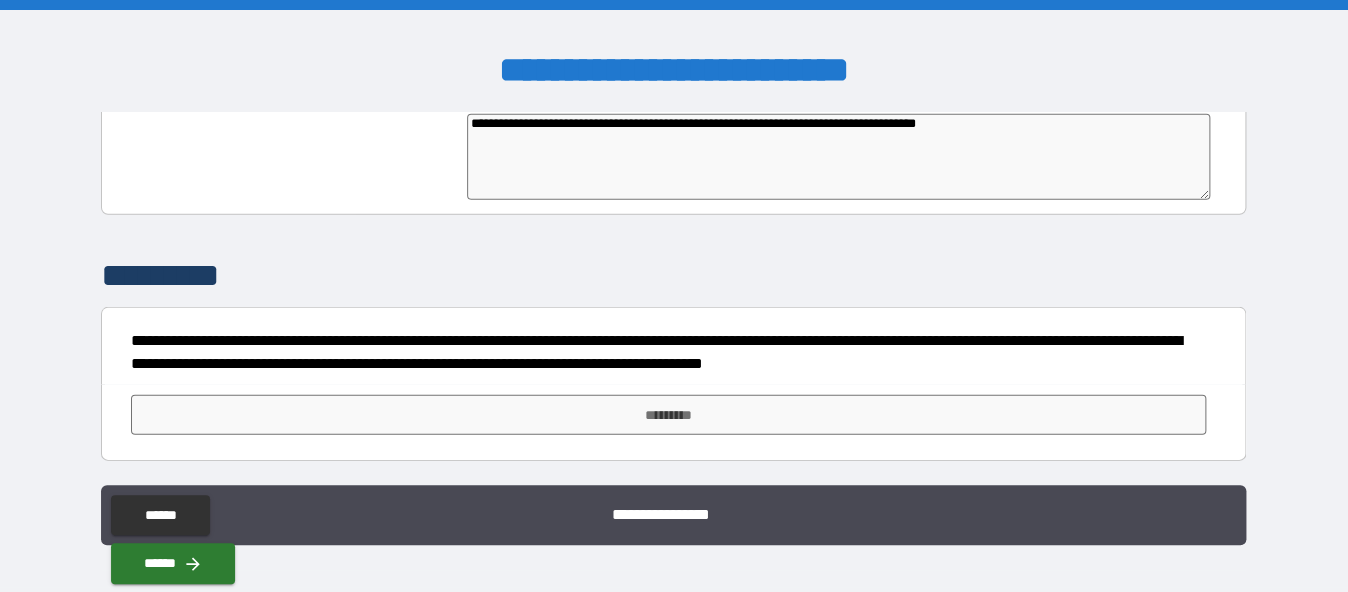 type on "**********" 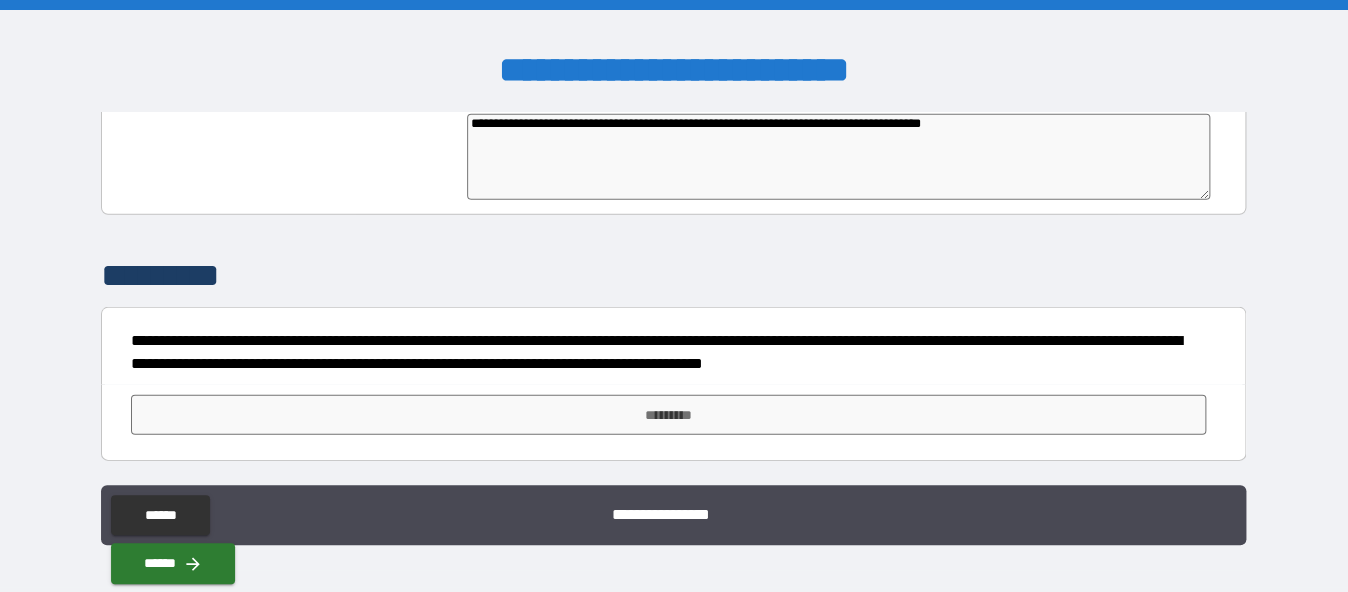 type on "*" 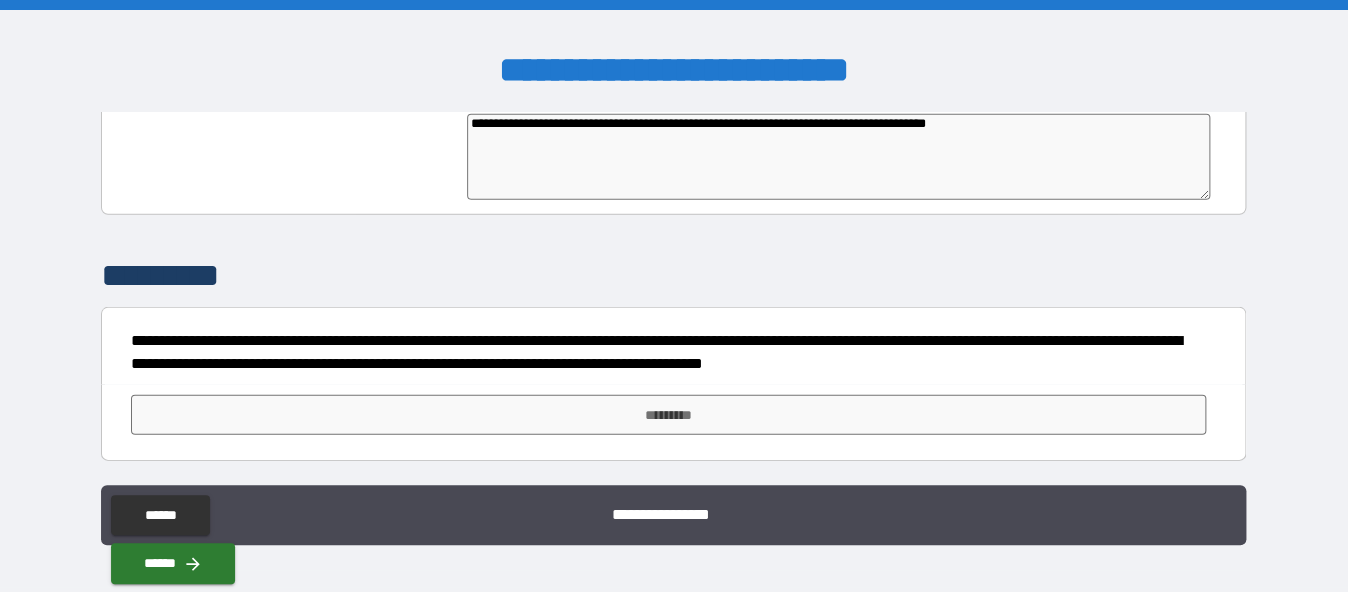 type 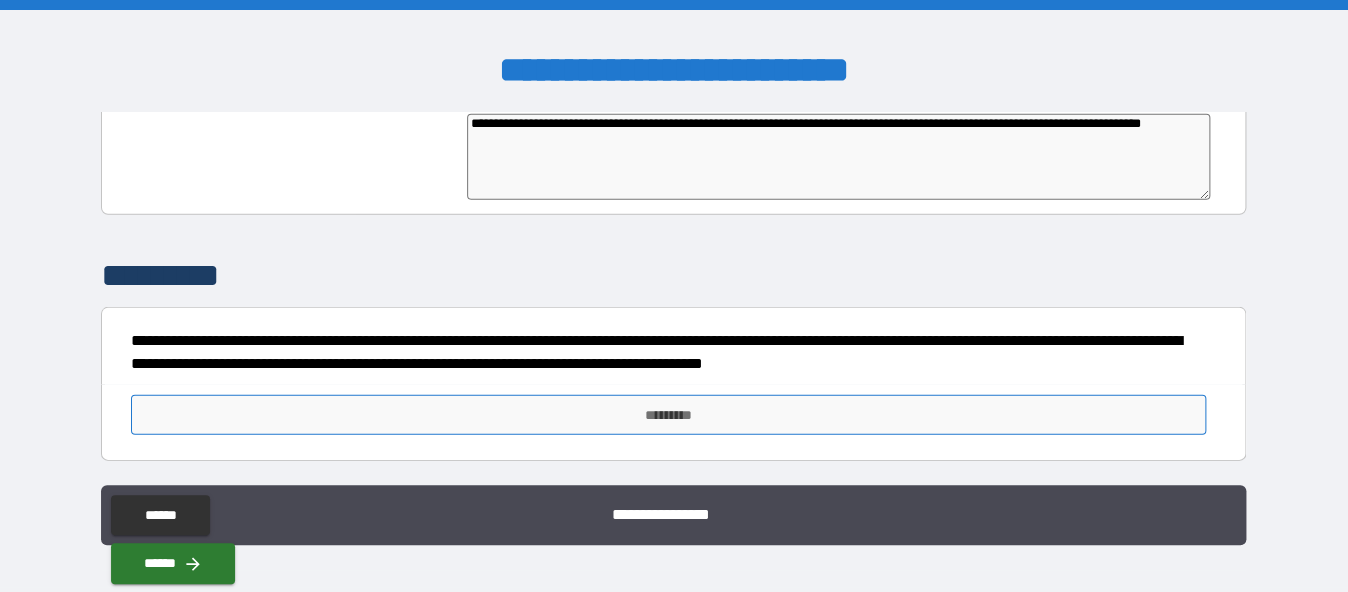 click on "*********" at bounding box center (668, 415) 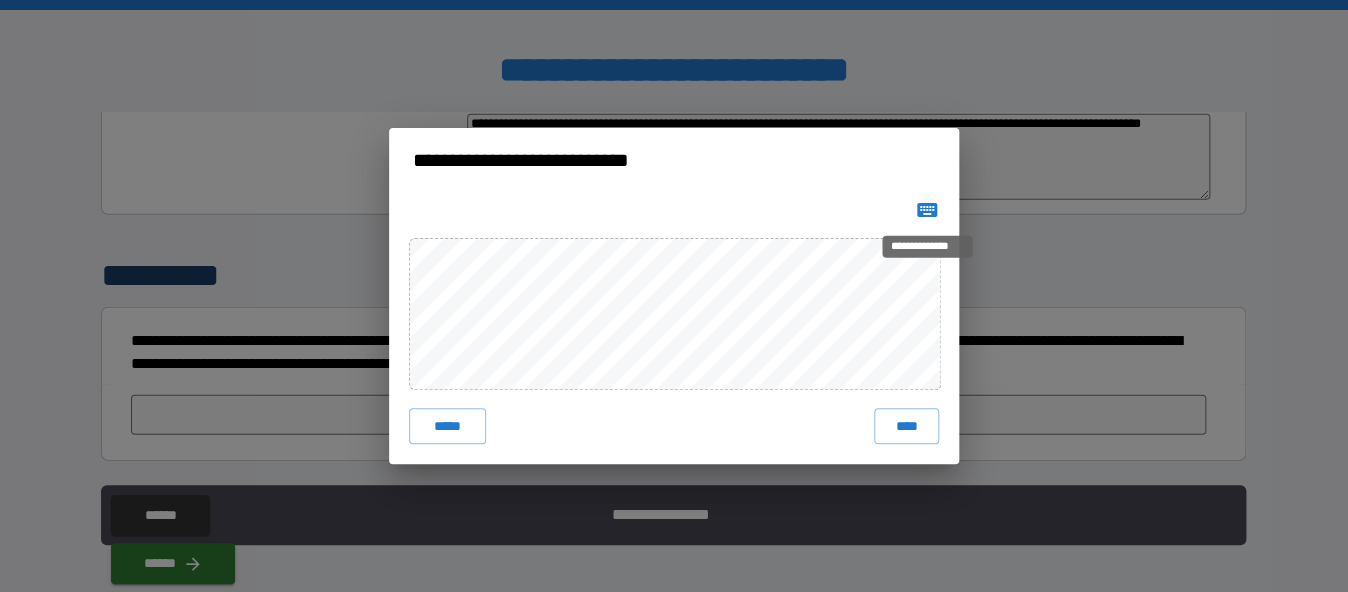 click 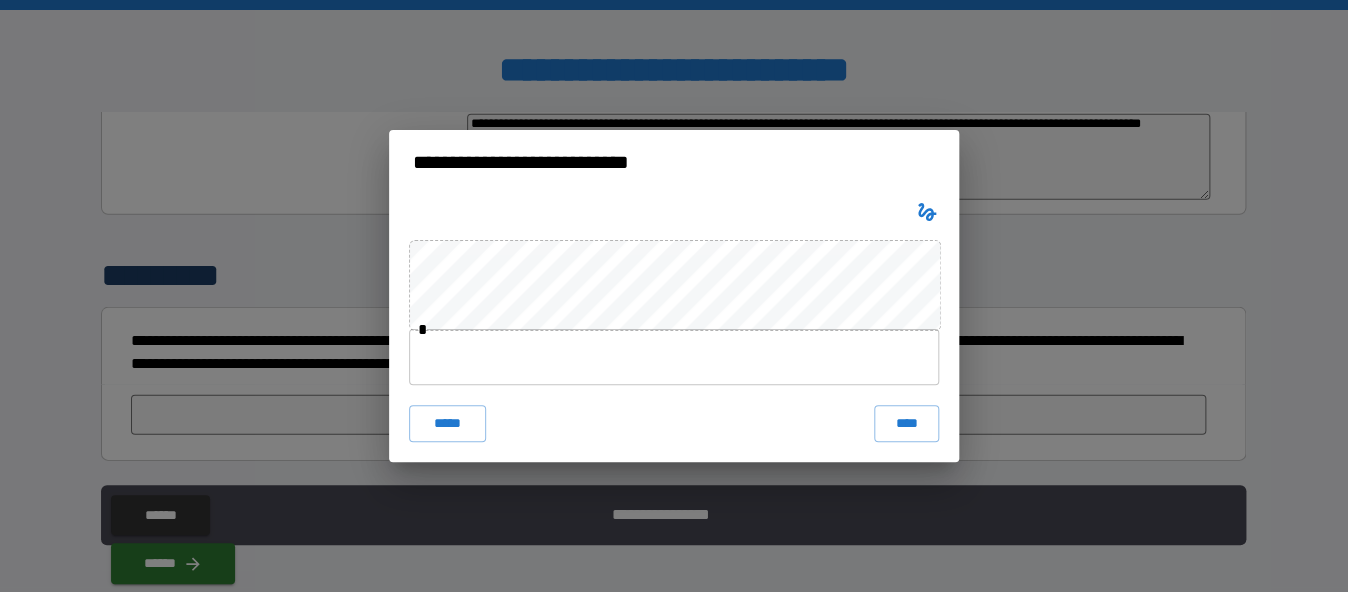 click at bounding box center (674, 357) 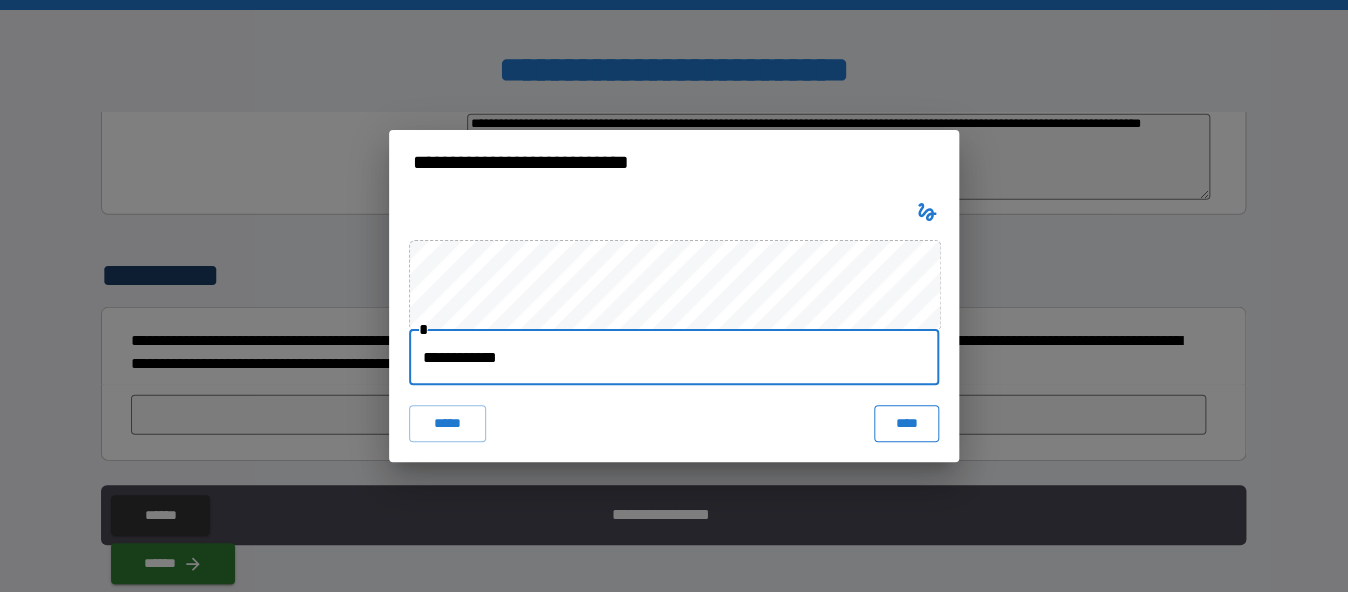 click on "****" at bounding box center (906, 423) 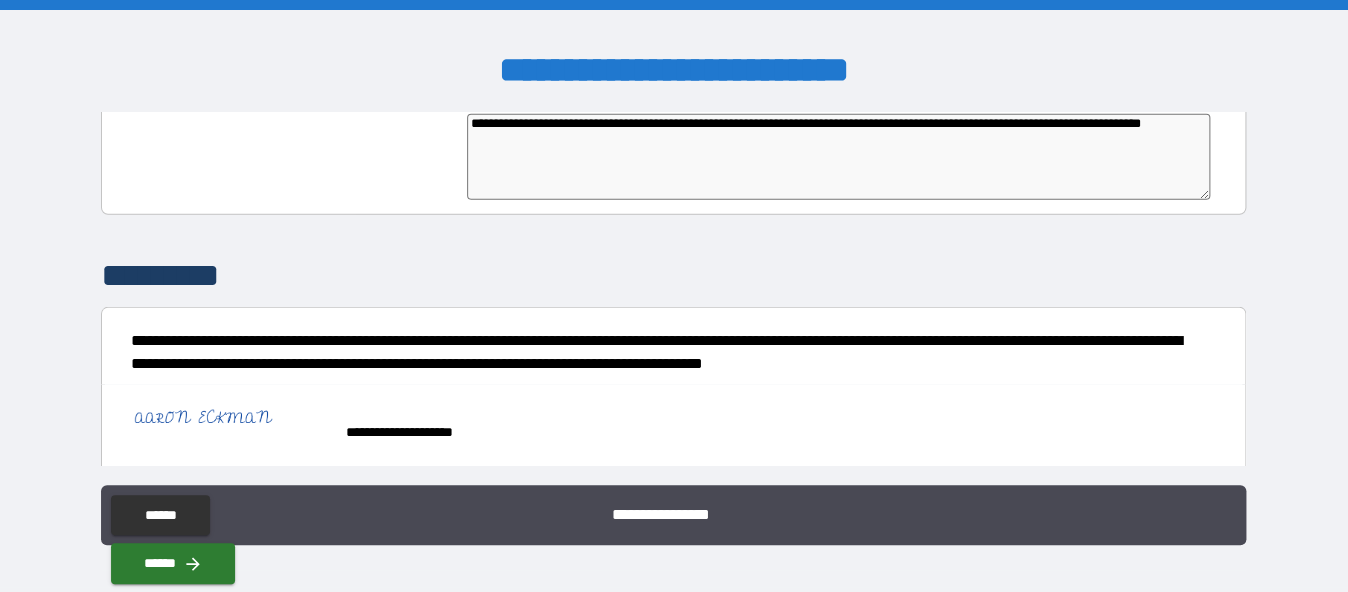 scroll, scrollTop: 5008, scrollLeft: 0, axis: vertical 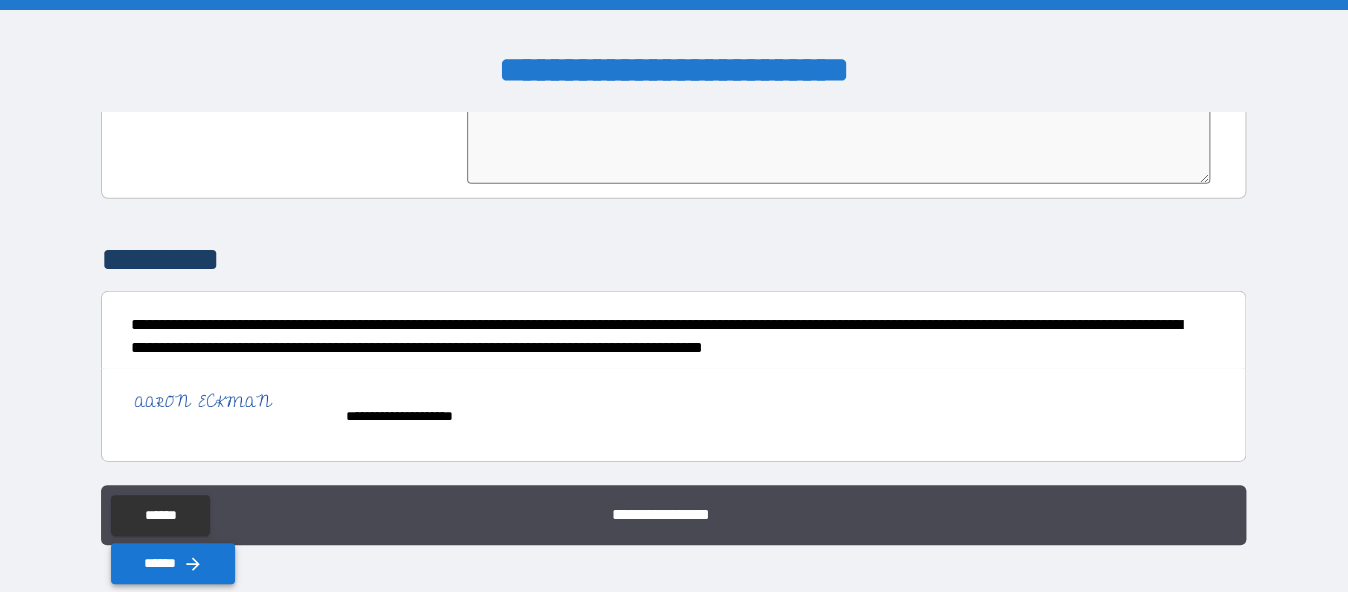 click on "******" at bounding box center (173, 563) 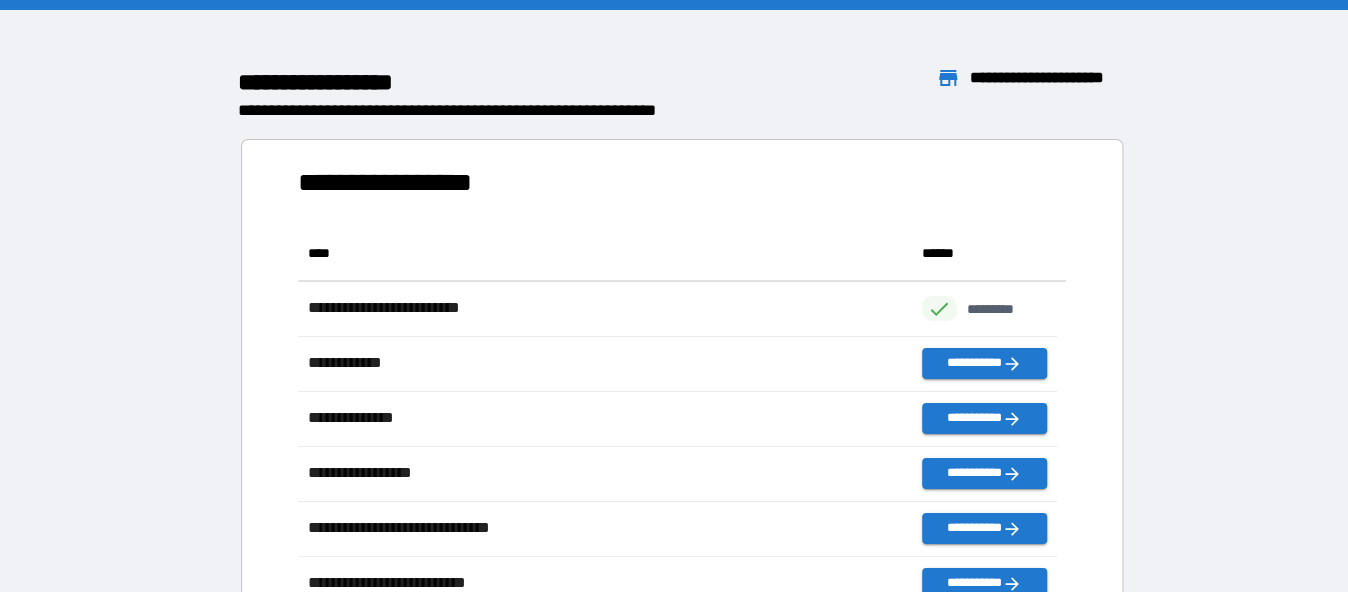 scroll, scrollTop: 371, scrollLeft: 743, axis: both 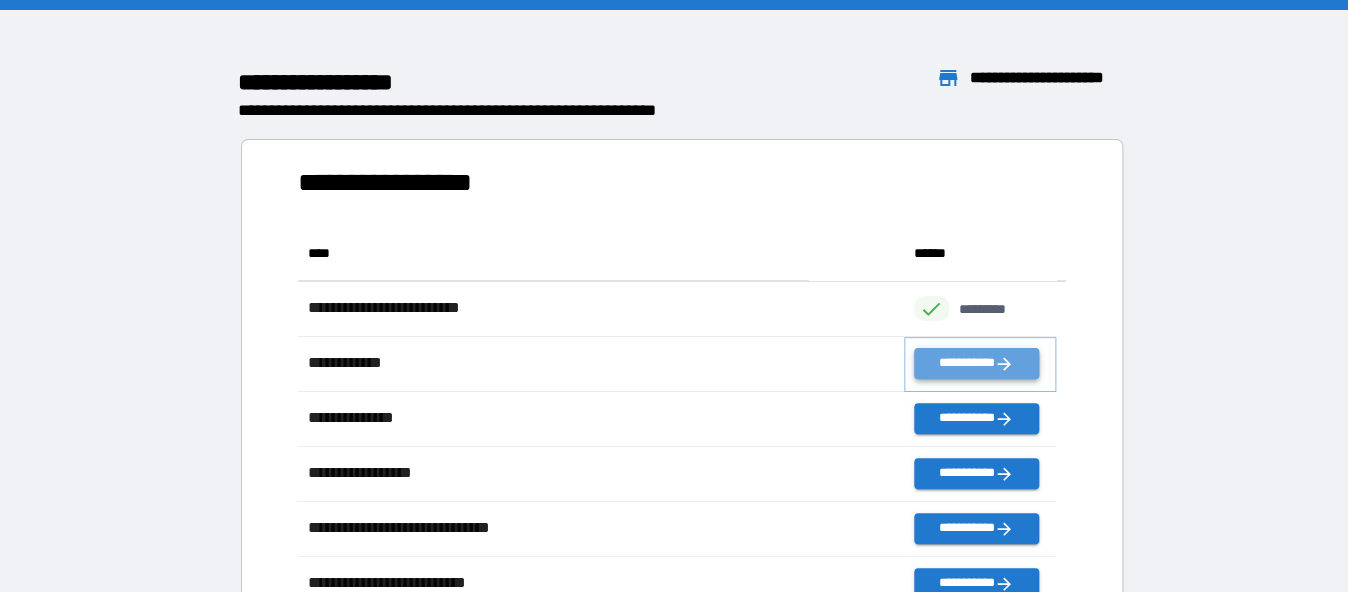 click on "**********" at bounding box center (976, 363) 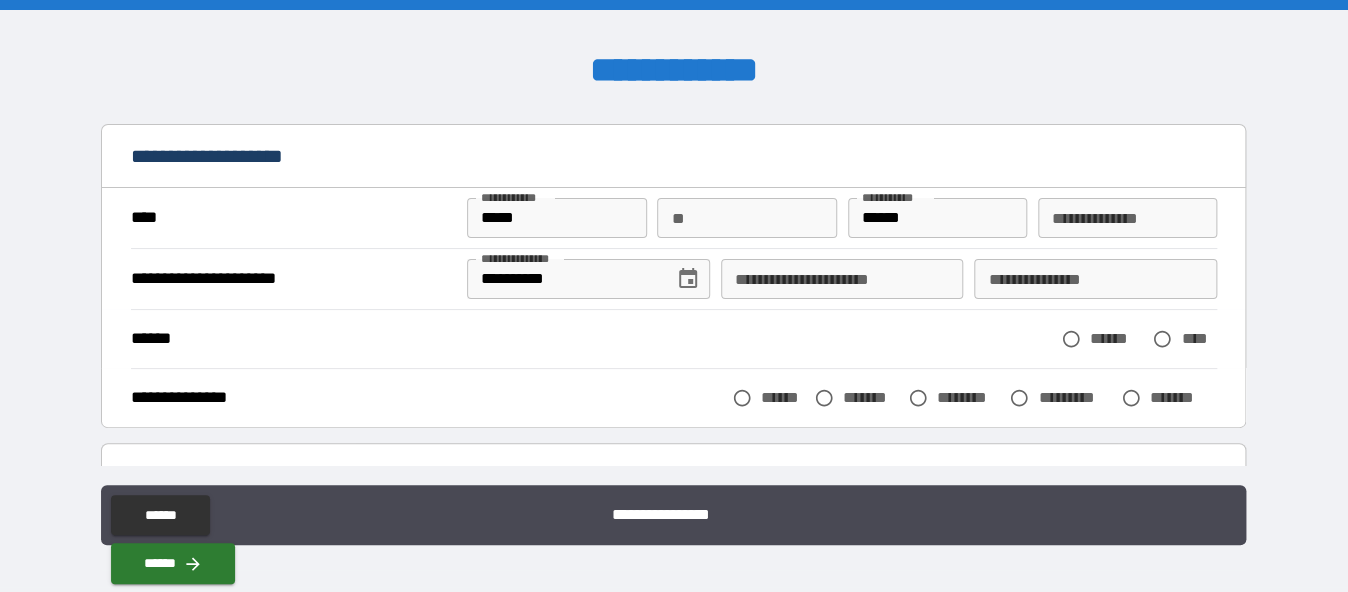 scroll, scrollTop: 100, scrollLeft: 0, axis: vertical 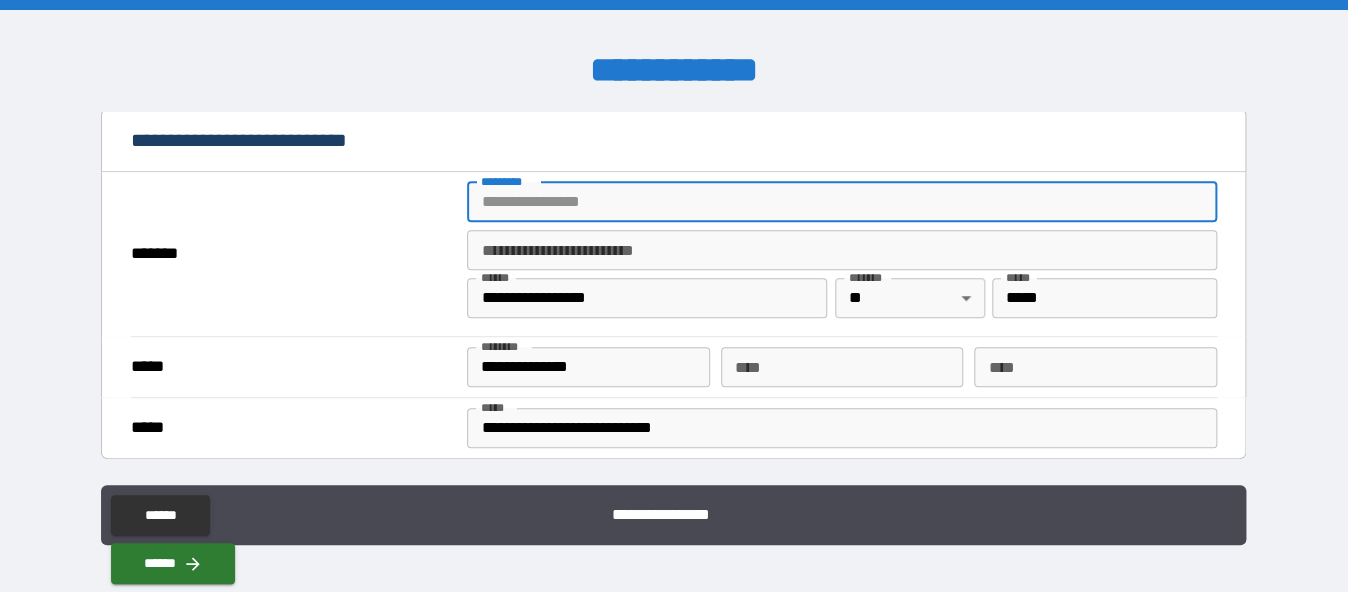 click on "*******   *" at bounding box center [841, 202] 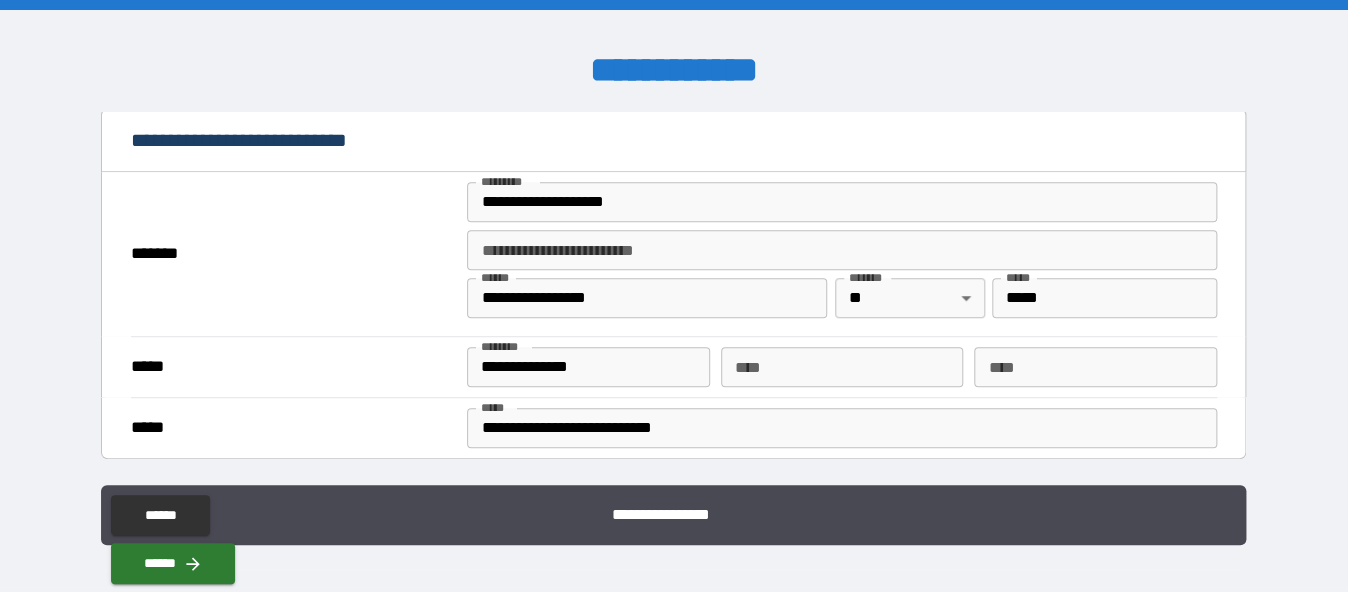 click on "**********" at bounding box center [841, 250] 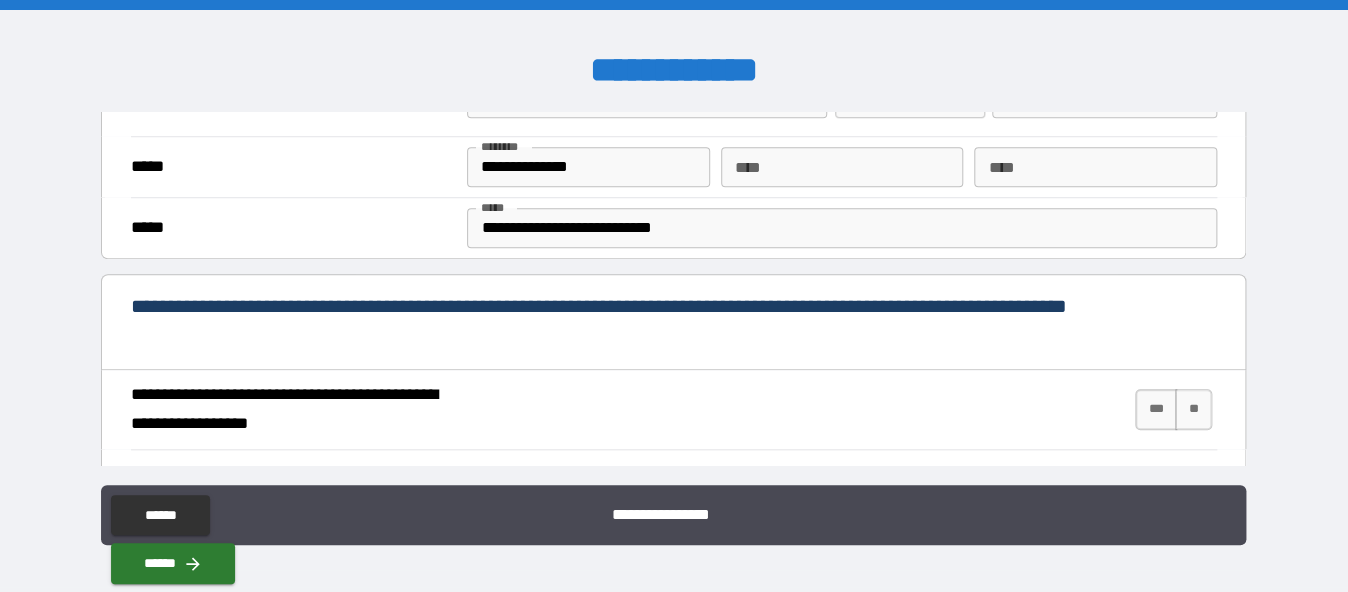 scroll, scrollTop: 700, scrollLeft: 0, axis: vertical 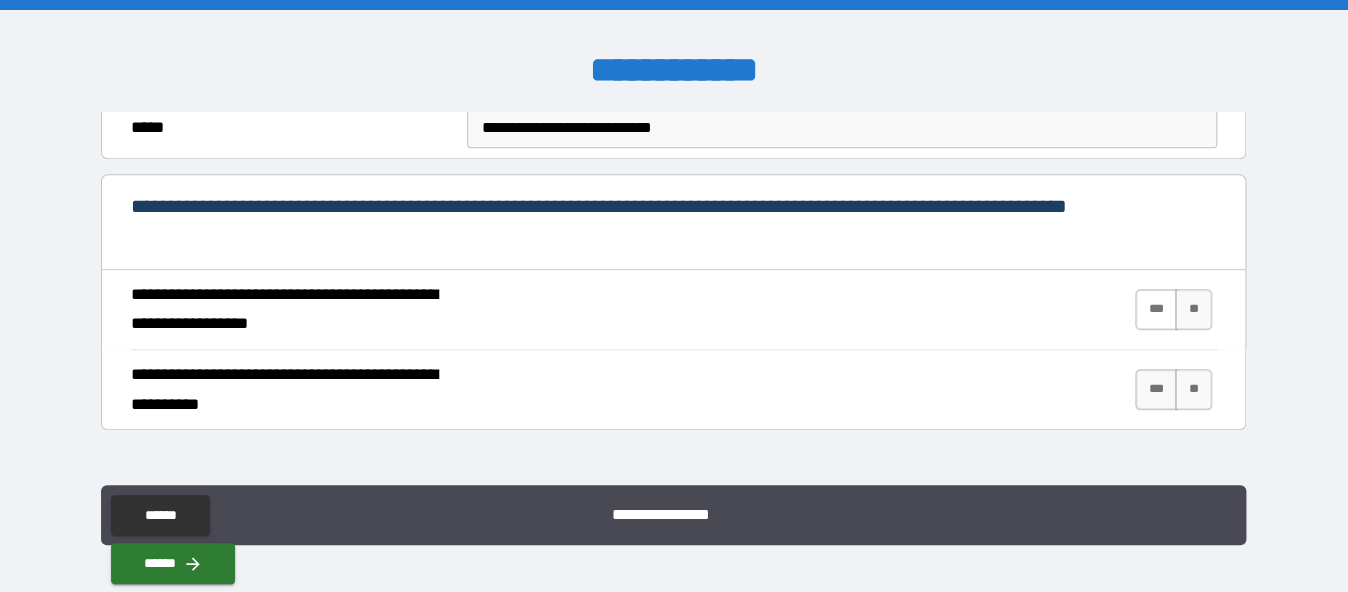 click on "***" at bounding box center (1156, 309) 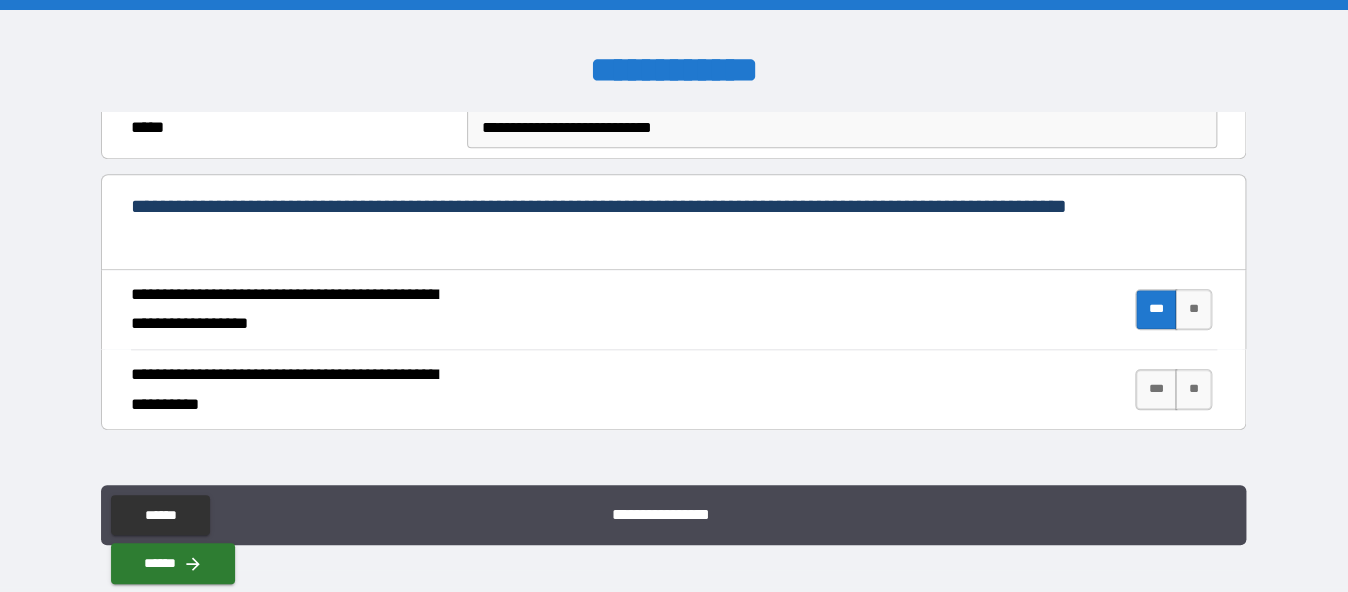 drag, startPoint x: 1130, startPoint y: 388, endPoint x: 1118, endPoint y: 389, distance: 12.0415945 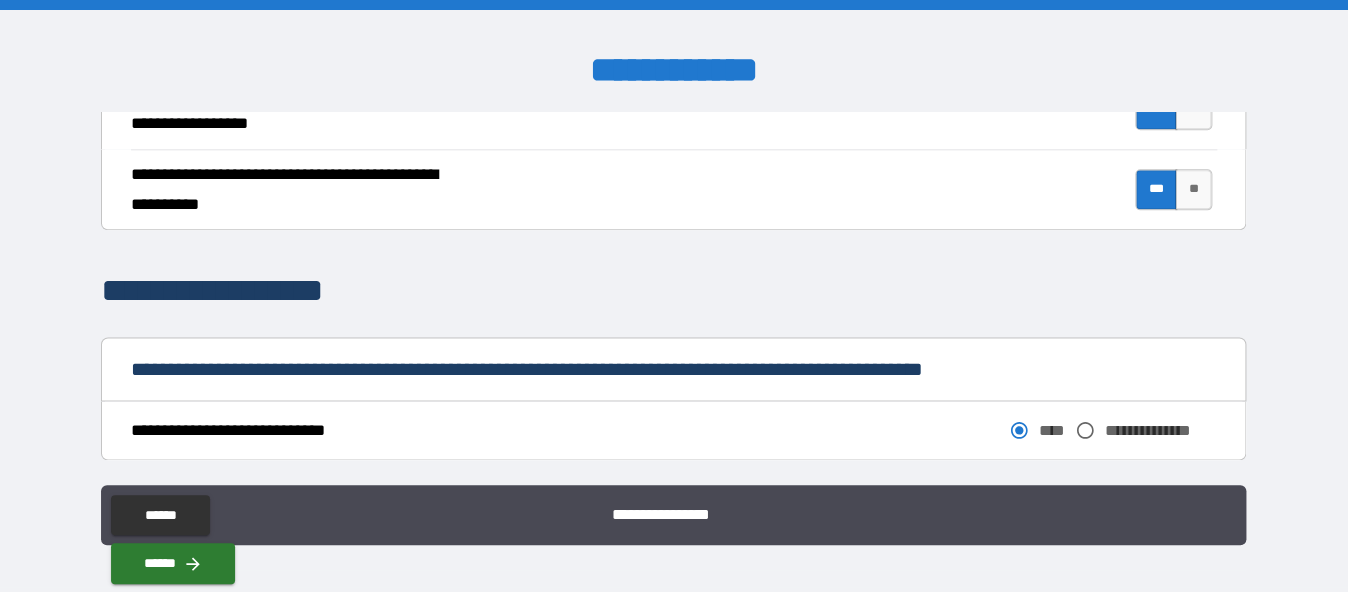 scroll, scrollTop: 1000, scrollLeft: 0, axis: vertical 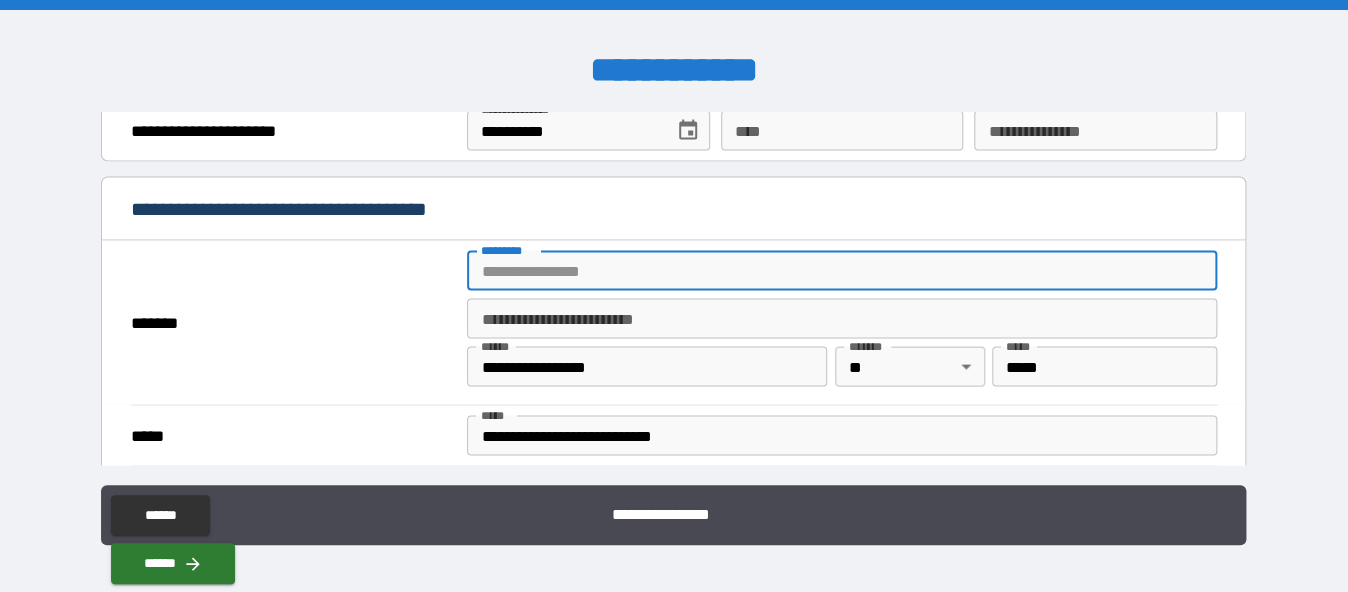 click on "*******   *" at bounding box center [841, 270] 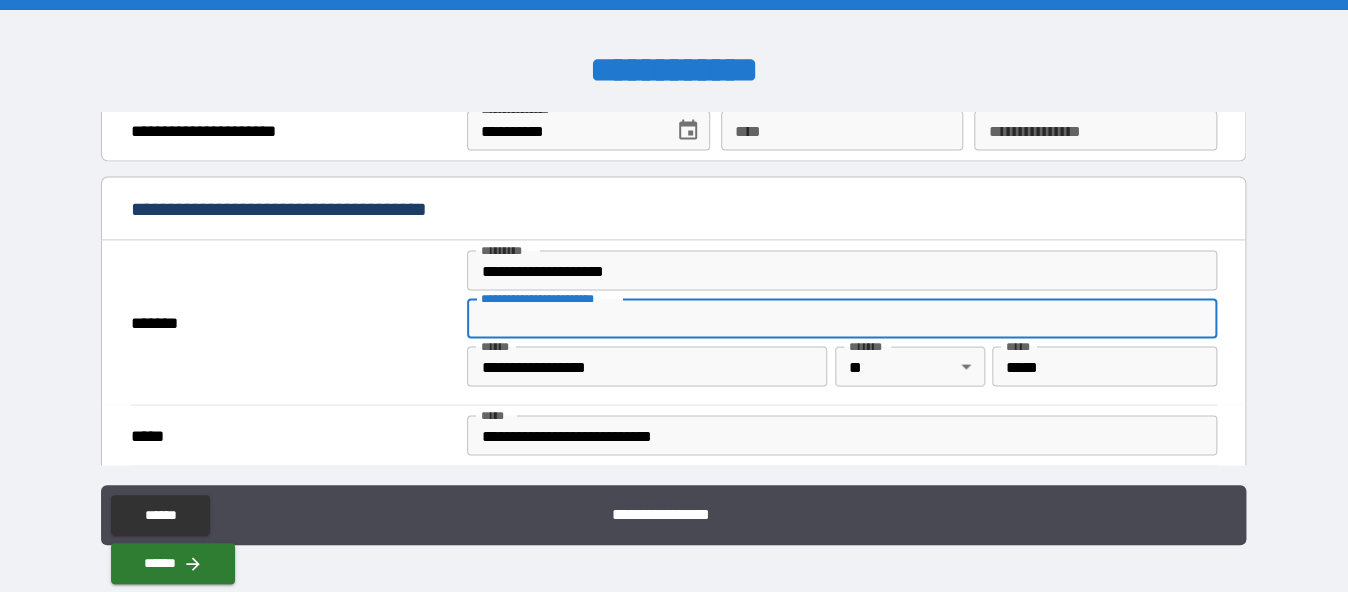click on "**********" at bounding box center [841, 318] 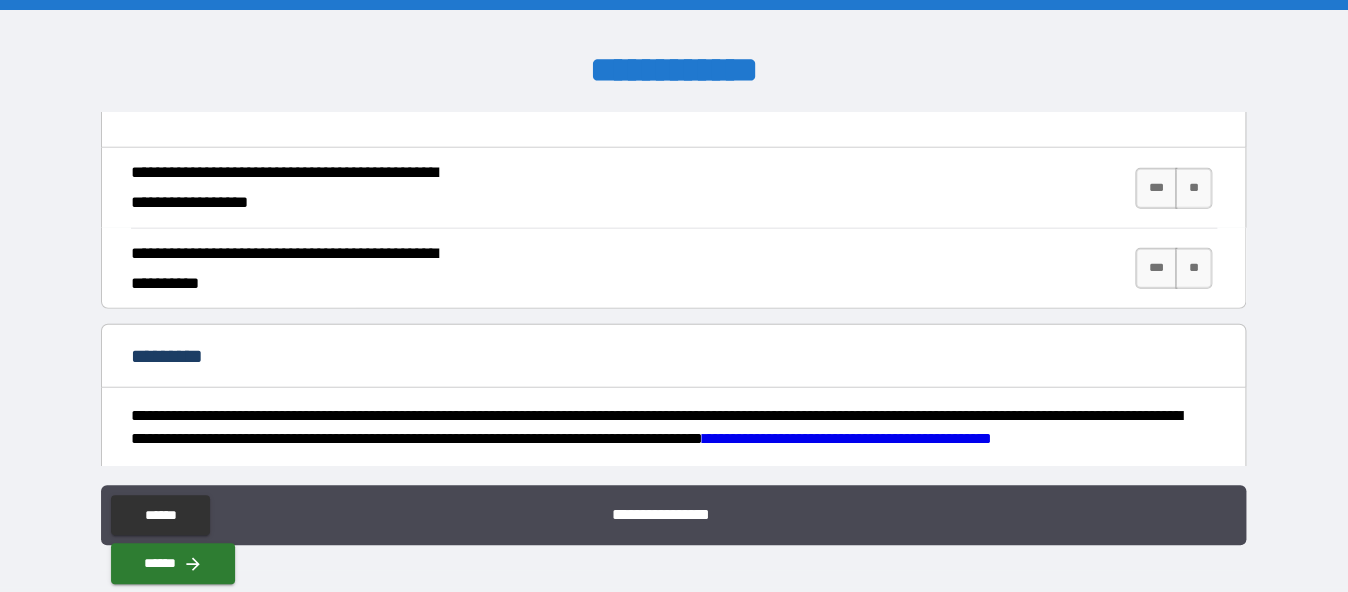 scroll, scrollTop: 1900, scrollLeft: 0, axis: vertical 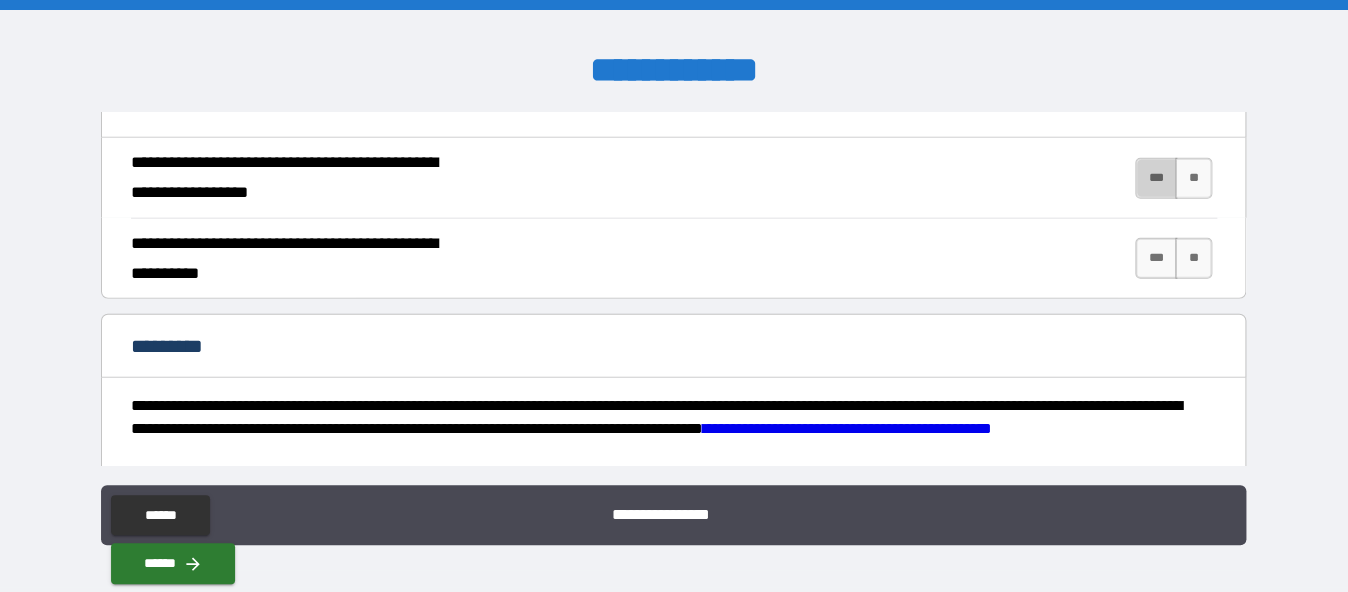 drag, startPoint x: 1151, startPoint y: 174, endPoint x: 1104, endPoint y: 237, distance: 78.60026 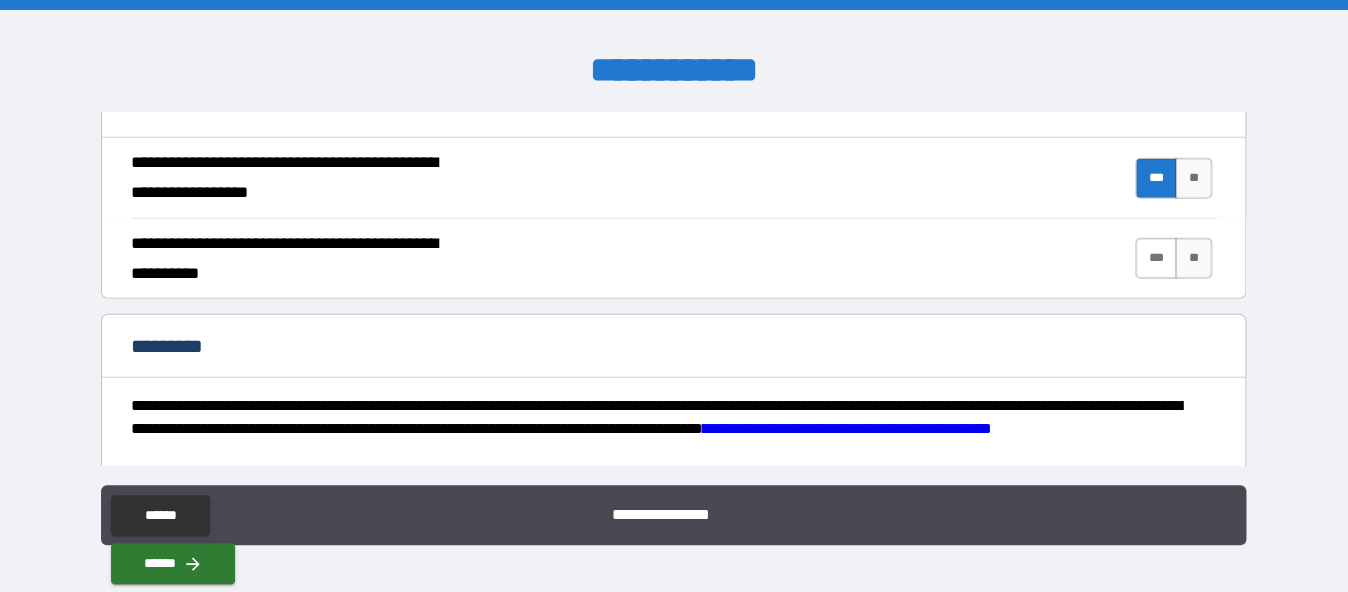 click on "***" at bounding box center [1156, 258] 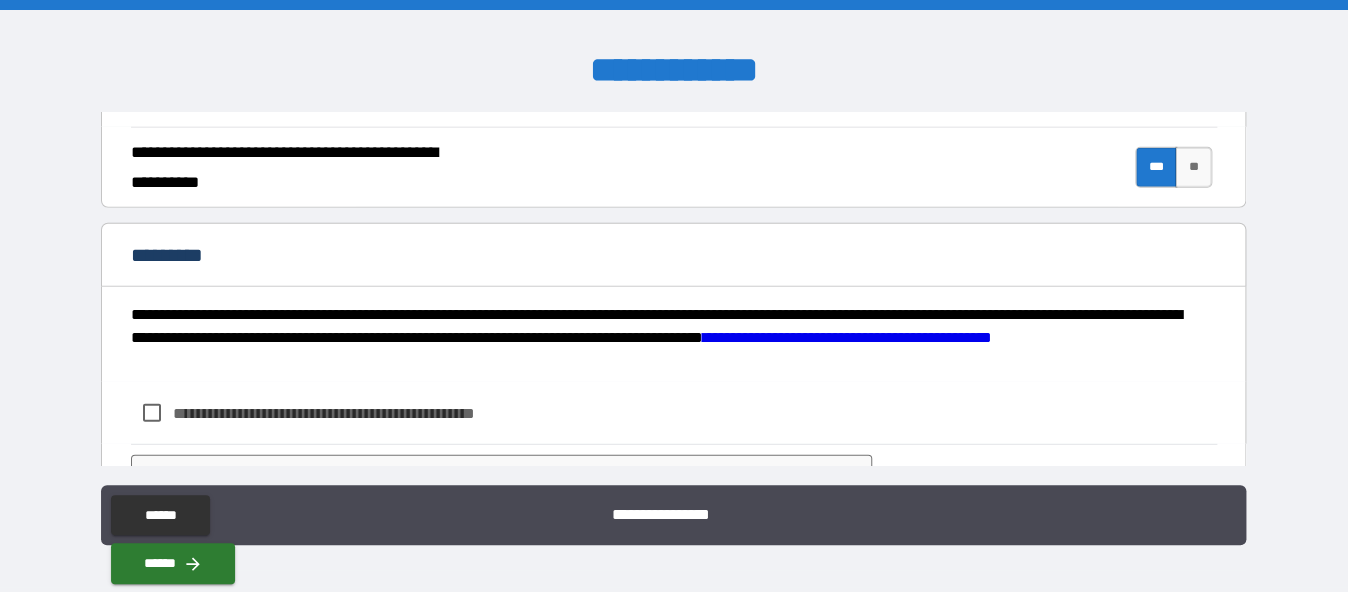 scroll, scrollTop: 2091, scrollLeft: 0, axis: vertical 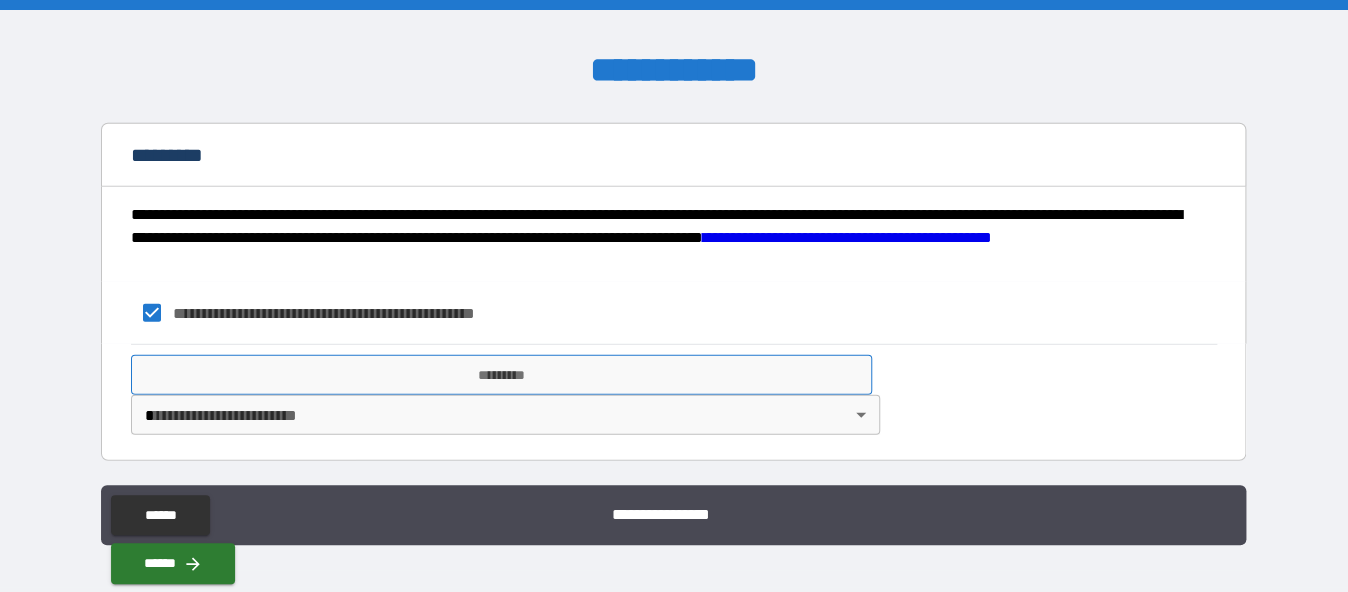 click on "*********" at bounding box center (502, 375) 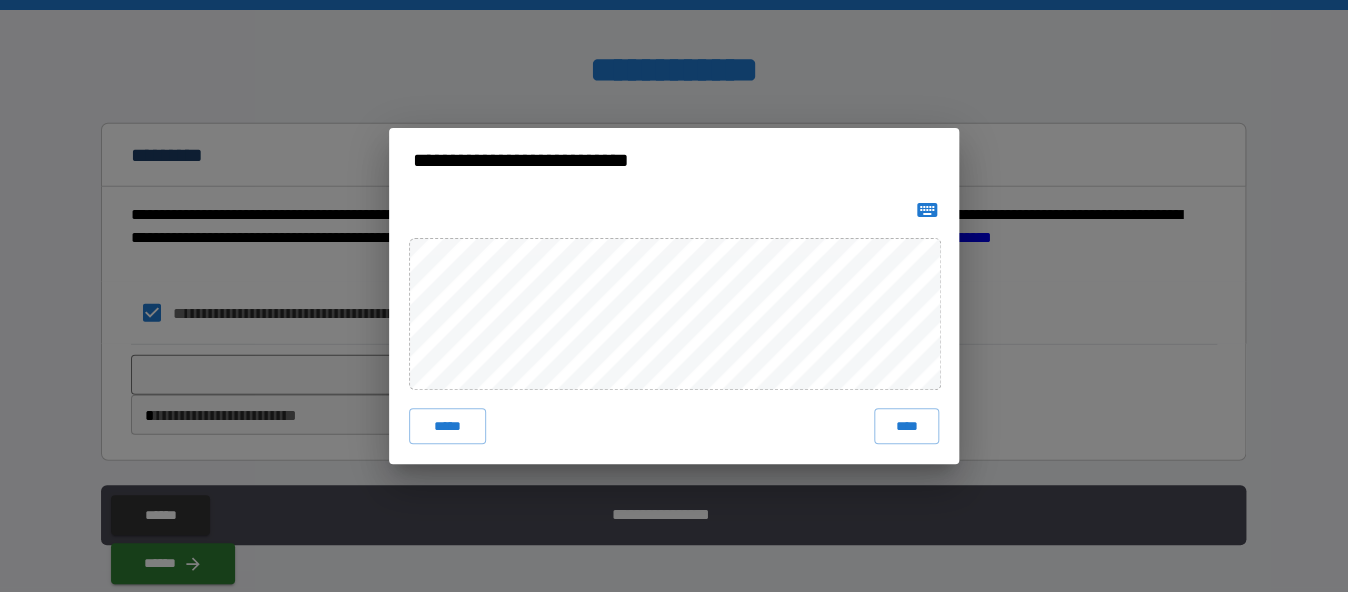 click 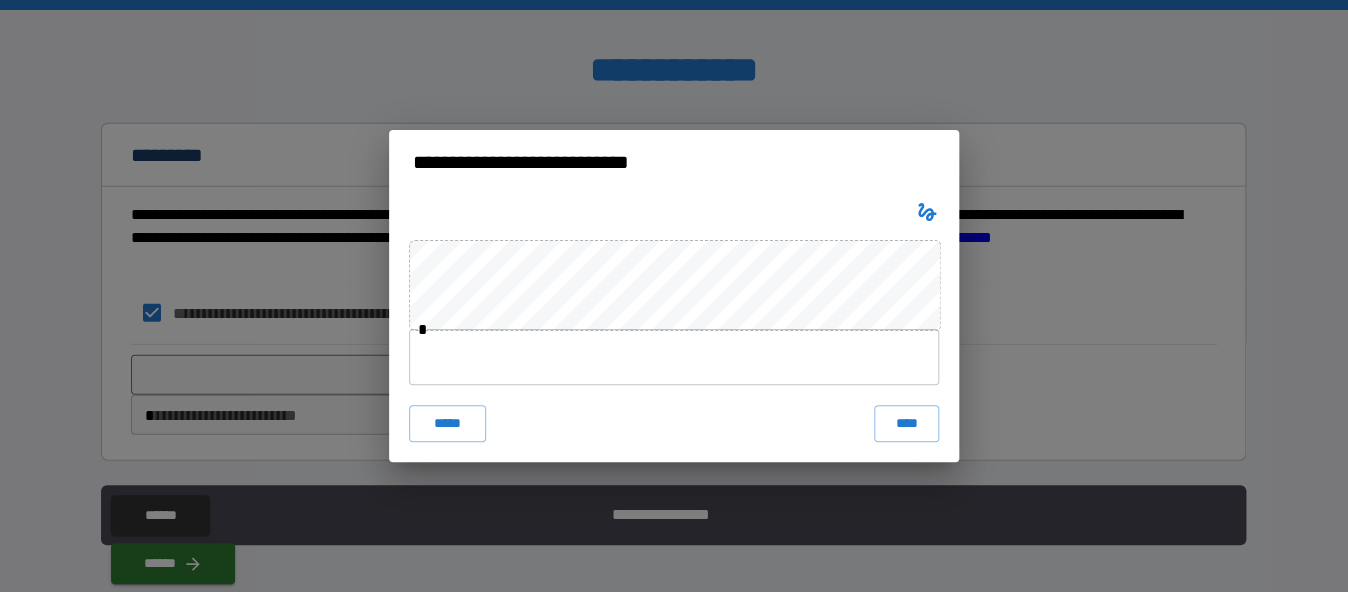 click at bounding box center (674, 357) 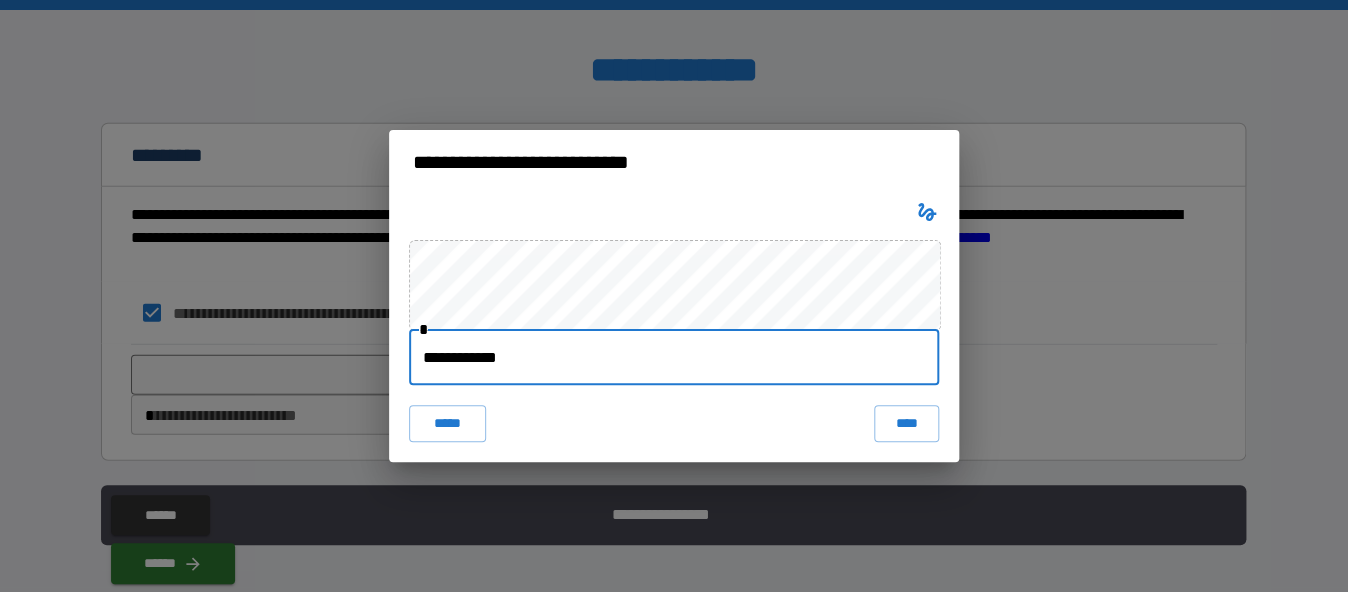 click on "****" at bounding box center (906, 423) 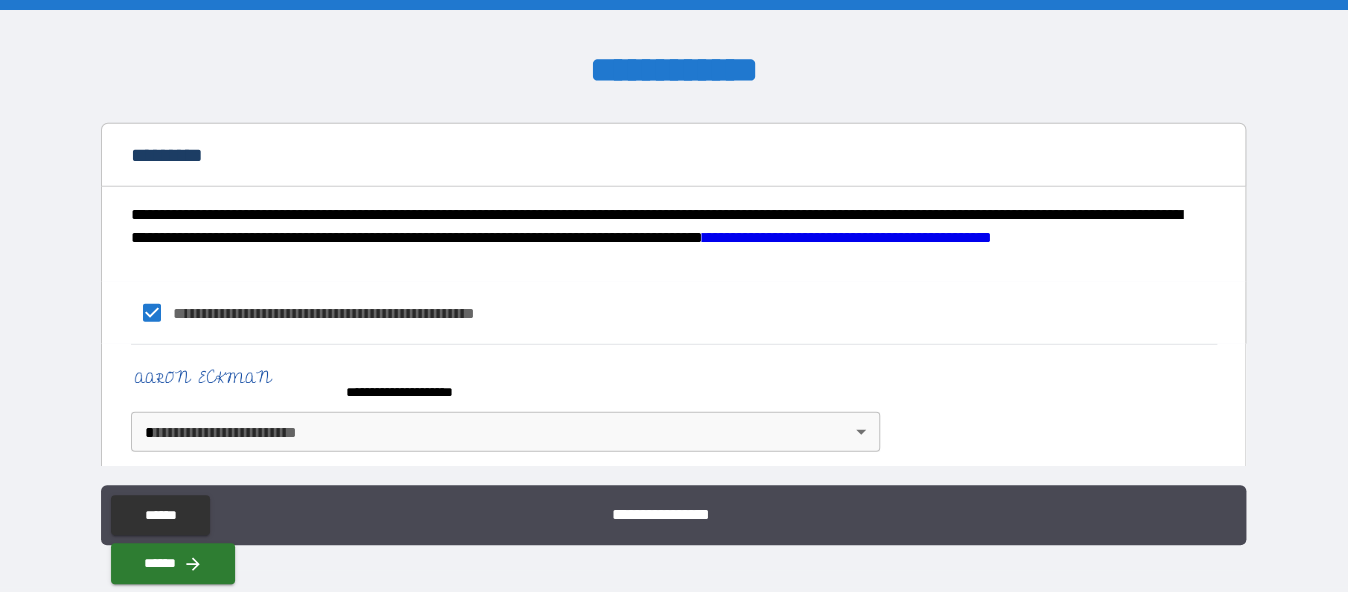 scroll, scrollTop: 2107, scrollLeft: 0, axis: vertical 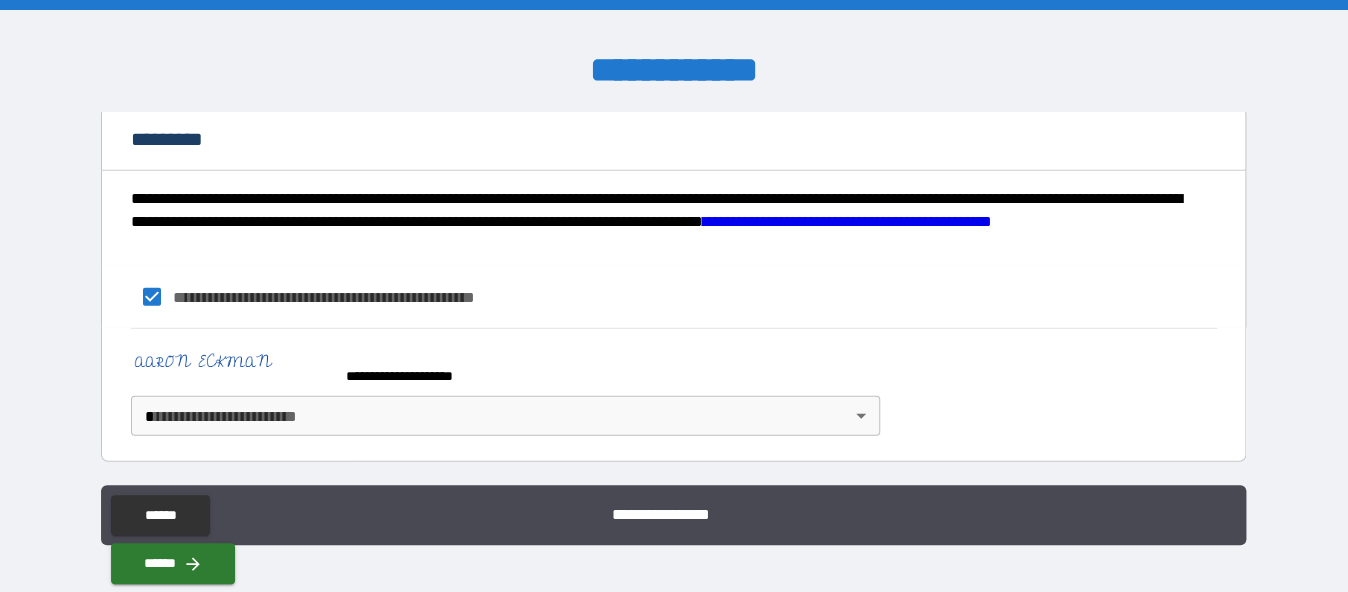 click on "**********" at bounding box center [674, 296] 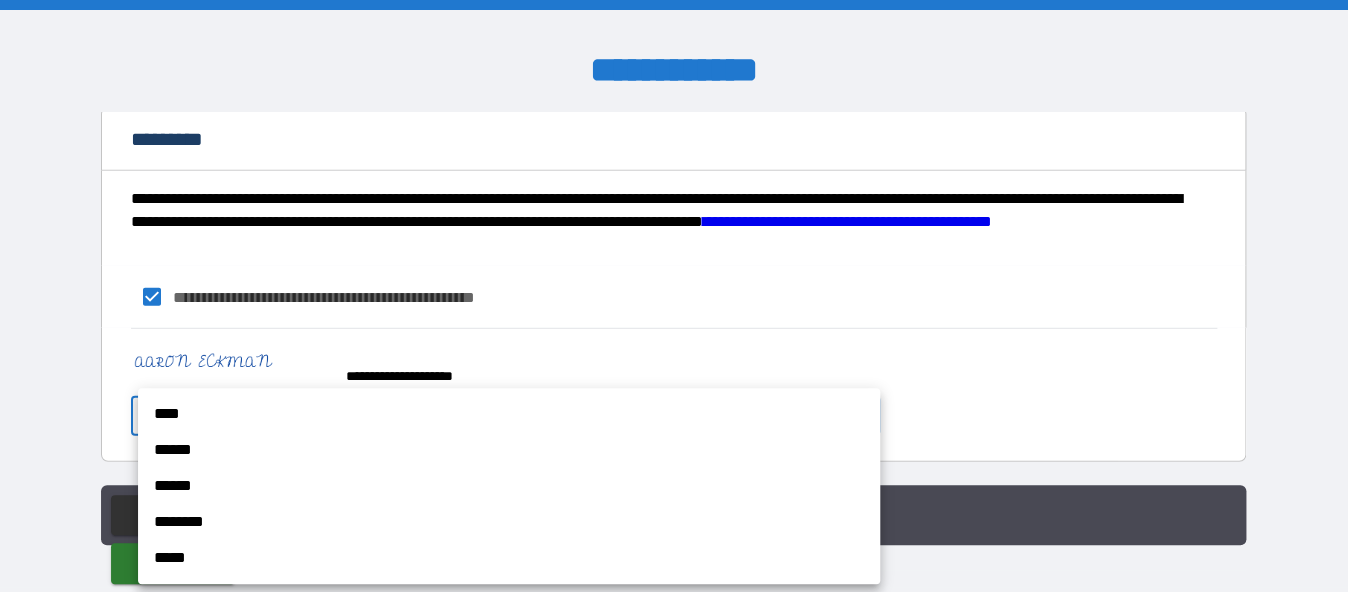 click on "****" at bounding box center [509, 414] 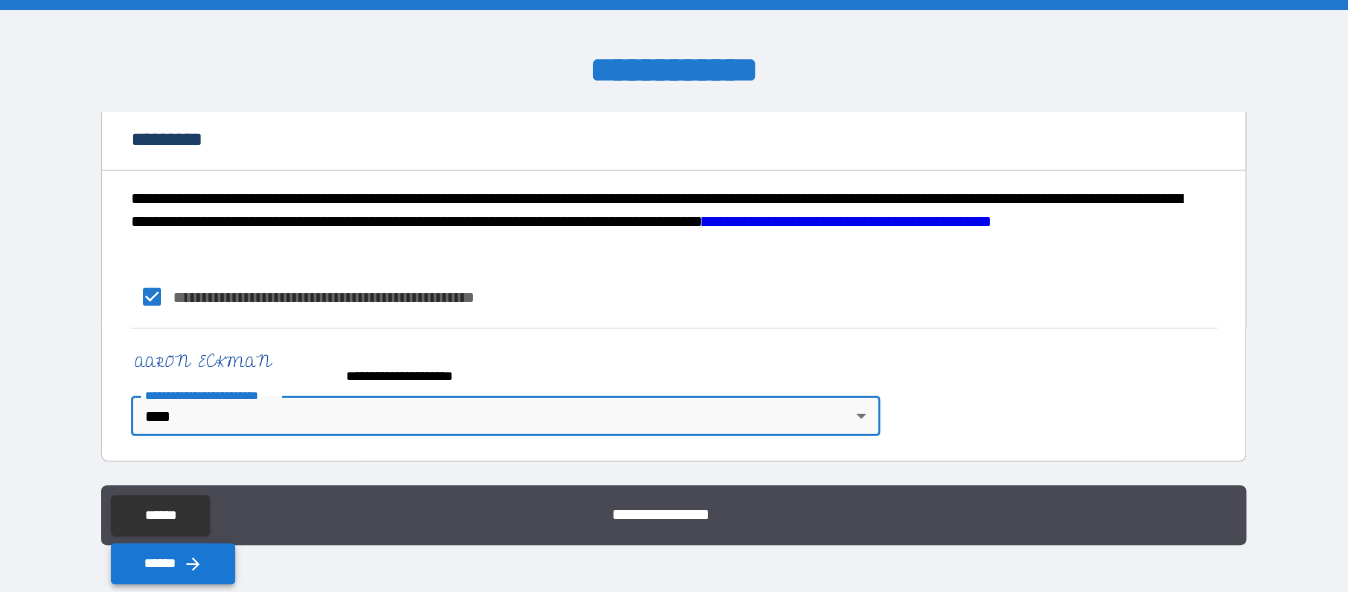 click on "******" at bounding box center [173, 563] 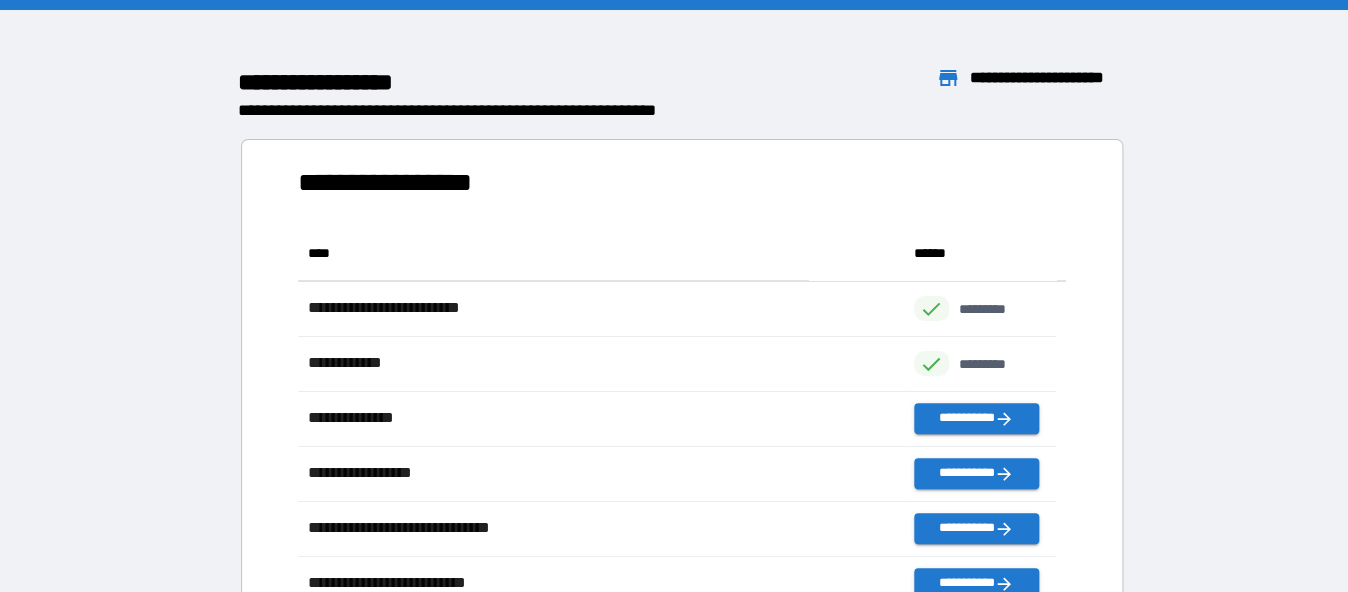 scroll, scrollTop: 15, scrollLeft: 15, axis: both 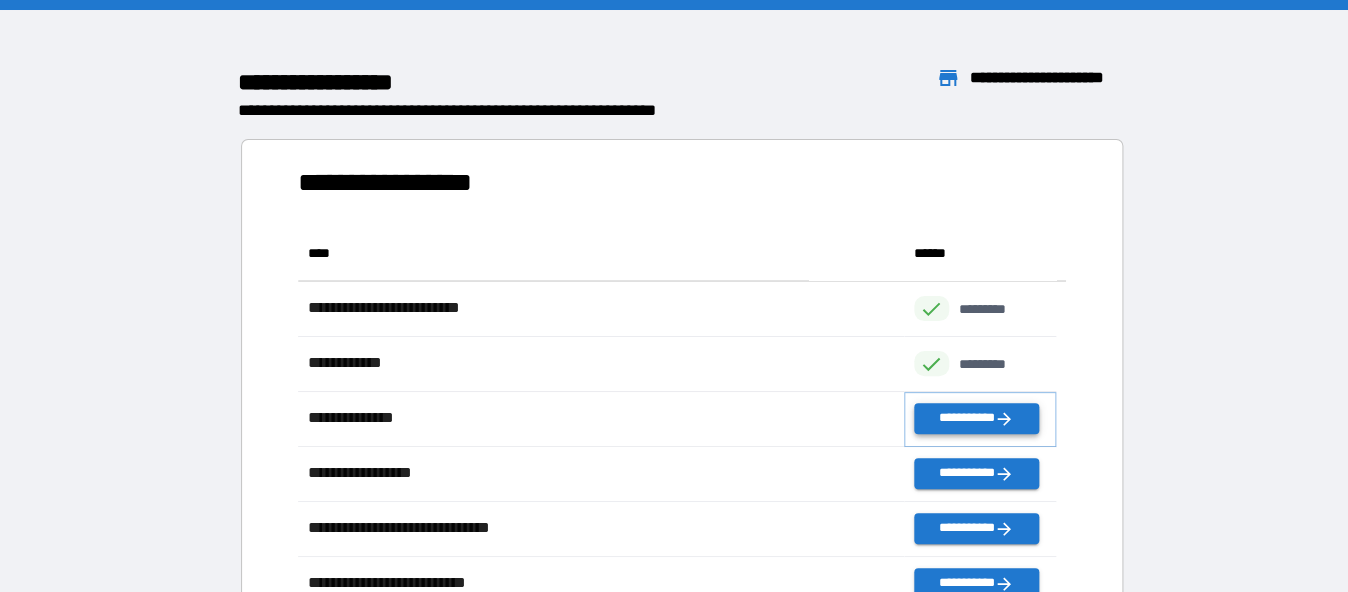 click on "**********" at bounding box center (976, 418) 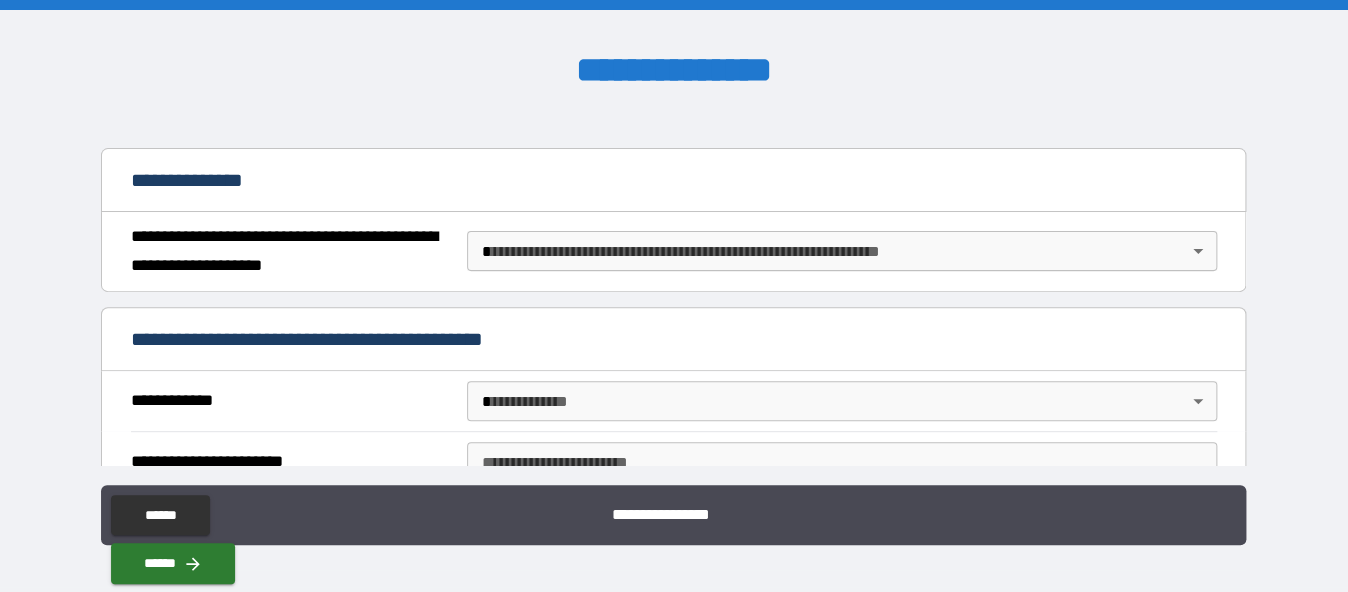 scroll, scrollTop: 200, scrollLeft: 0, axis: vertical 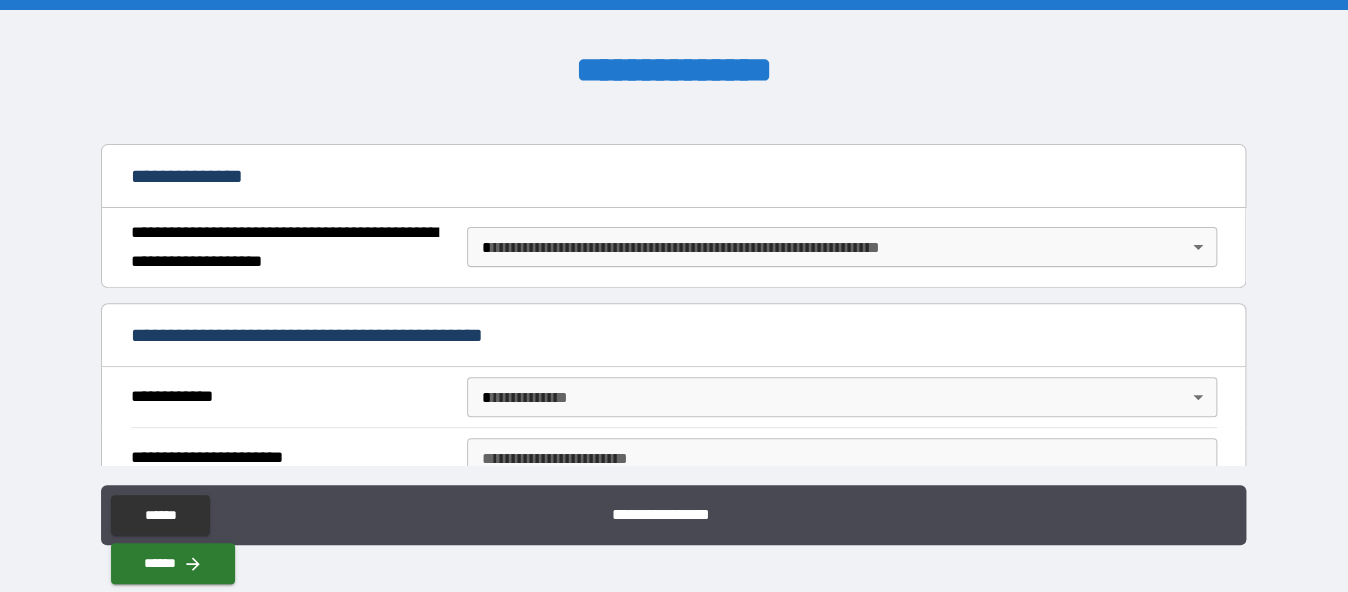 click on "**********" at bounding box center [674, 296] 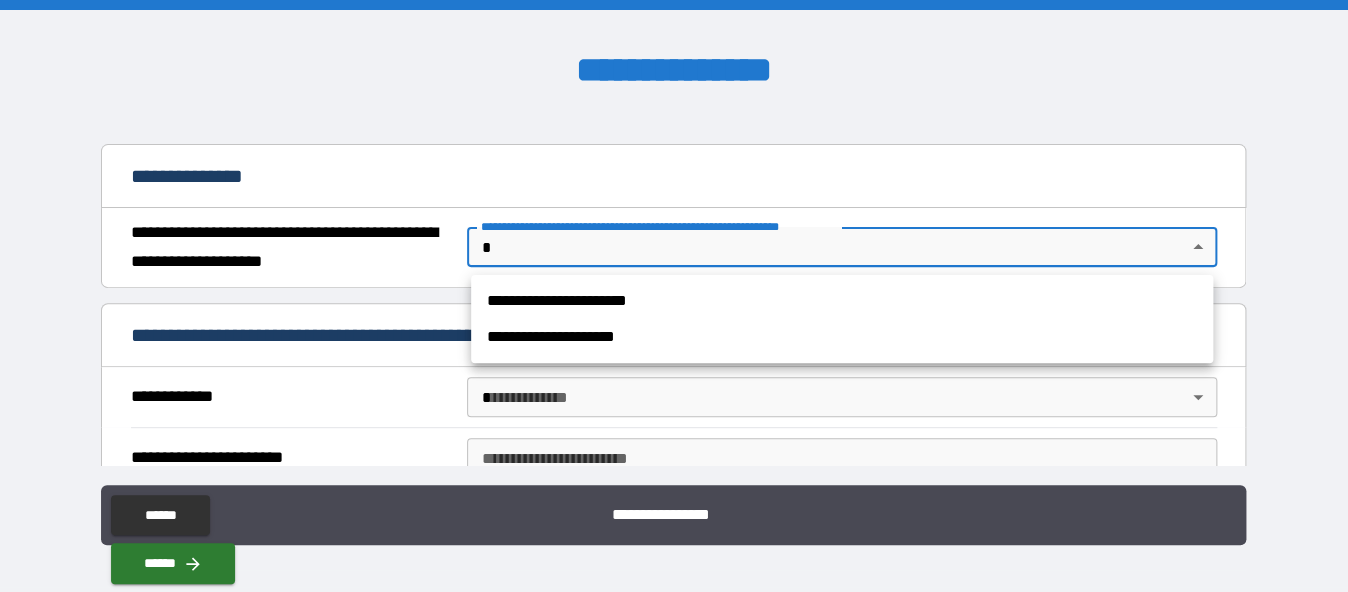click on "**********" at bounding box center (842, 337) 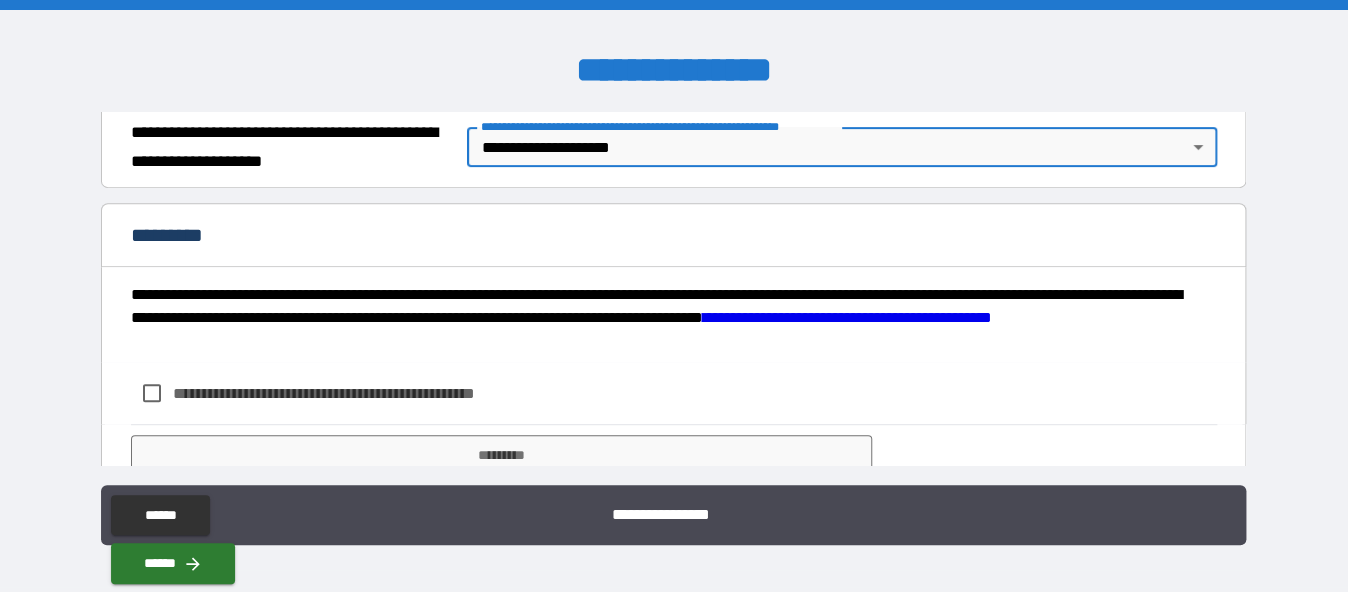 scroll, scrollTop: 381, scrollLeft: 0, axis: vertical 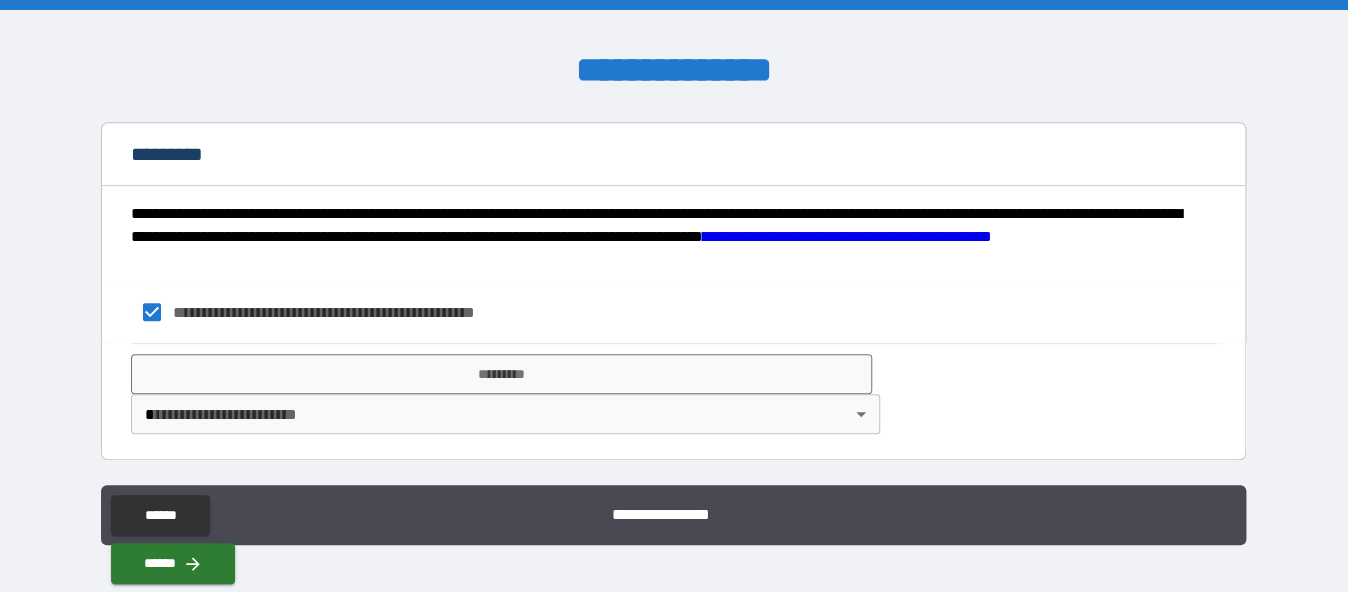 click on "**********" at bounding box center (674, 296) 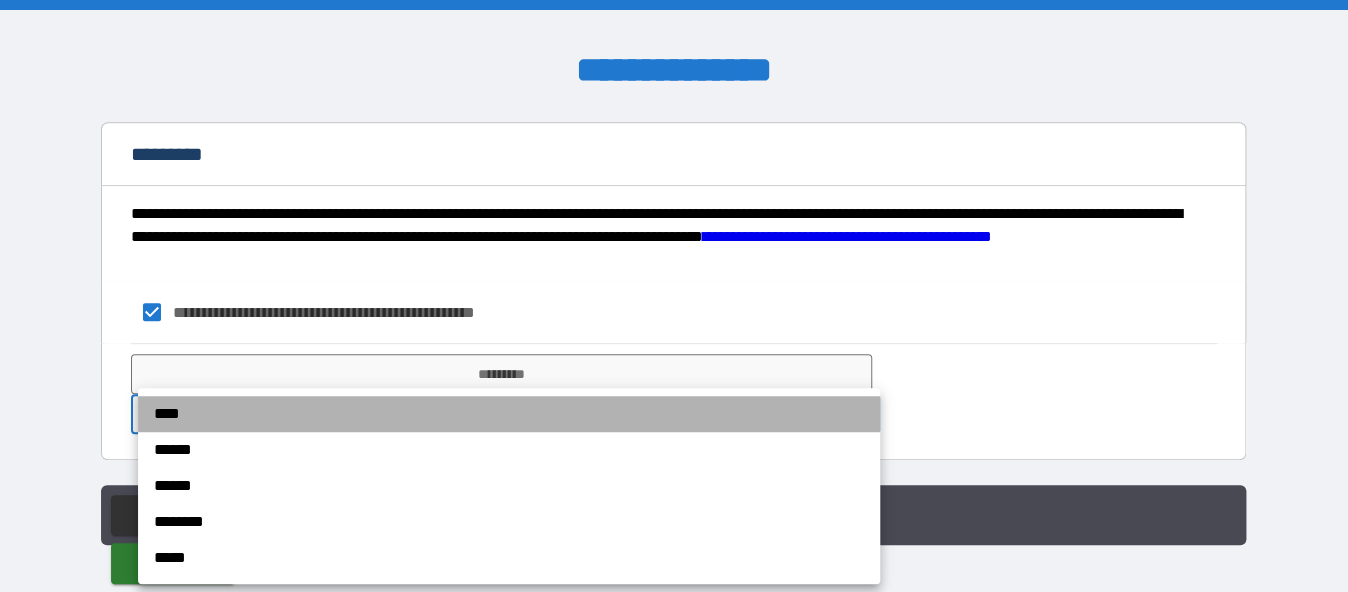 click on "****" at bounding box center (509, 414) 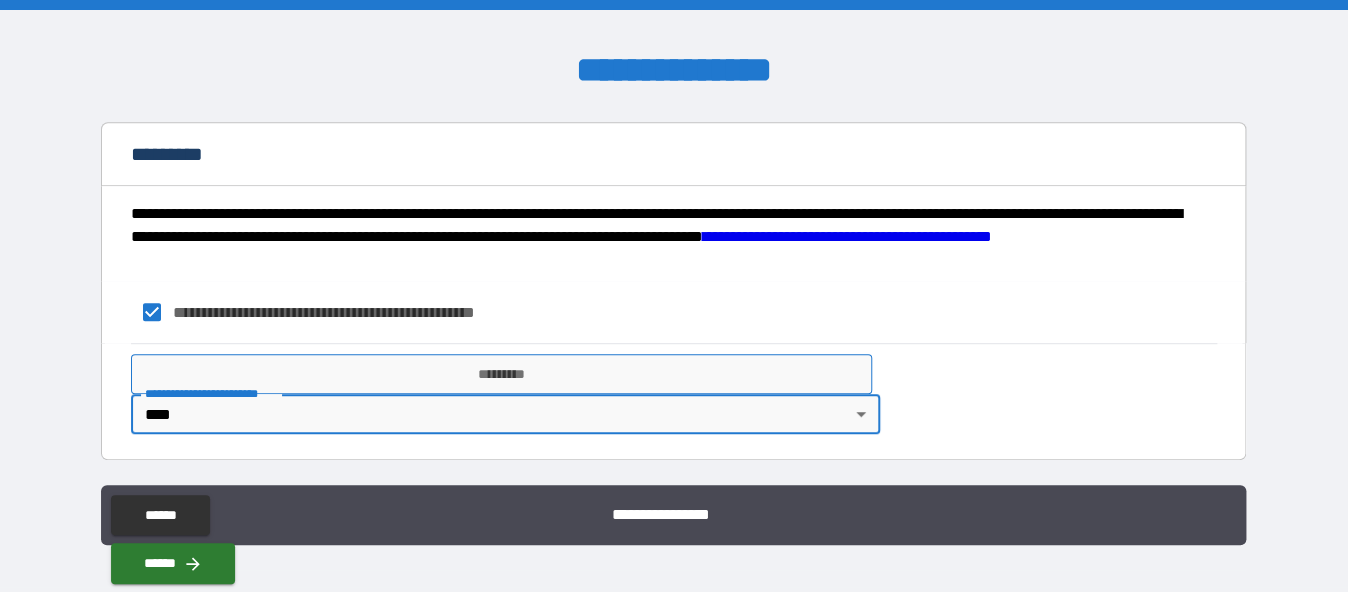 click on "*********" at bounding box center (502, 374) 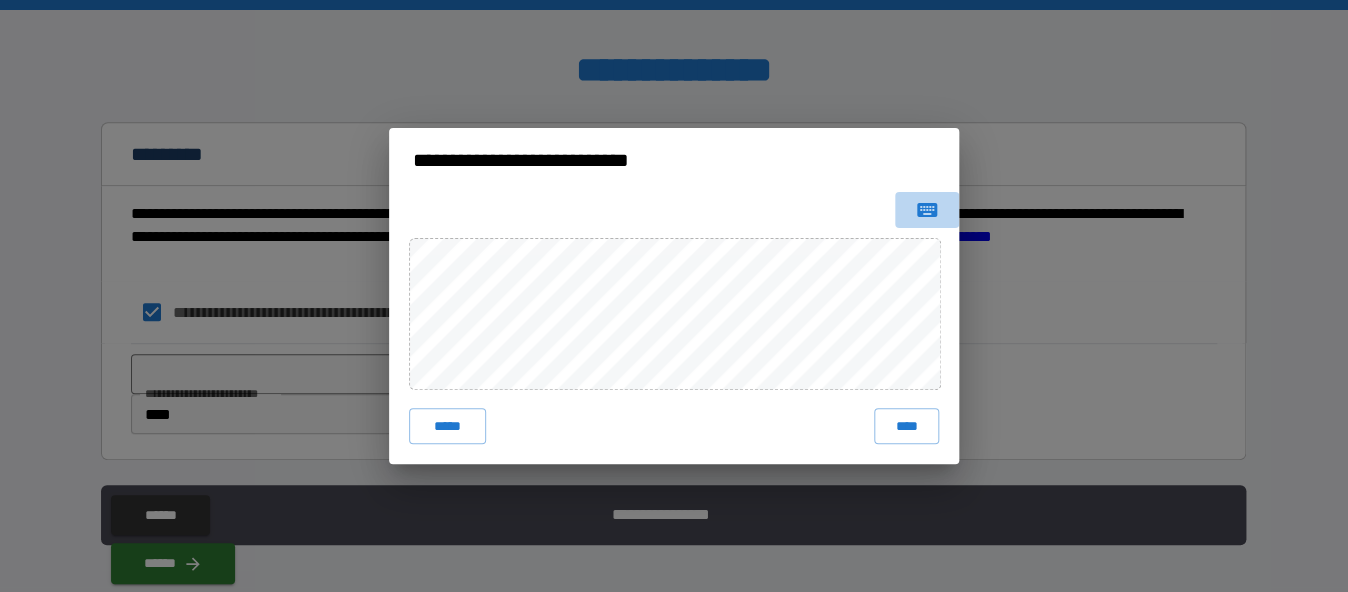 click at bounding box center [927, 210] 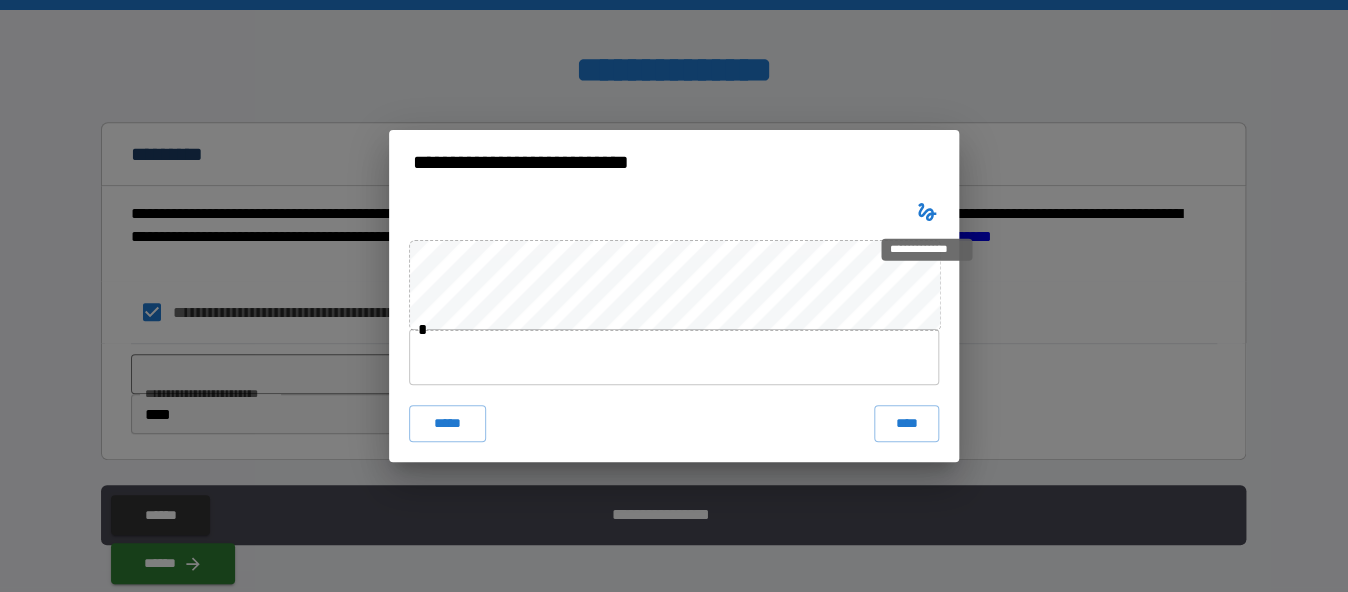 click 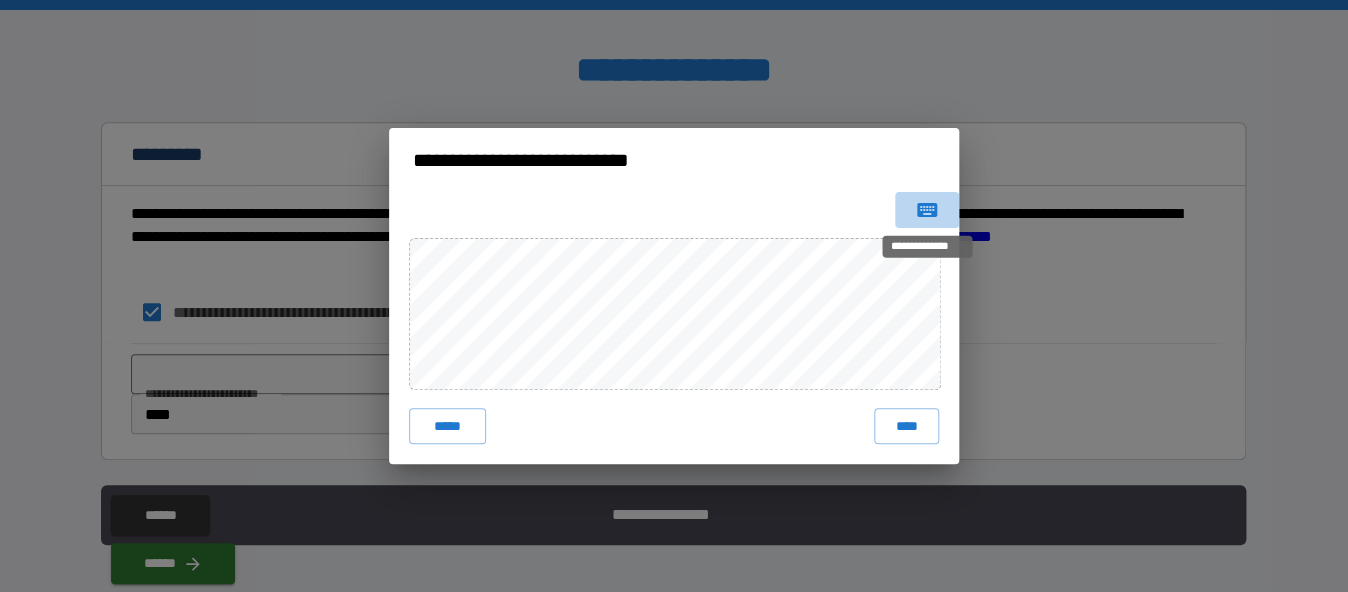 click 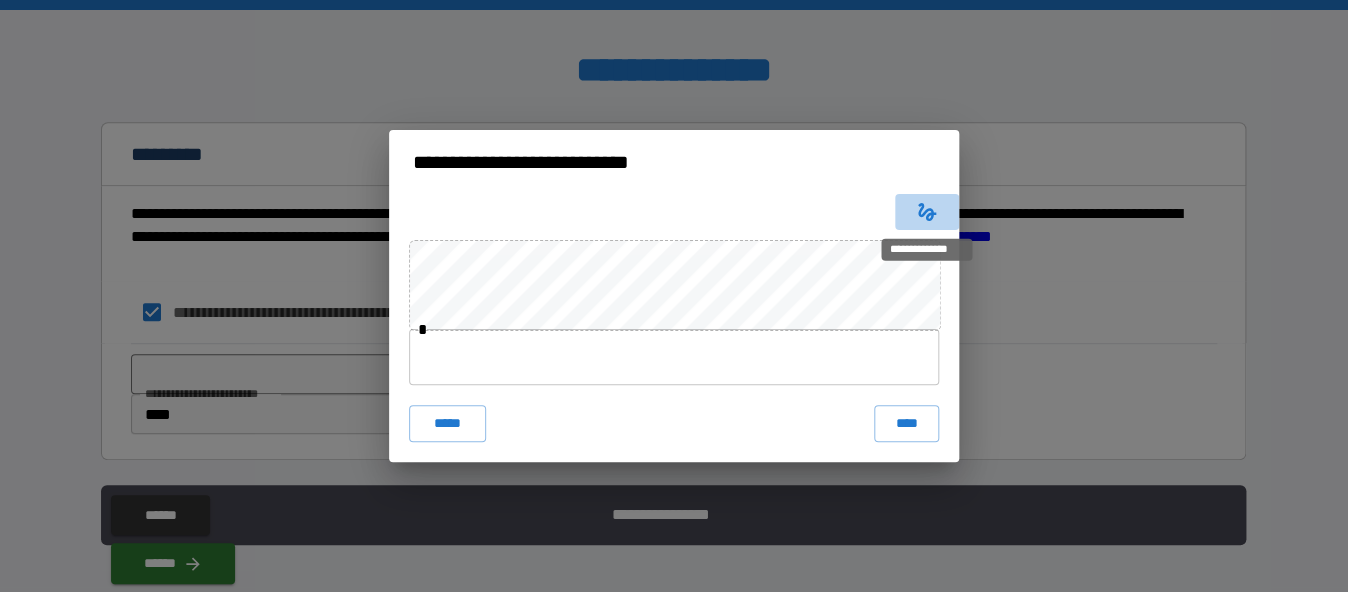 click 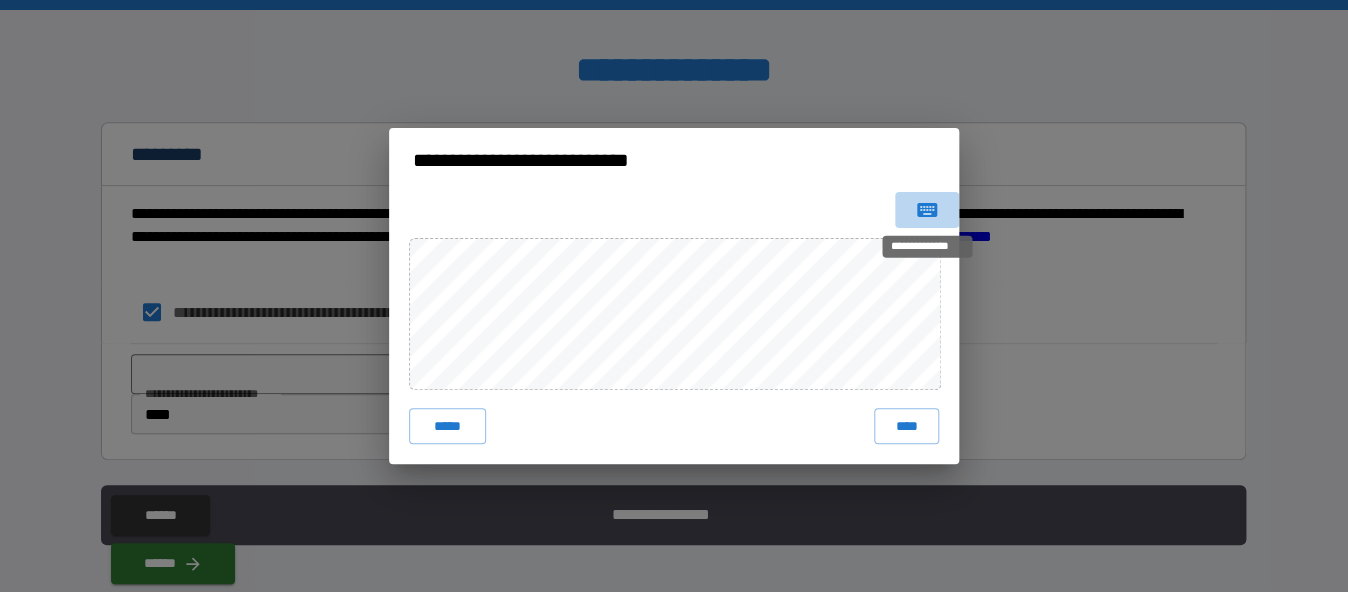 drag, startPoint x: 923, startPoint y: 210, endPoint x: 893, endPoint y: 222, distance: 32.31099 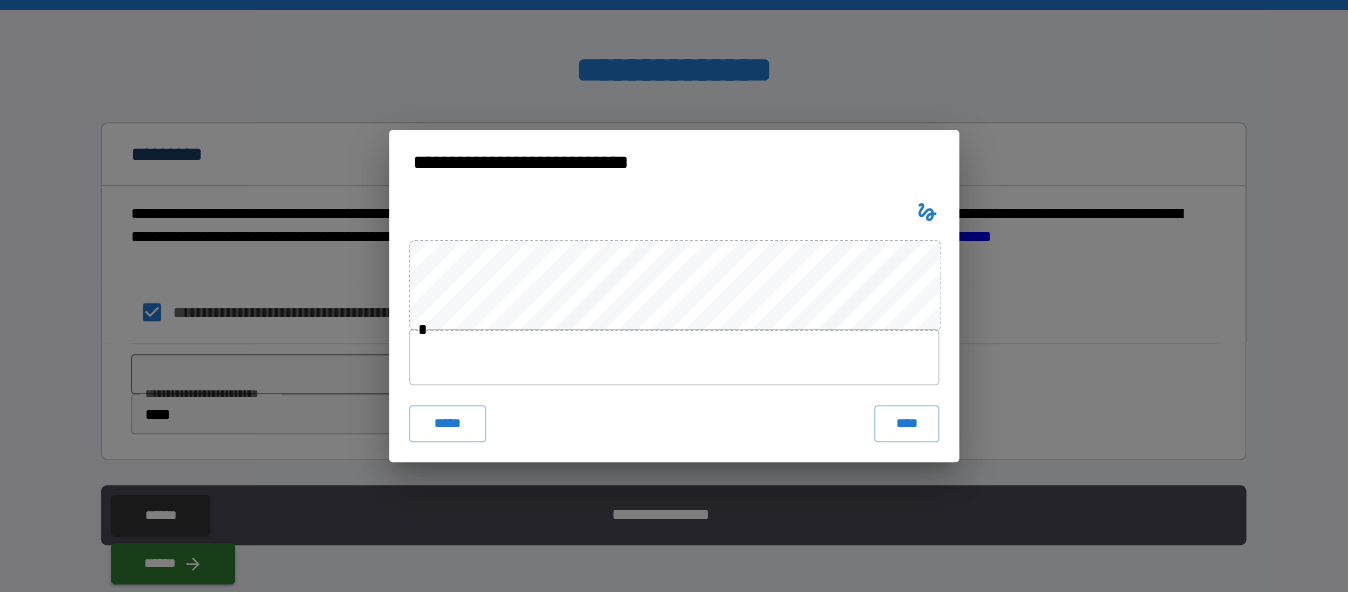 drag, startPoint x: 468, startPoint y: 369, endPoint x: 501, endPoint y: 357, distance: 35.1141 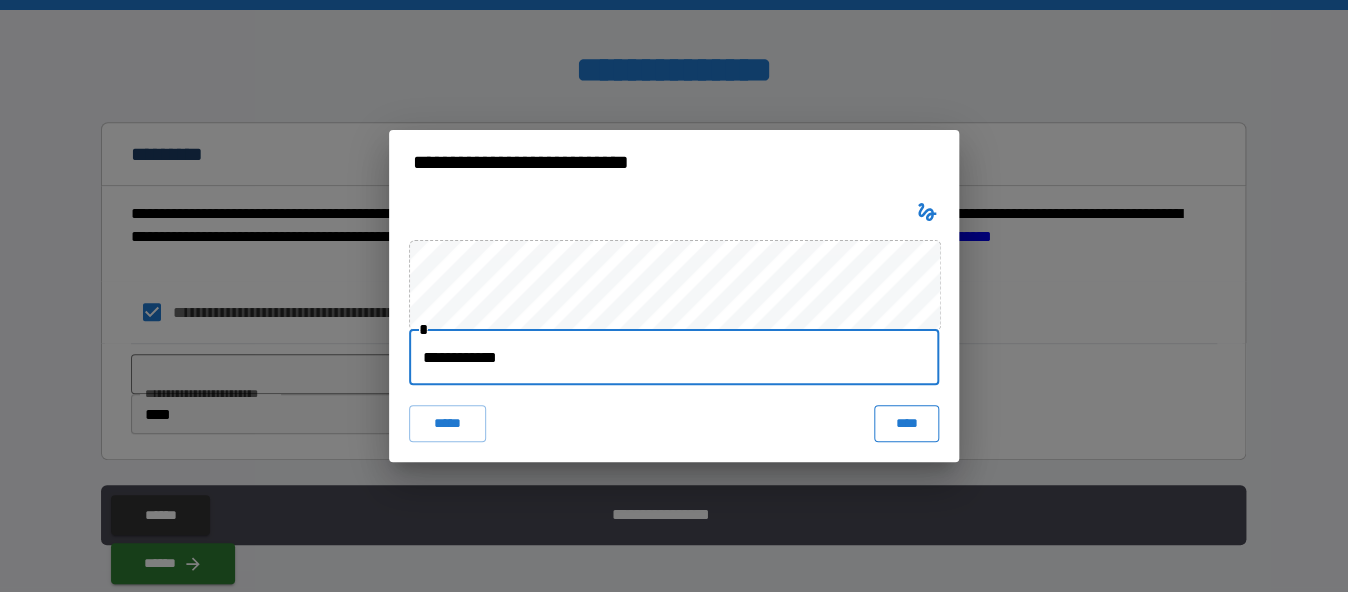 click on "****" at bounding box center (906, 423) 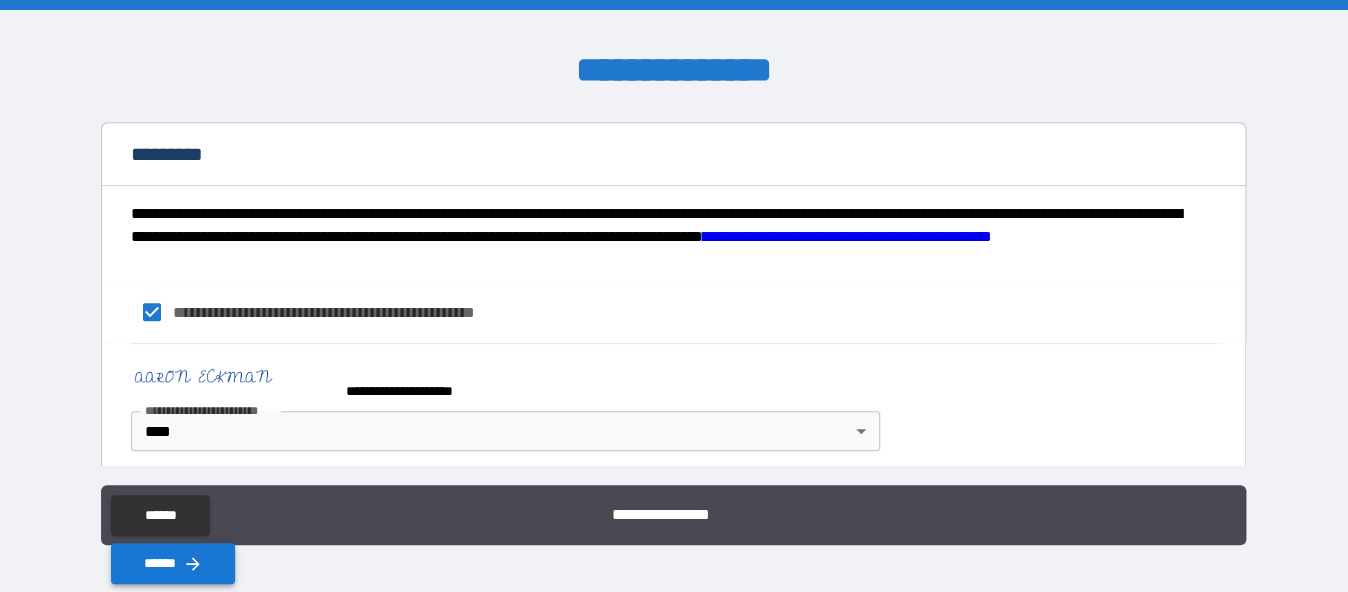 click on "******" at bounding box center (173, 563) 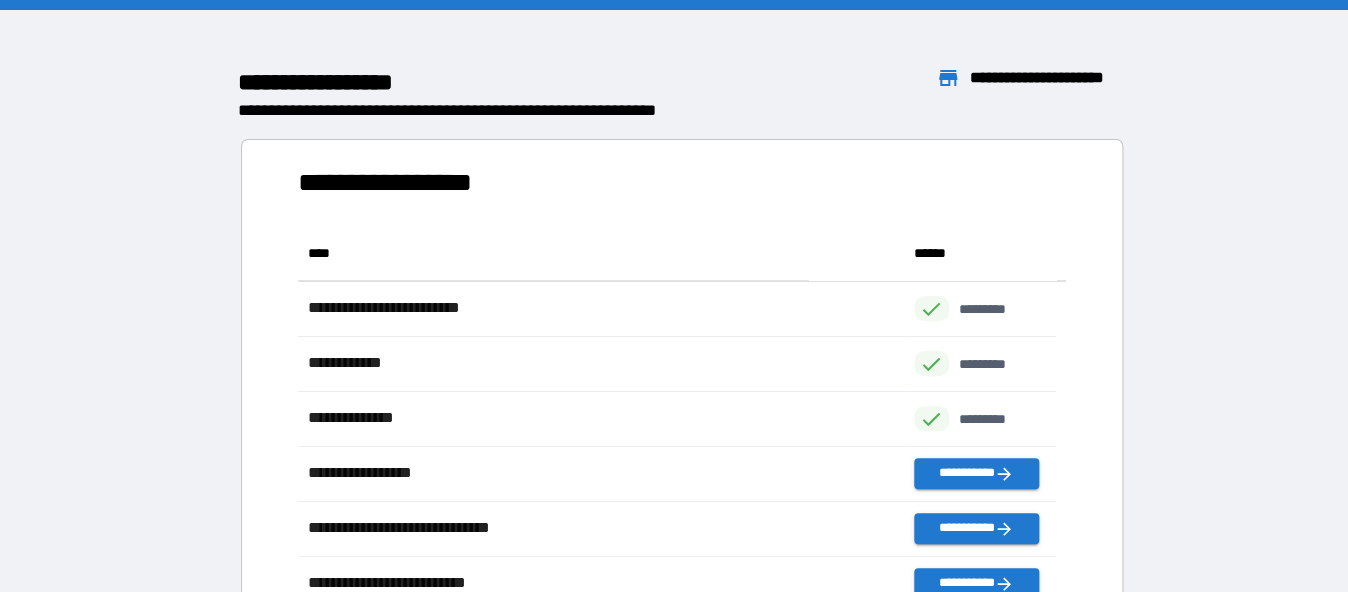 scroll, scrollTop: 15, scrollLeft: 15, axis: both 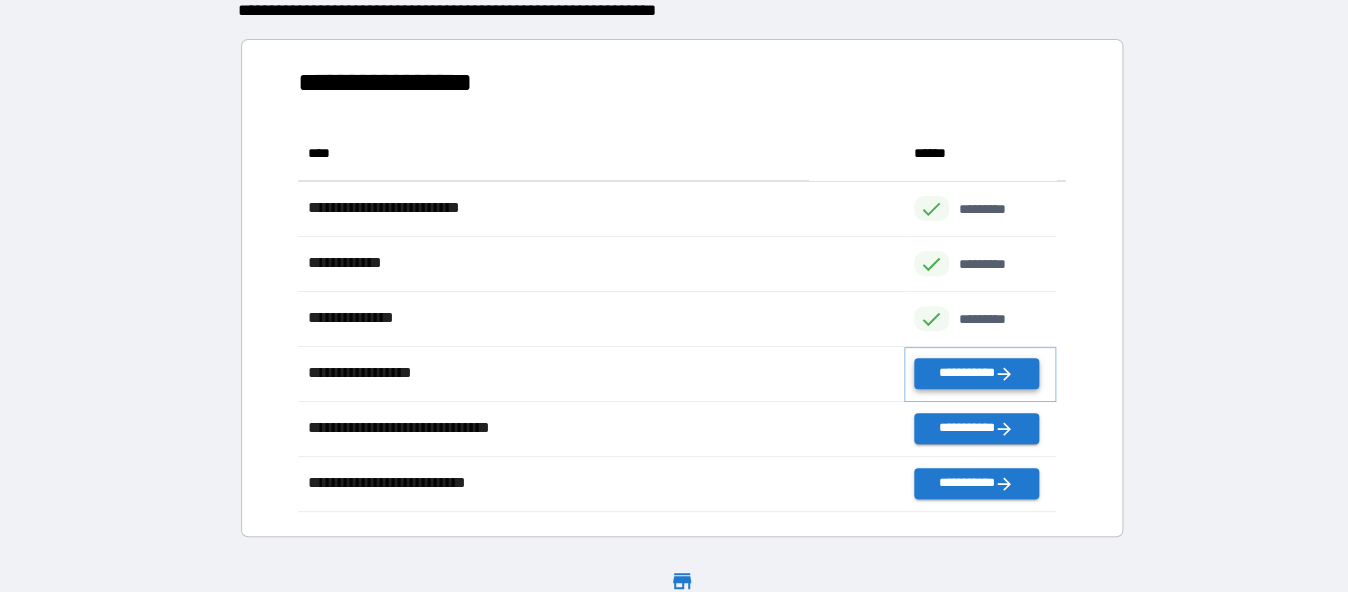 click on "**********" at bounding box center [976, 373] 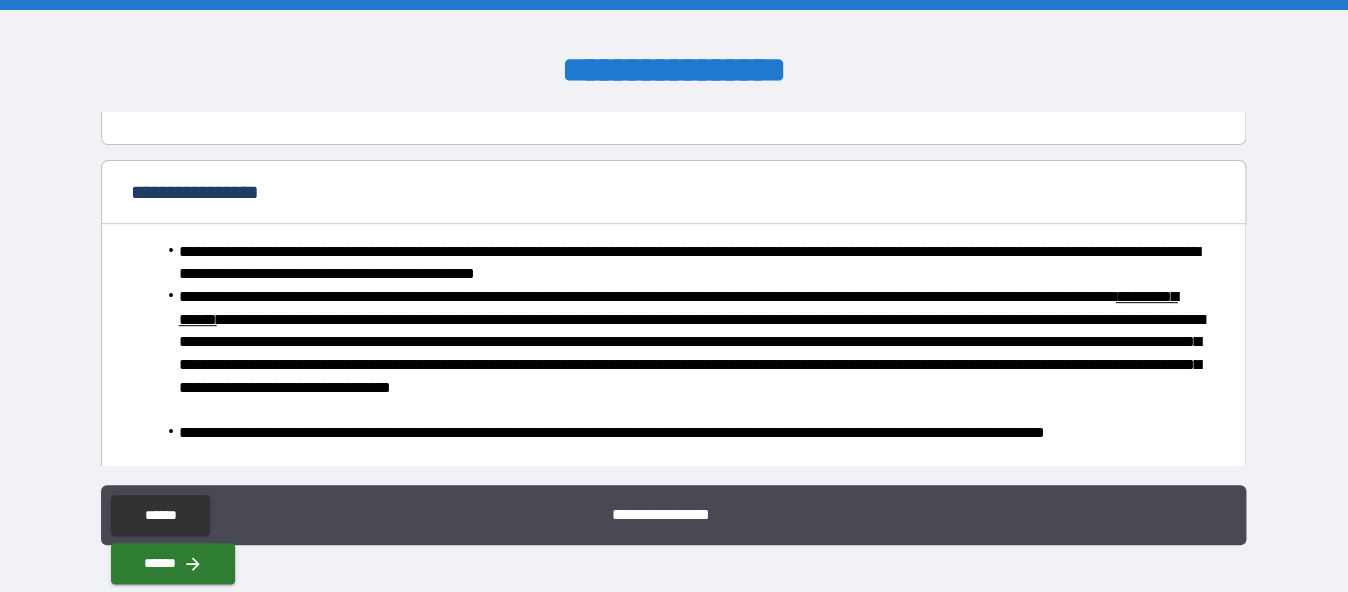scroll, scrollTop: 583, scrollLeft: 0, axis: vertical 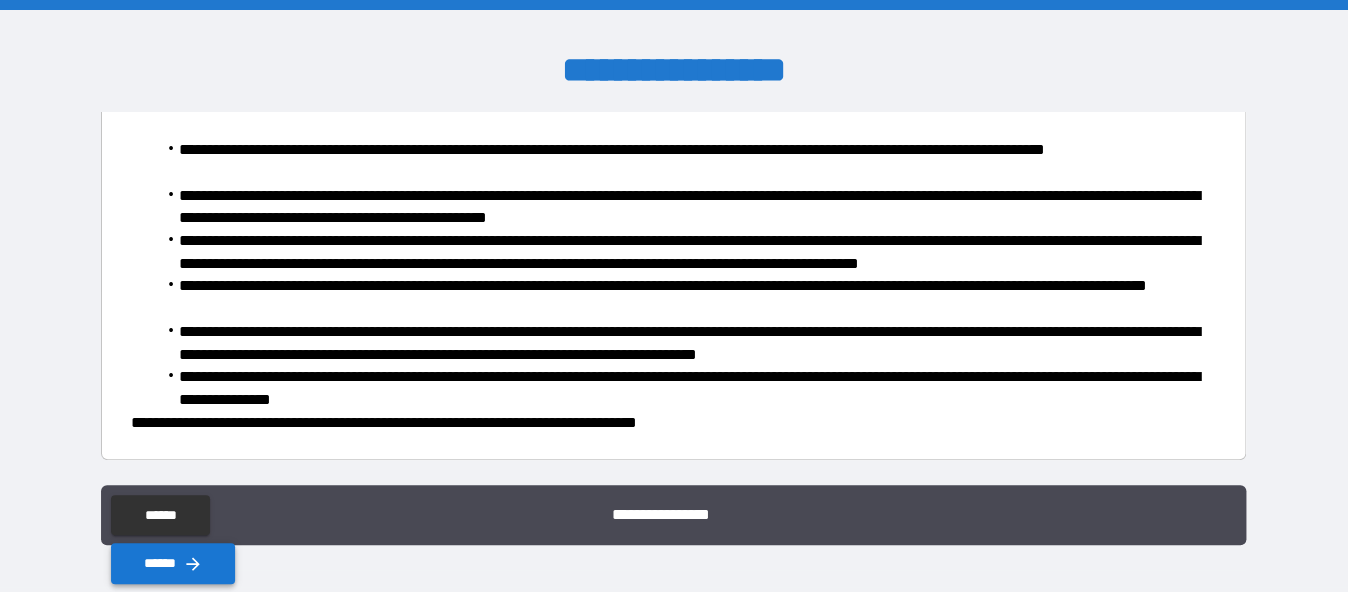 click on "******" at bounding box center (173, 563) 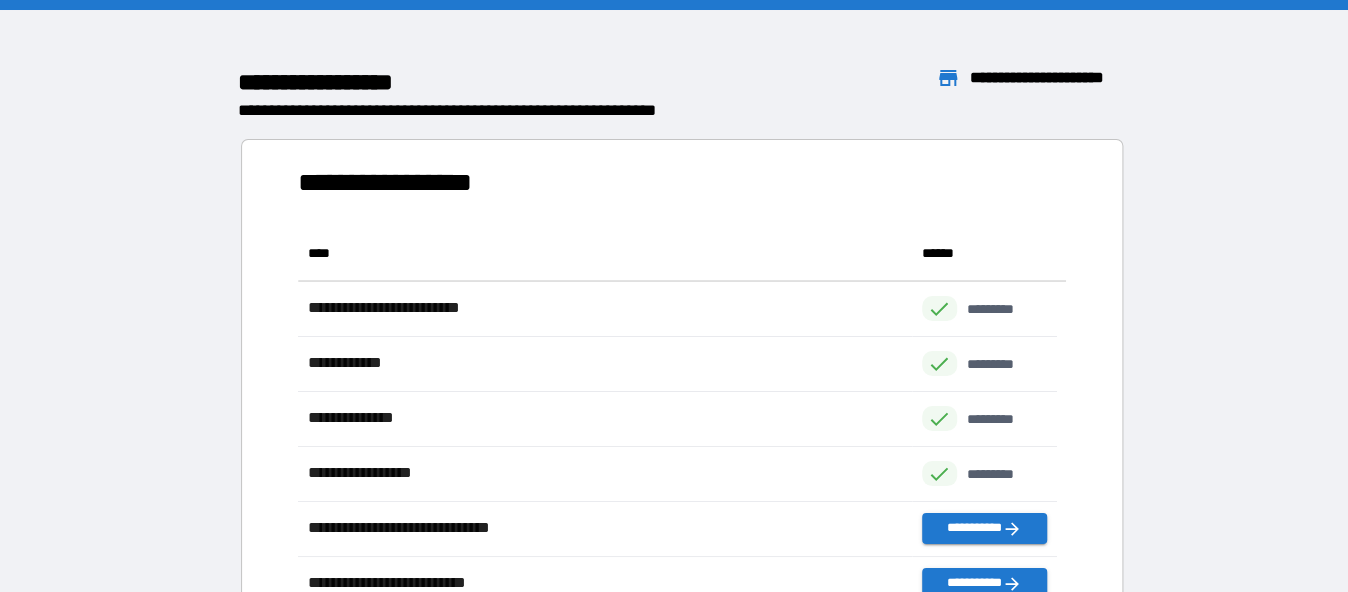 scroll, scrollTop: 15, scrollLeft: 15, axis: both 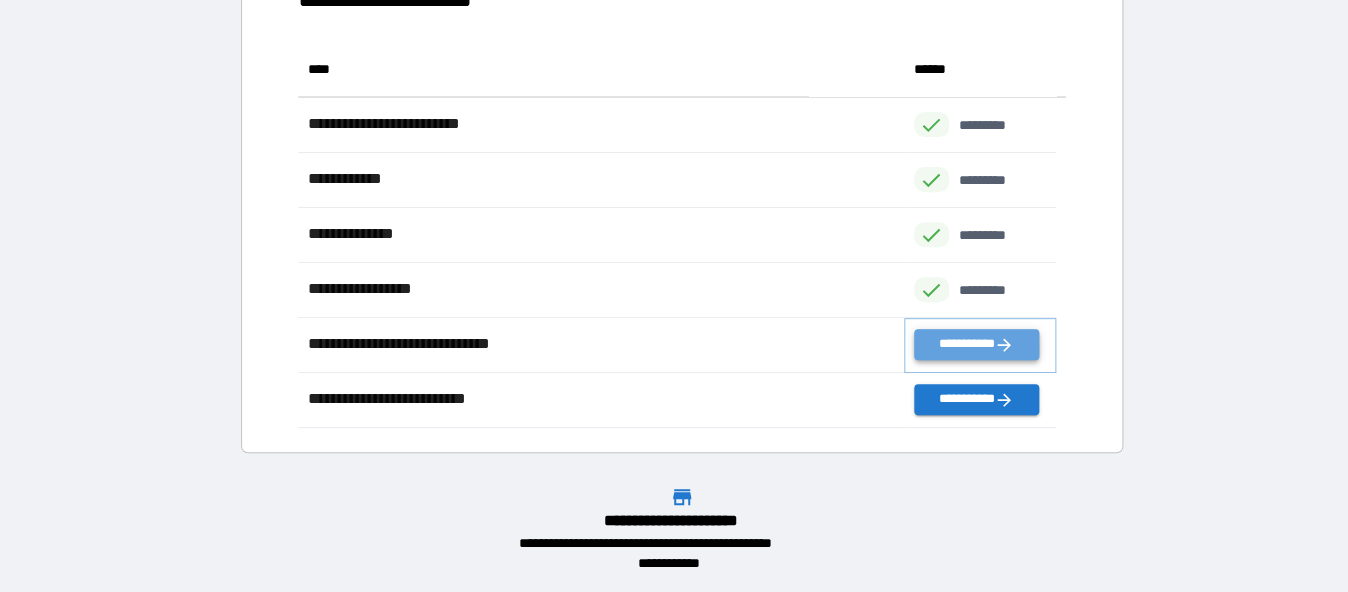 click on "**********" at bounding box center (976, 344) 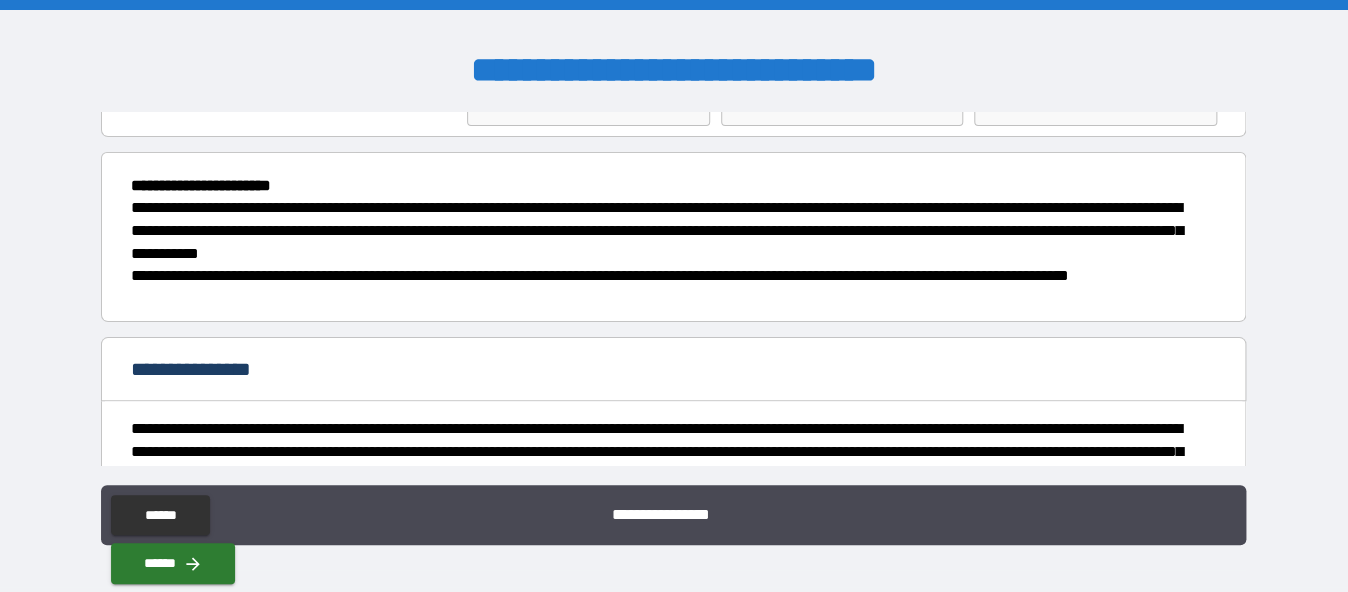 scroll, scrollTop: 174, scrollLeft: 0, axis: vertical 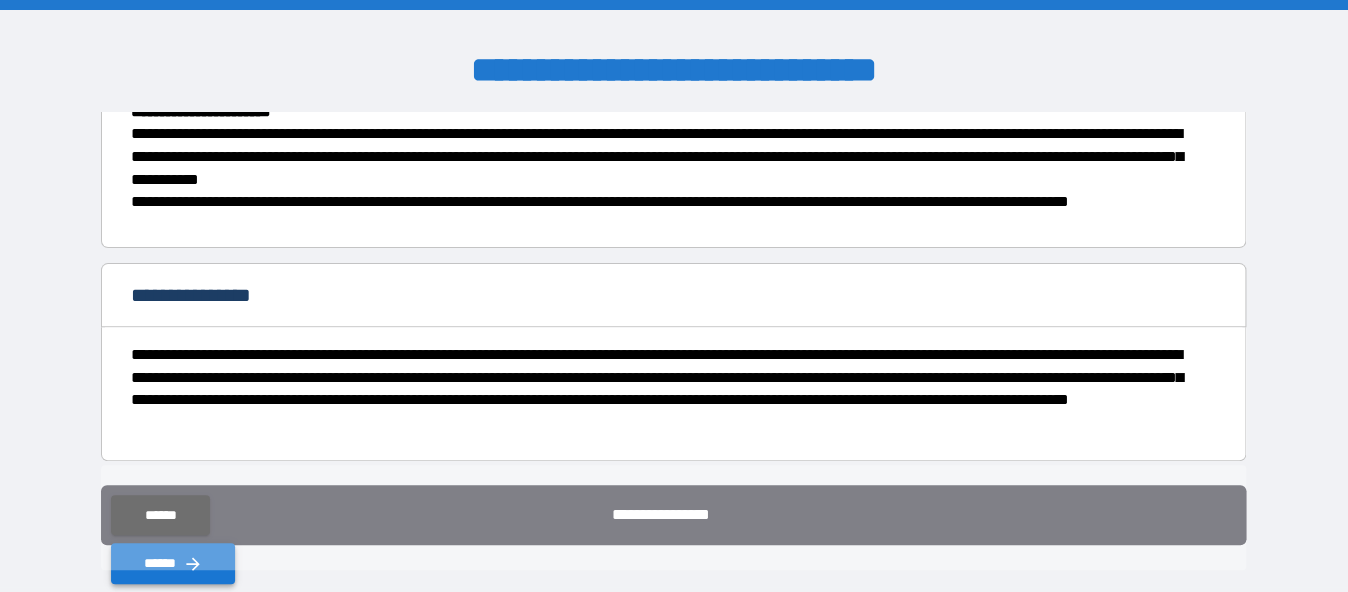 click on "******" at bounding box center (173, 563) 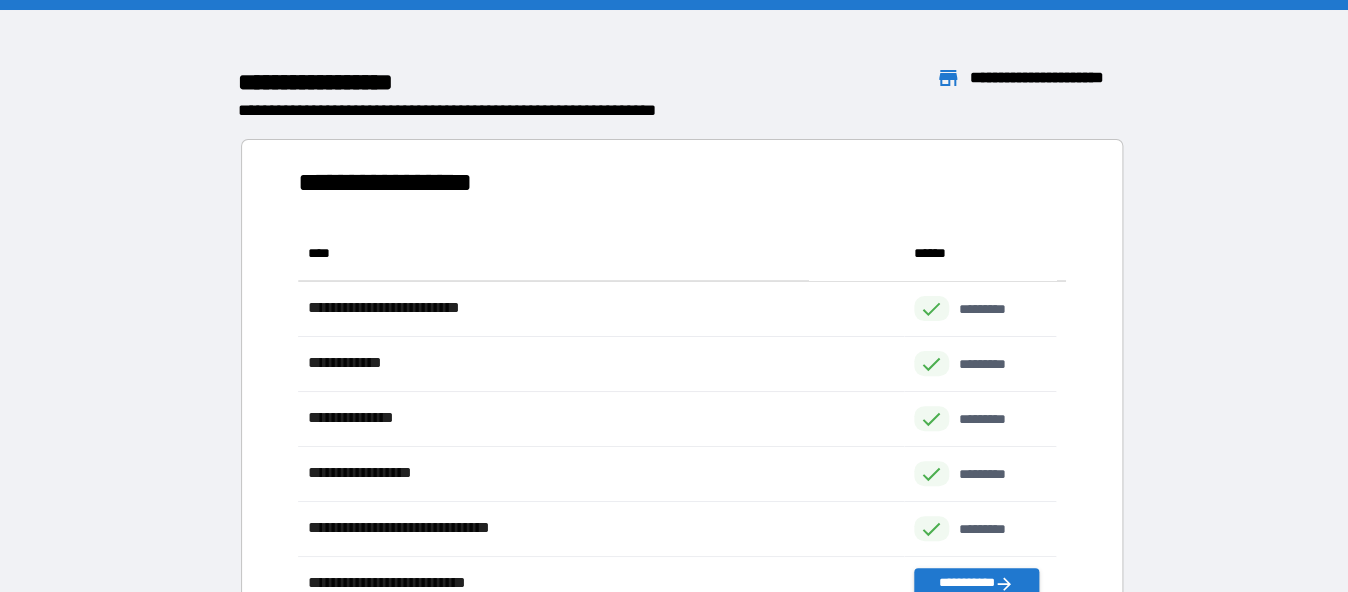 scroll, scrollTop: 15, scrollLeft: 15, axis: both 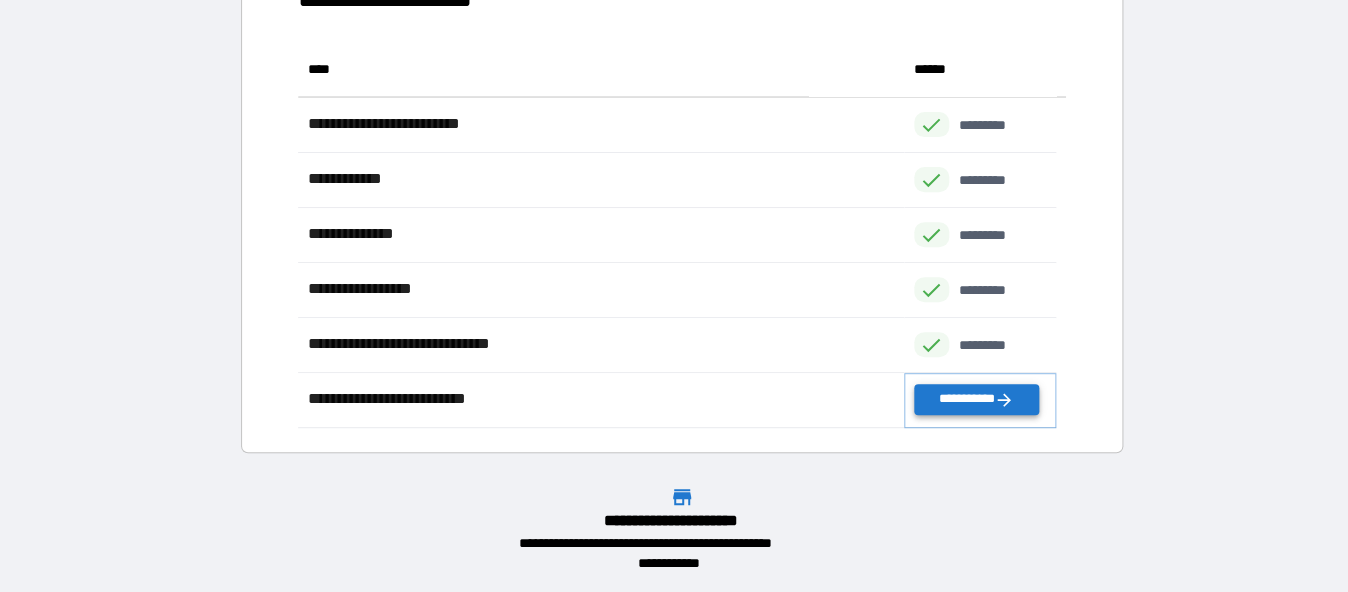 click on "**********" at bounding box center (976, 399) 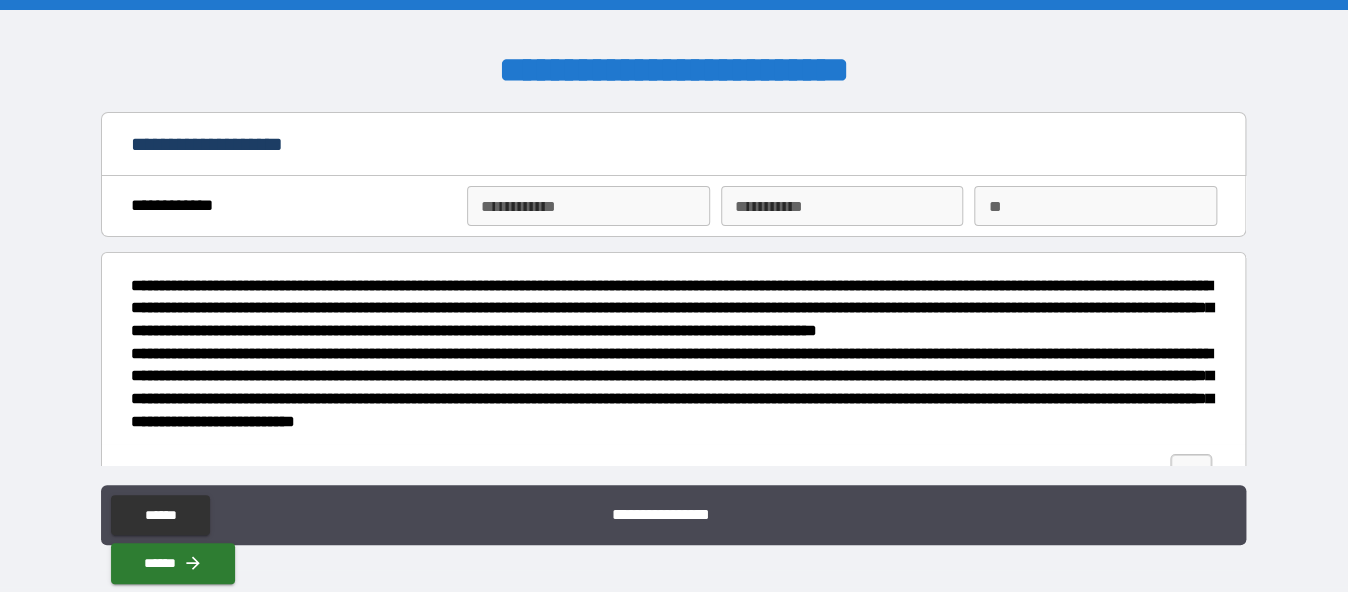 click on "**********" at bounding box center (588, 206) 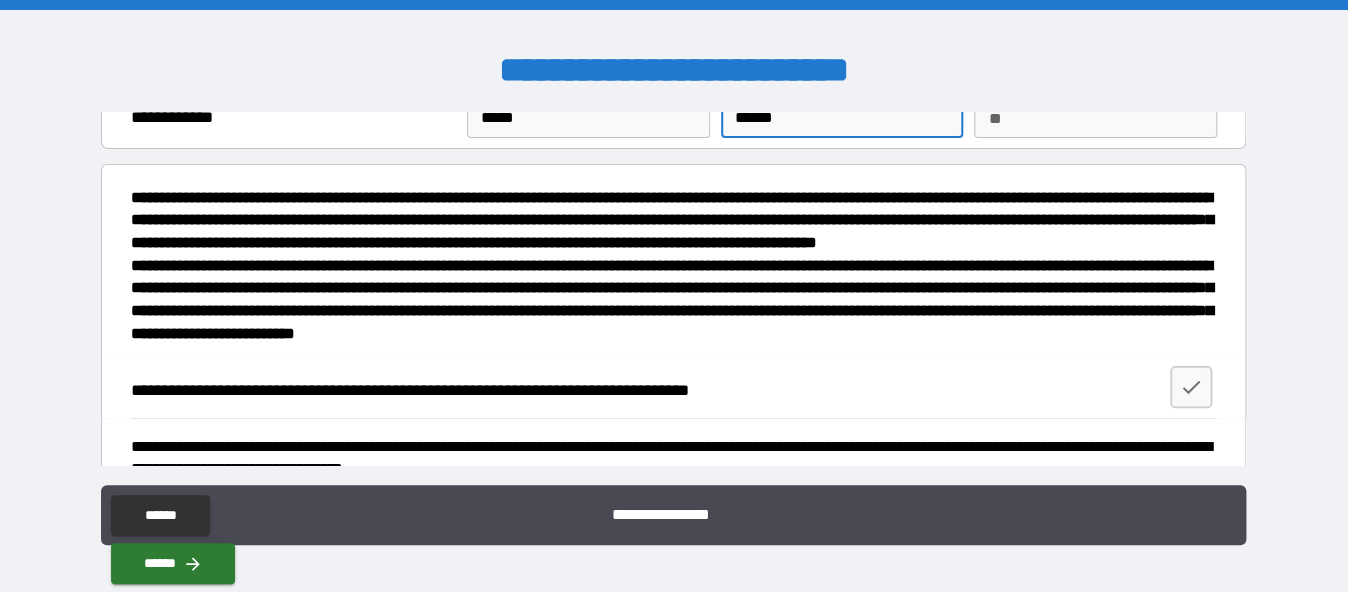 scroll, scrollTop: 248, scrollLeft: 0, axis: vertical 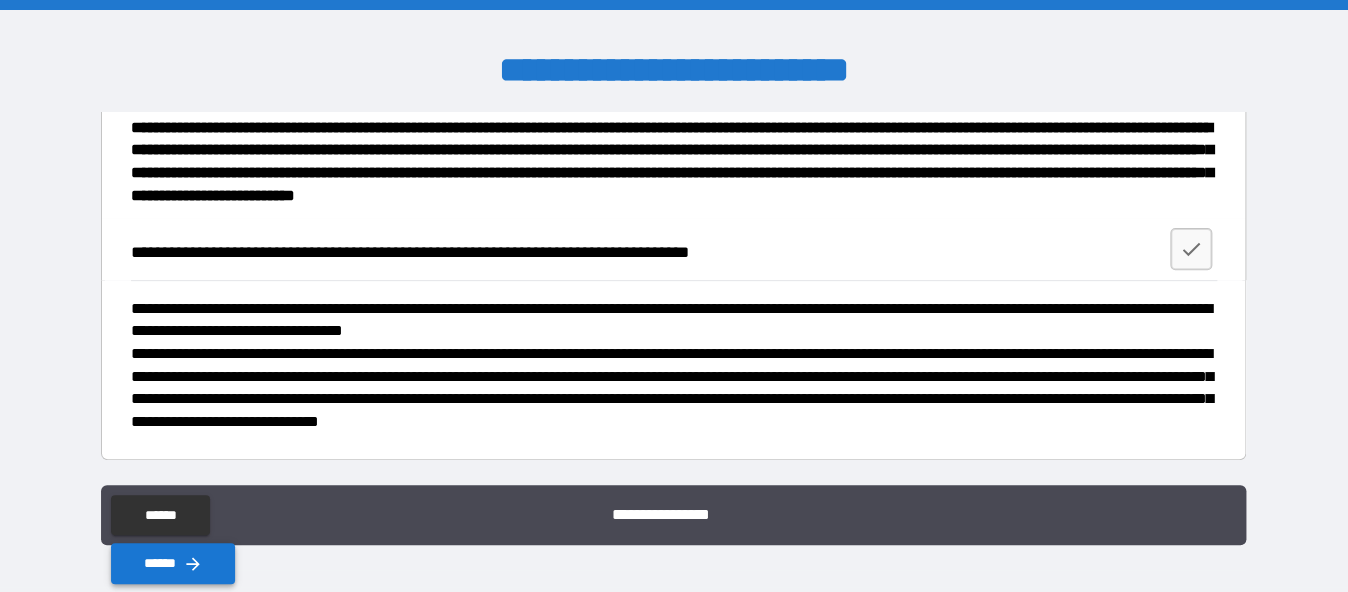 click on "******" at bounding box center (173, 563) 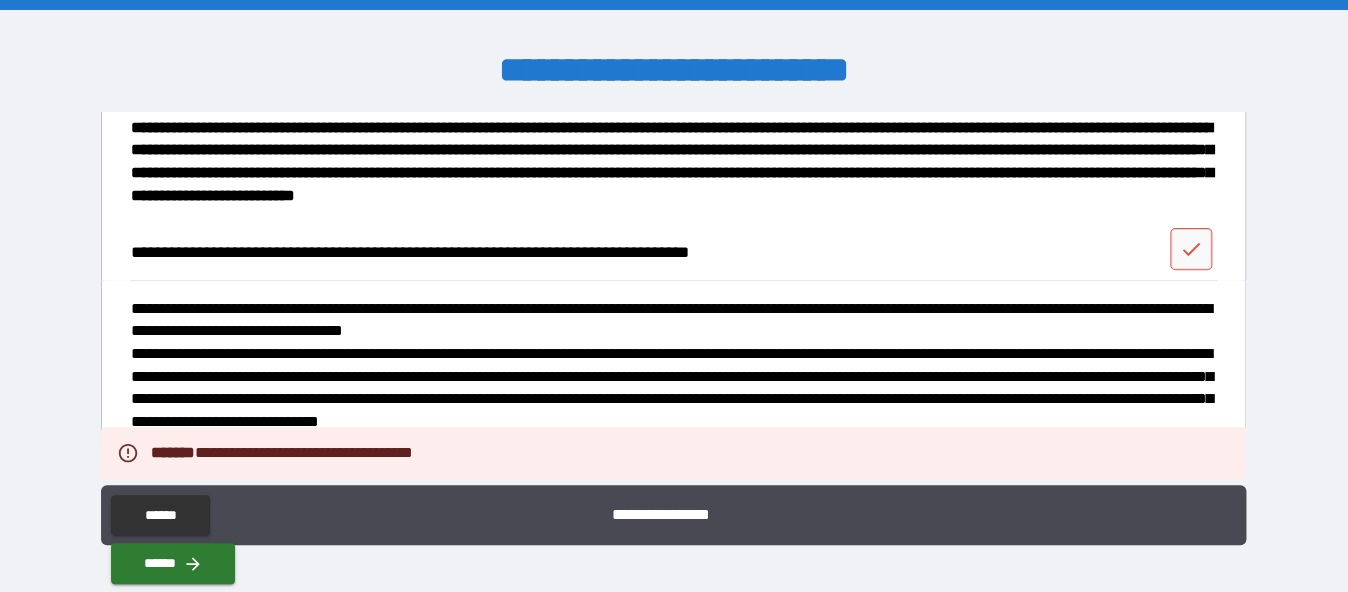 scroll, scrollTop: 248, scrollLeft: 0, axis: vertical 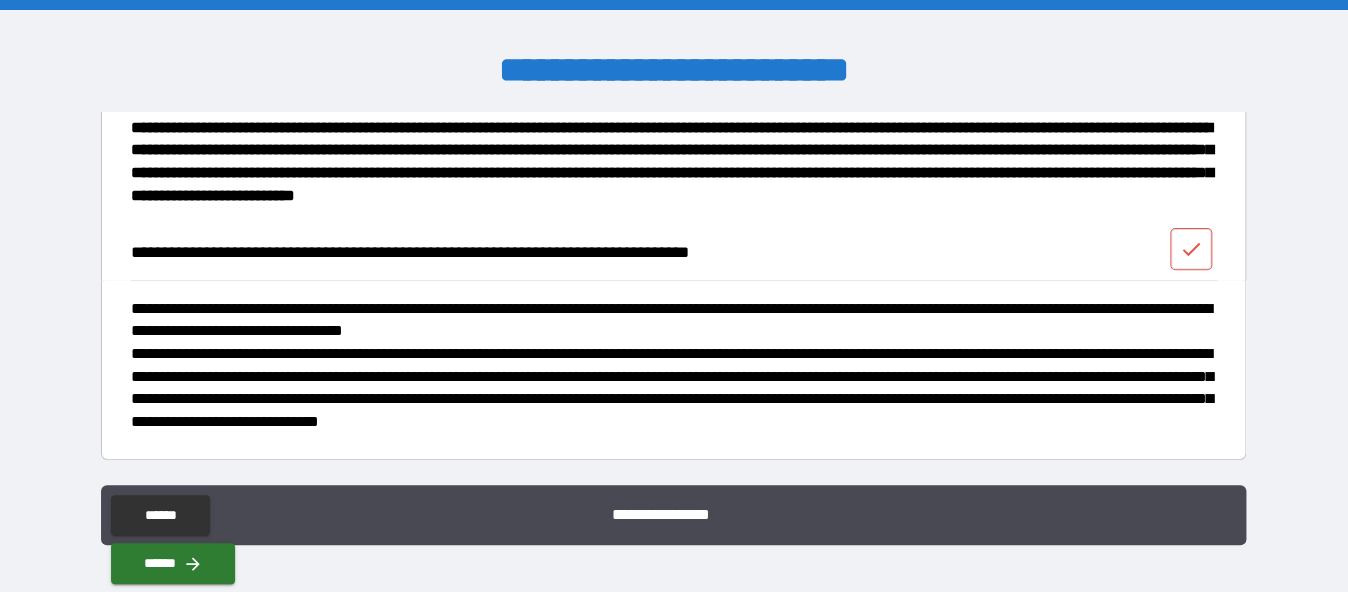 click at bounding box center (1191, 249) 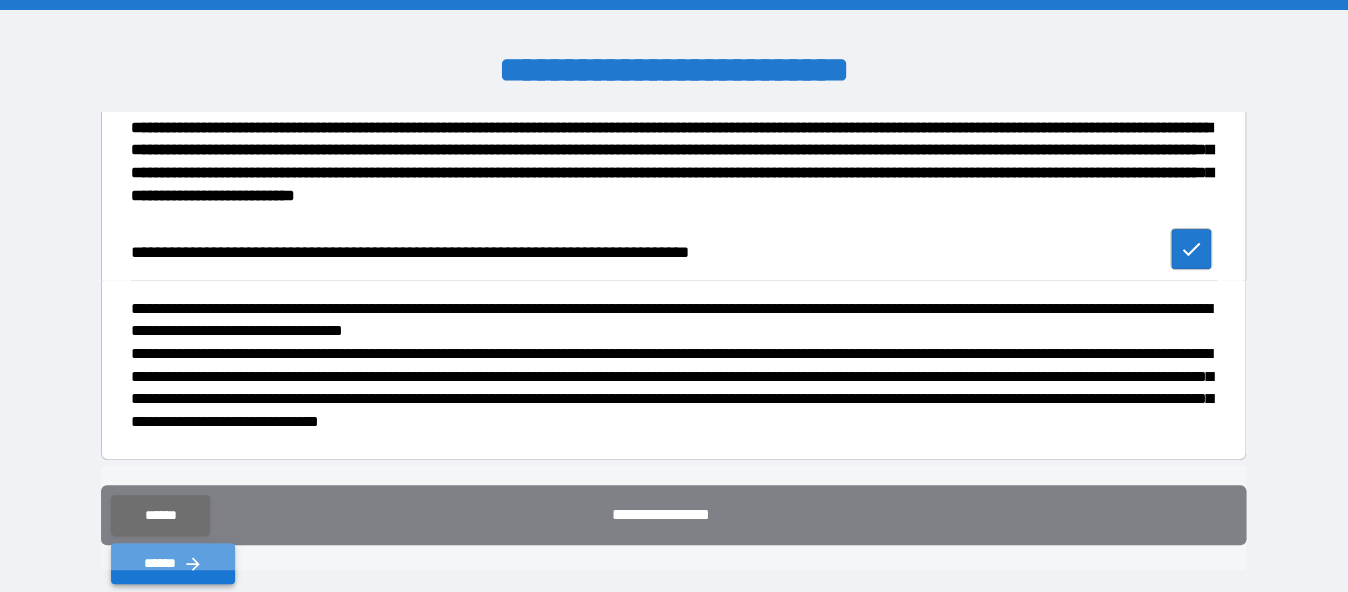 click on "******" at bounding box center (173, 563) 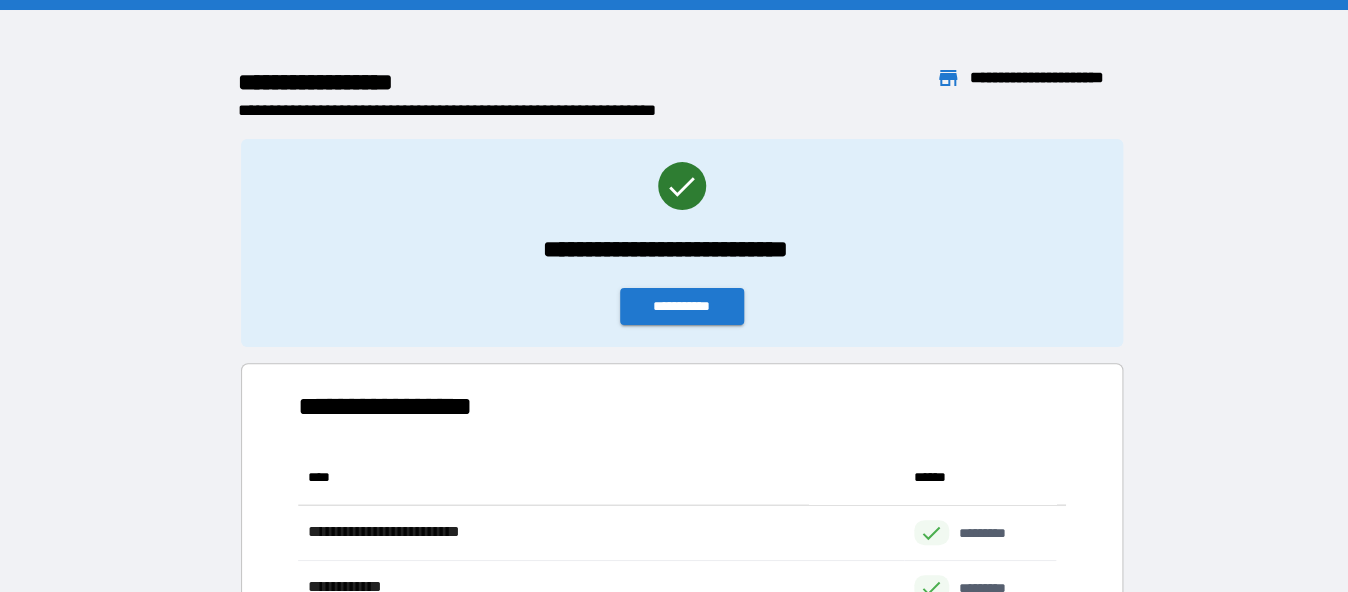 scroll, scrollTop: 15, scrollLeft: 15, axis: both 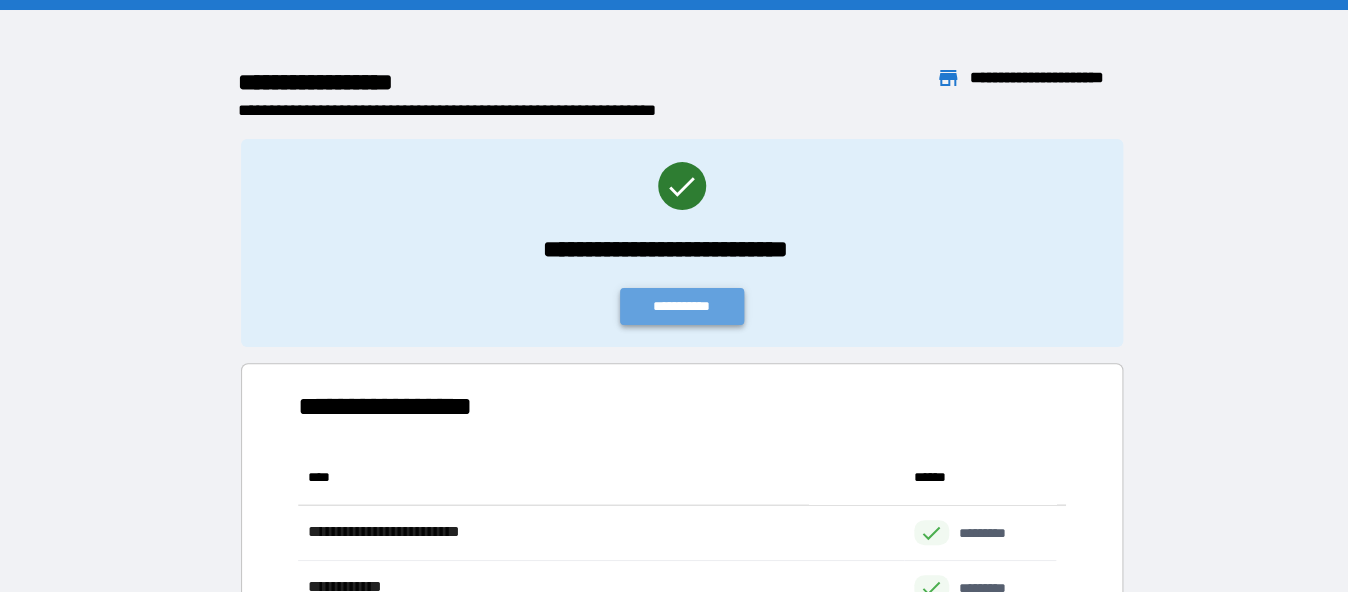 click on "**********" at bounding box center (682, 306) 